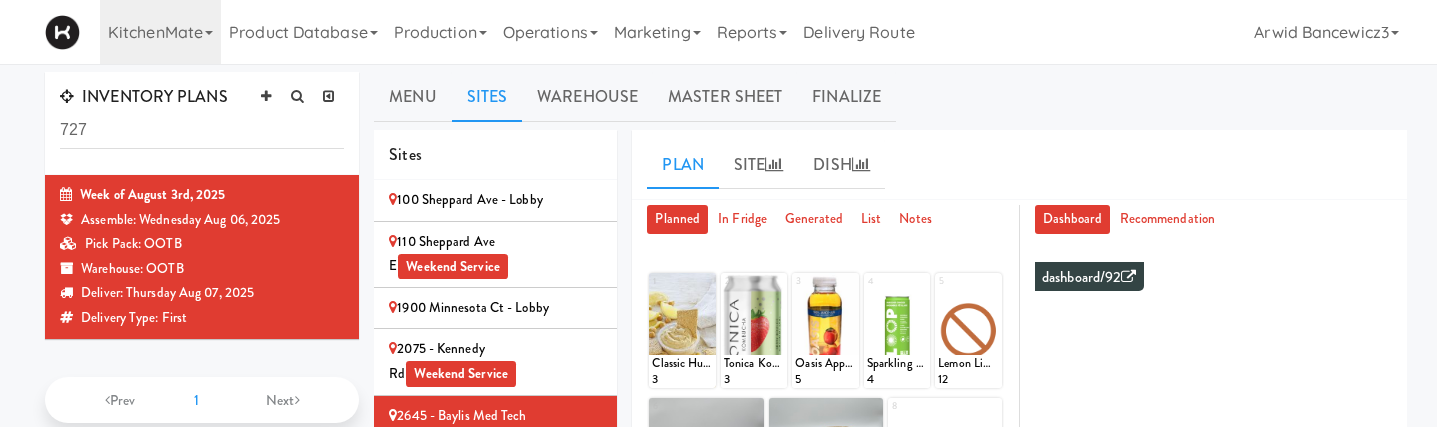 scroll, scrollTop: 0, scrollLeft: 0, axis: both 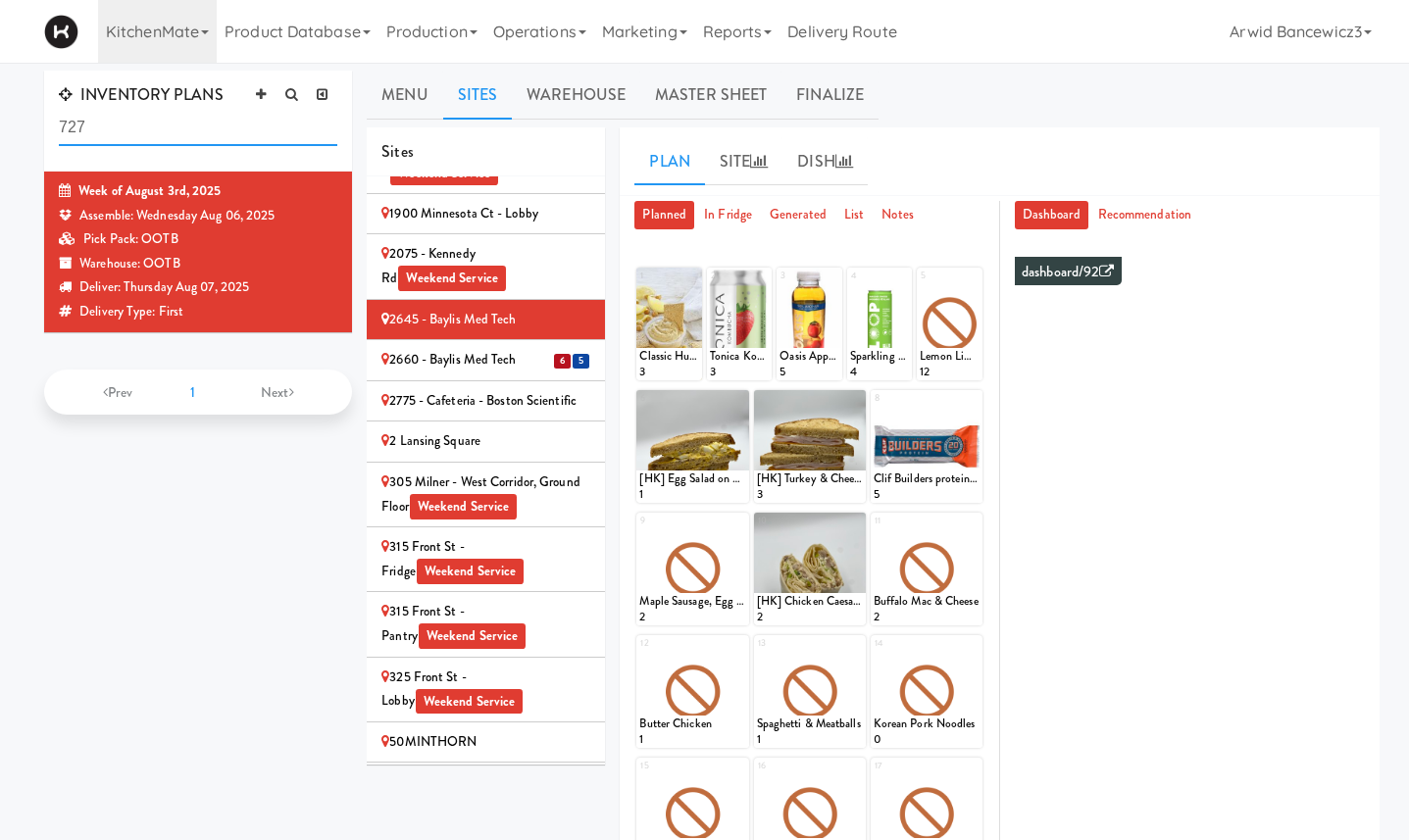 drag, startPoint x: 134, startPoint y: 126, endPoint x: 12, endPoint y: 126, distance: 122 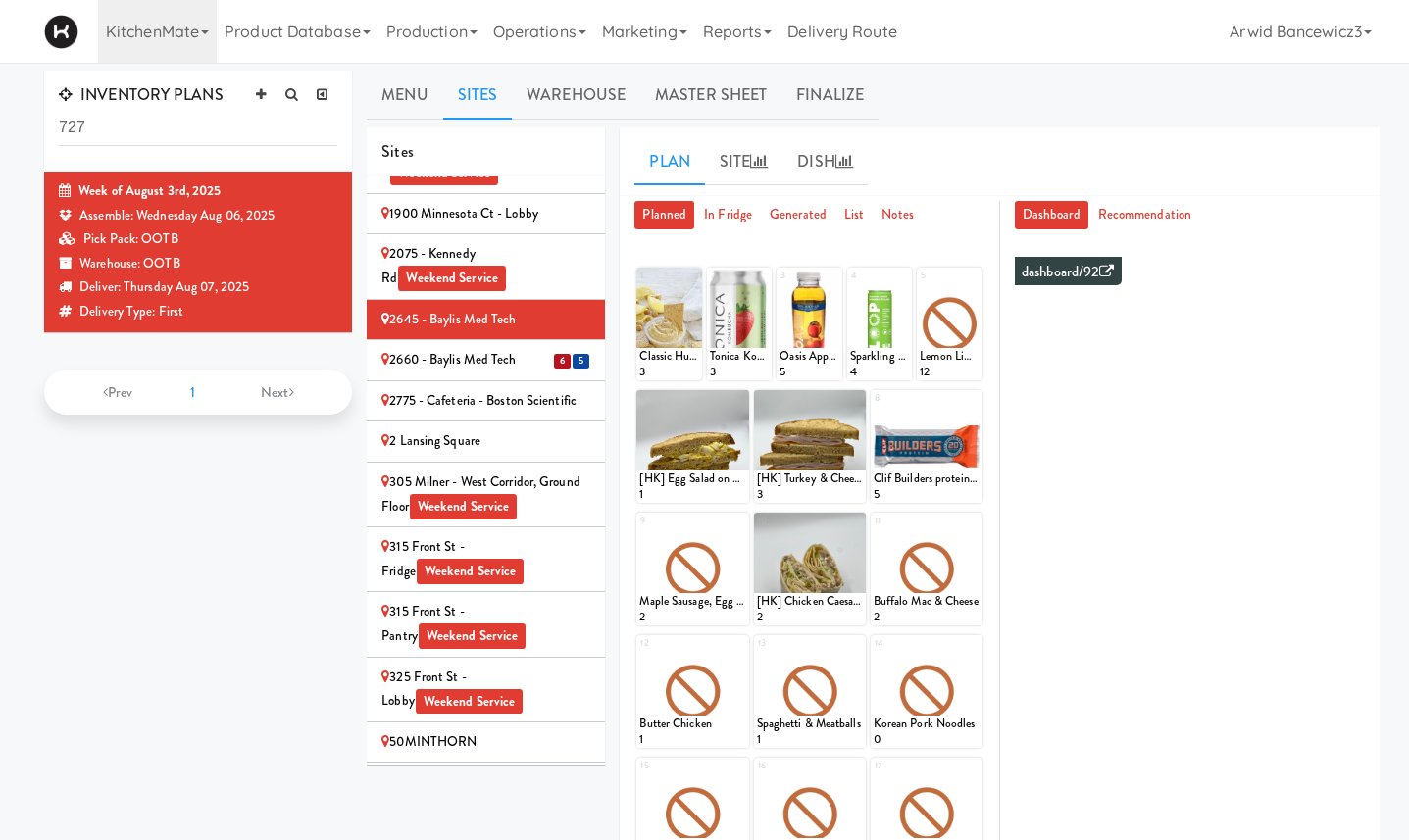 click on "2075 - Kennedy Rd  Weekend Service" at bounding box center [485, 266] 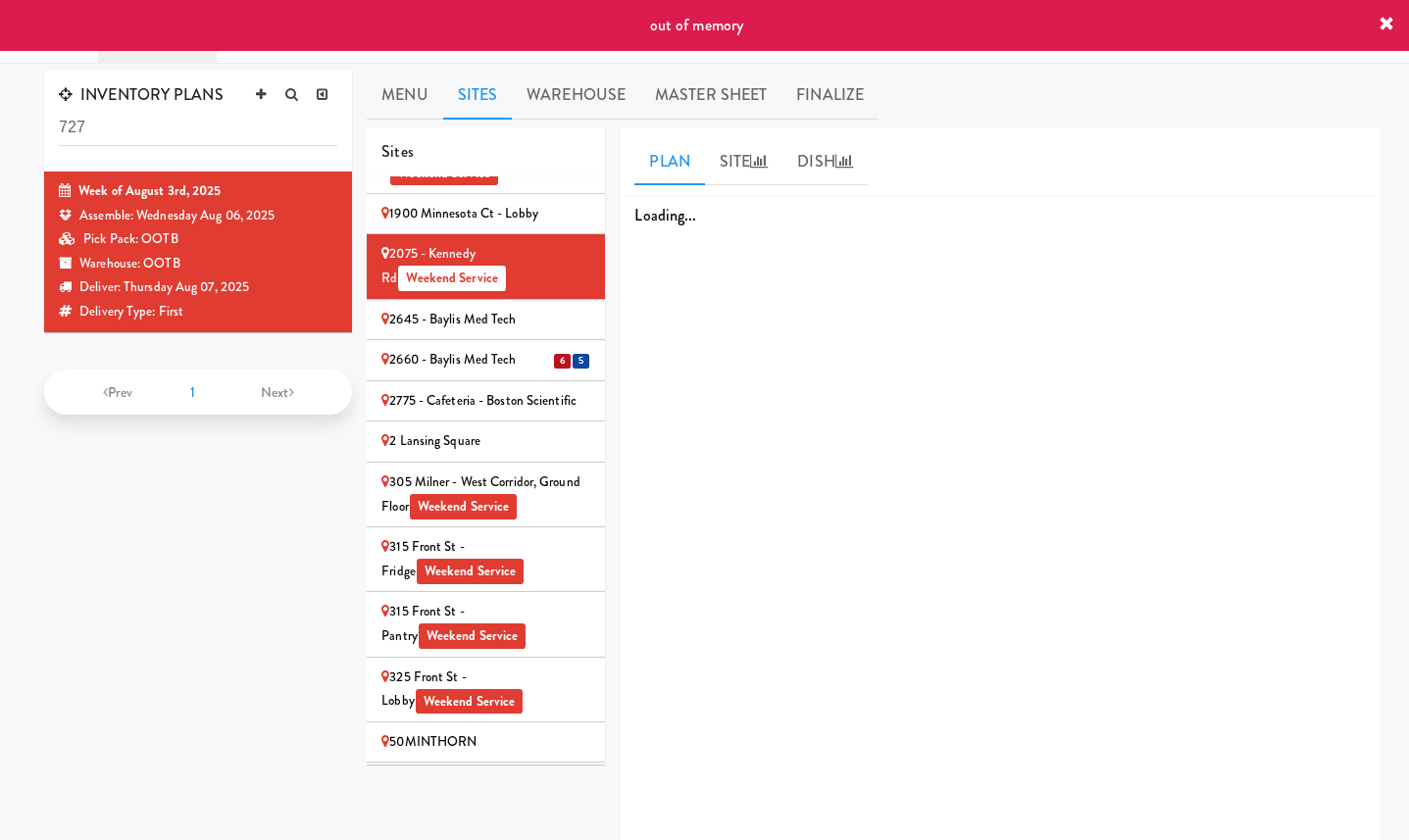 click on "2645 - Baylis Med Tech" at bounding box center (485, 320) 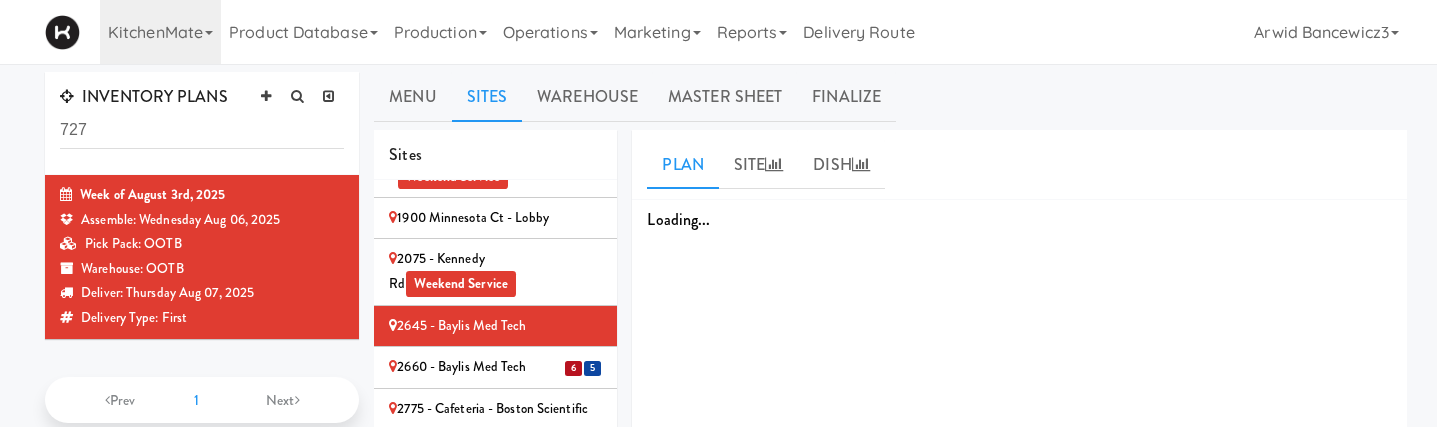 click on "2075 - Kennedy Rd  Weekend Service" at bounding box center (495, 271) 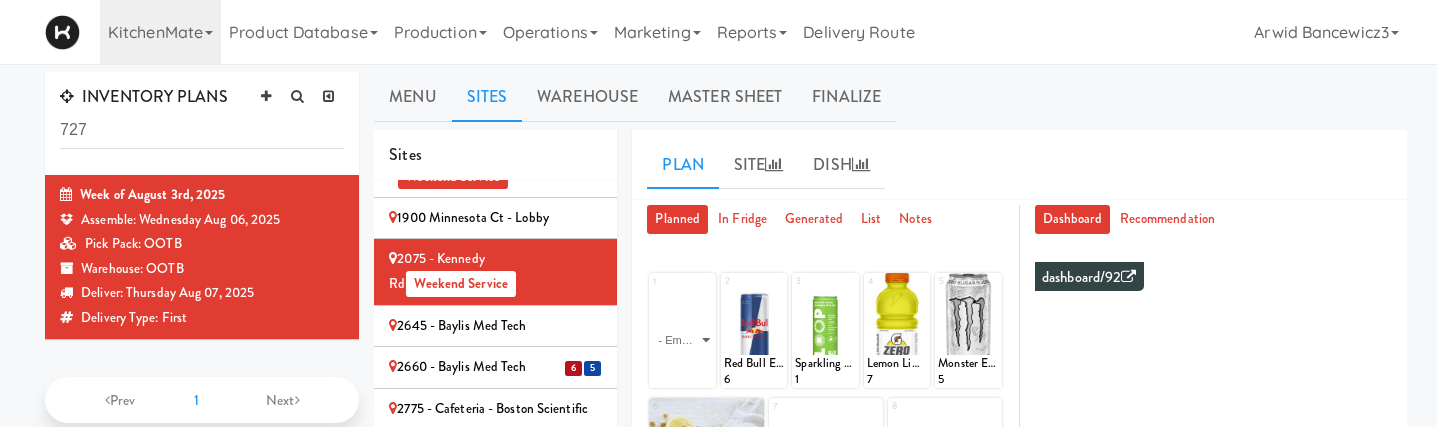 click on "2645 - Baylis Med Tech" at bounding box center (495, 326) 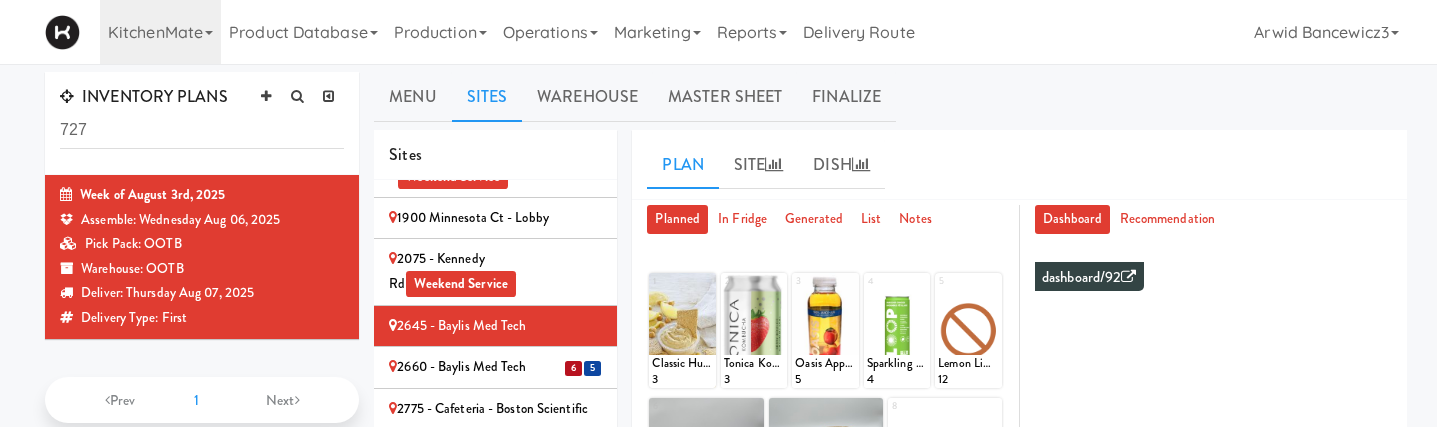scroll, scrollTop: 165, scrollLeft: 0, axis: vertical 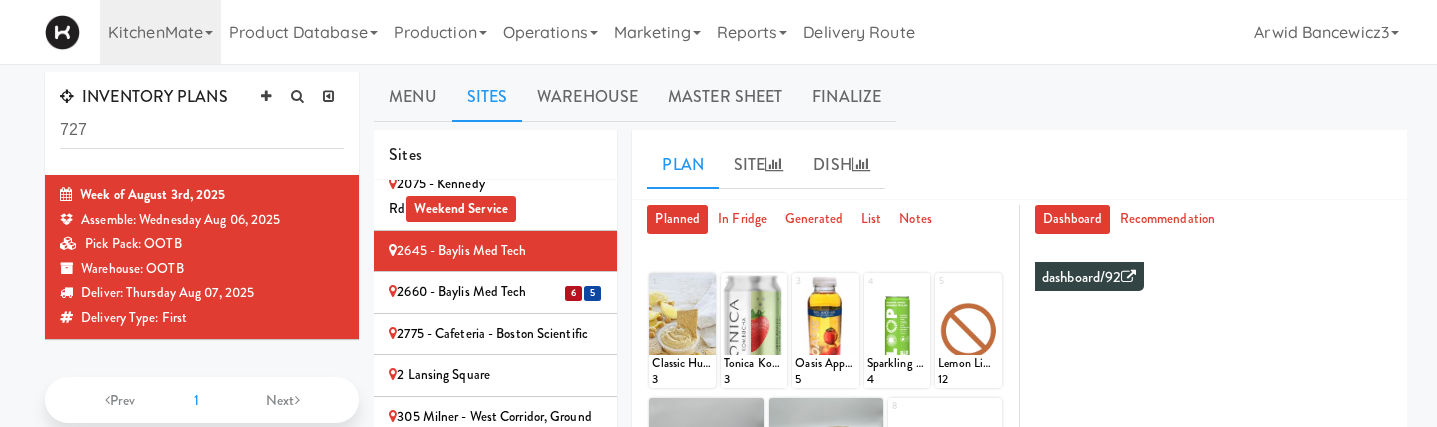 click on "2 Lansing Square" at bounding box center (495, 375) 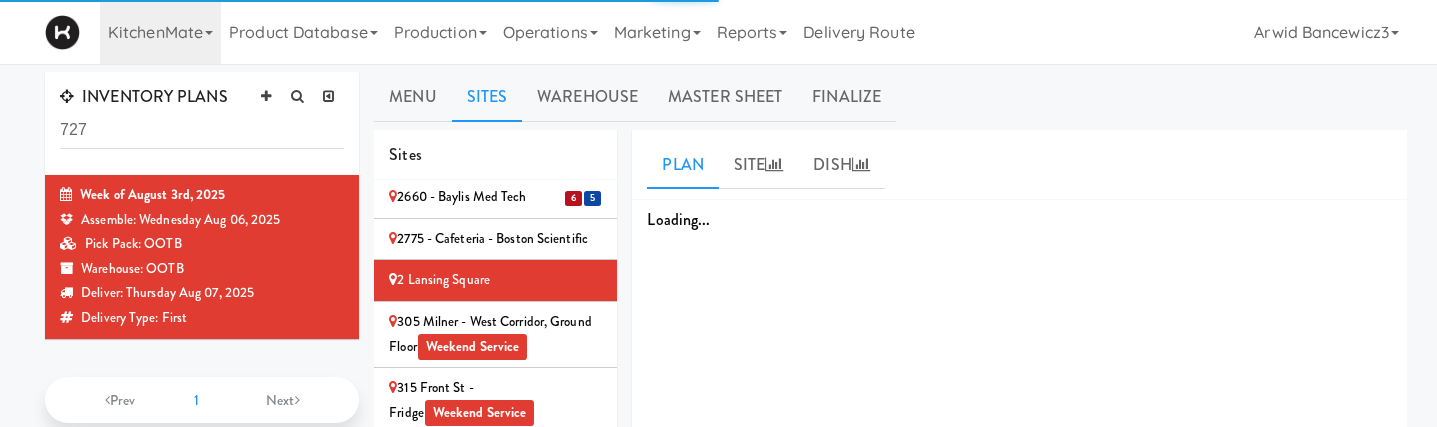 scroll, scrollTop: 281, scrollLeft: 0, axis: vertical 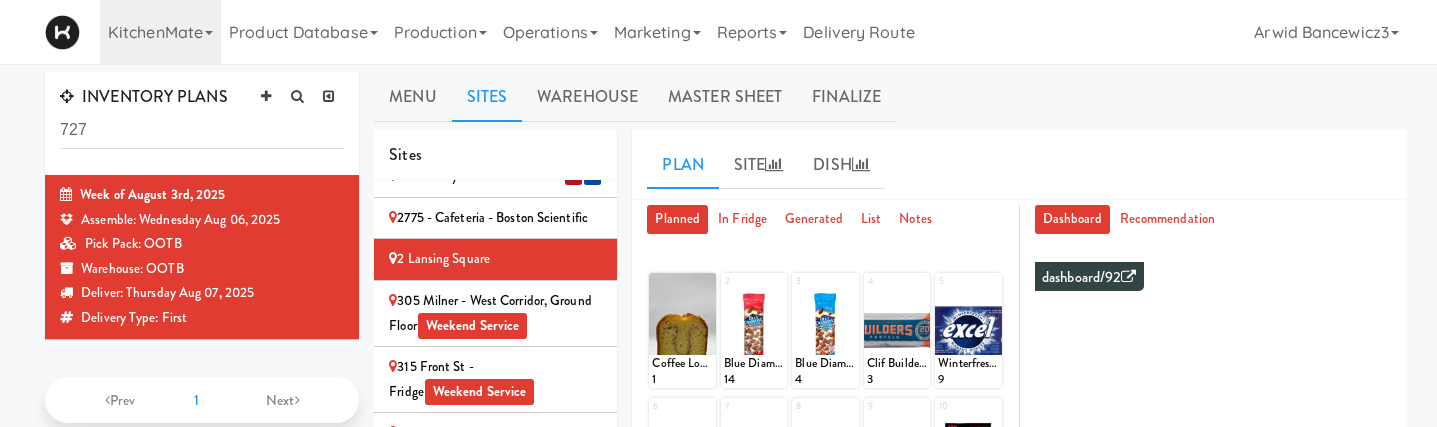 click on "305 Milner - West Corridor, Ground Floor  Weekend Service" at bounding box center (495, 313) 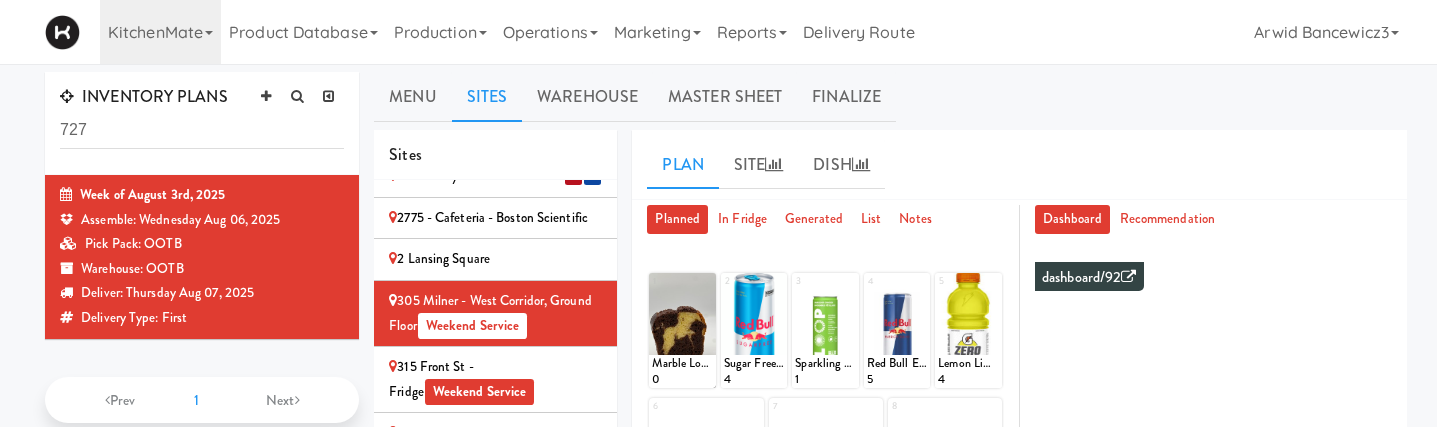 click on "[NUMBER] [STREET] - Fridge Weekend Service" at bounding box center [495, 379] 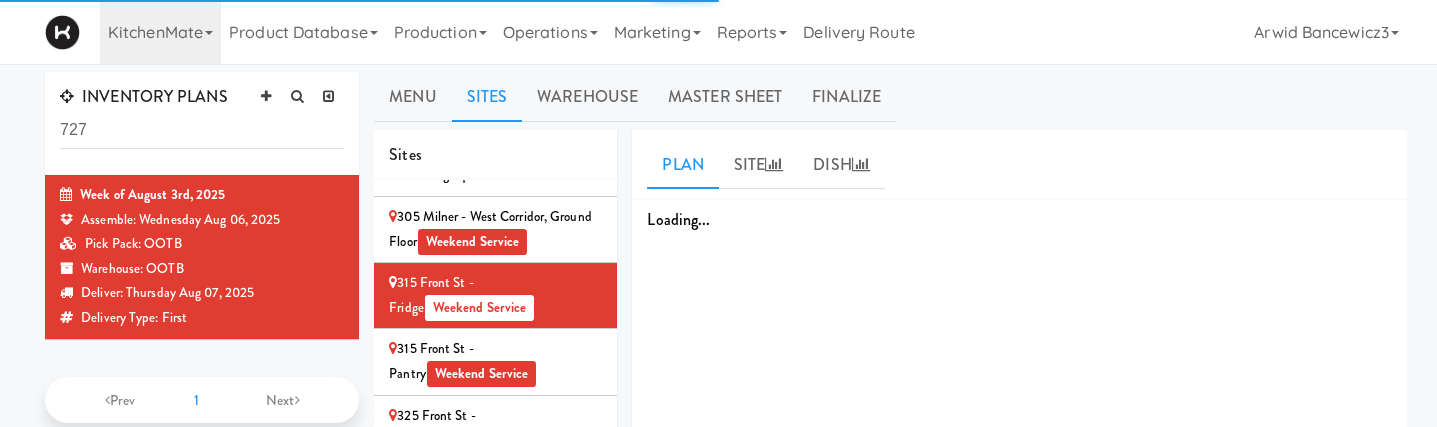 scroll, scrollTop: 389, scrollLeft: 0, axis: vertical 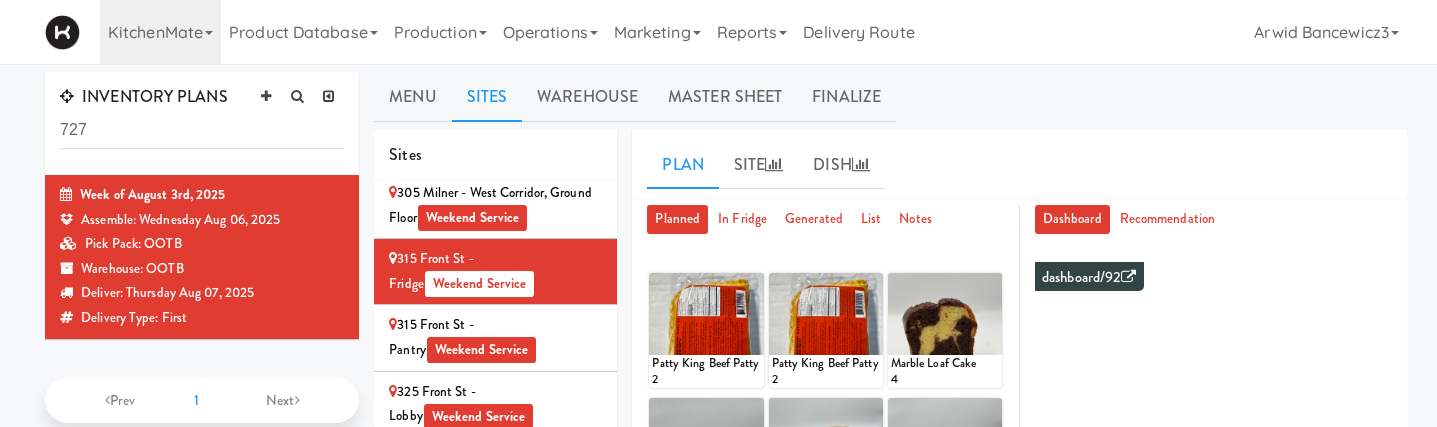 click on "315 Front St - Pantry  Weekend Service" at bounding box center (495, 337) 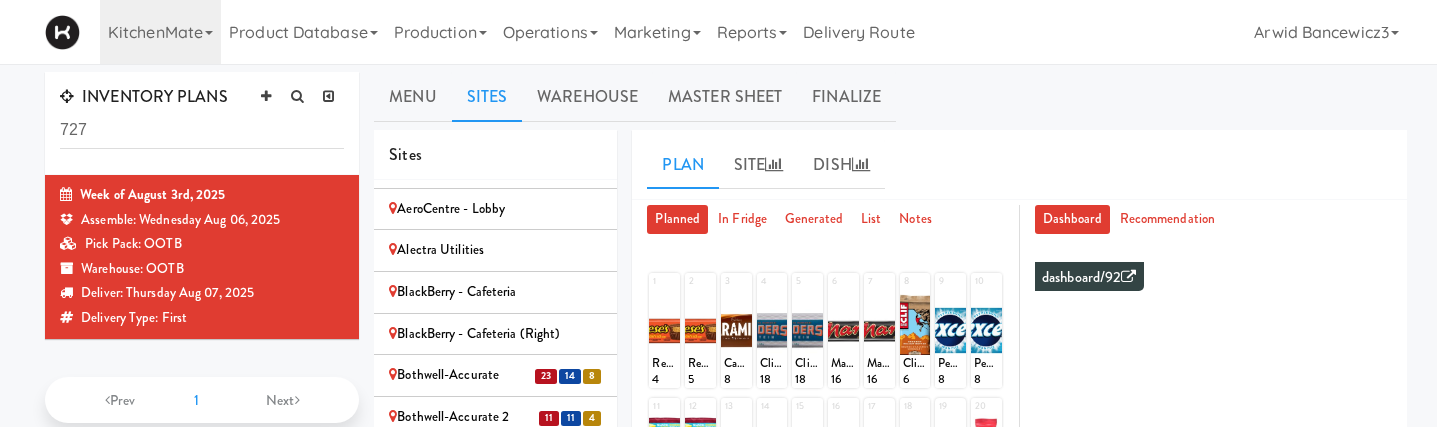scroll, scrollTop: 1069, scrollLeft: 0, axis: vertical 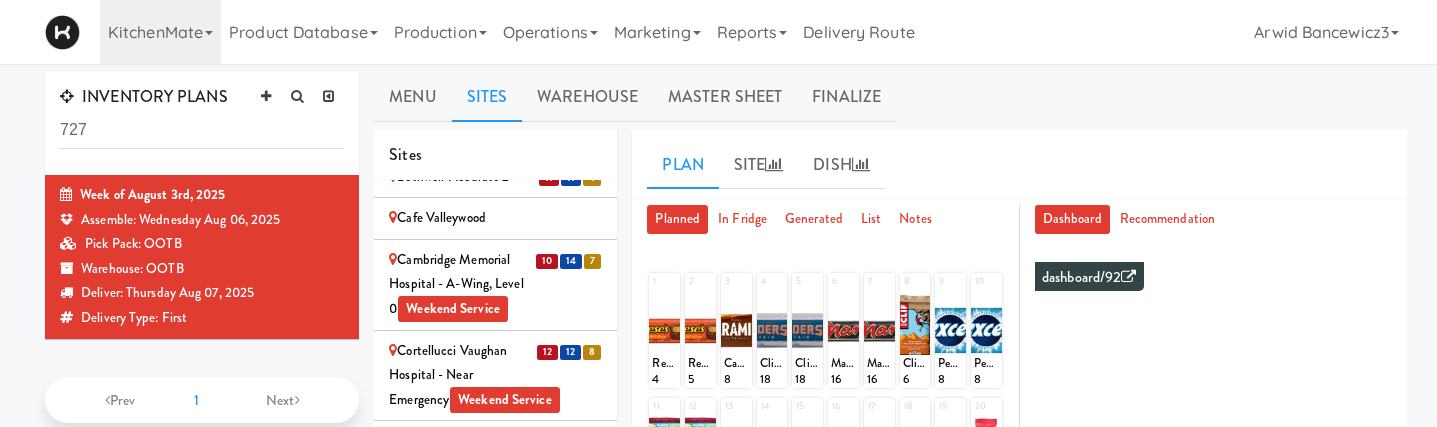 click on "Cambridge Memorial Hospital - A-Wing, Level 0  Weekend Service" at bounding box center [495, 285] 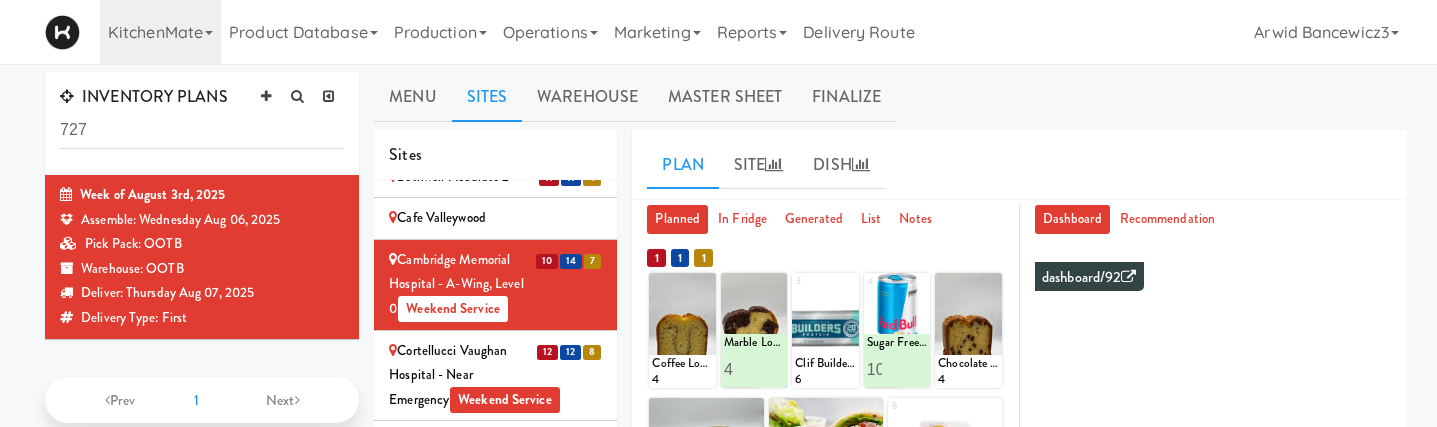 click on "Cafe Valleywood" at bounding box center (495, 218) 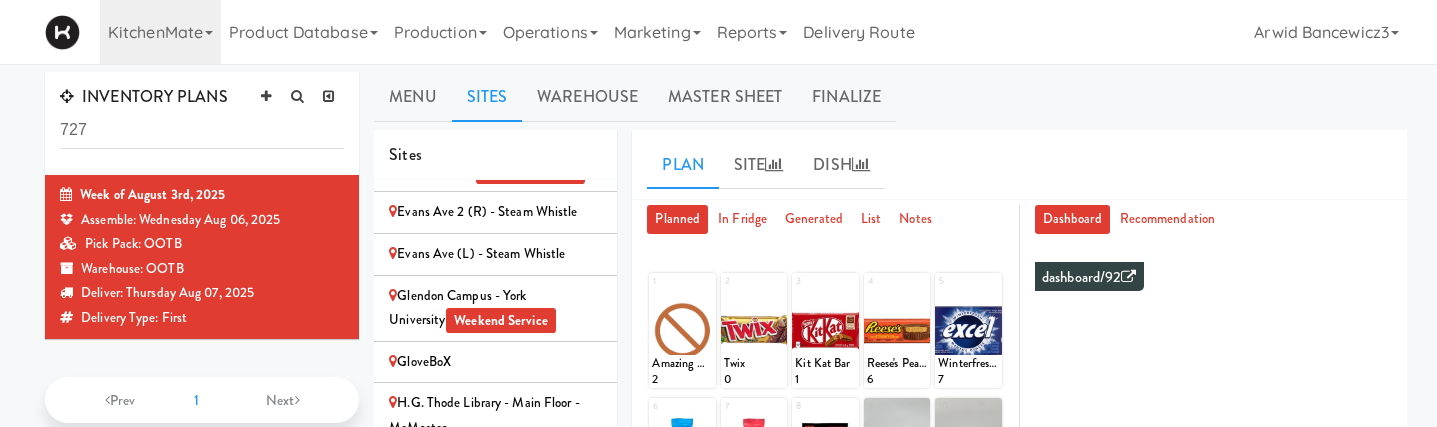 scroll, scrollTop: 1796, scrollLeft: 0, axis: vertical 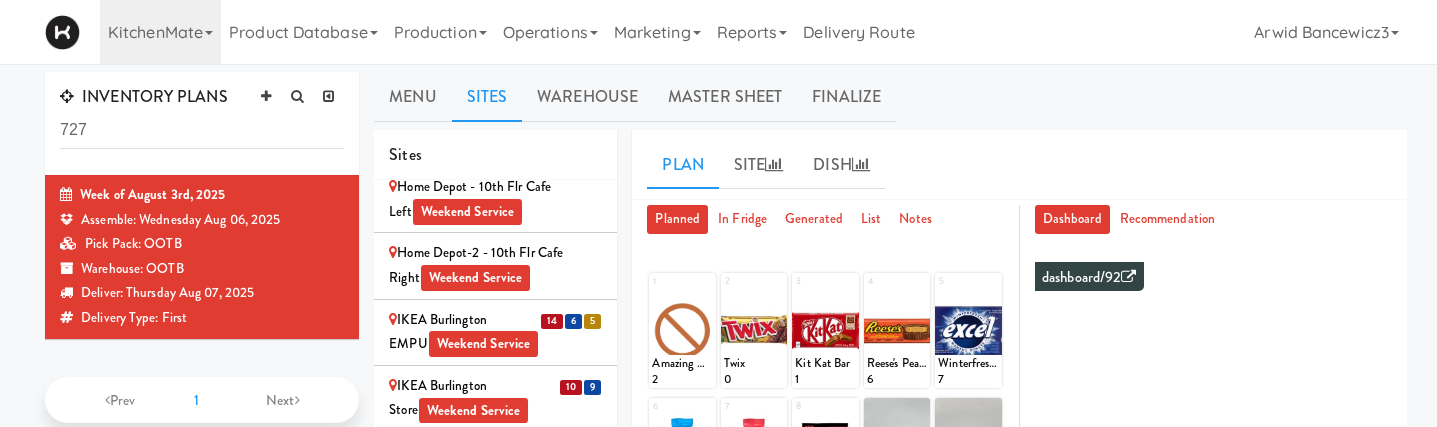 click on "Home Depot-2 - 10th Flr Cafe Right  Weekend Service" at bounding box center [495, 265] 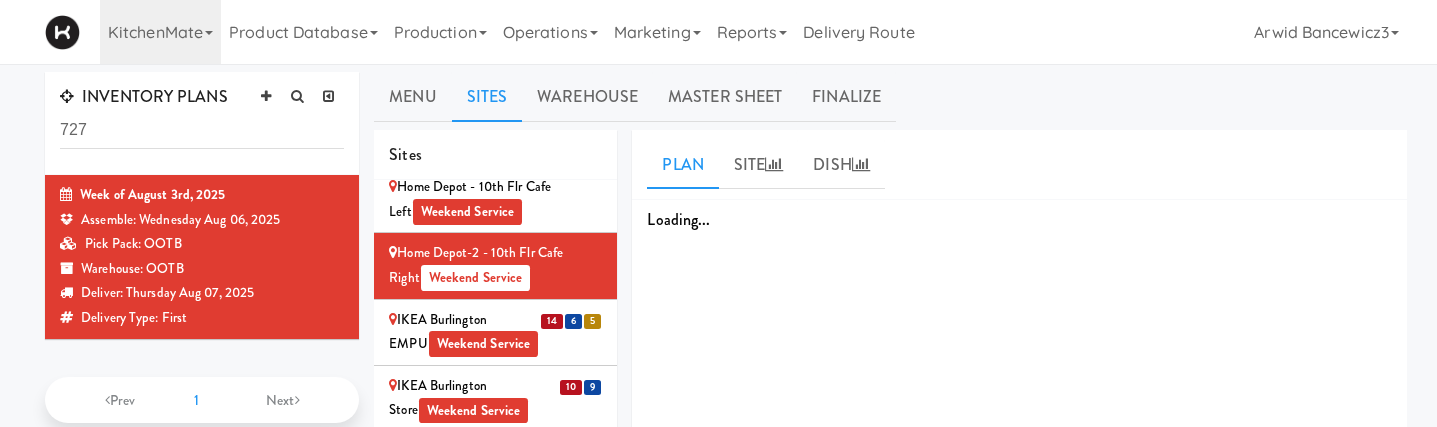 click on "Home Depot - 10th Flr Cafe Left  Weekend Service" at bounding box center [495, 199] 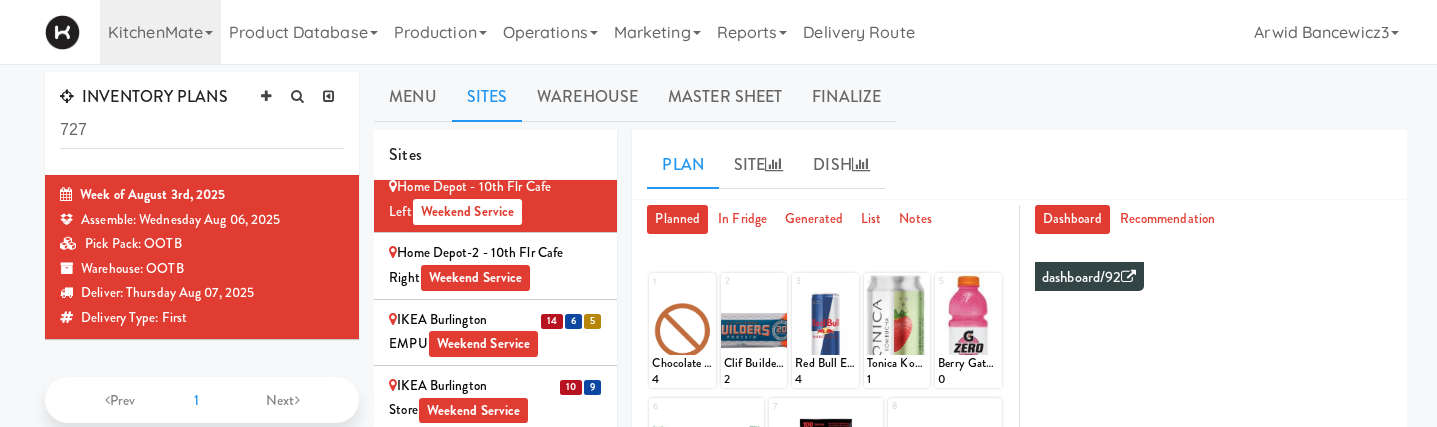 click on "Home Depot-2 - 10th Flr Cafe Right  Weekend Service" at bounding box center (495, 265) 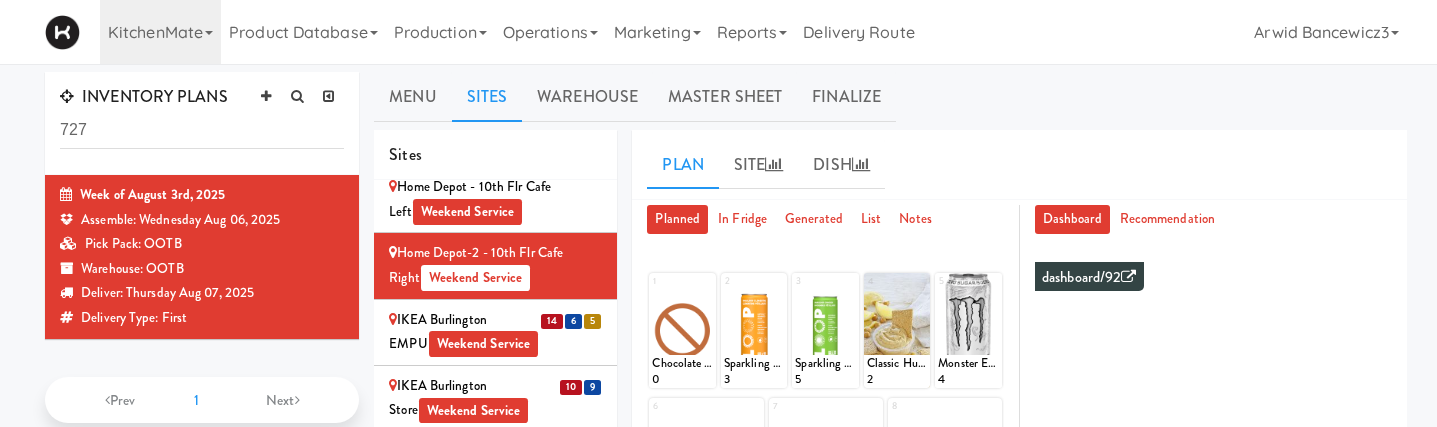 click on "IKEA Burlington EMPU  Weekend Service" at bounding box center (495, 332) 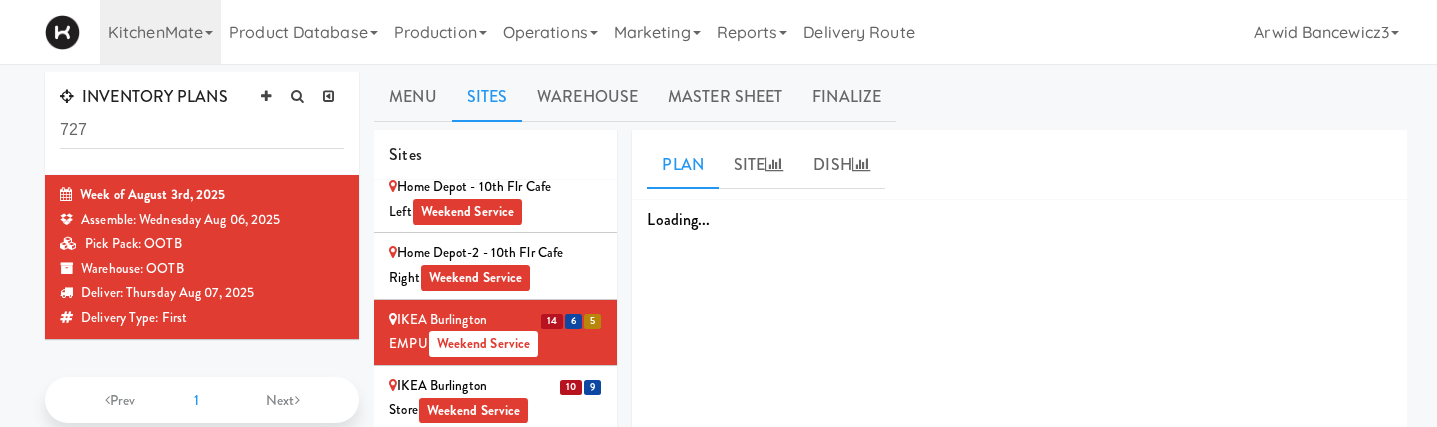 scroll, scrollTop: 1864, scrollLeft: 0, axis: vertical 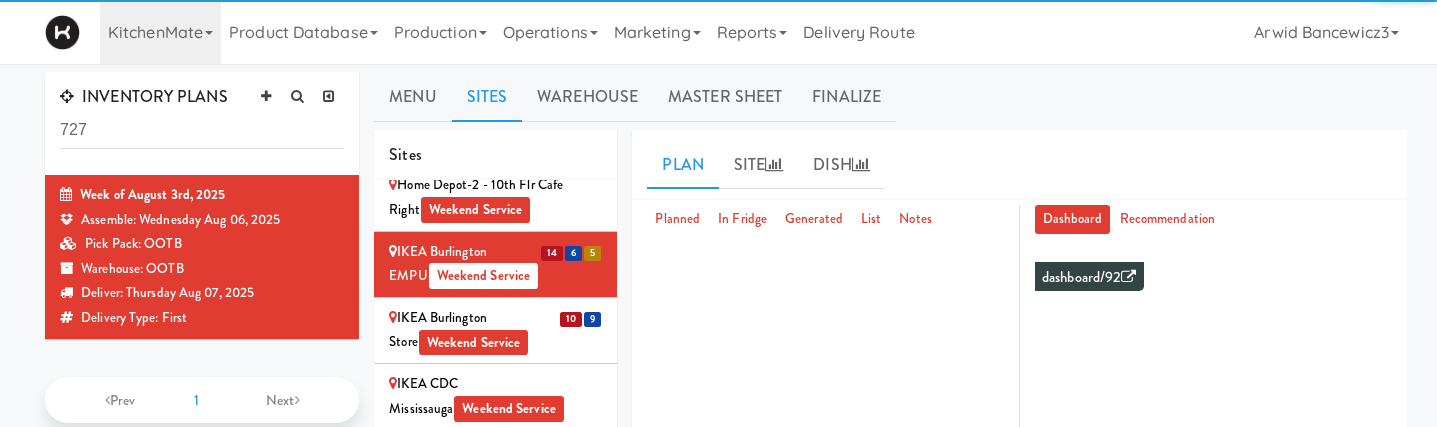 click on "IKEA Burlington Store  Weekend Service" at bounding box center (495, 330) 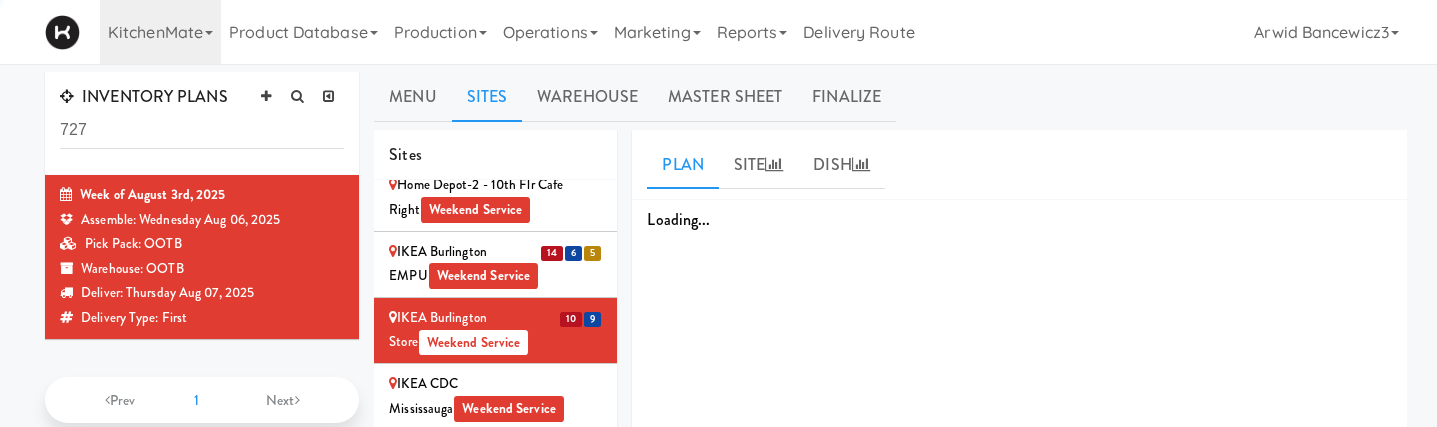 scroll, scrollTop: 1870, scrollLeft: 0, axis: vertical 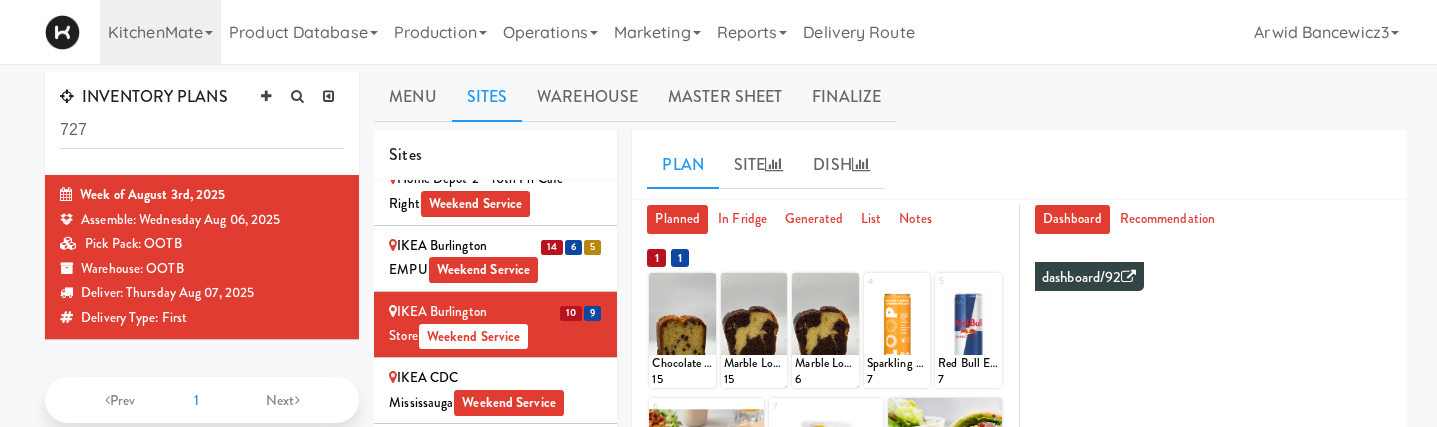click on "IKEA CDC Mississauga  Weekend Service" at bounding box center (495, 391) 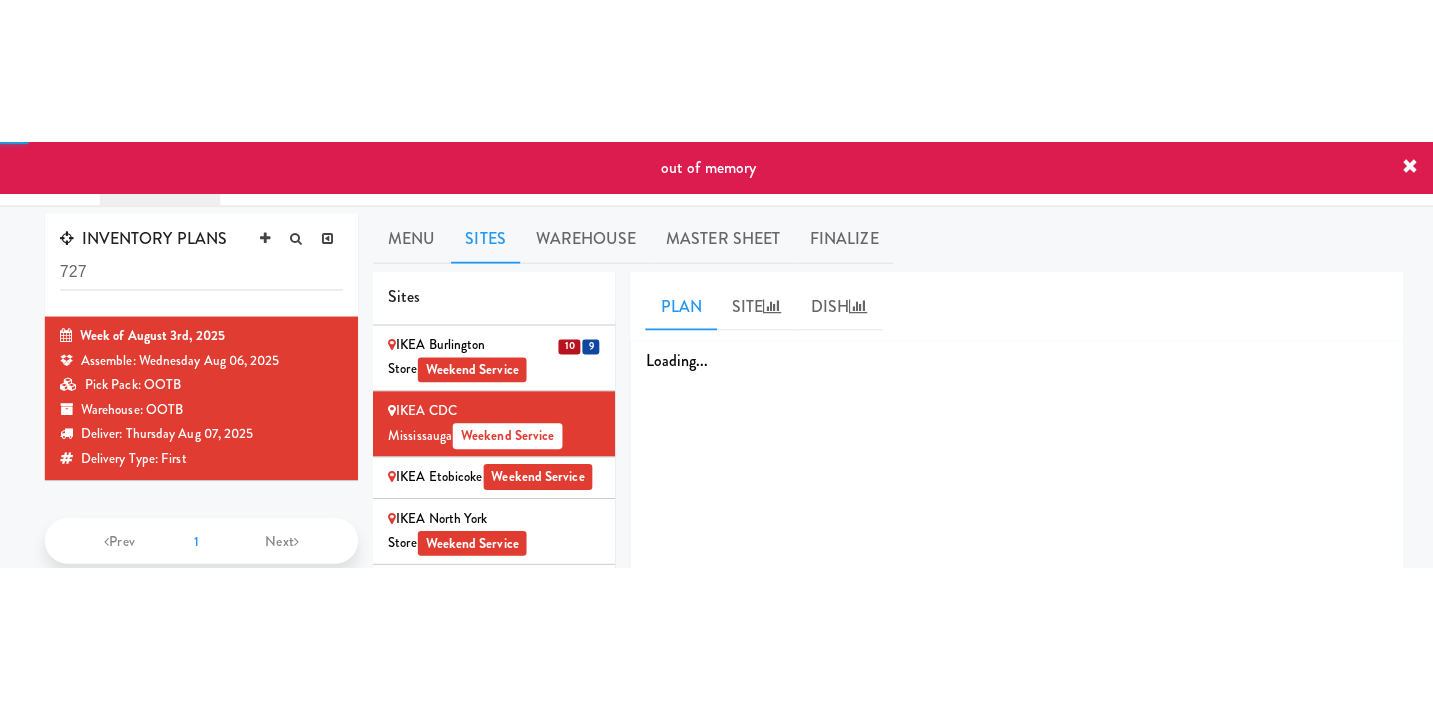 scroll, scrollTop: 1989, scrollLeft: 0, axis: vertical 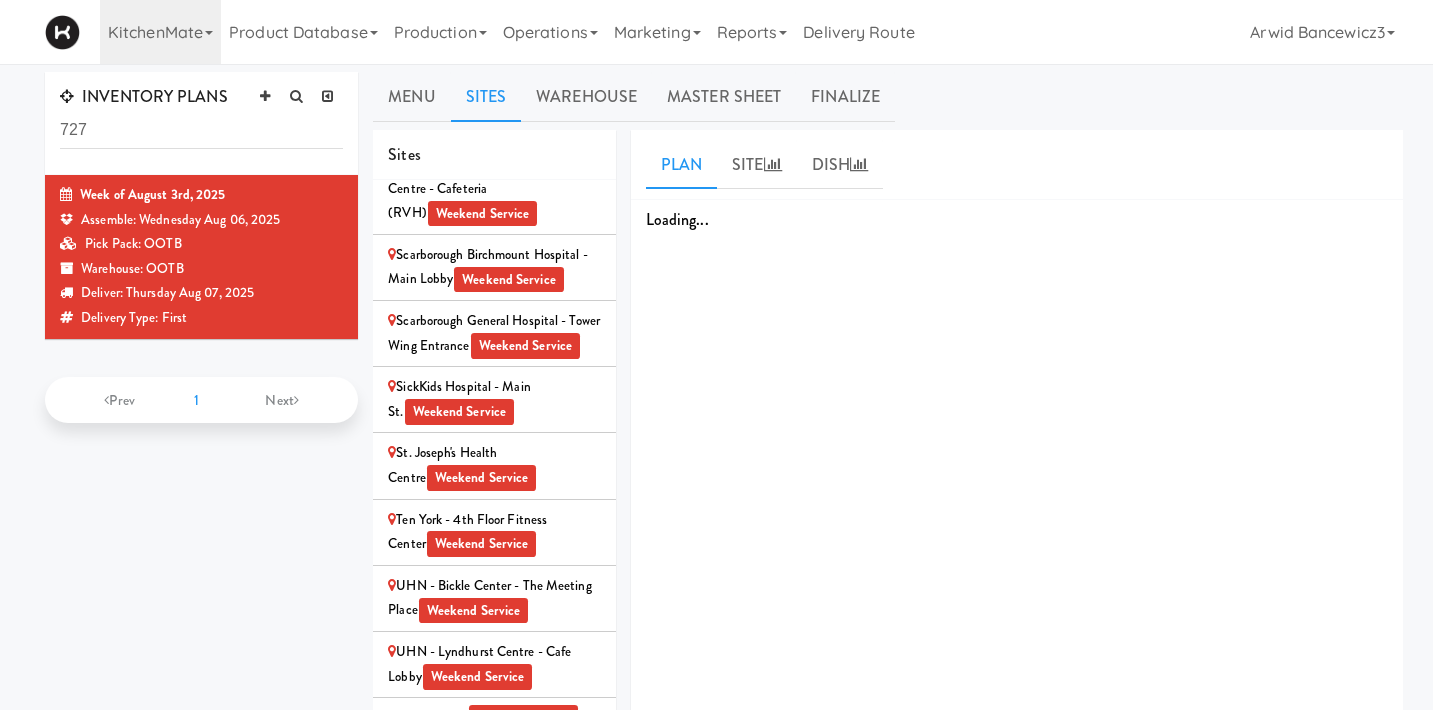 click on "SickKids Hospital - Main St.  Weekend Service" at bounding box center (494, 399) 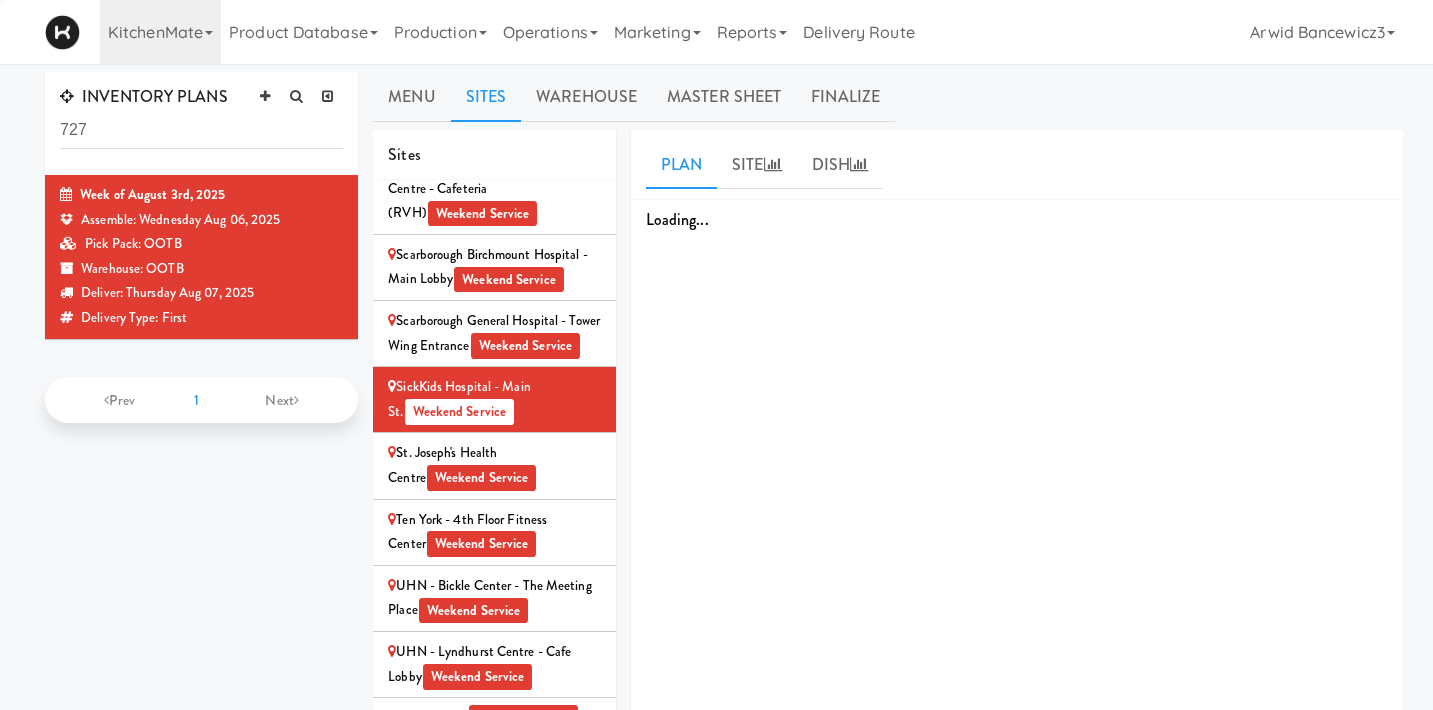 click on "St. Joseph's Health Centre  Weekend Service" at bounding box center [494, 465] 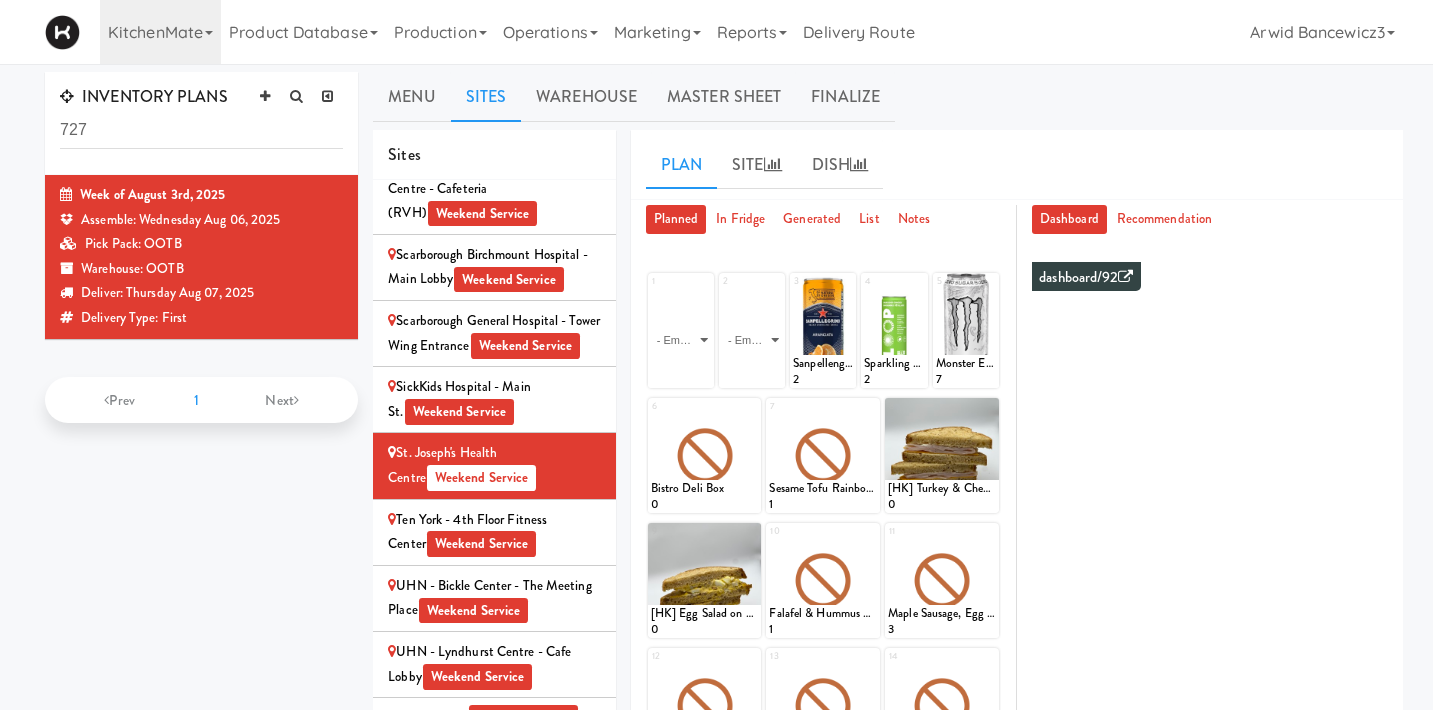 click on "Scarborough General Hospital - Tower Wing Entrance  Weekend Service" at bounding box center [494, 333] 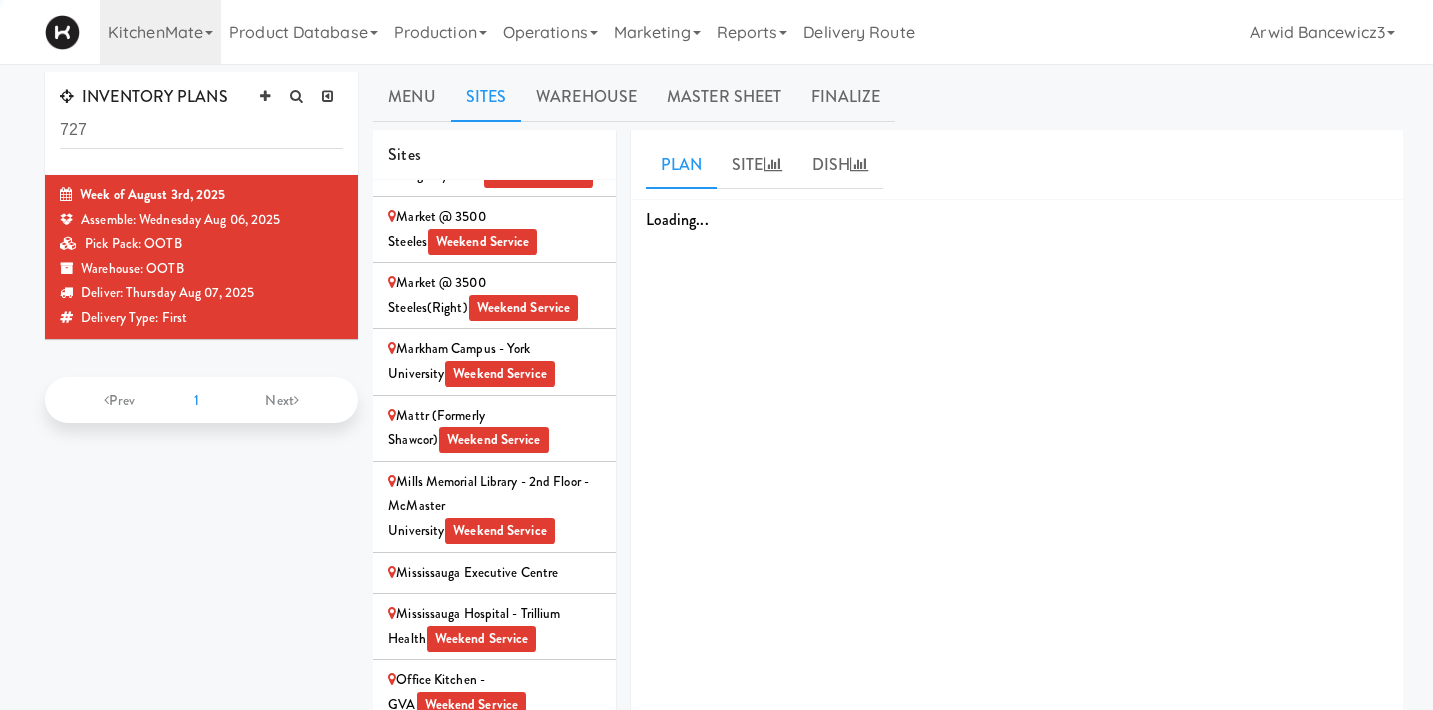 scroll, scrollTop: 2026, scrollLeft: 0, axis: vertical 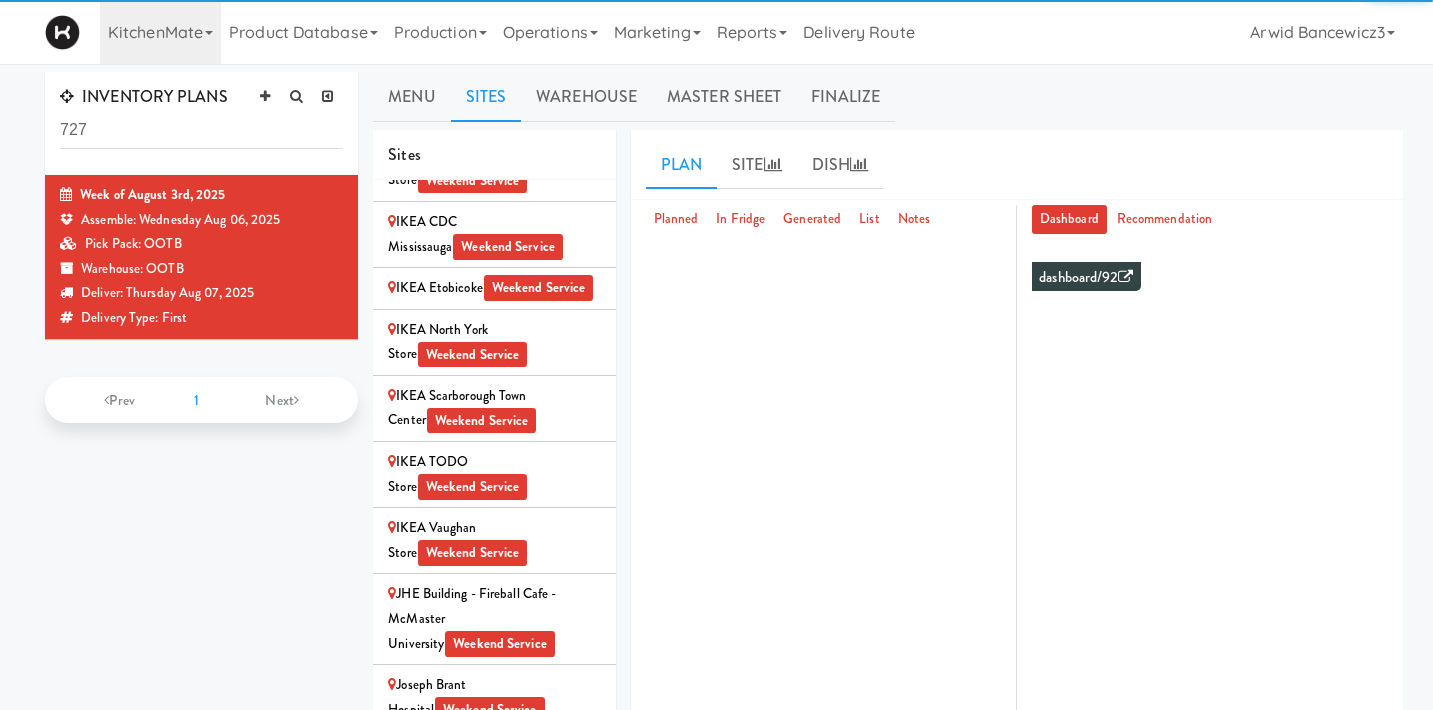click on "IKEA CDC Mississauga  Weekend Service" at bounding box center [494, 234] 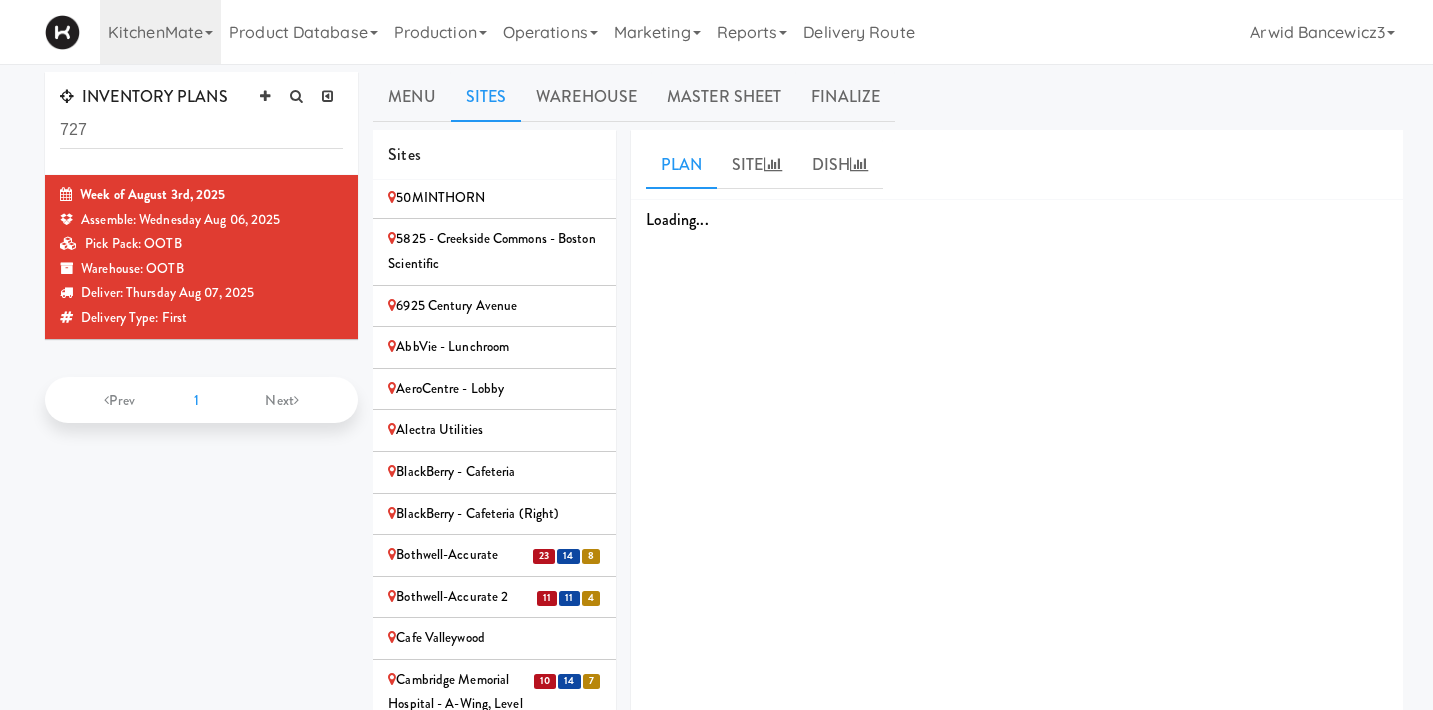 scroll, scrollTop: 0, scrollLeft: 0, axis: both 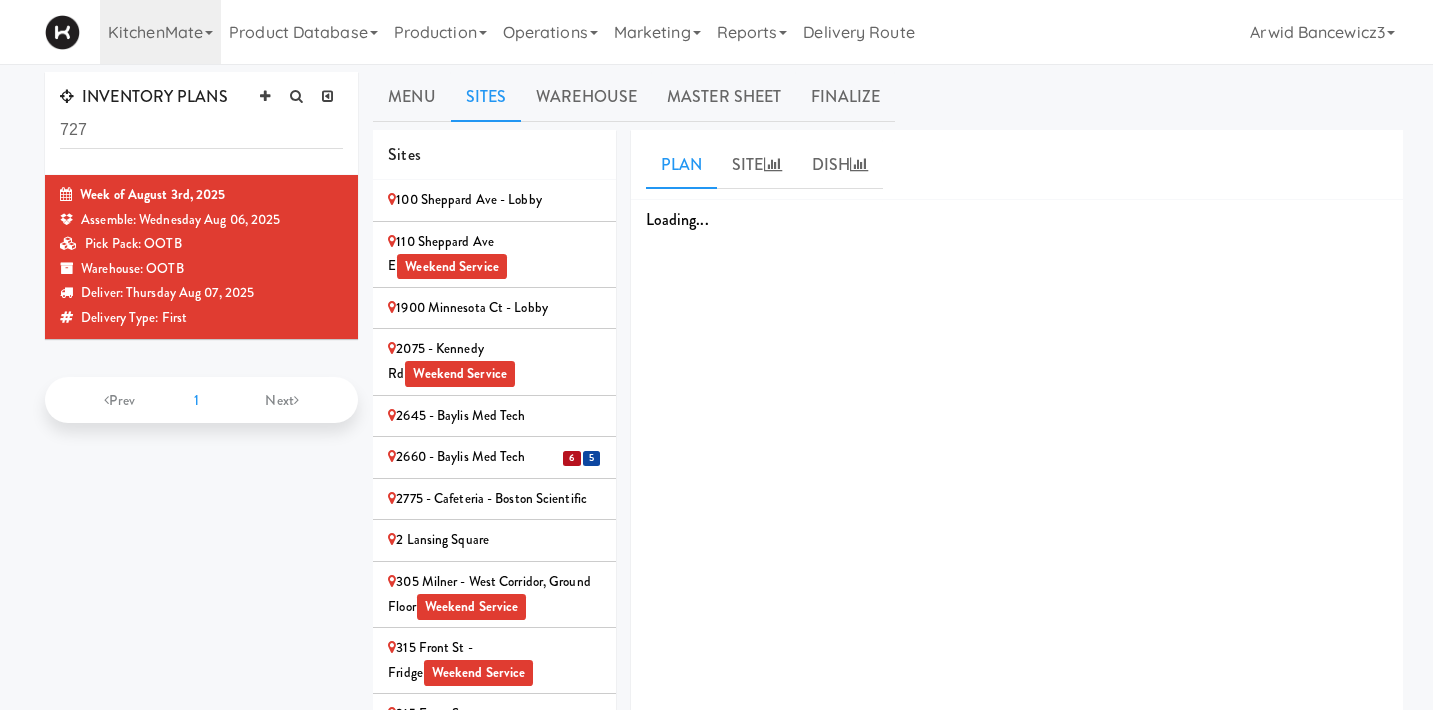 click on "110 Sheppard Ave E  Weekend Service" at bounding box center [494, 254] 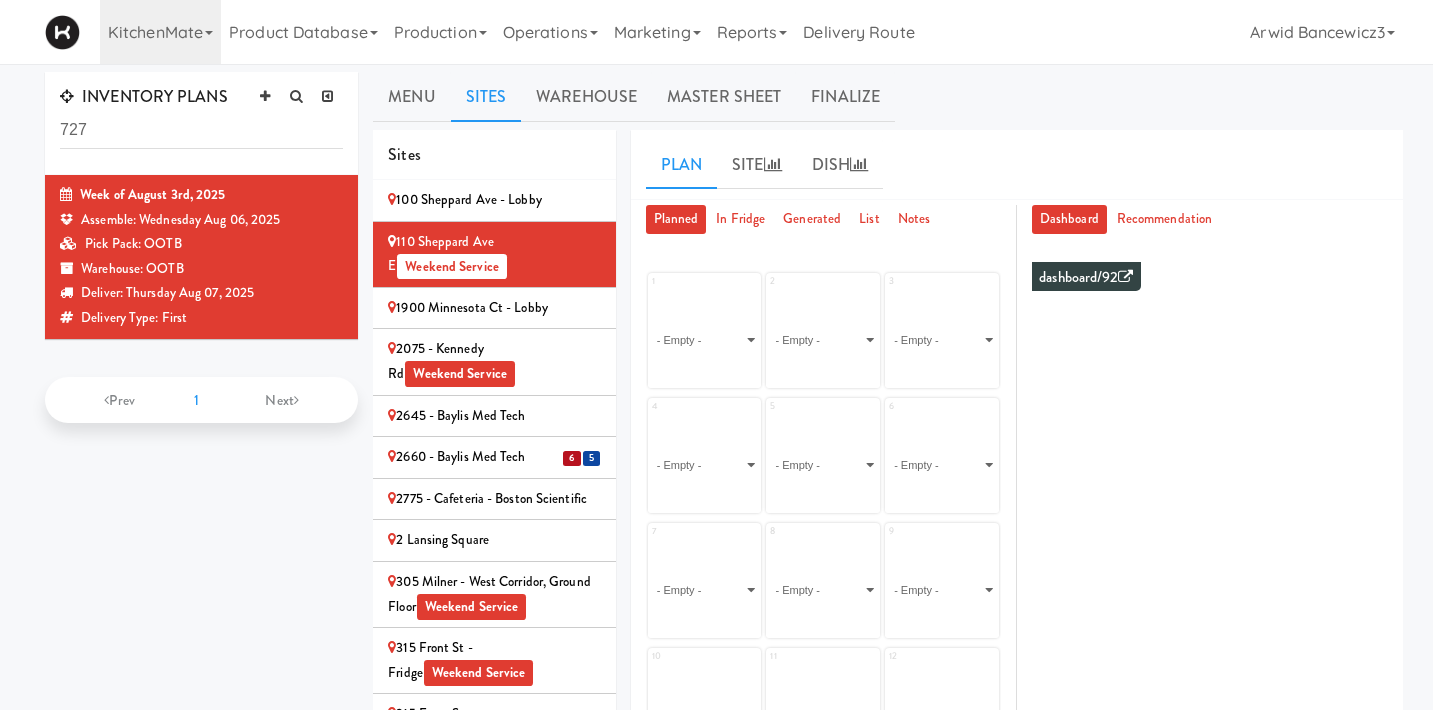click on "2075 - Kennedy Rd  Weekend Service" at bounding box center [494, 361] 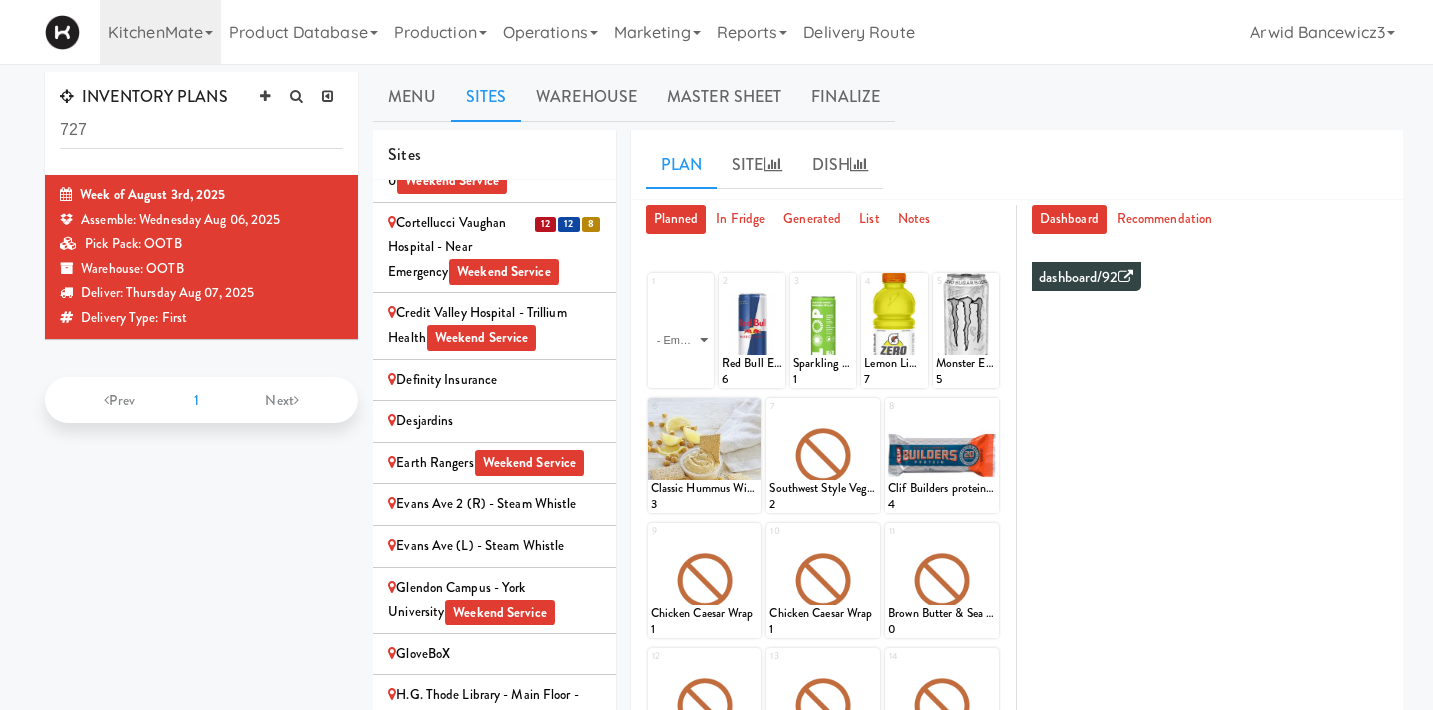 scroll, scrollTop: 1585, scrollLeft: 0, axis: vertical 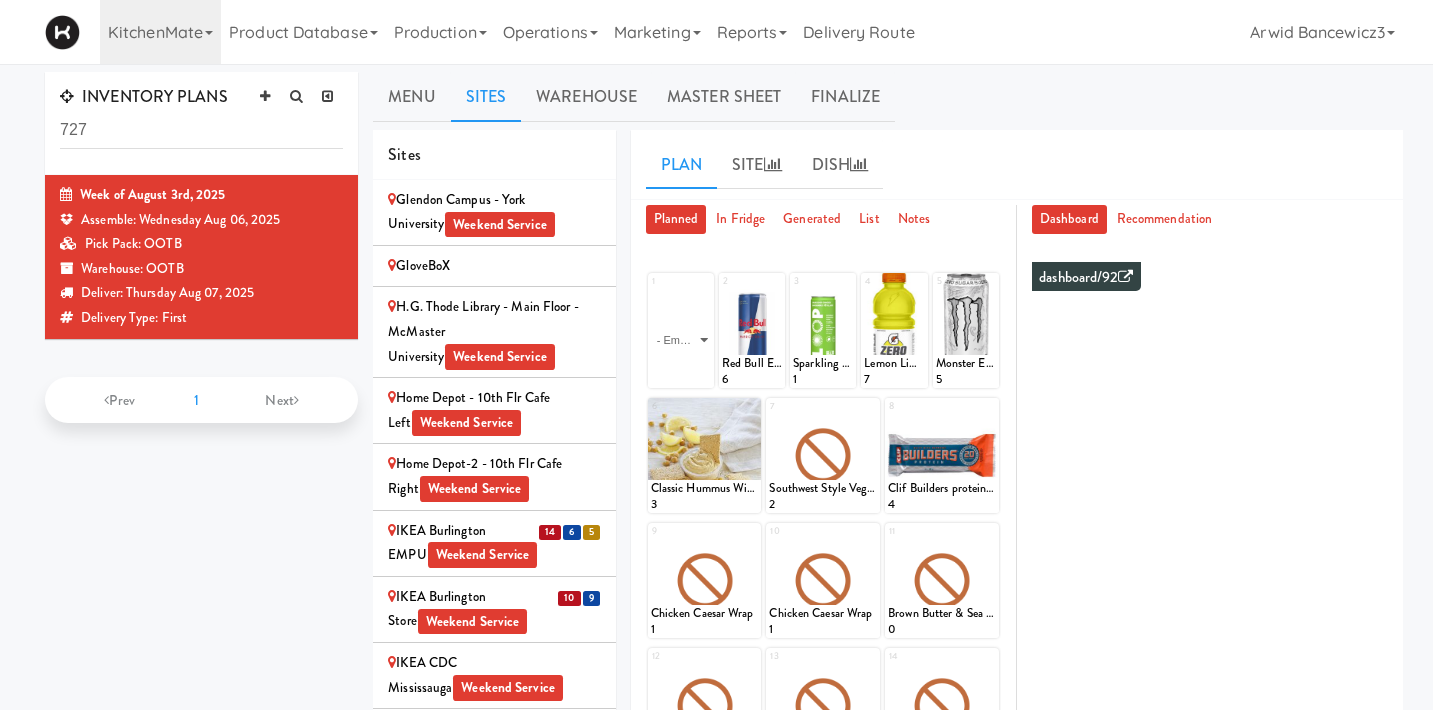 click on "H.G. Thode Library - Main Floor - McMaster University  Weekend Service" at bounding box center (494, 332) 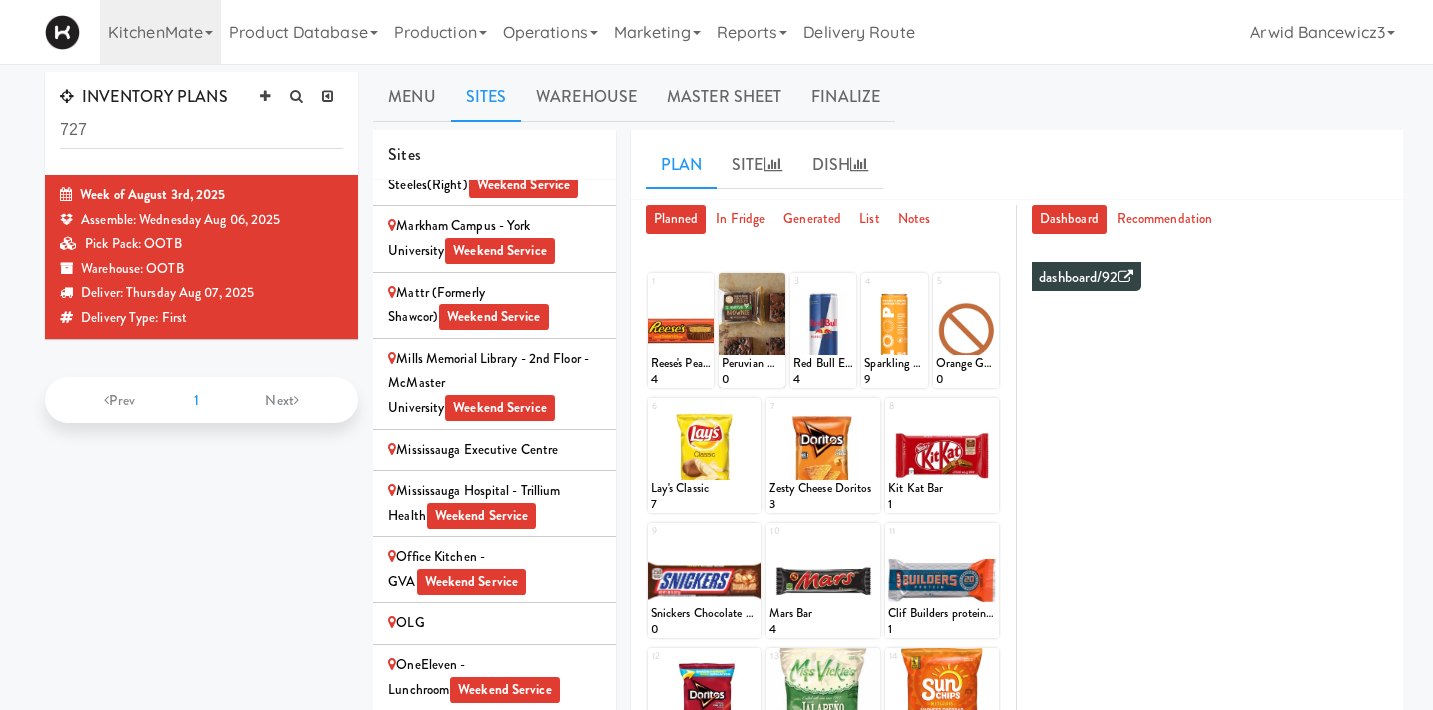 scroll, scrollTop: 3678, scrollLeft: 0, axis: vertical 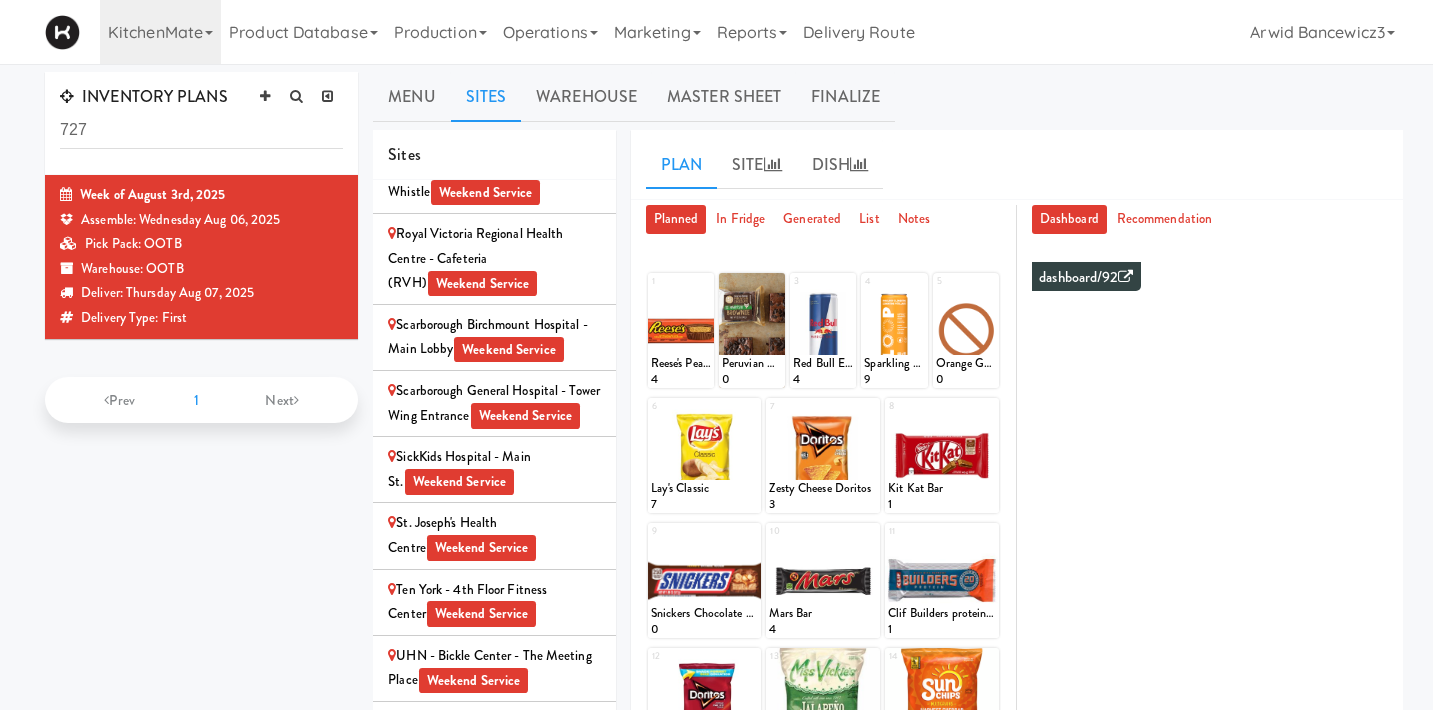 click on "[HOSPITAL NAME] - [WING NAME] Entrance Weekend Service" at bounding box center [494, 403] 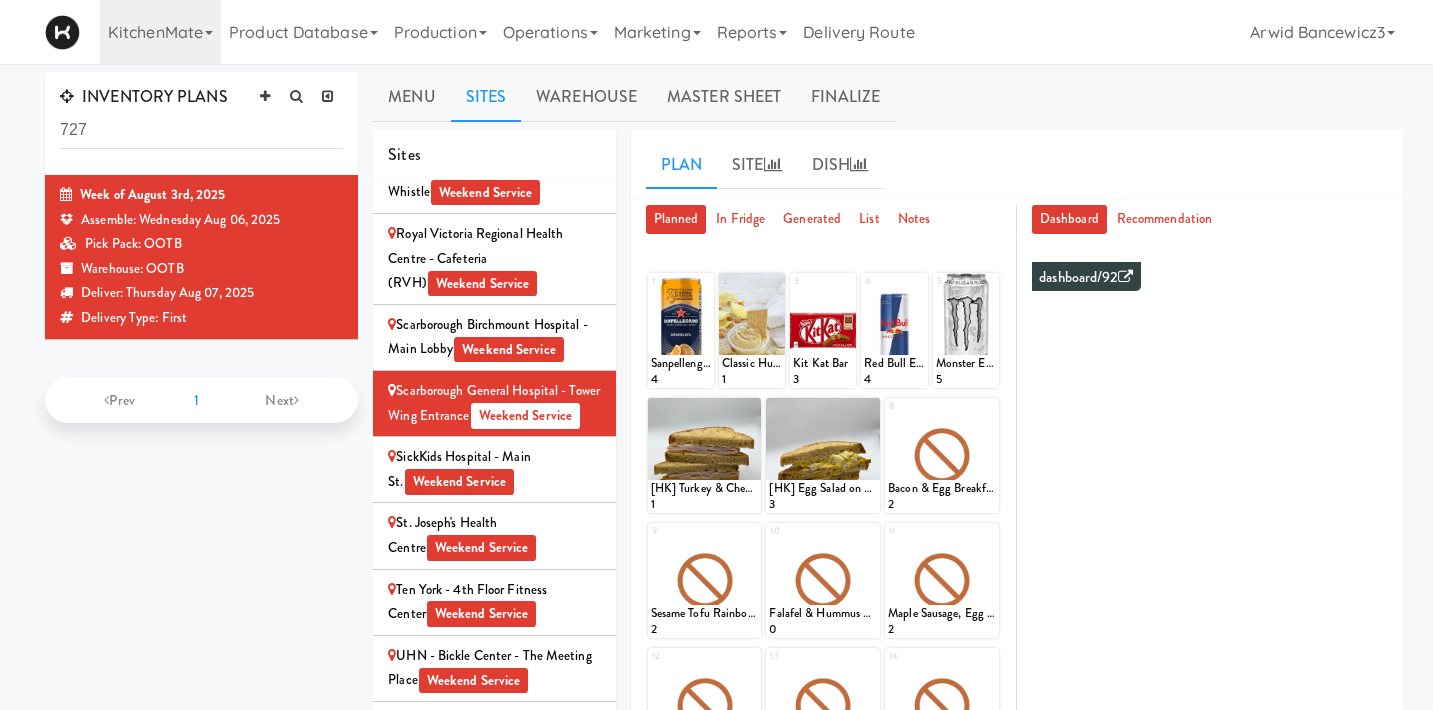scroll, scrollTop: 3776, scrollLeft: 0, axis: vertical 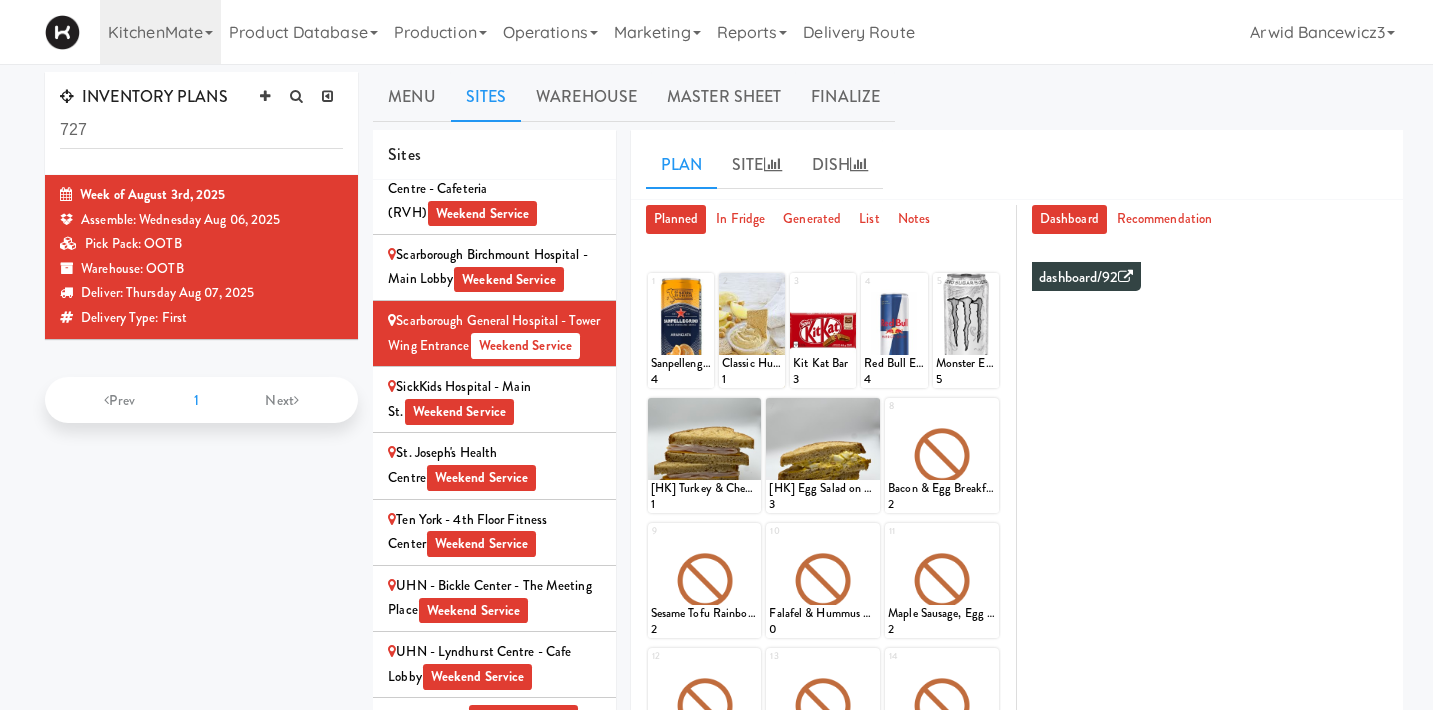 click on "SickKids Hospital - Main St.  Weekend Service" at bounding box center [494, 399] 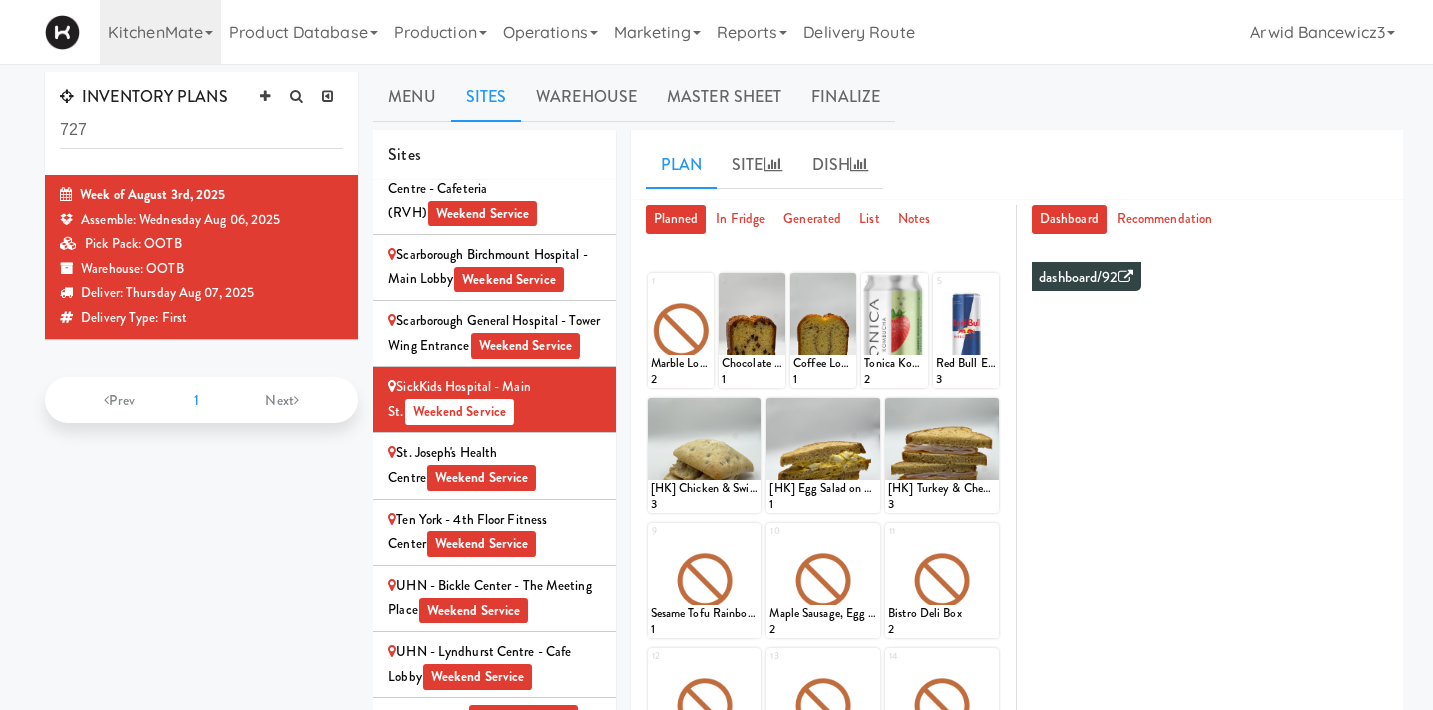 scroll, scrollTop: 449, scrollLeft: 0, axis: vertical 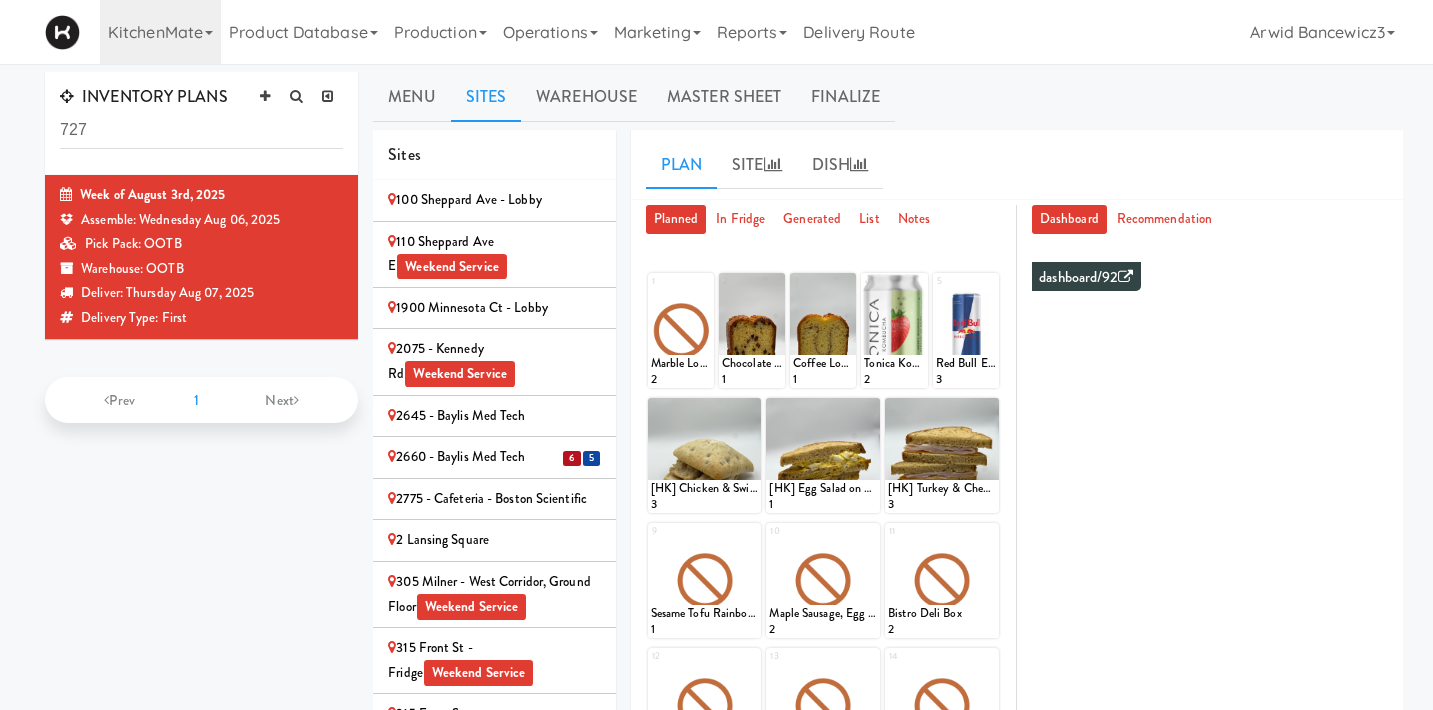 click on "100 Sheppard Ave - Lobby" at bounding box center (494, 200) 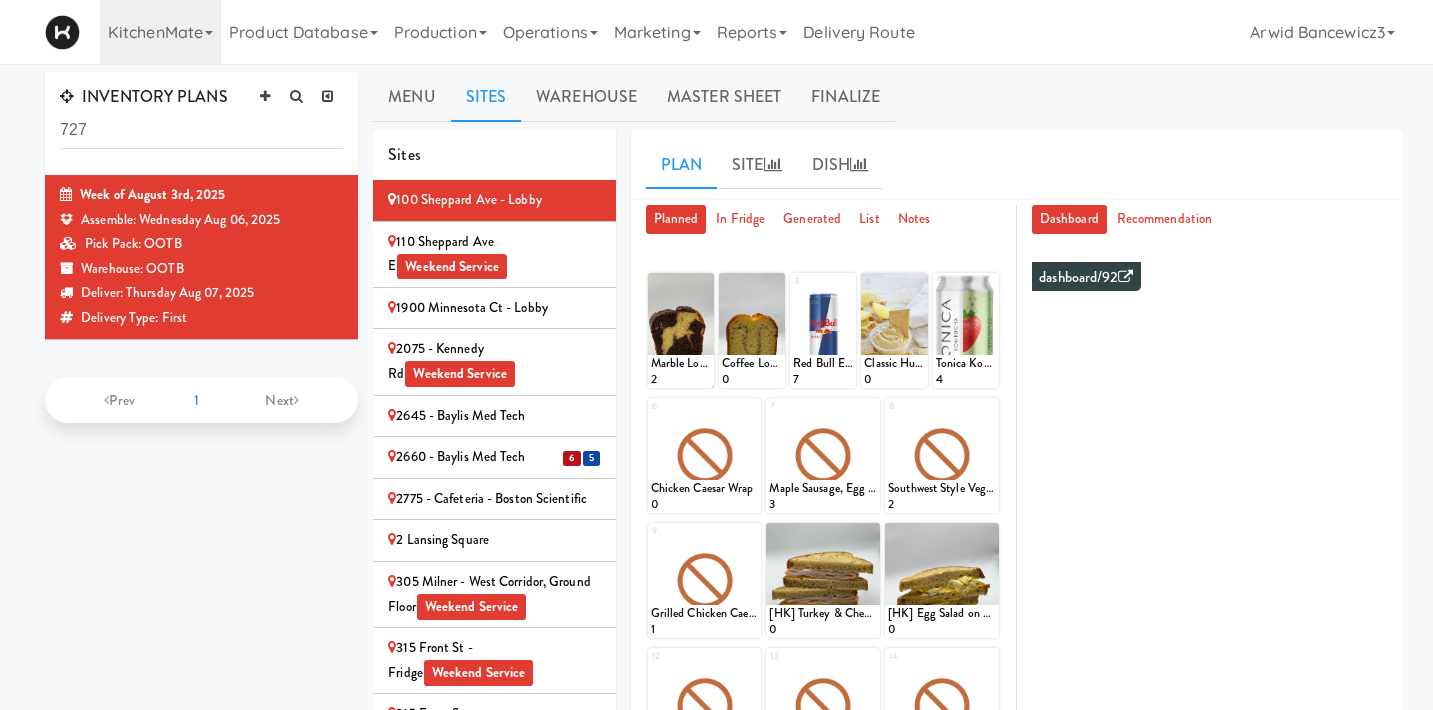 click on "110 Sheppard Ave E  Weekend Service" at bounding box center [494, 254] 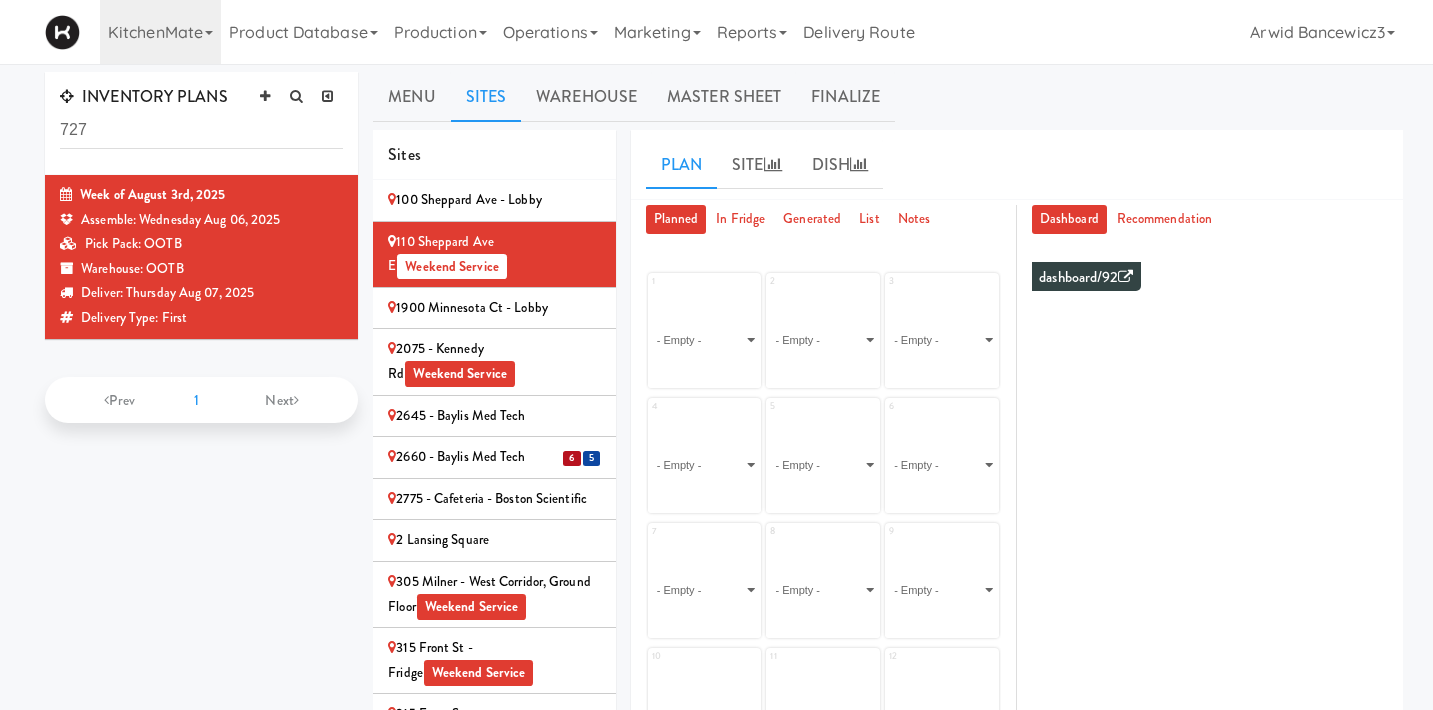 click on "2075 - Kennedy Rd  Weekend Service" at bounding box center [494, 361] 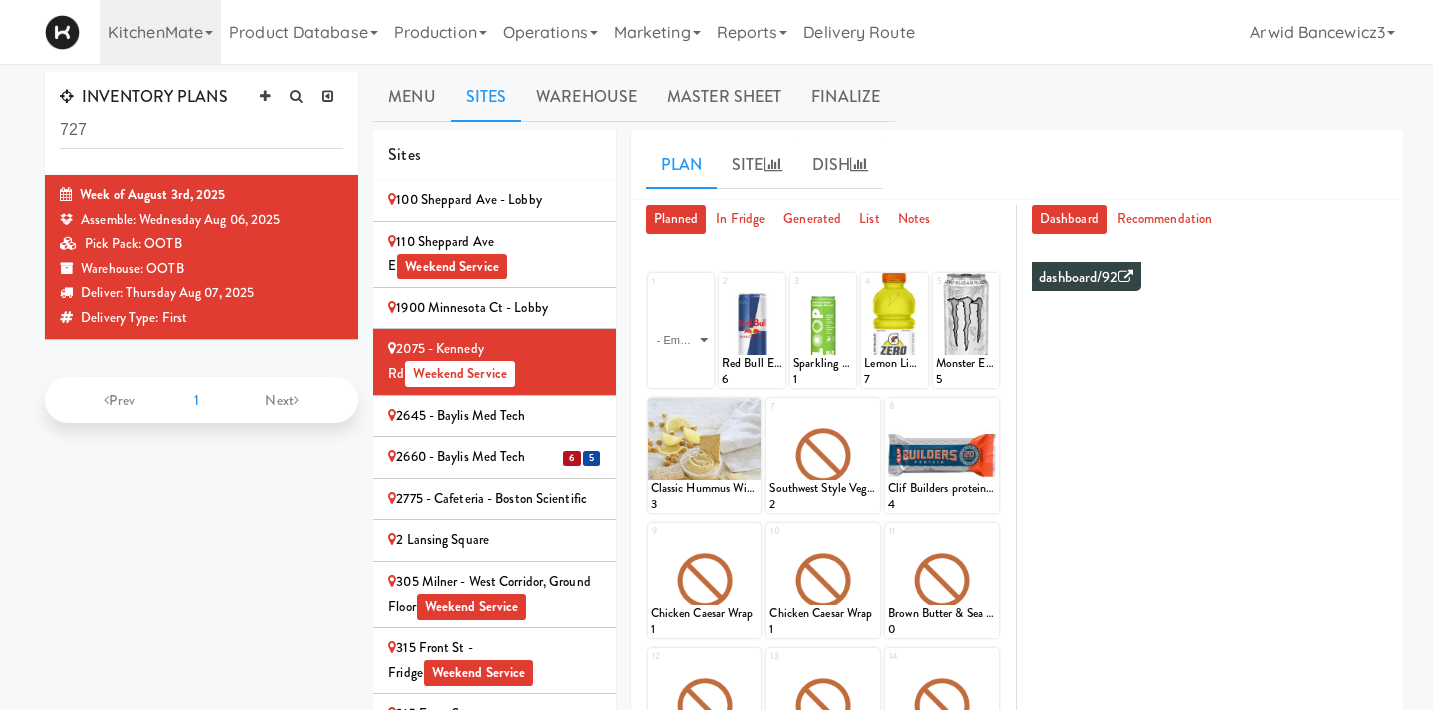 click on "2645 - Baylis Med Tech" at bounding box center [494, 416] 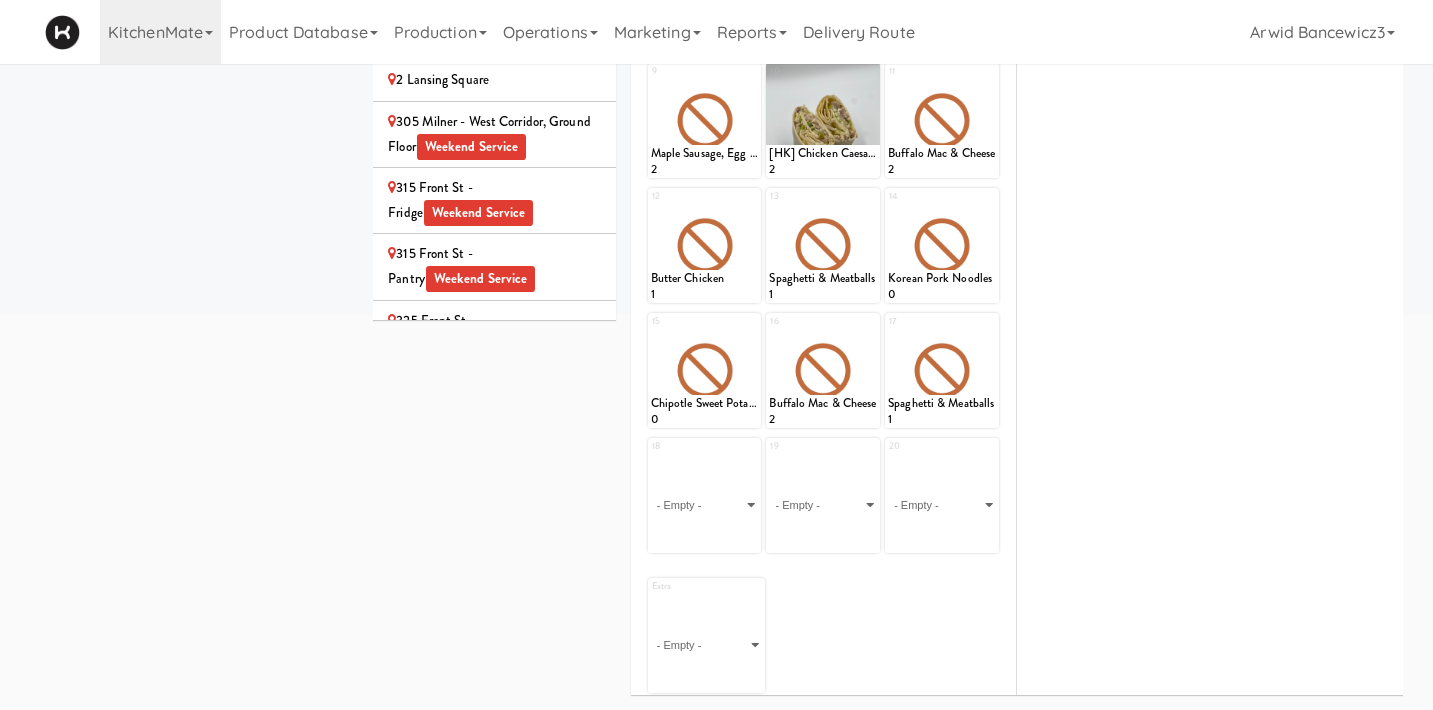 scroll, scrollTop: 0, scrollLeft: 0, axis: both 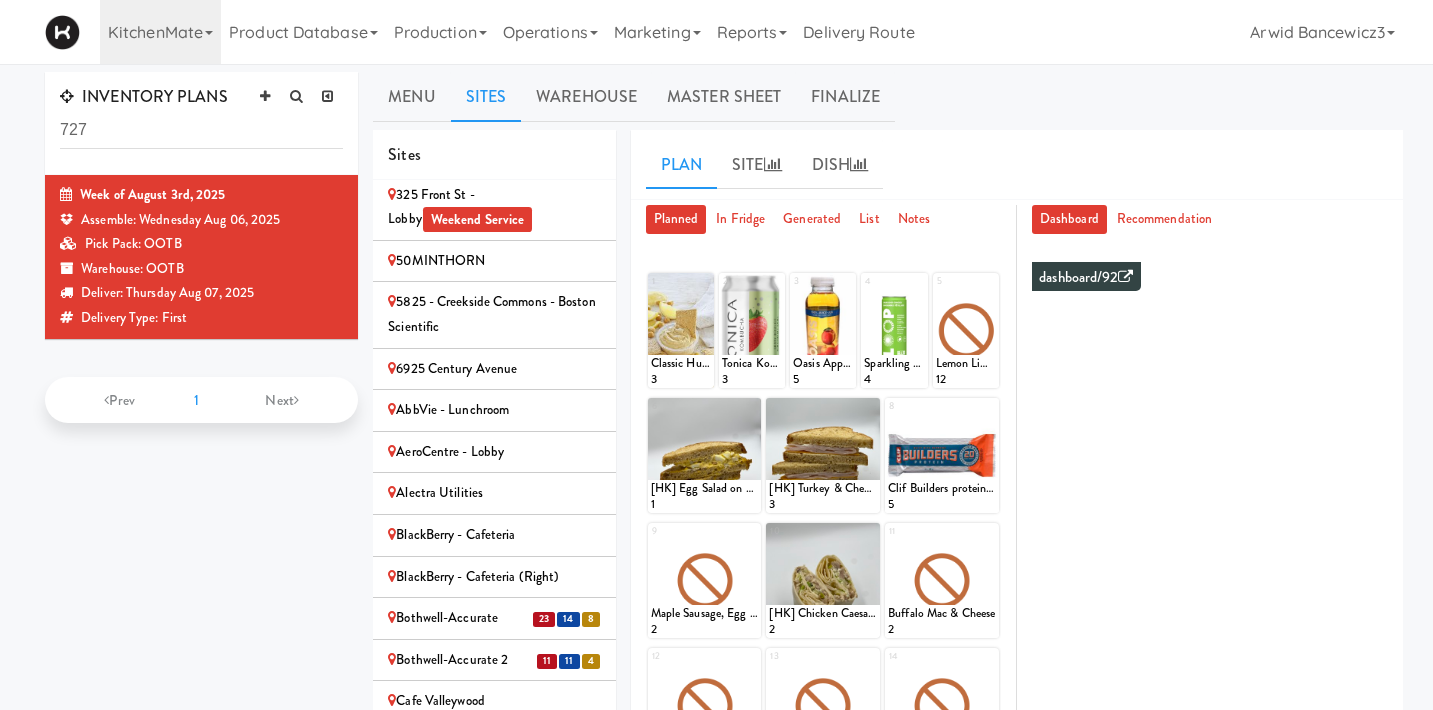 click on "5825 - Creekside Commons - Boston Scientific" at bounding box center (494, 315) 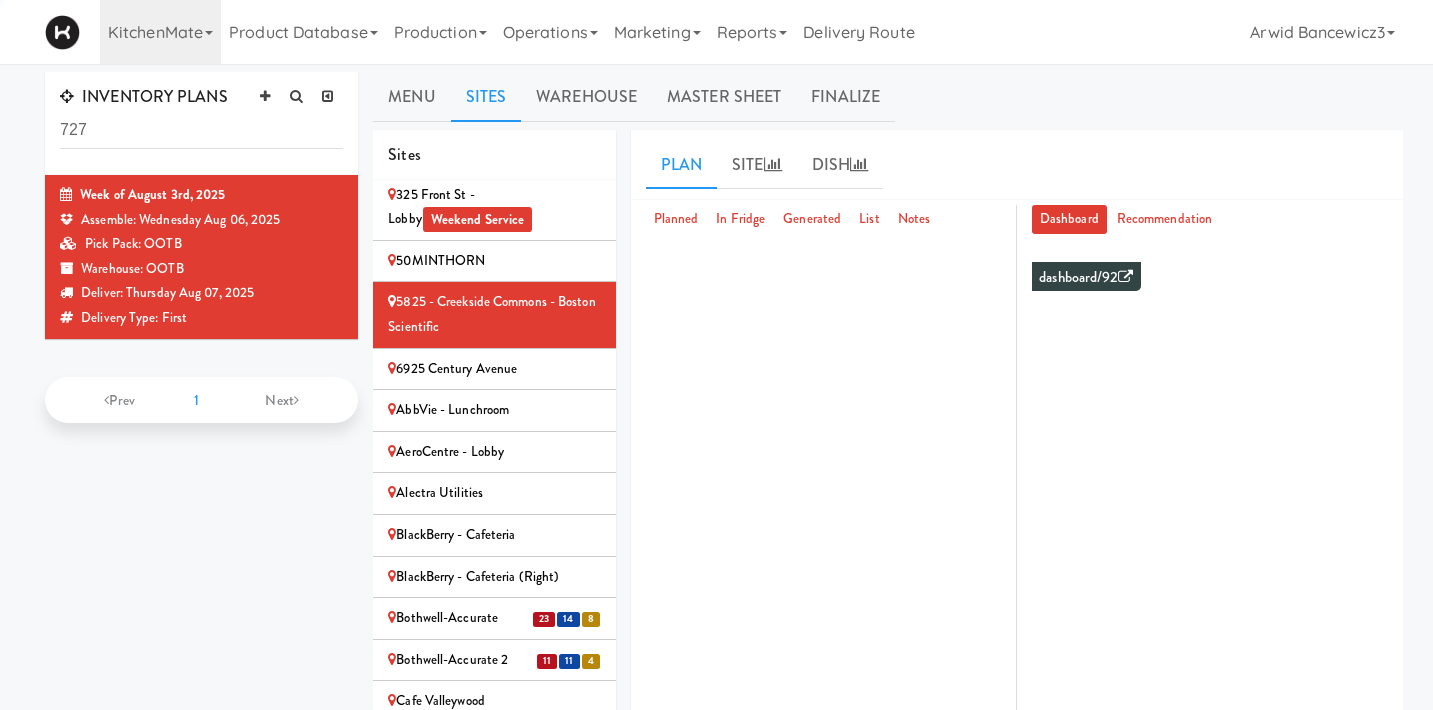 drag, startPoint x: 451, startPoint y: 24, endPoint x: 470, endPoint y: 75, distance: 54.42426 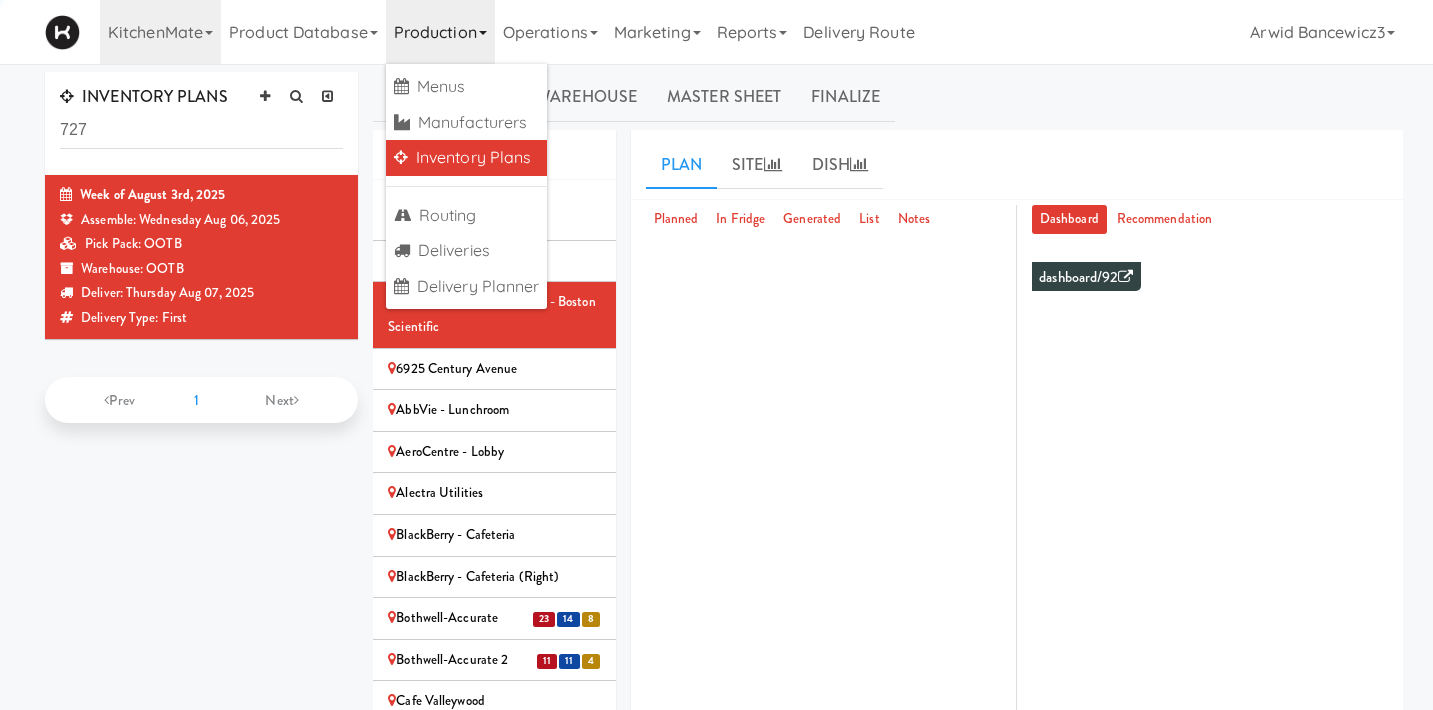 click on "Inventory Plans" at bounding box center [467, 158] 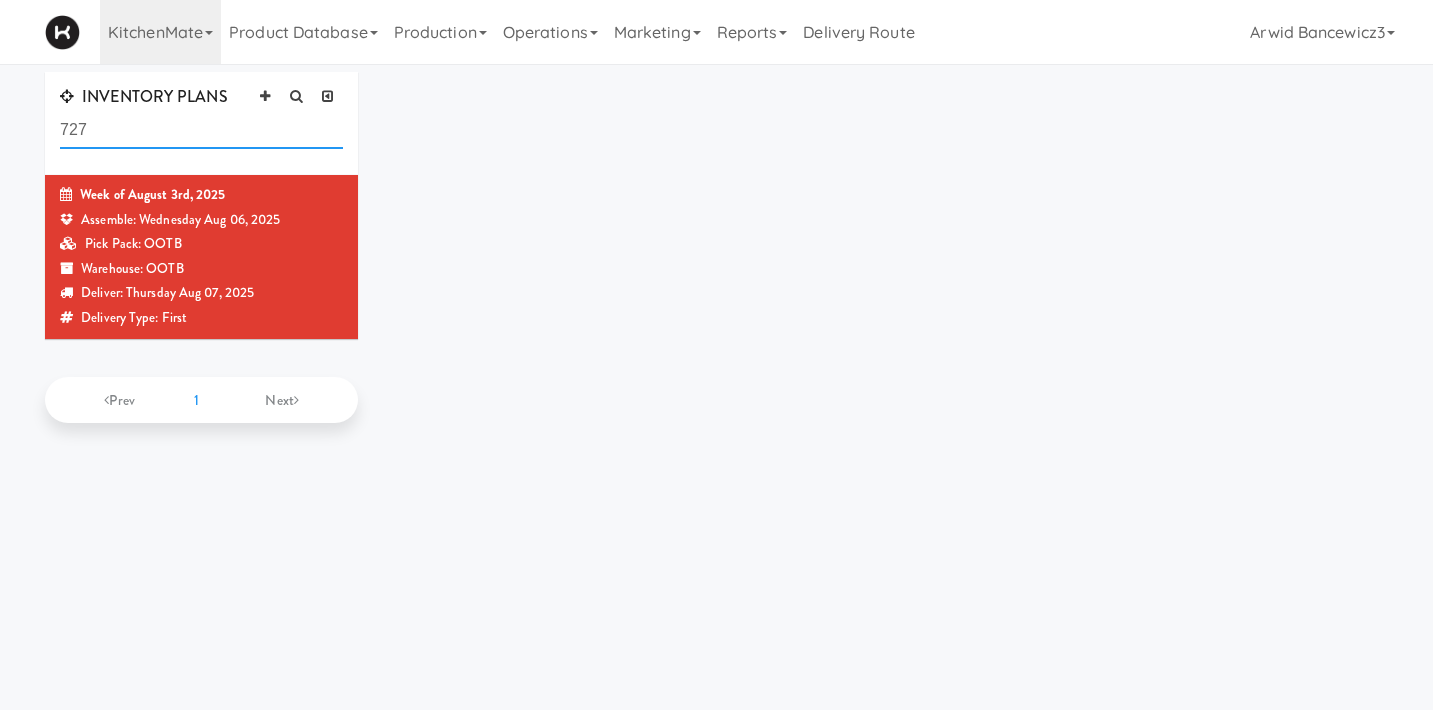 click on "727" at bounding box center (201, 130) 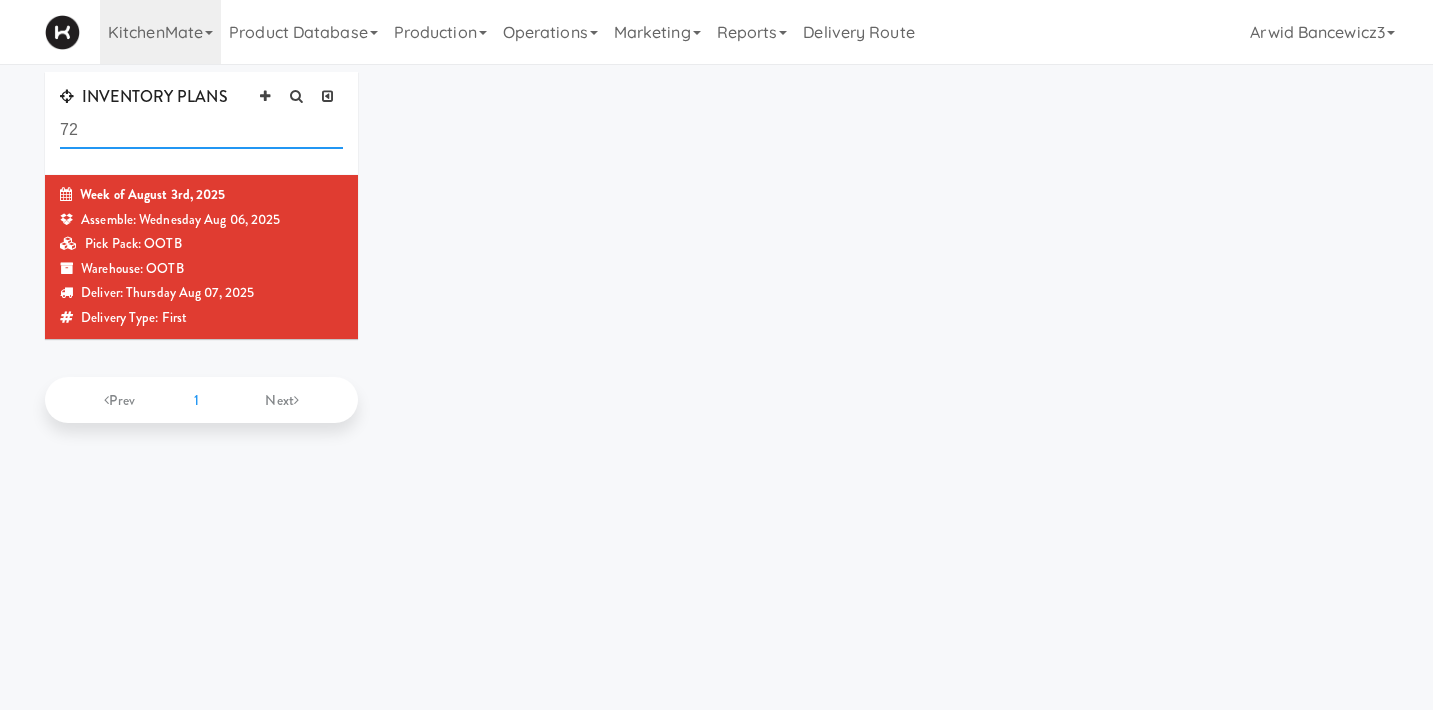 type on "7" 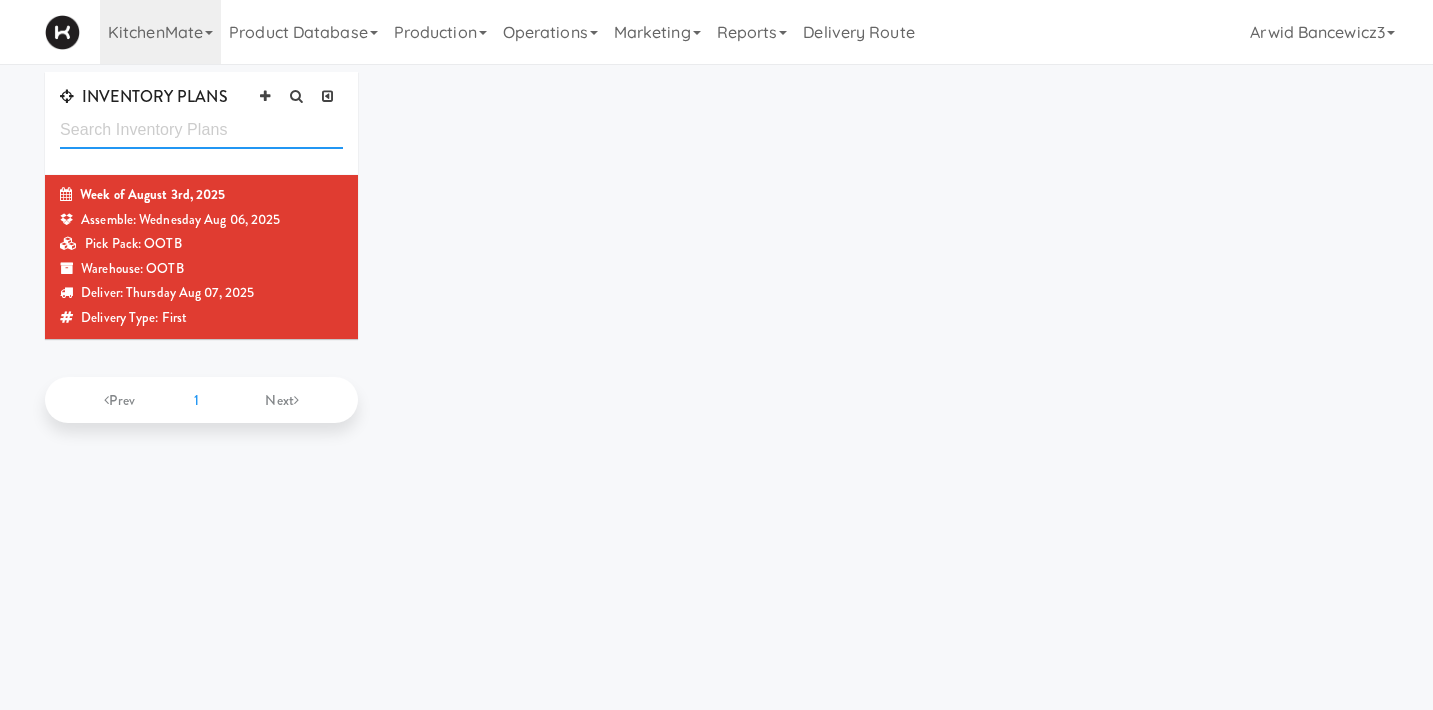 type 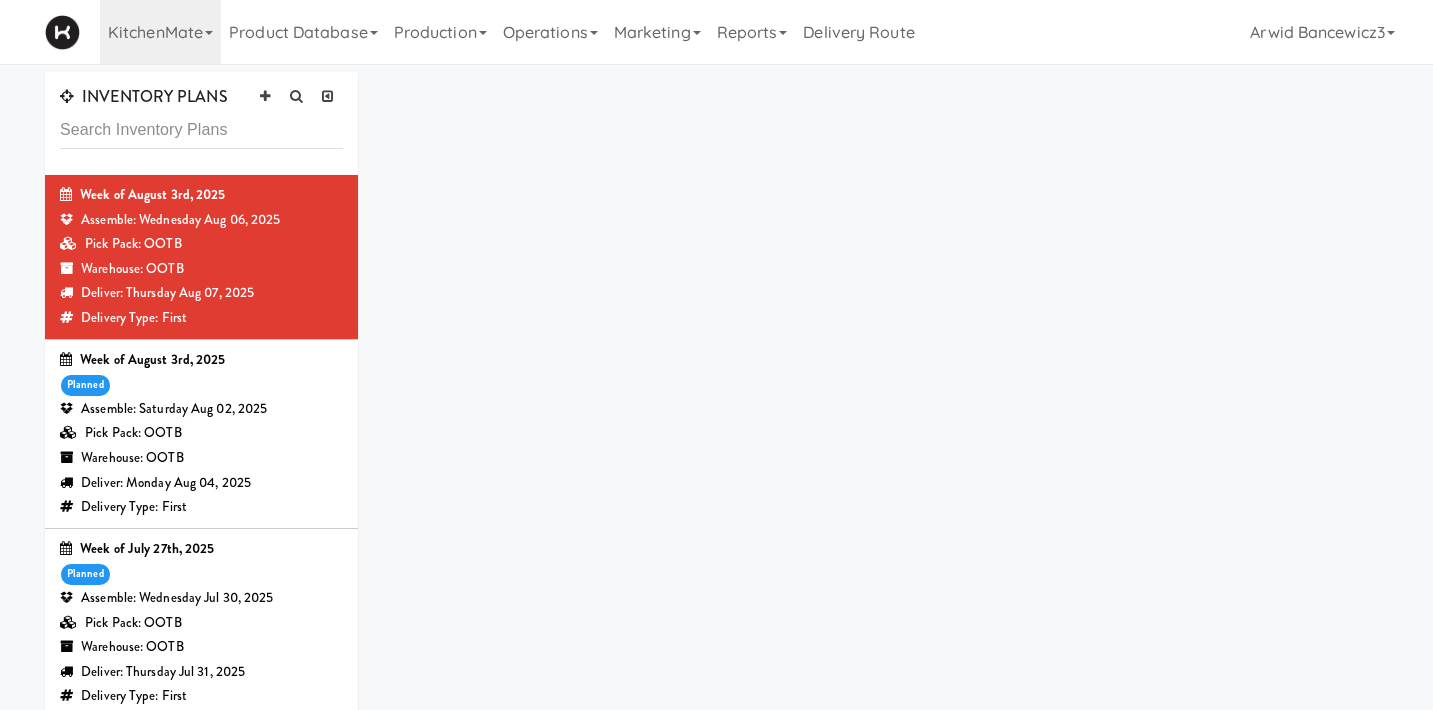 click on "Pick Pack: OOTB" at bounding box center [201, 433] 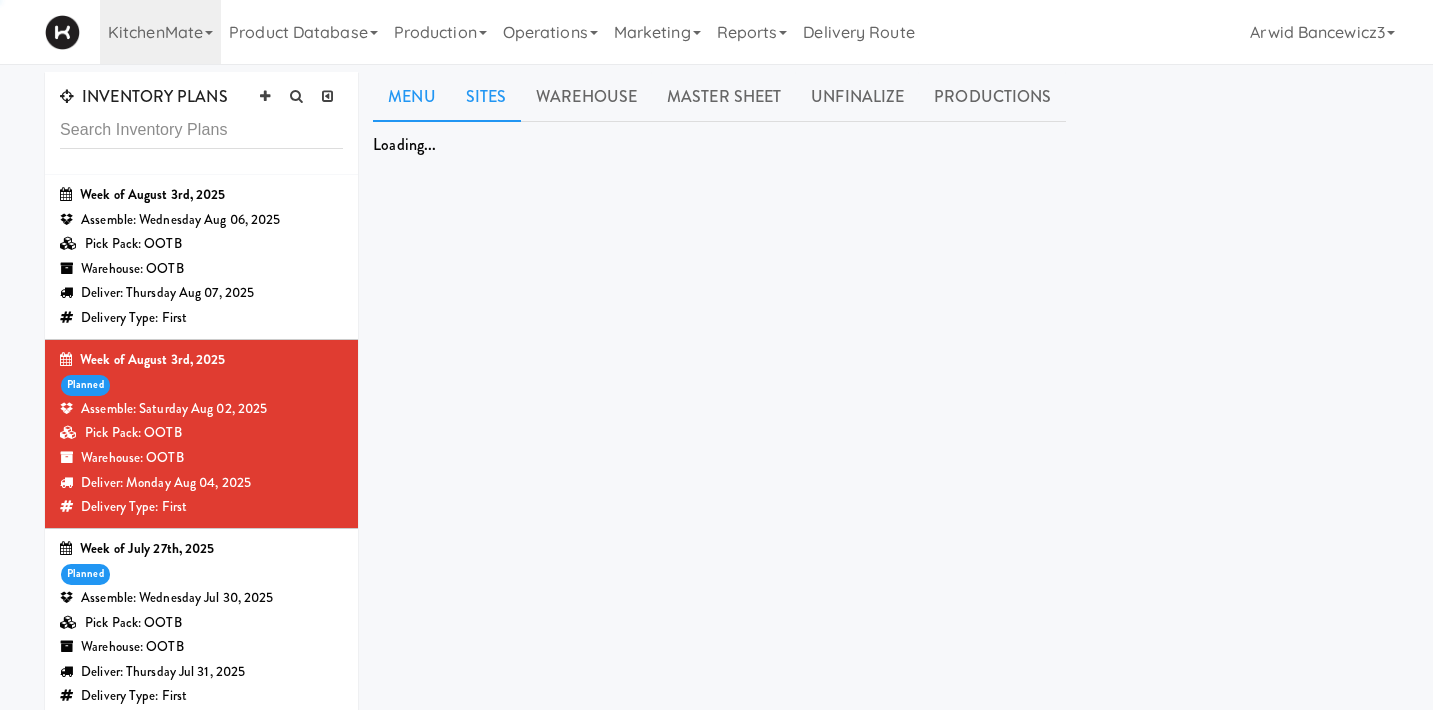 click on "Sites" at bounding box center (486, 97) 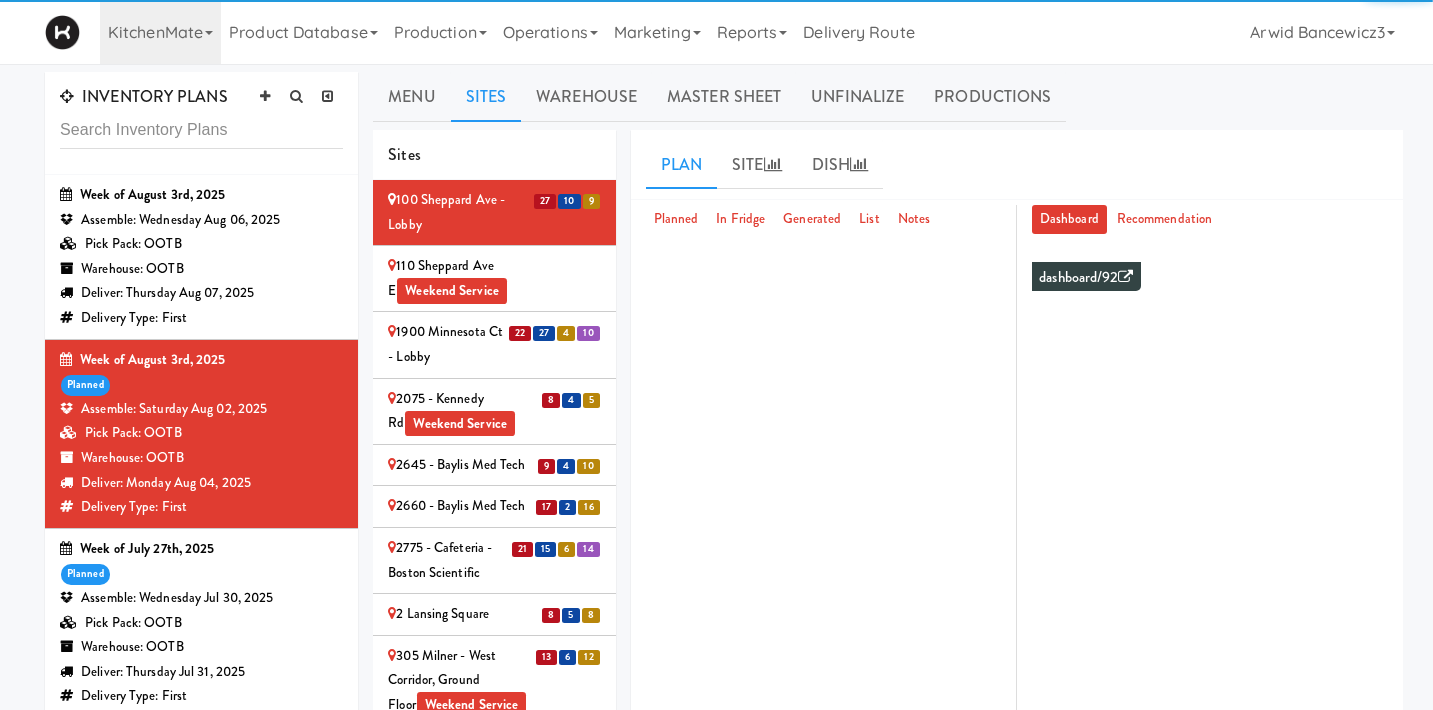 click on "1900 Minnesota Ct - Lobby" at bounding box center (494, 344) 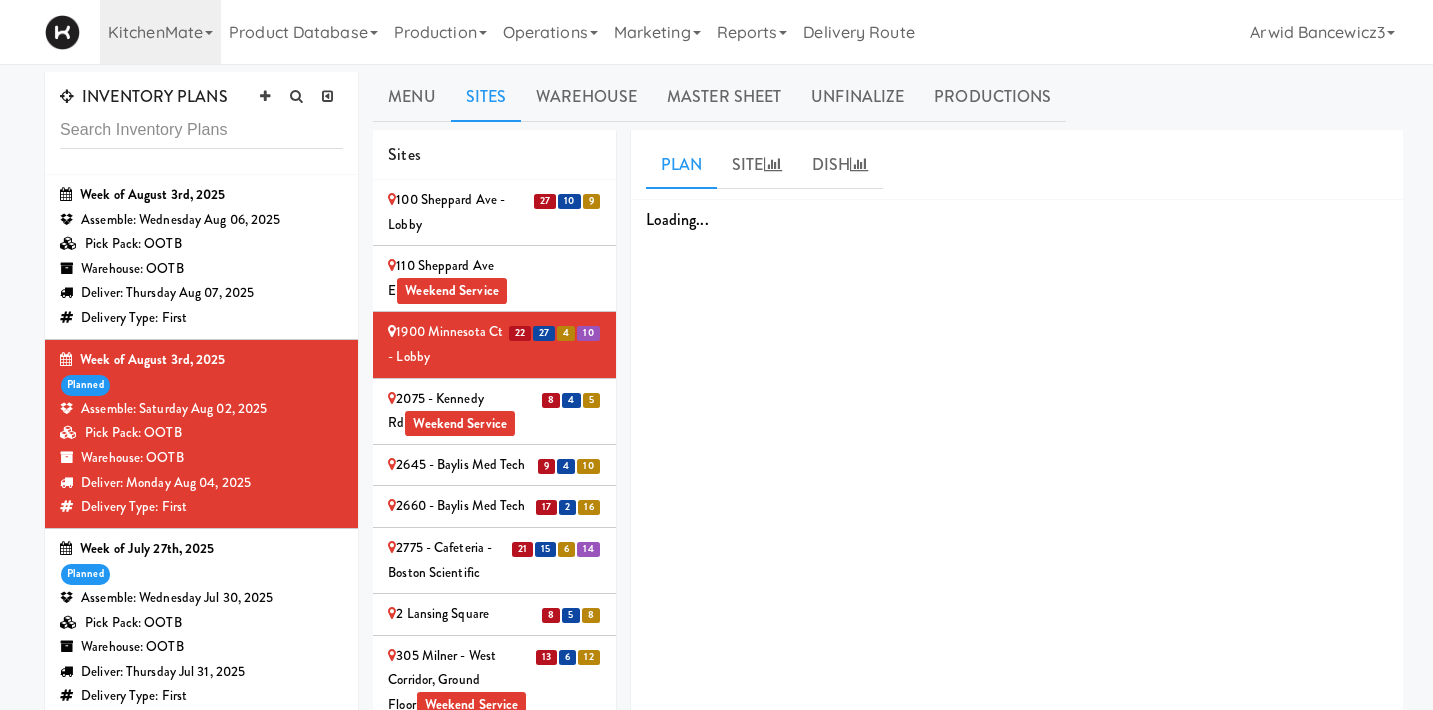click on "2075 - Kennedy Rd  Weekend Service" at bounding box center (494, 411) 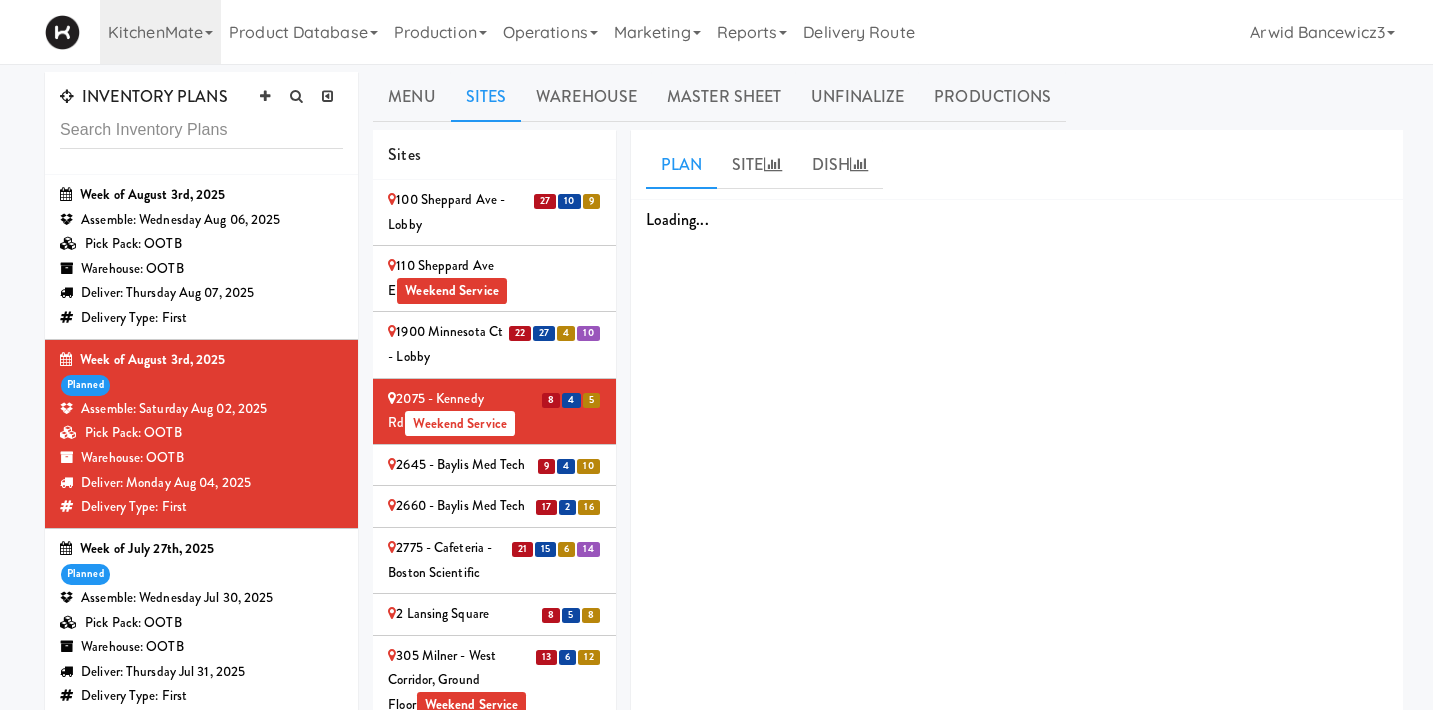 click on "Bothwell-Accurate" at bounding box center [494, 1376] 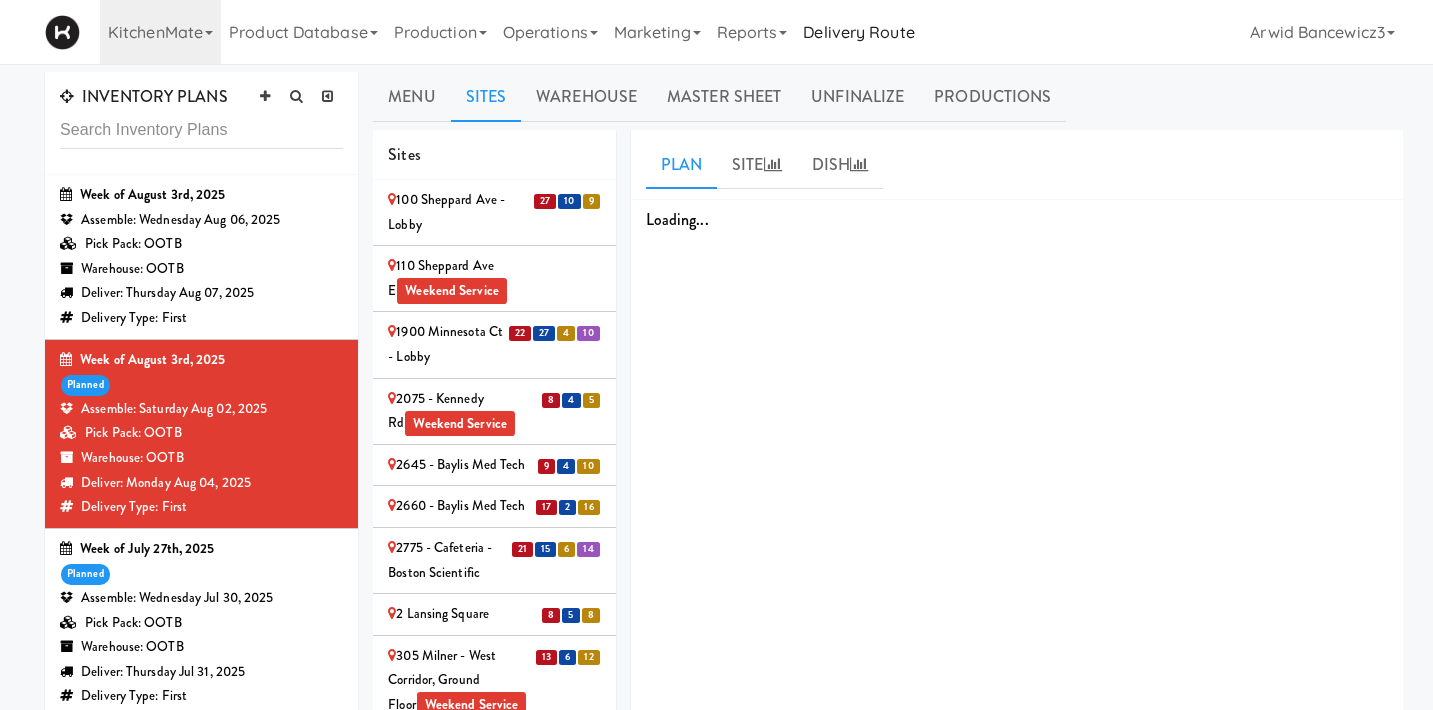 scroll, scrollTop: 973, scrollLeft: 0, axis: vertical 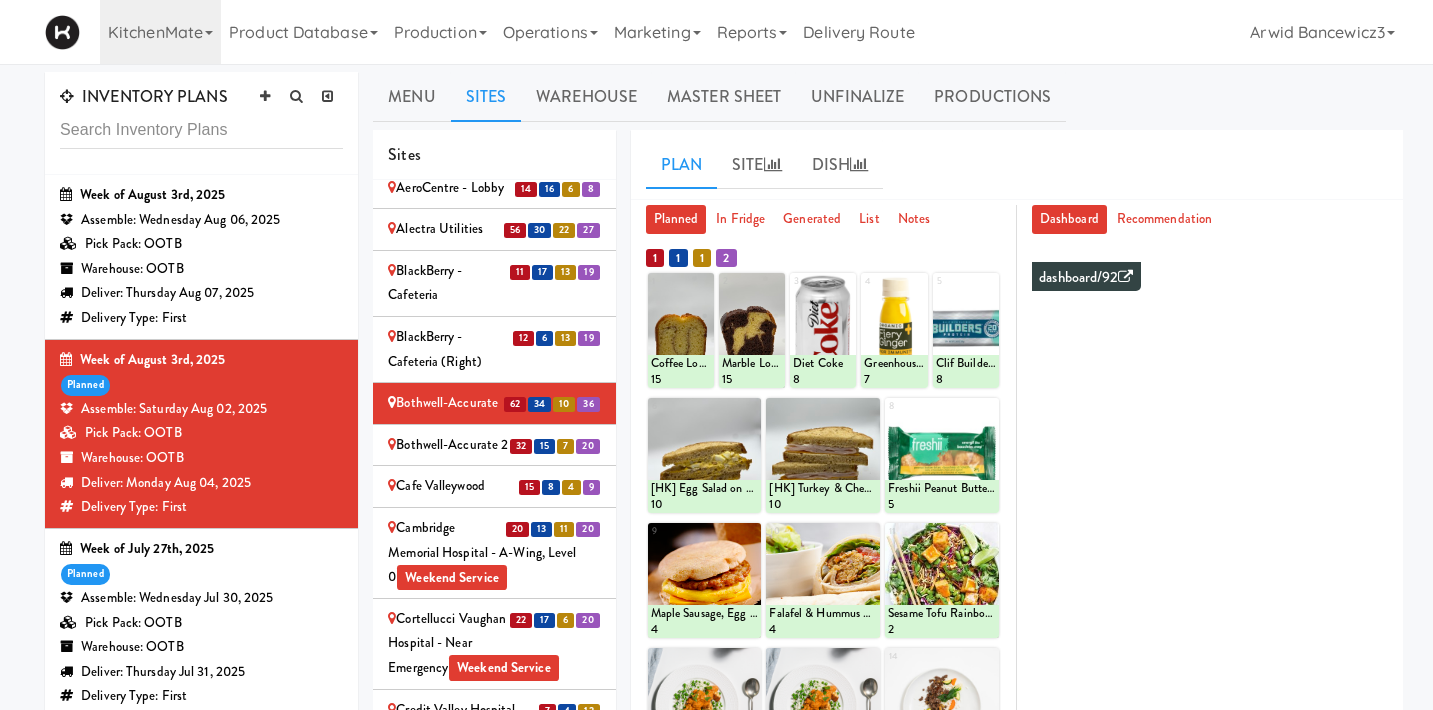 click on "BlackBerry - Cafeteria (Right)" at bounding box center [494, 349] 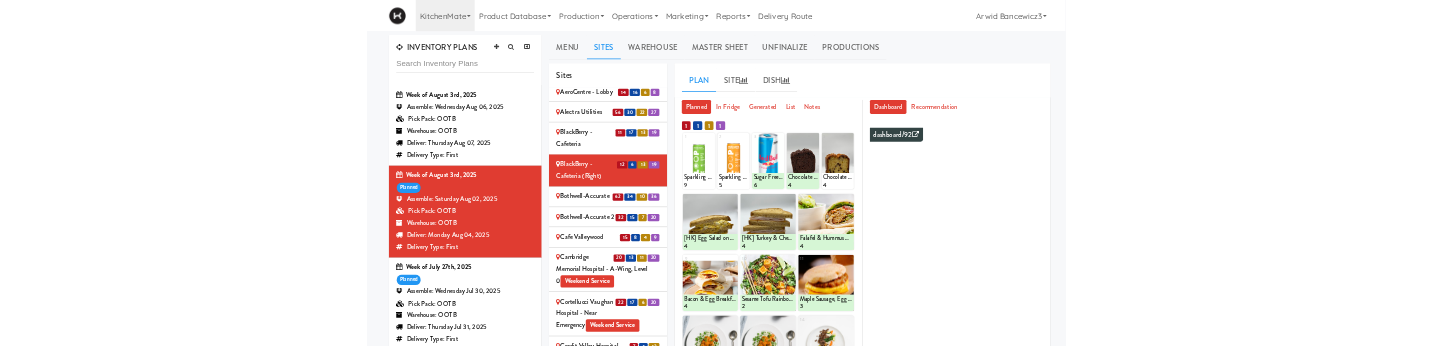 scroll, scrollTop: 1730, scrollLeft: 0, axis: vertical 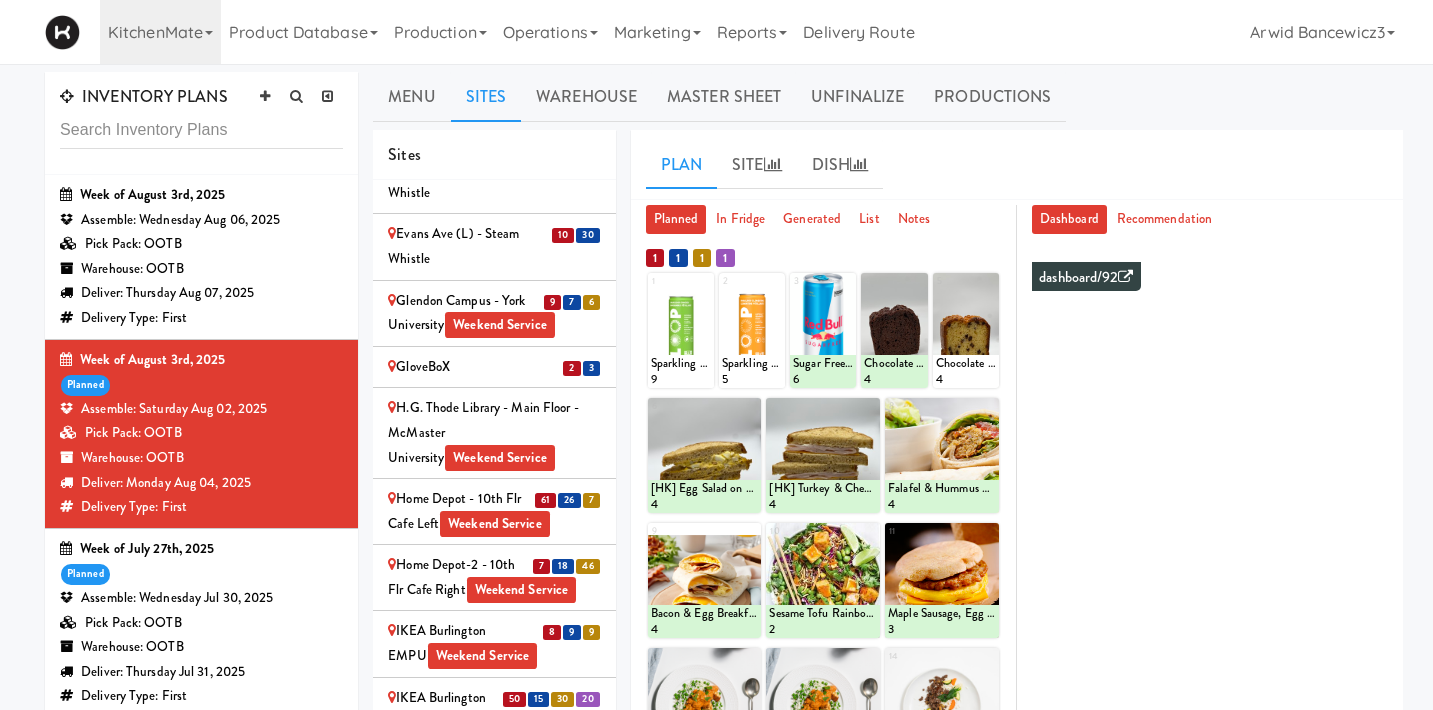 click on "Evans Ave (L) - Steam Whistle" at bounding box center [494, 246] 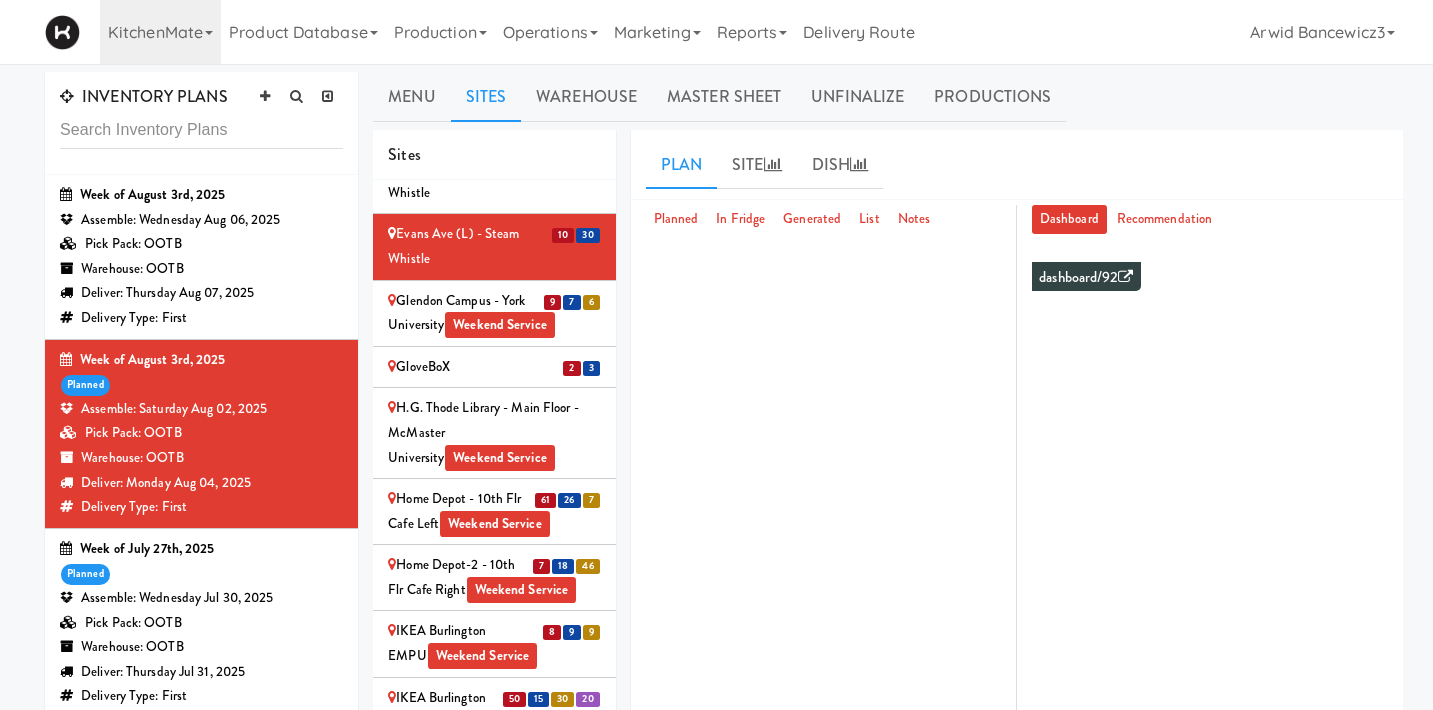 click on "Market @ 3500 Steeles(Right)  Weekend Service" at bounding box center [494, 1636] 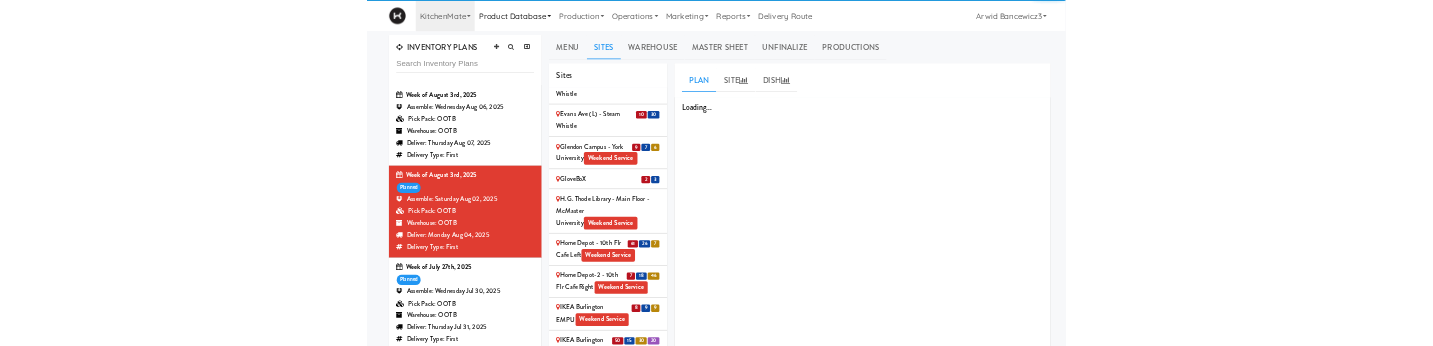 scroll, scrollTop: 3057, scrollLeft: 0, axis: vertical 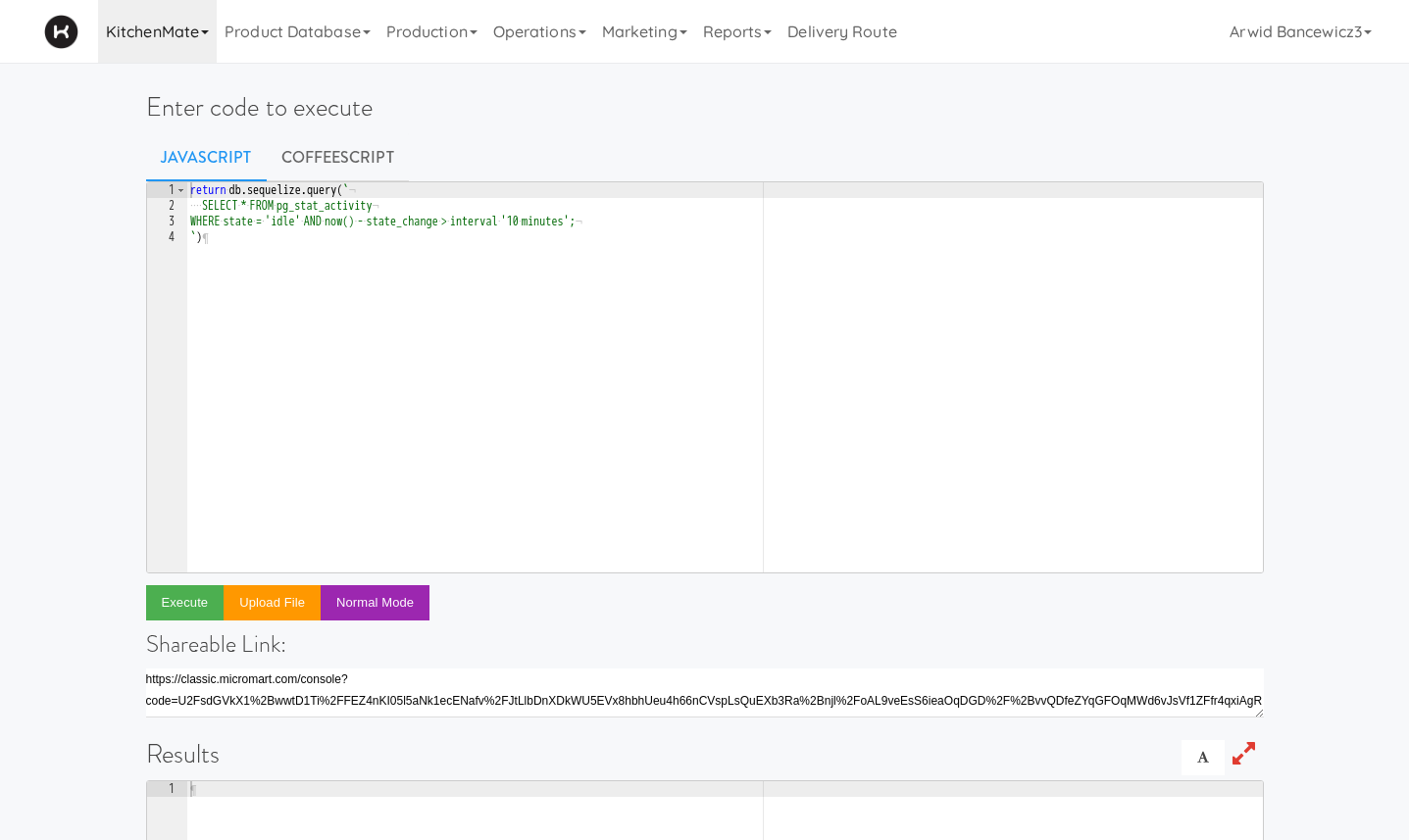 click on "KitchenMate" at bounding box center [157, 31] 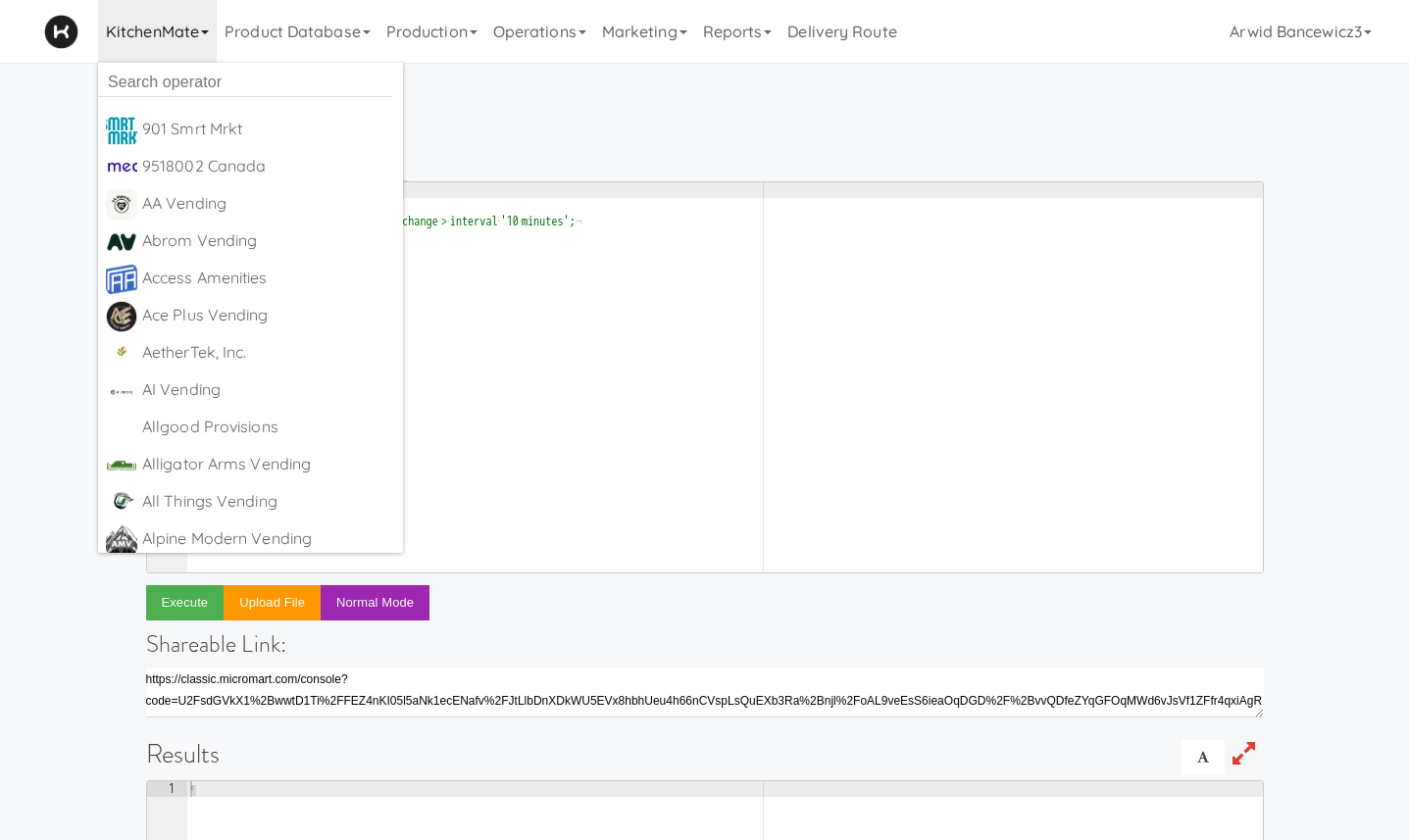 click on "KitchenMate" at bounding box center (157, 31) 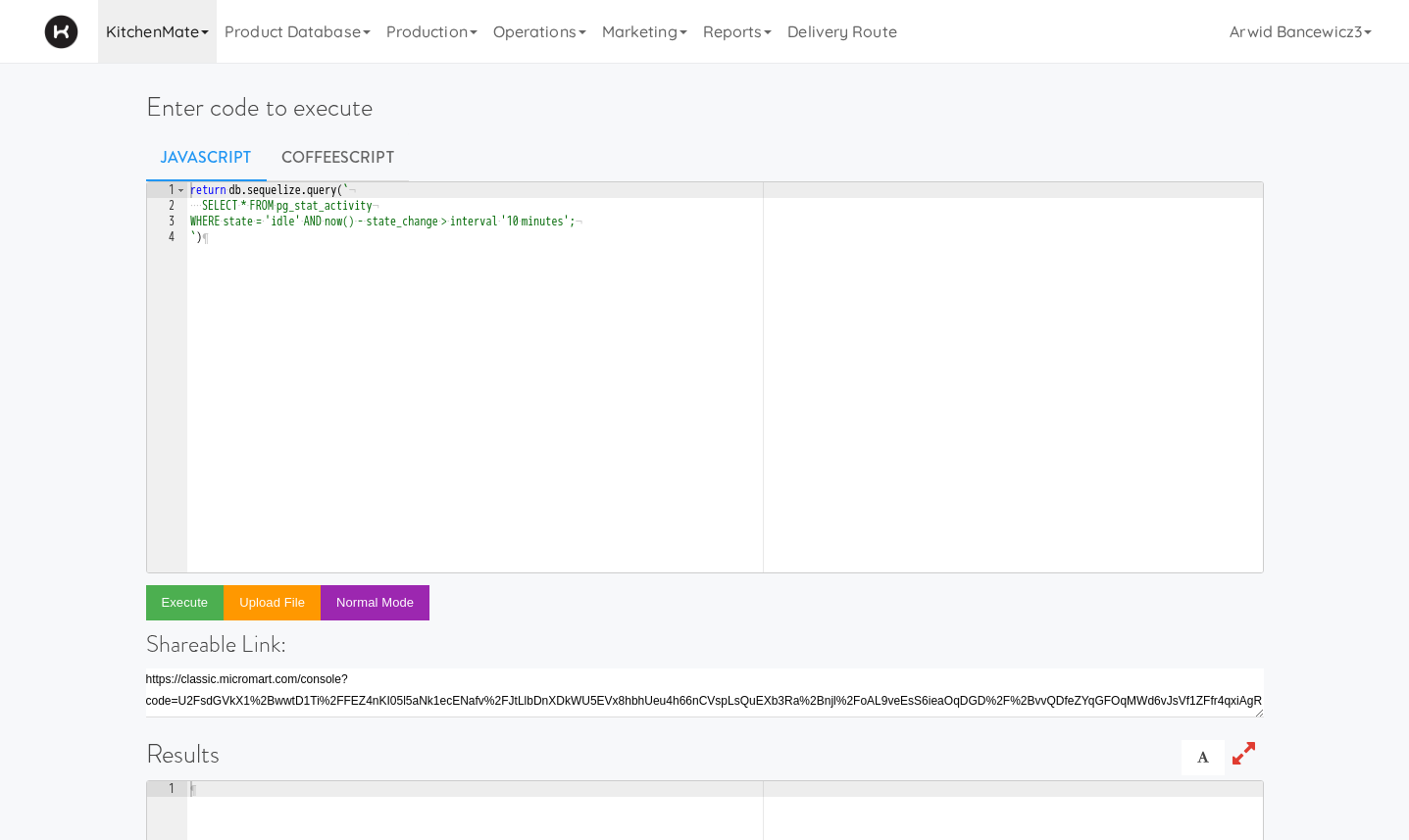 click on "KitchenMate" at bounding box center [157, 31] 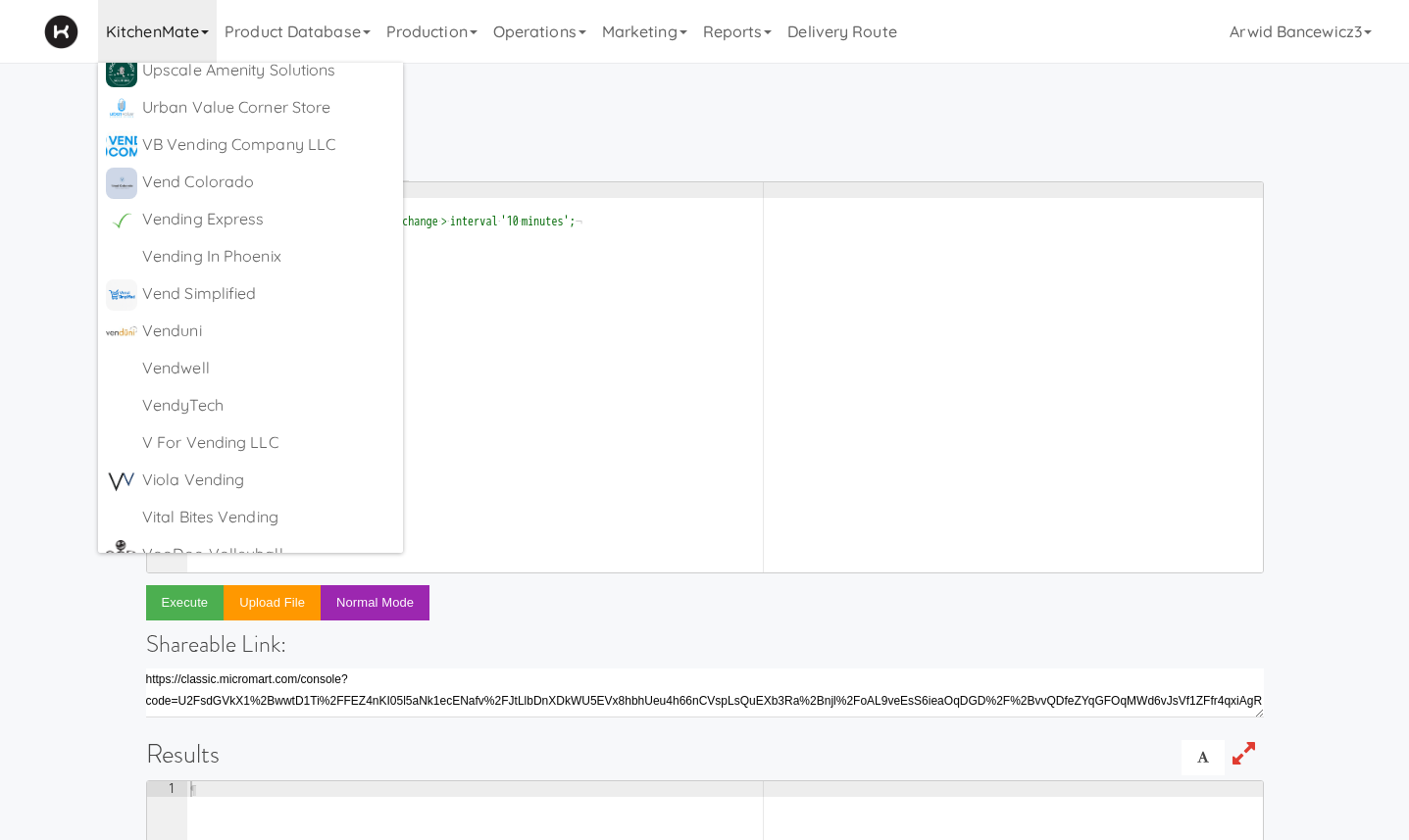 scroll, scrollTop: 8539, scrollLeft: 0, axis: vertical 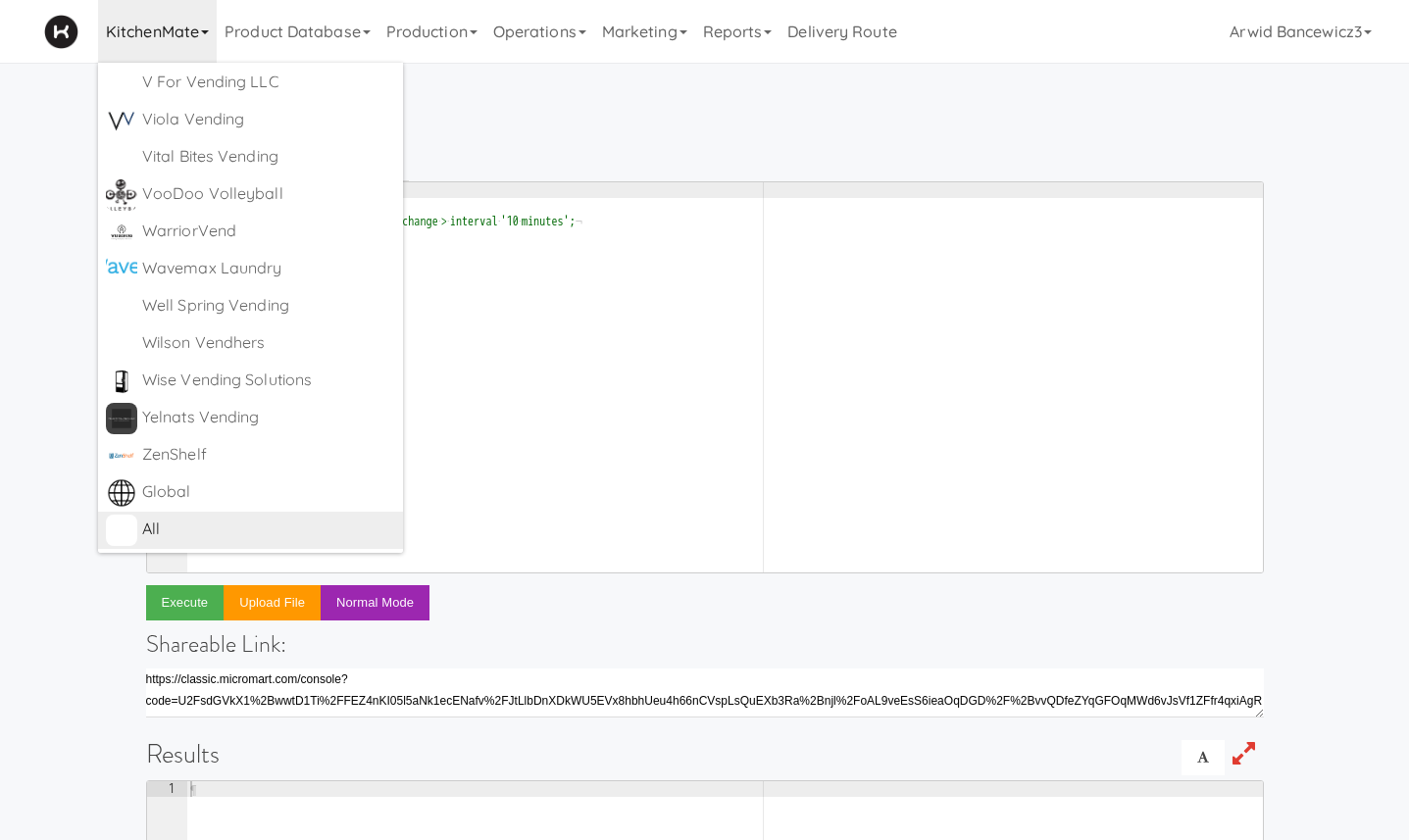 click on "All" at bounding box center [269, 529] 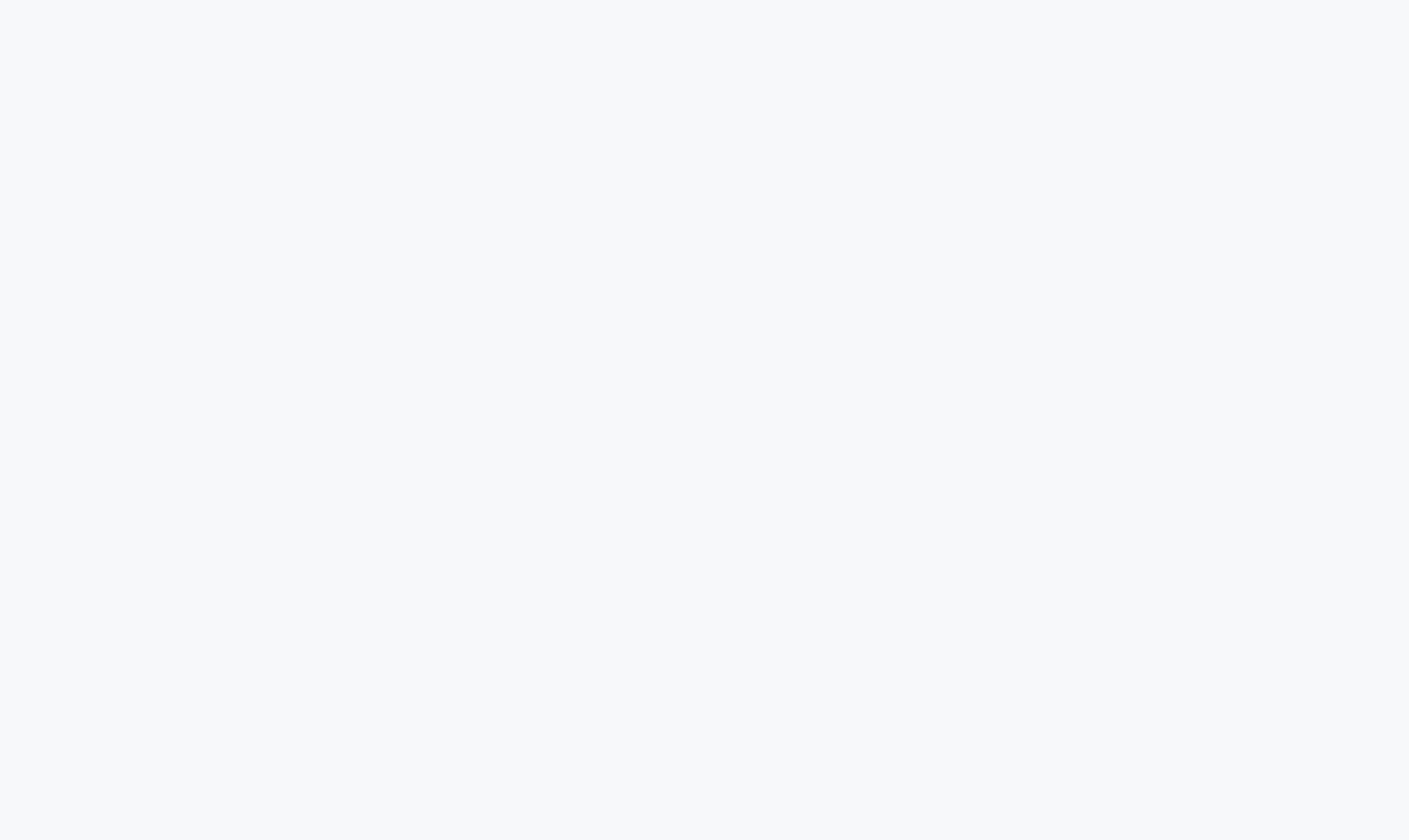 scroll, scrollTop: 0, scrollLeft: 0, axis: both 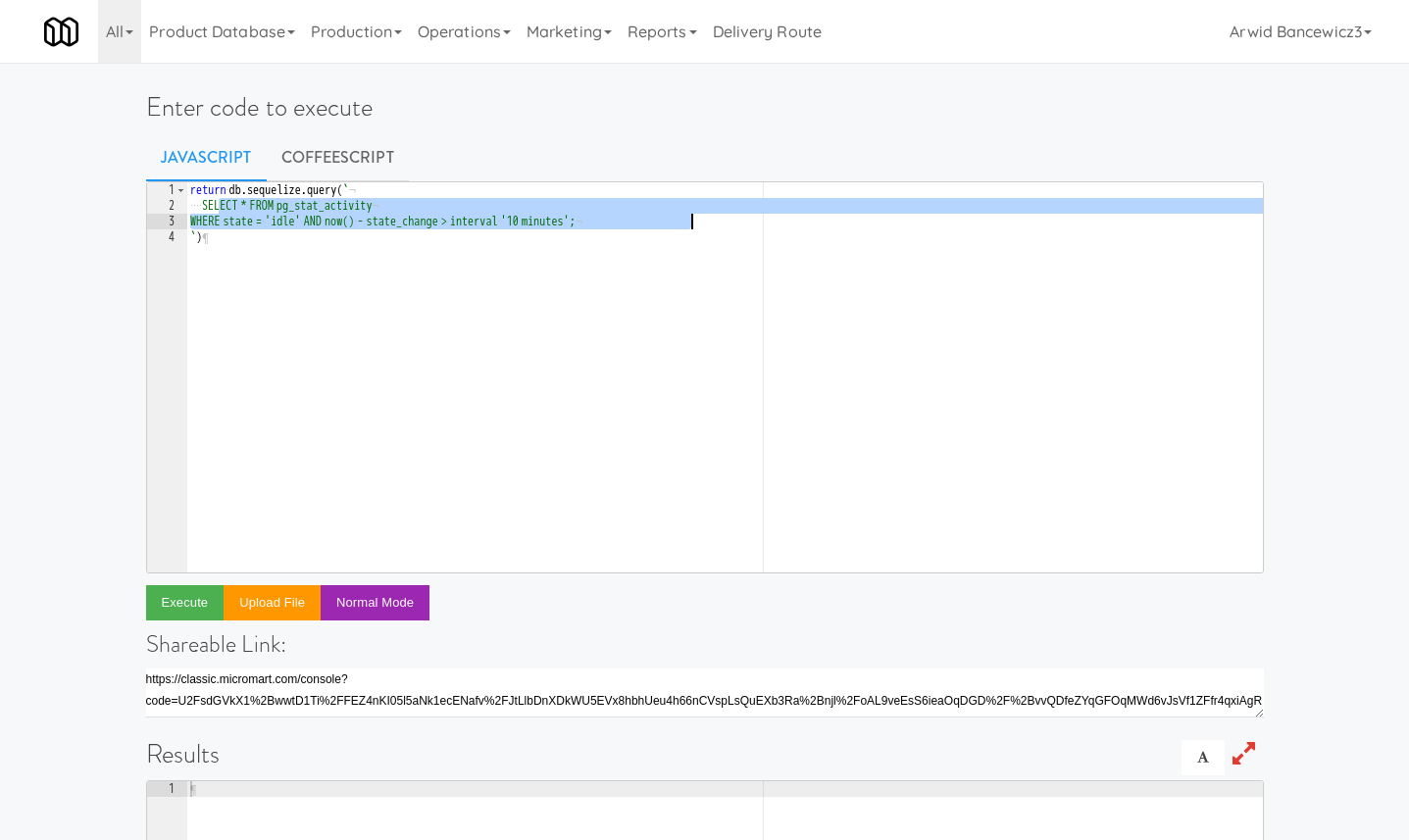 drag, startPoint x: 216, startPoint y: 205, endPoint x: 857, endPoint y: 225, distance: 641.3119 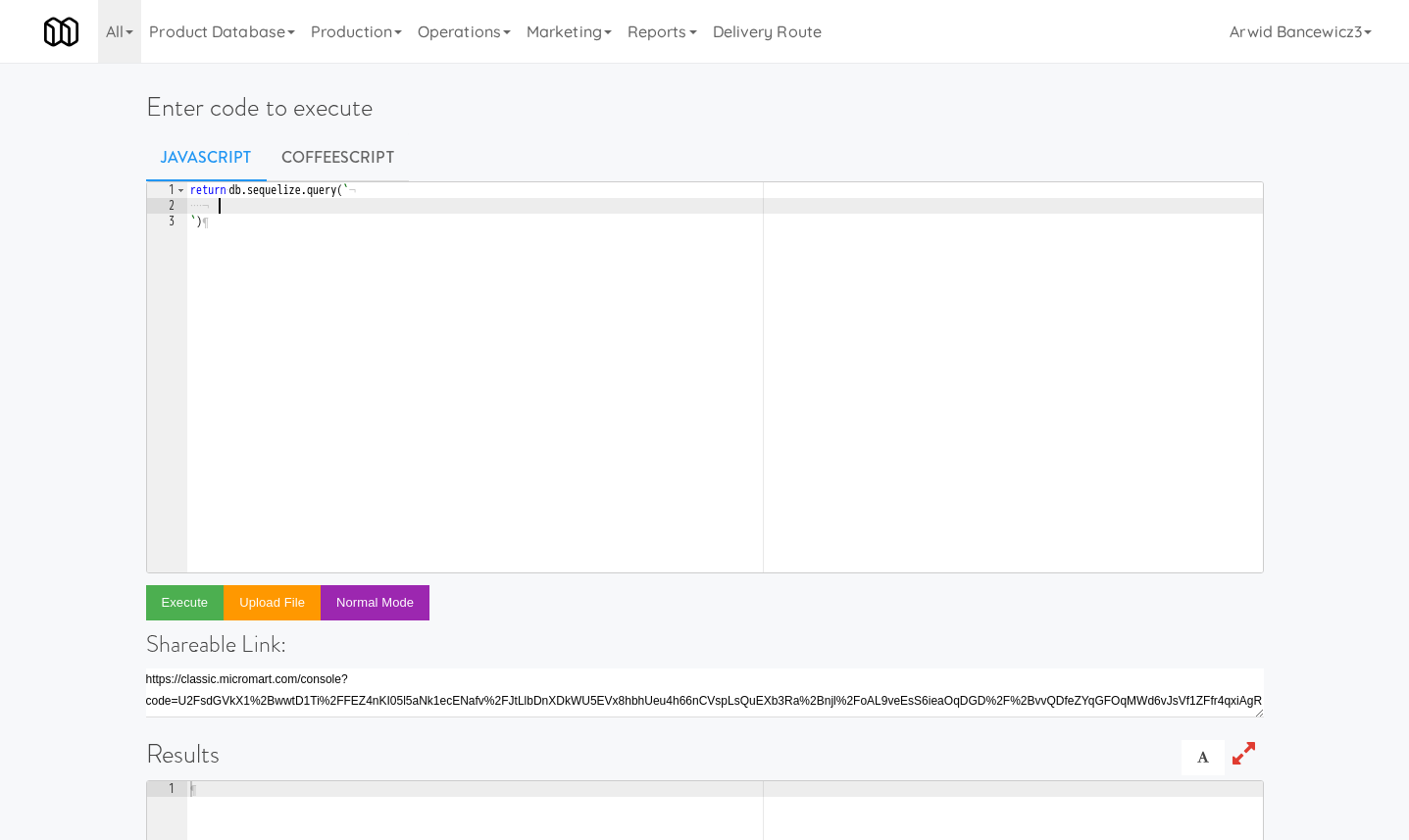 paste on "ORDER BY temp_bytes DESC;" 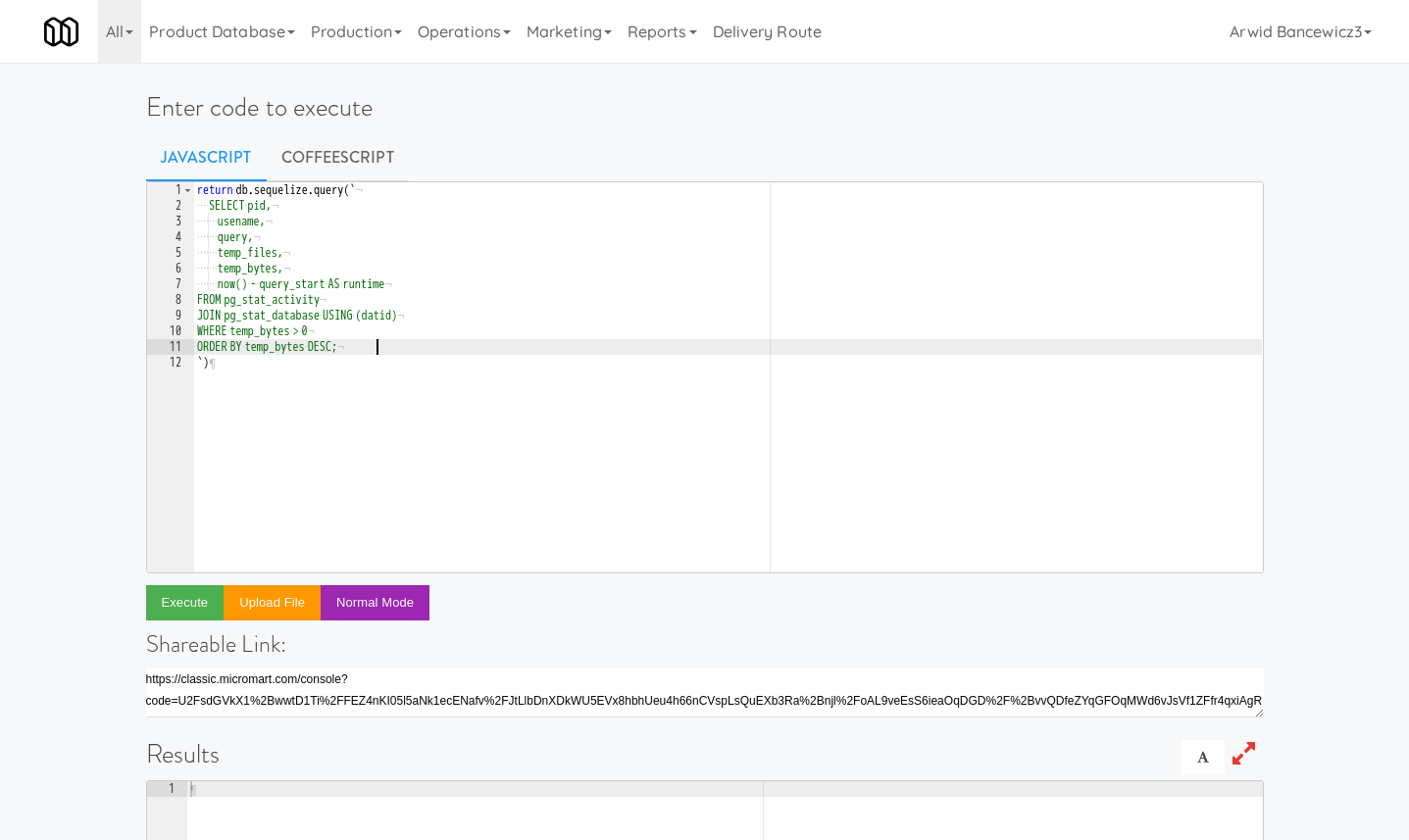 click on "return · db . sequelize . query ( ` ¬ ···· SELECT · pid, ¬ ···· ··· usename, ¬ ···· ··· query, ¬ ···· ··· temp_files, ¬ ···· ··· temp_bytes, ¬ ···· ··· now() · - · query_start · AS · runtime ¬ FROM · pg_stat_activity ¬ JOIN · pg_stat_database · USING · (datid) ¬ WHERE · temp_bytes · > · 0 ¬ ORDER · BY · temp_bytes · DESC; ¬ ` ) ¶" at bounding box center (728, 393) 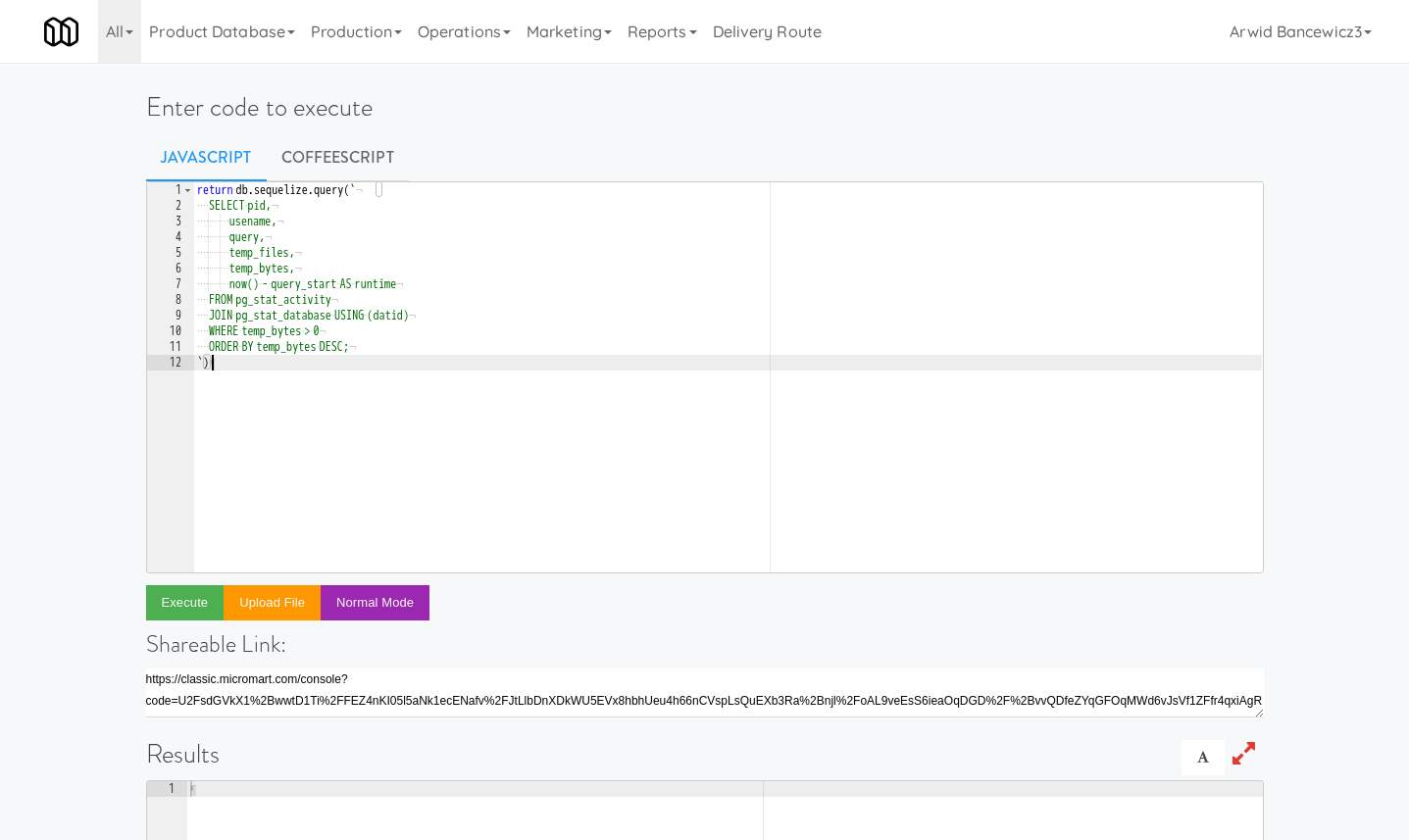 click on "return · db . sequelize . query ( ` ¬ ···· SELECT · pid, ¬ ···· ···· ··· usename, ¬ ···· ···· ··· query, ¬ ···· ···· ··· temp_files, ¬ ···· ···· ··· temp_bytes, ¬ ···· ···· ··· now() · - · query_start · AS · runtime ¬ ···· FROM · pg_stat_activity ¬ ···· JOIN · pg_stat_database · USING · (datid) ¬ ···· WHERE · temp_bytes · > · 0 ¬ ···· ORDER · BY · temp_bytes · DESC; ¬ ` ) ¶" at bounding box center [728, 393] 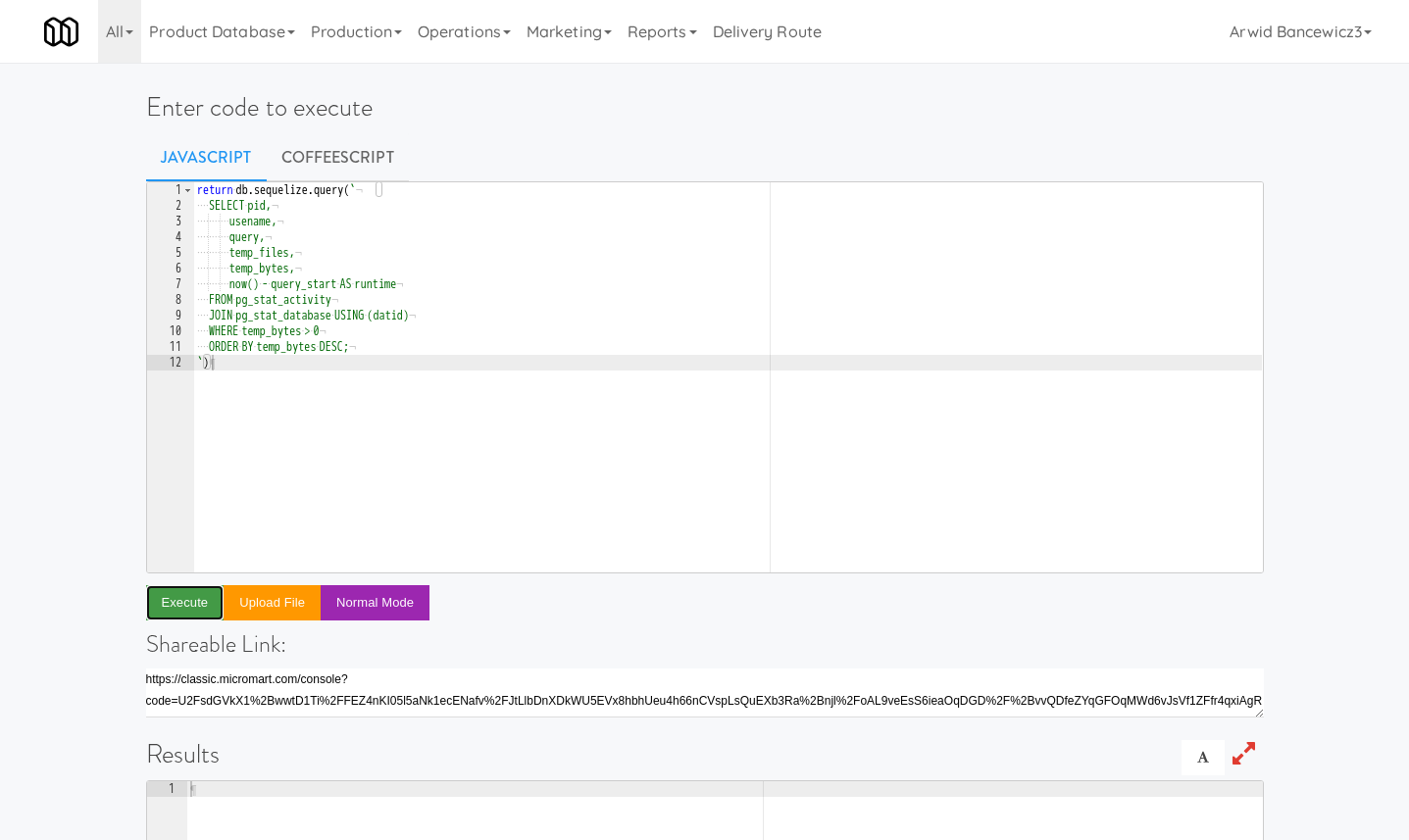 click on "Execute" at bounding box center (185, 603) 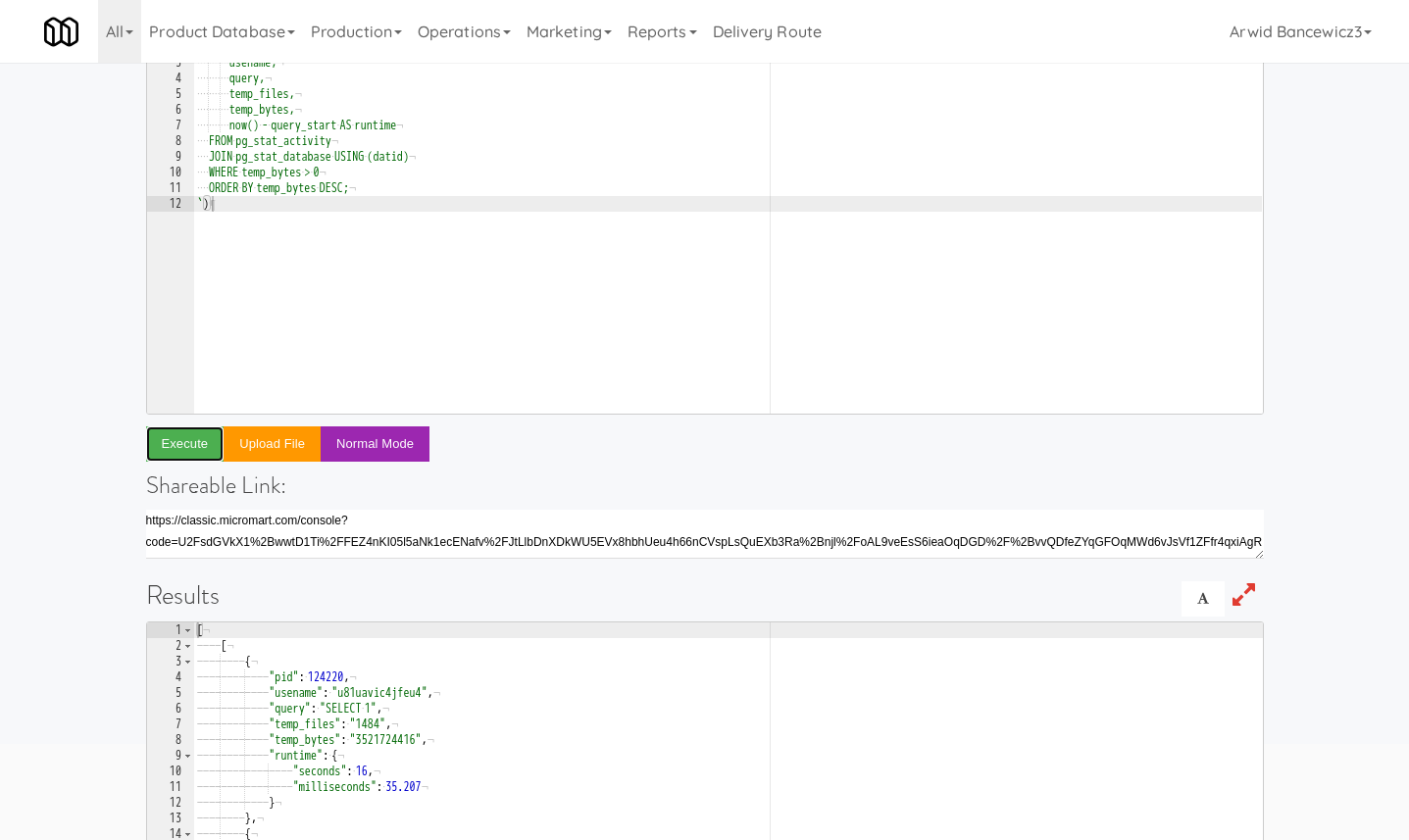 scroll, scrollTop: 362, scrollLeft: 0, axis: vertical 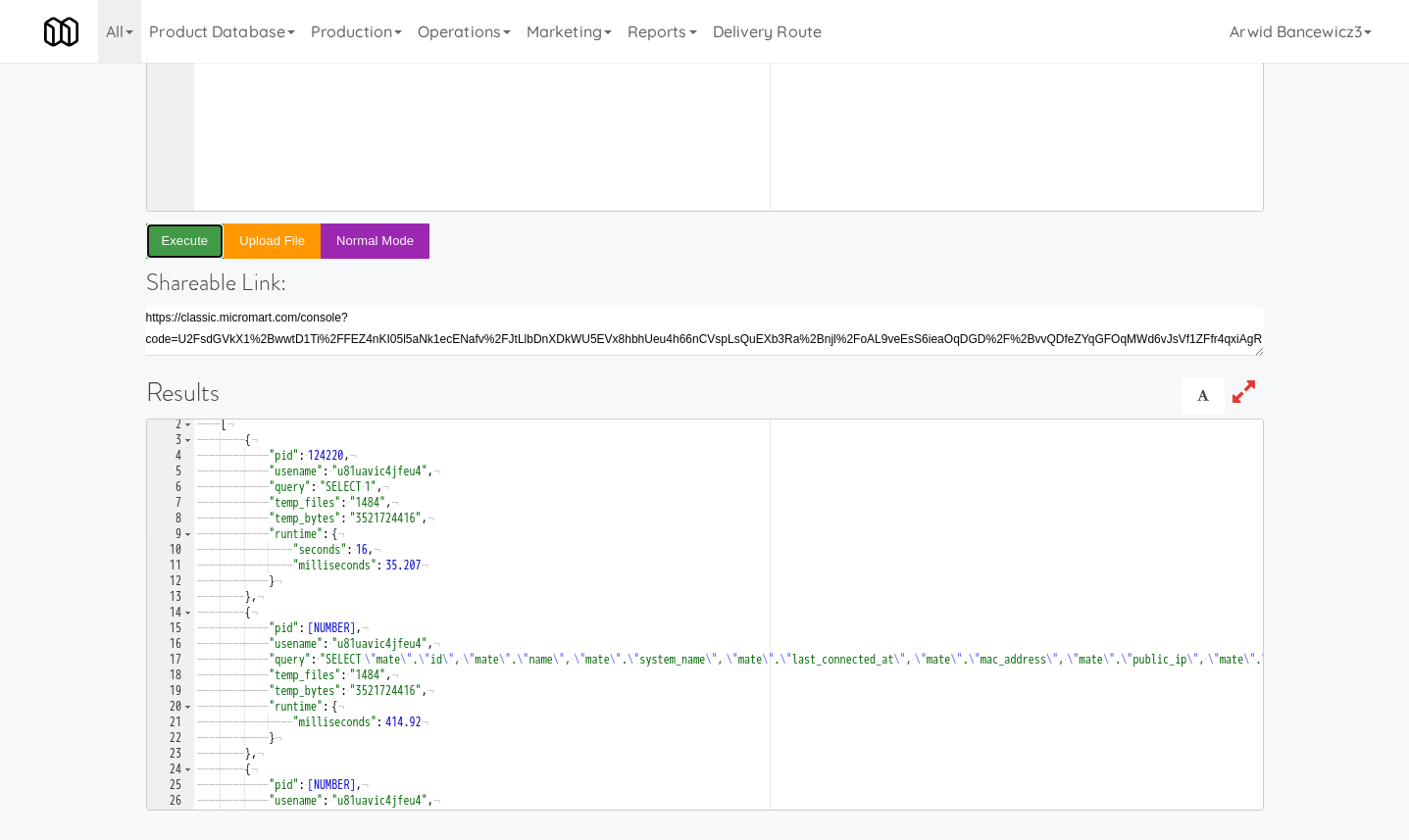 click on "Execute" at bounding box center [185, 241] 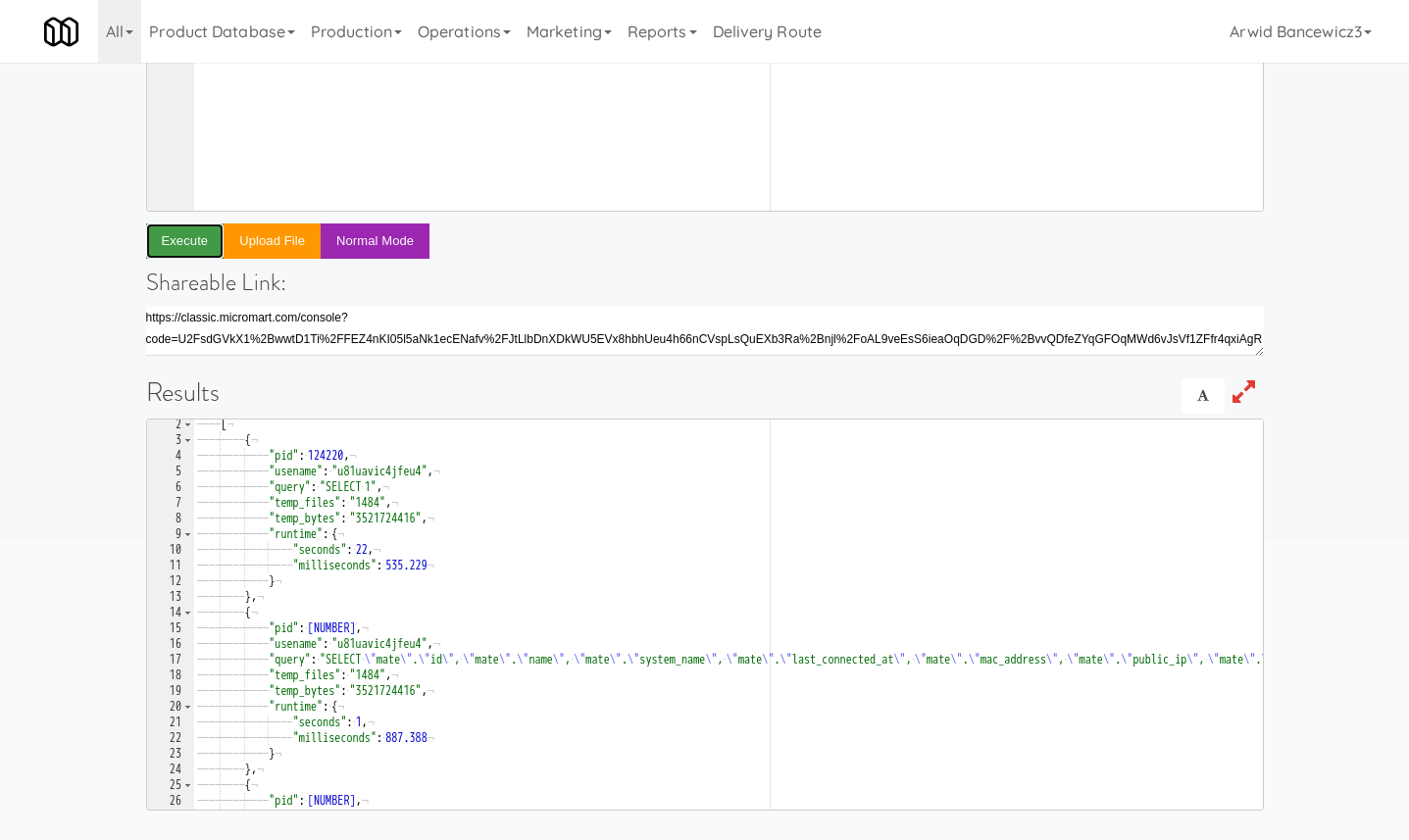 click on "Execute" at bounding box center (185, 241) 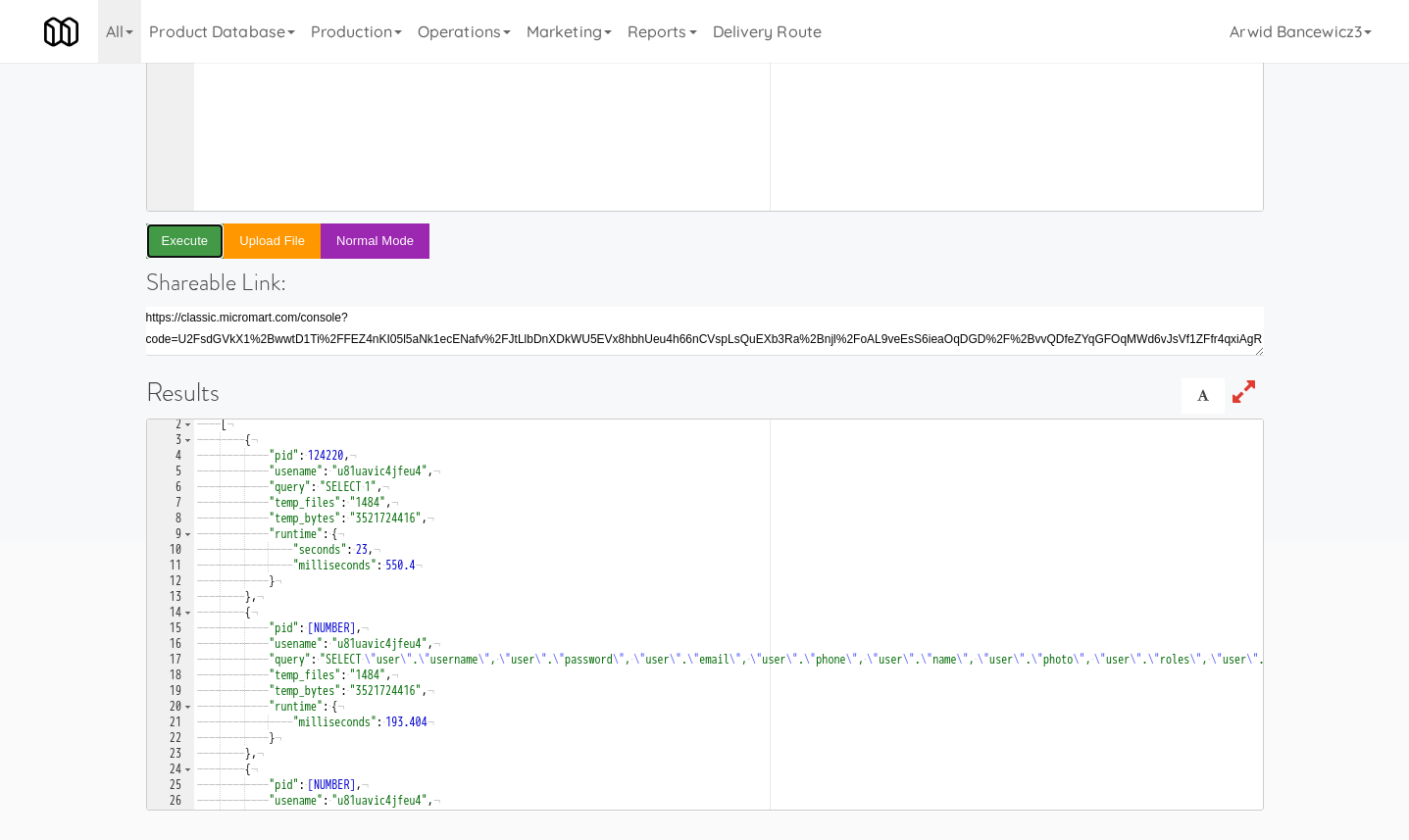 click on "Execute" at bounding box center [185, 241] 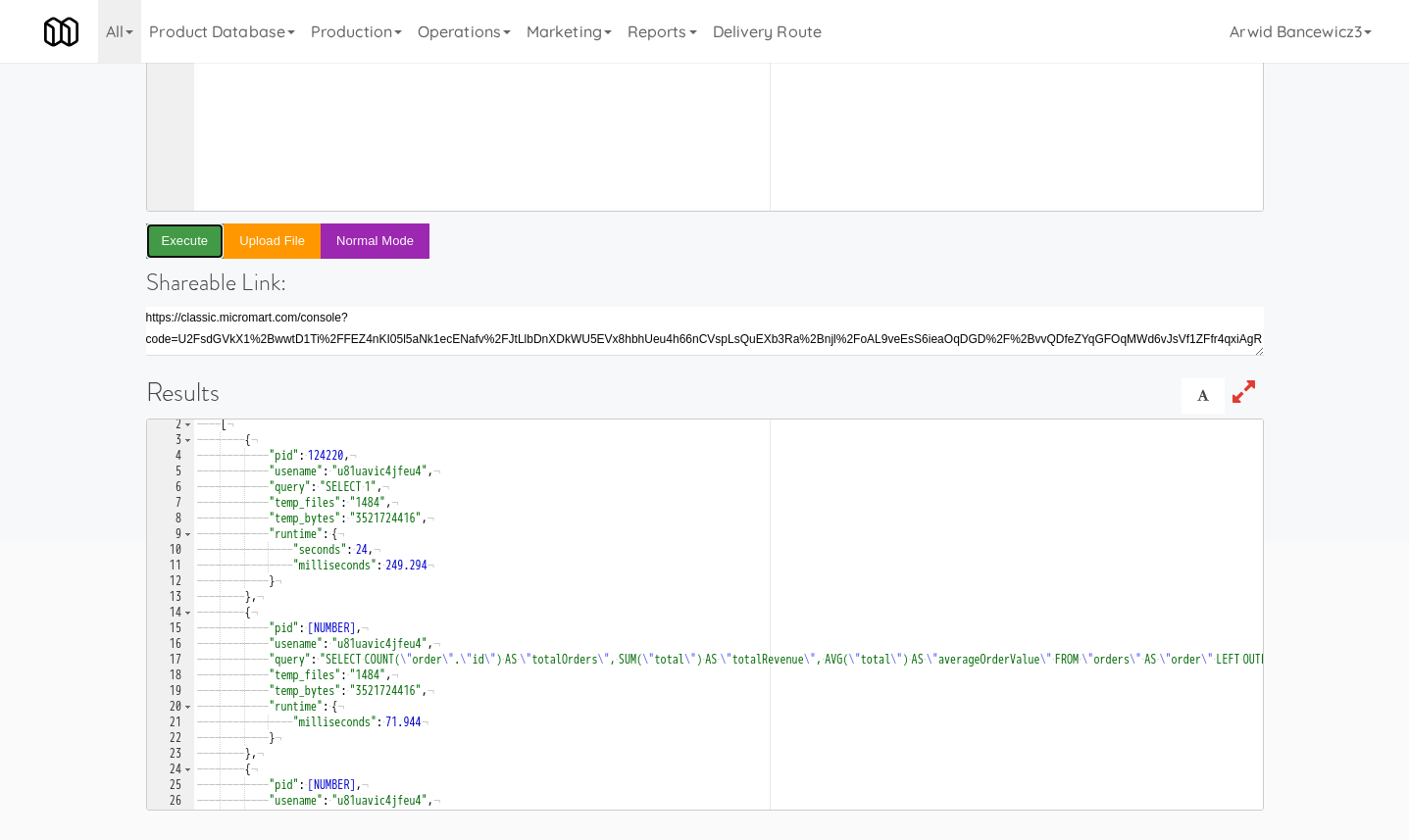 click on "Execute" at bounding box center (185, 241) 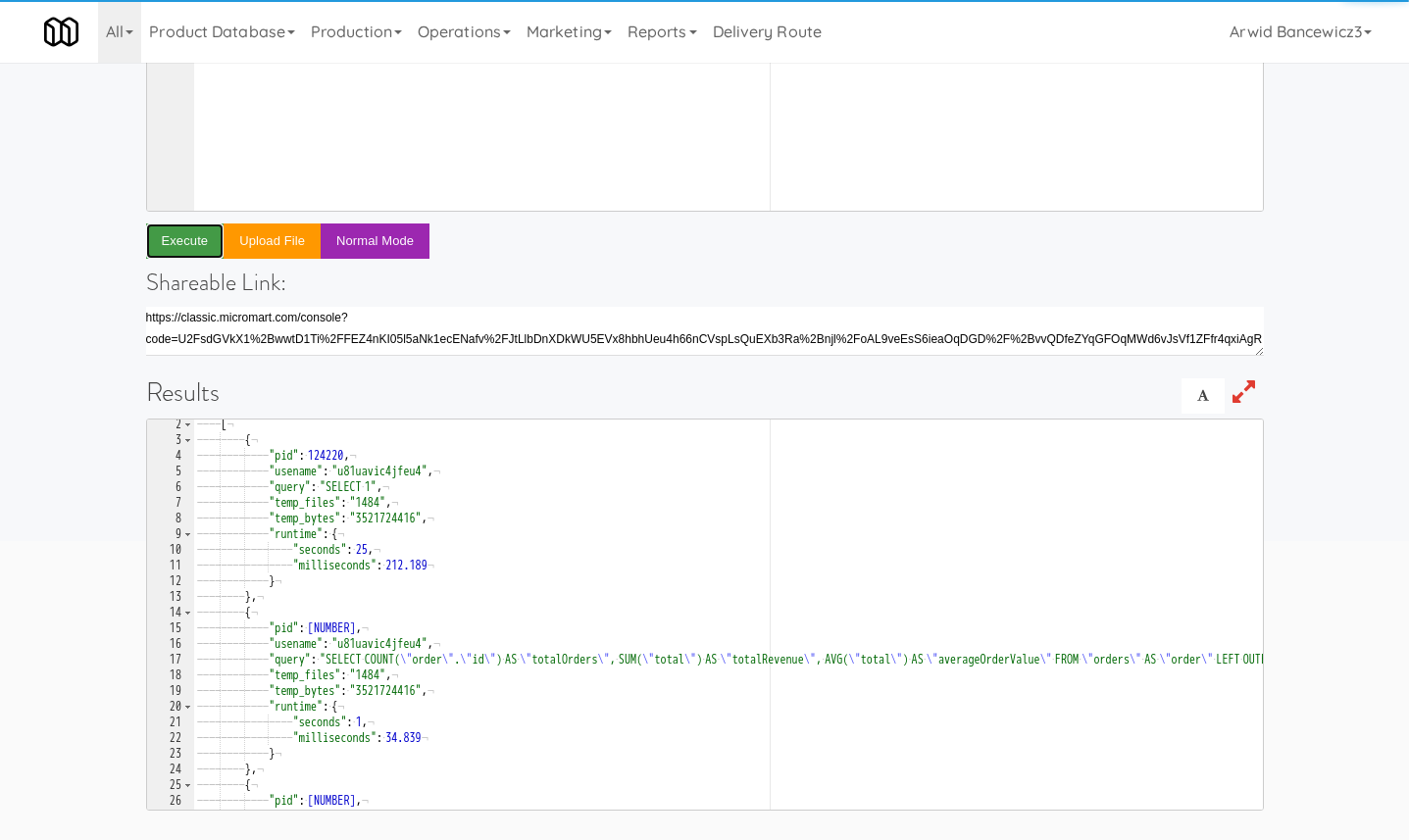click on "Execute" at bounding box center [185, 241] 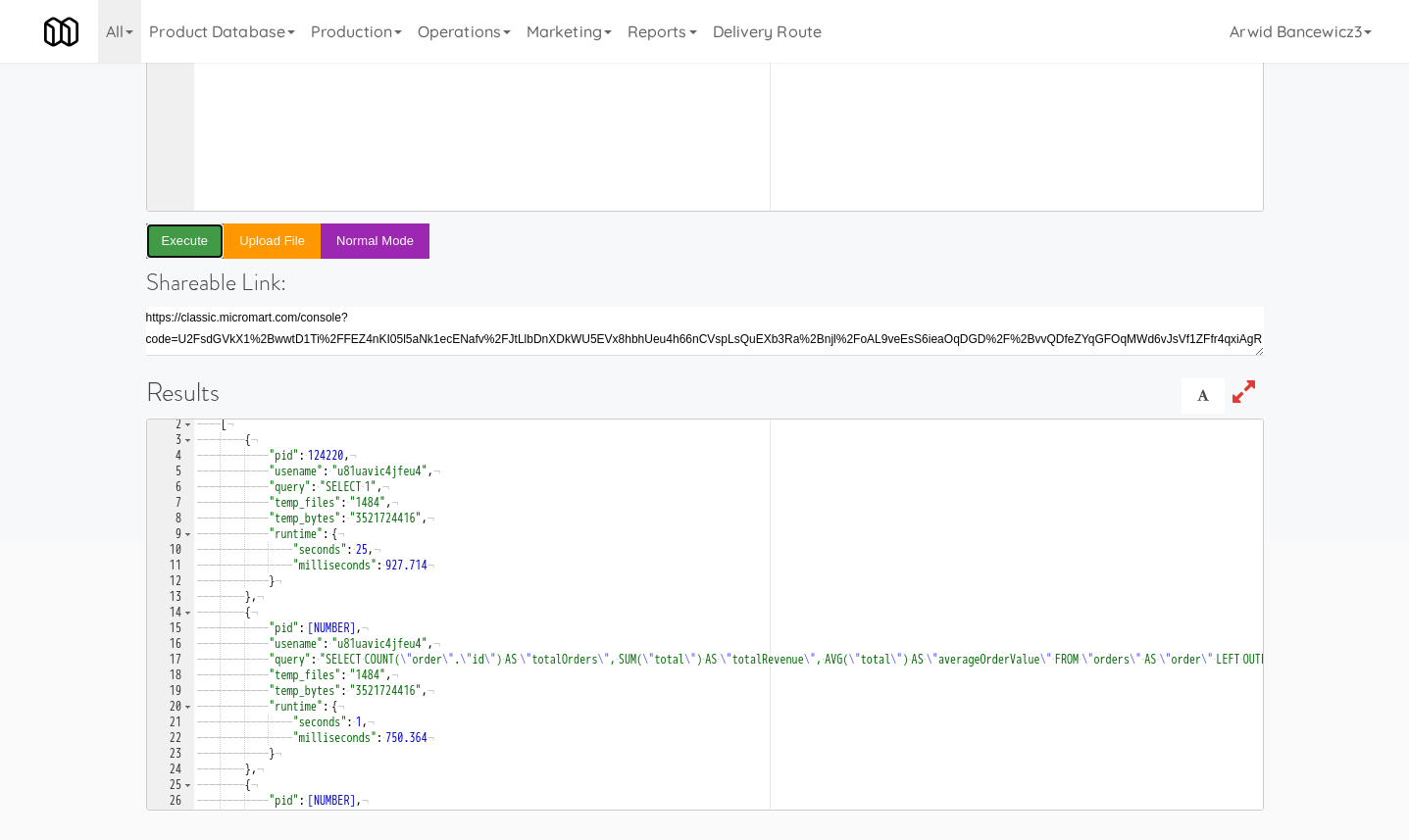 click on "Execute" at bounding box center (185, 241) 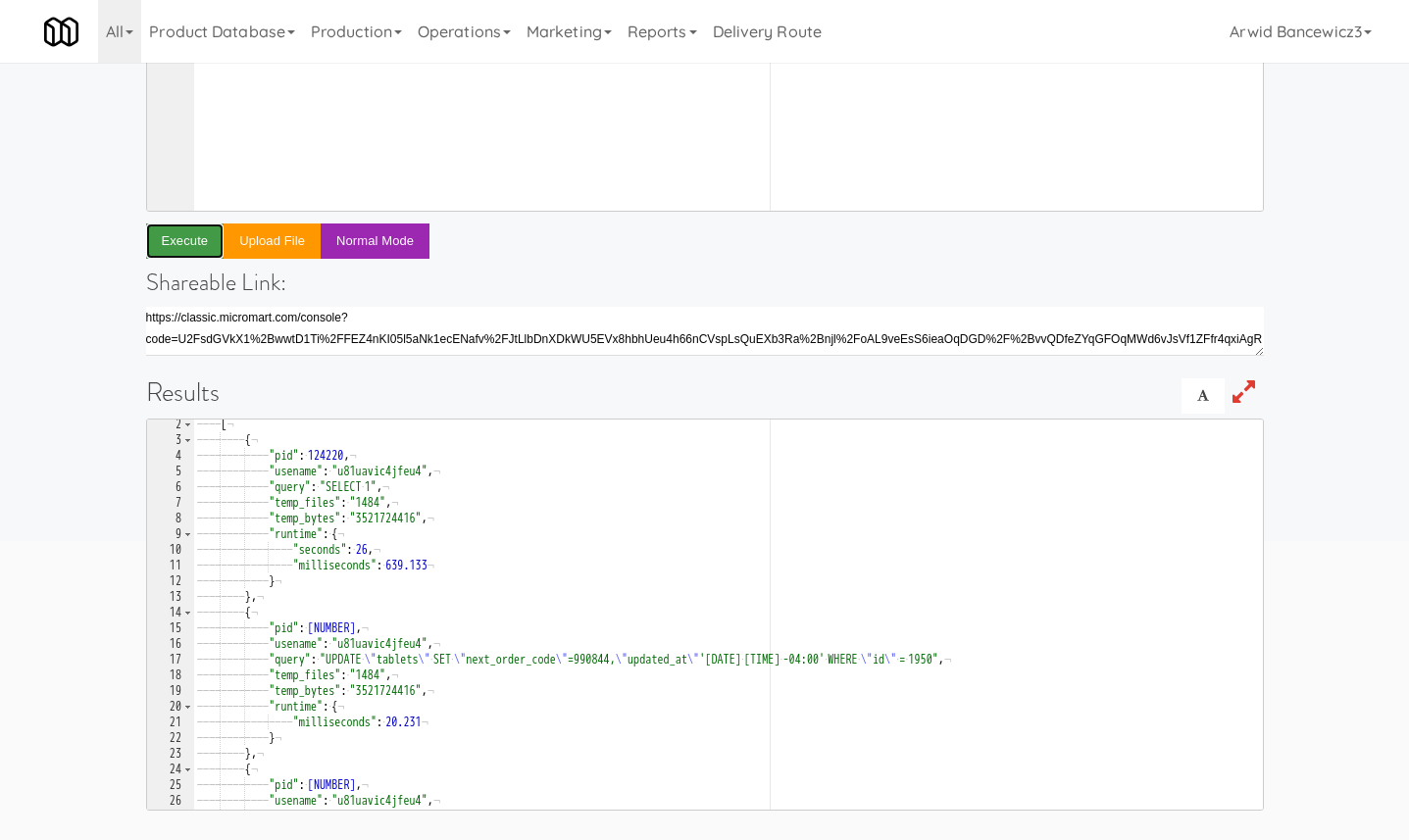 click on "Execute" at bounding box center [185, 241] 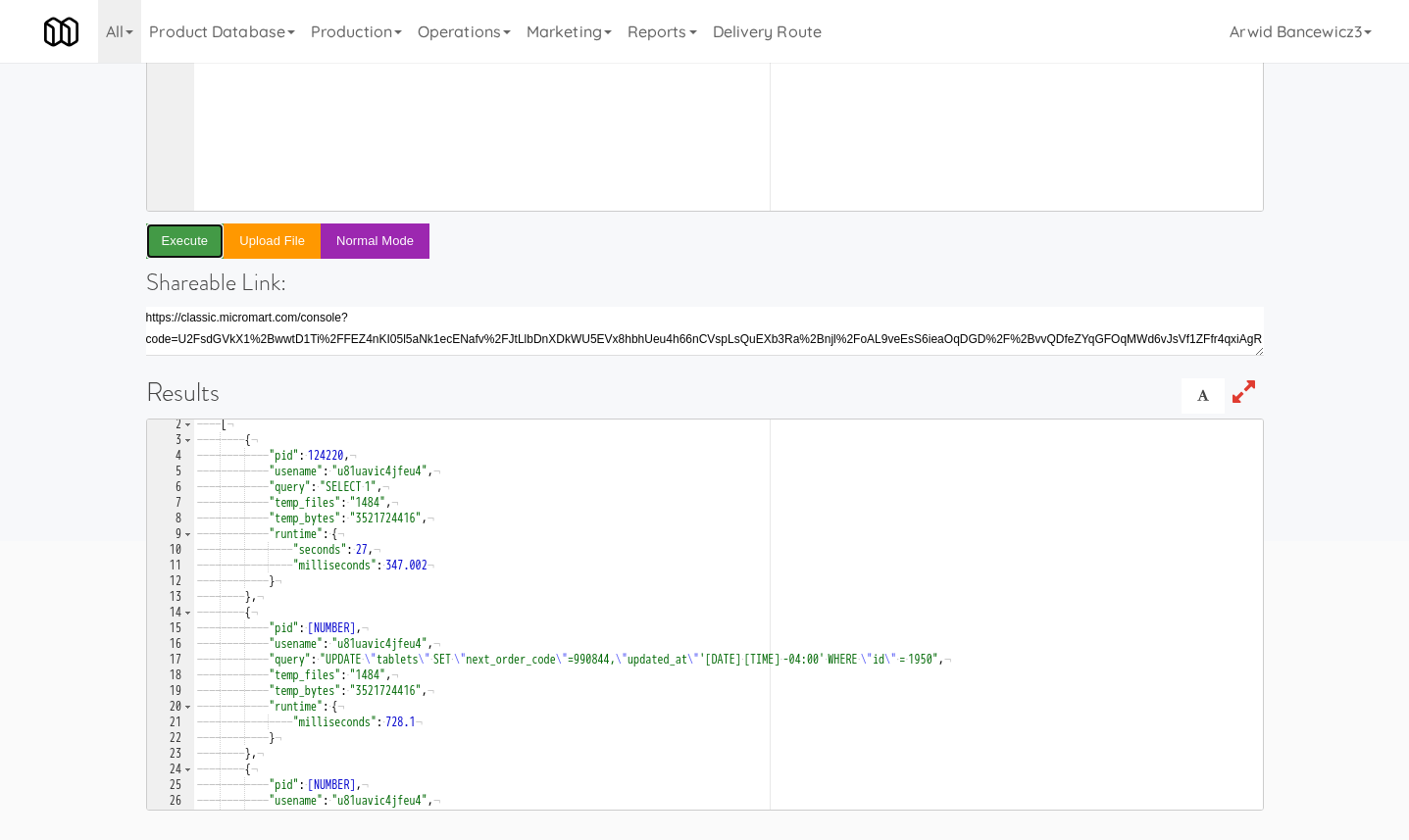 click on "Execute" at bounding box center (185, 241) 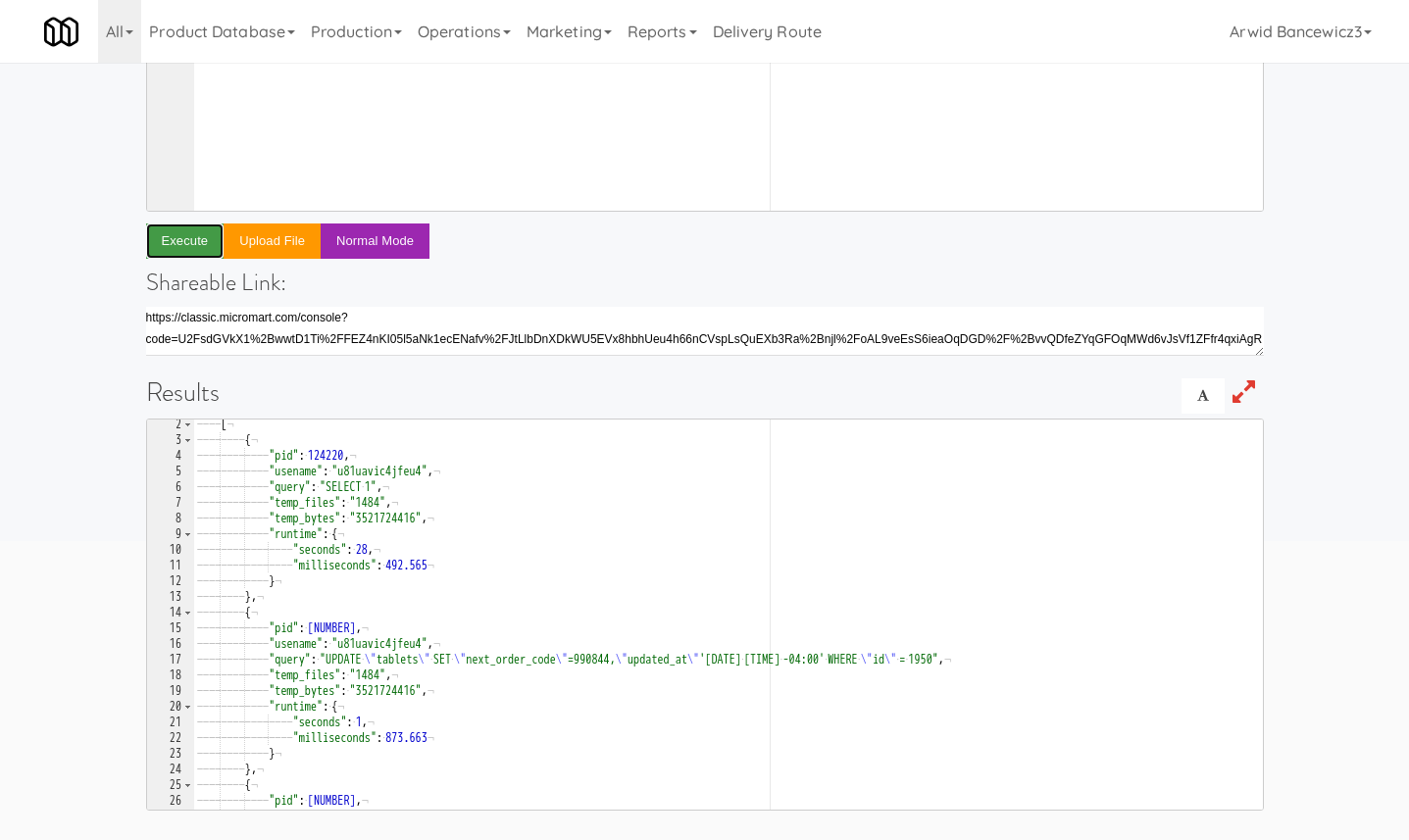 click on "Execute" at bounding box center [185, 241] 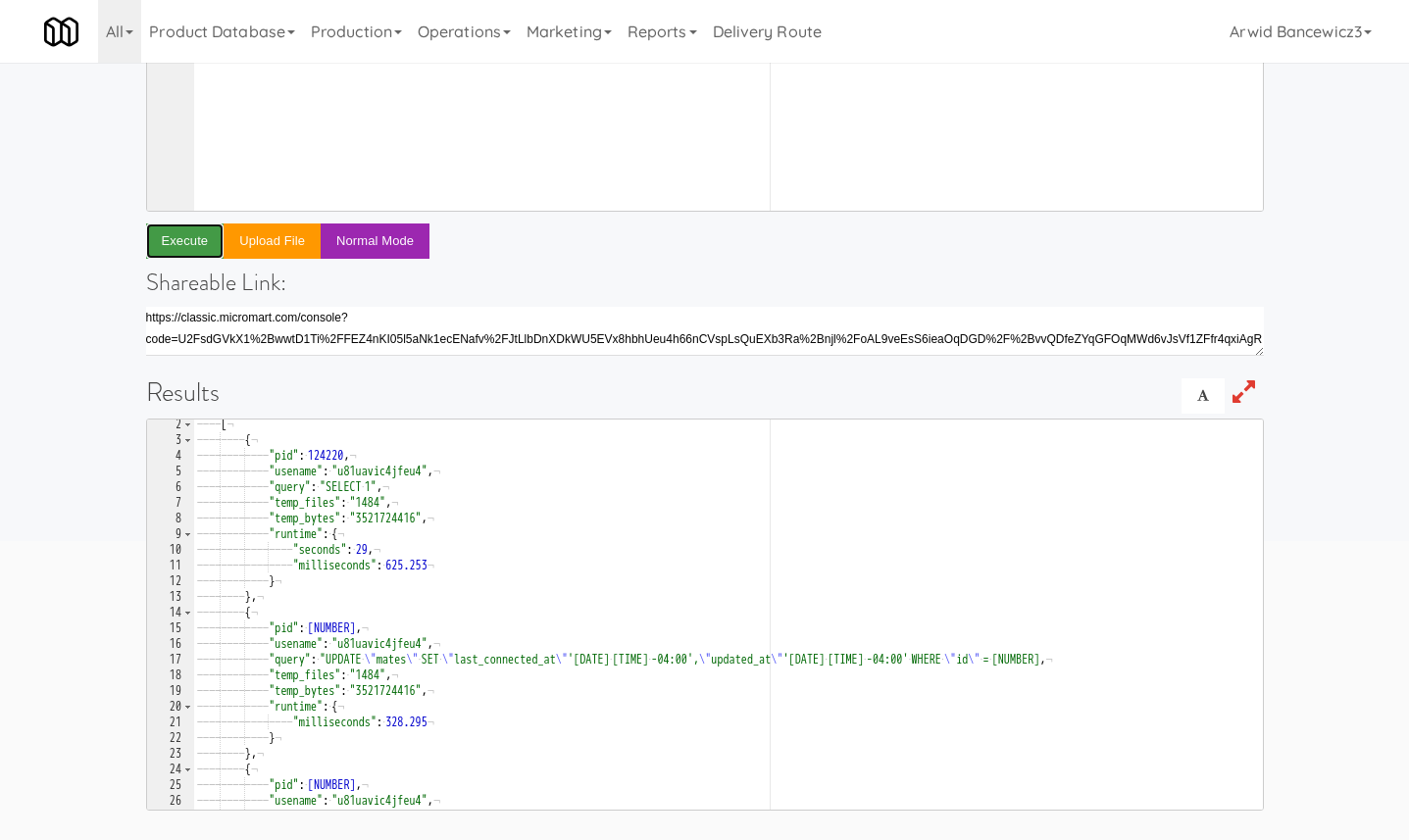 click on "Execute" at bounding box center [185, 241] 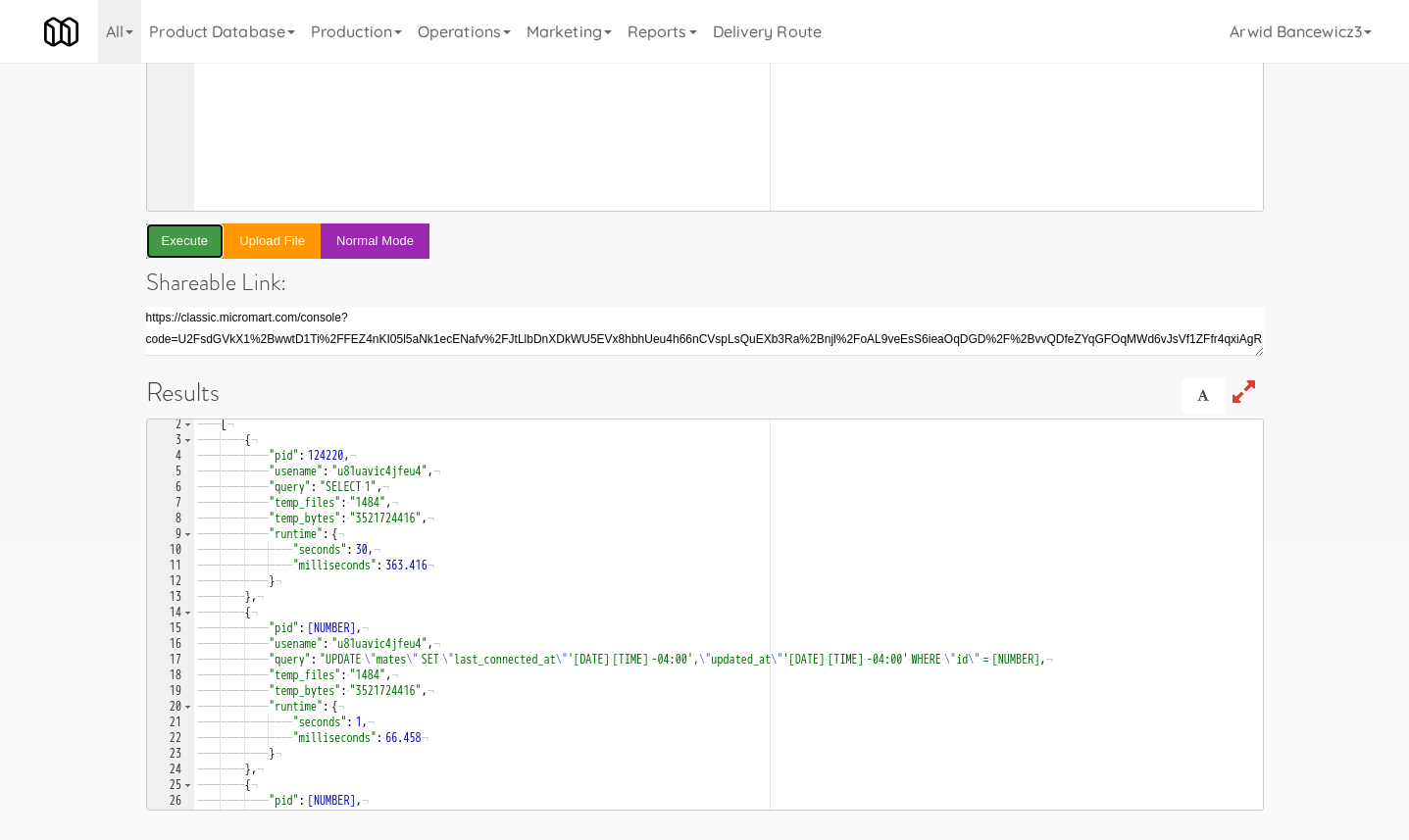 click on "Execute" at bounding box center (185, 241) 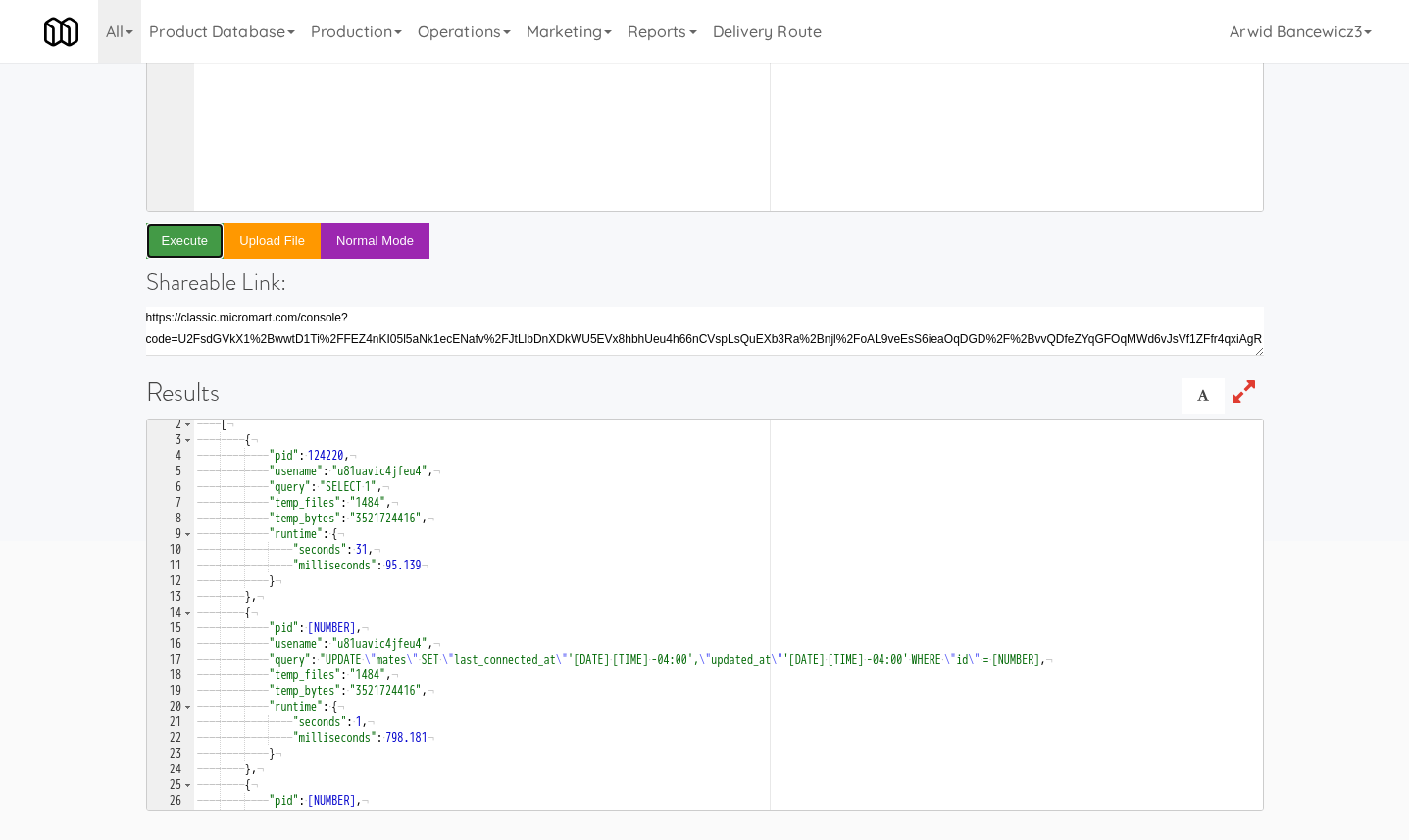 click on "Execute" at bounding box center (185, 241) 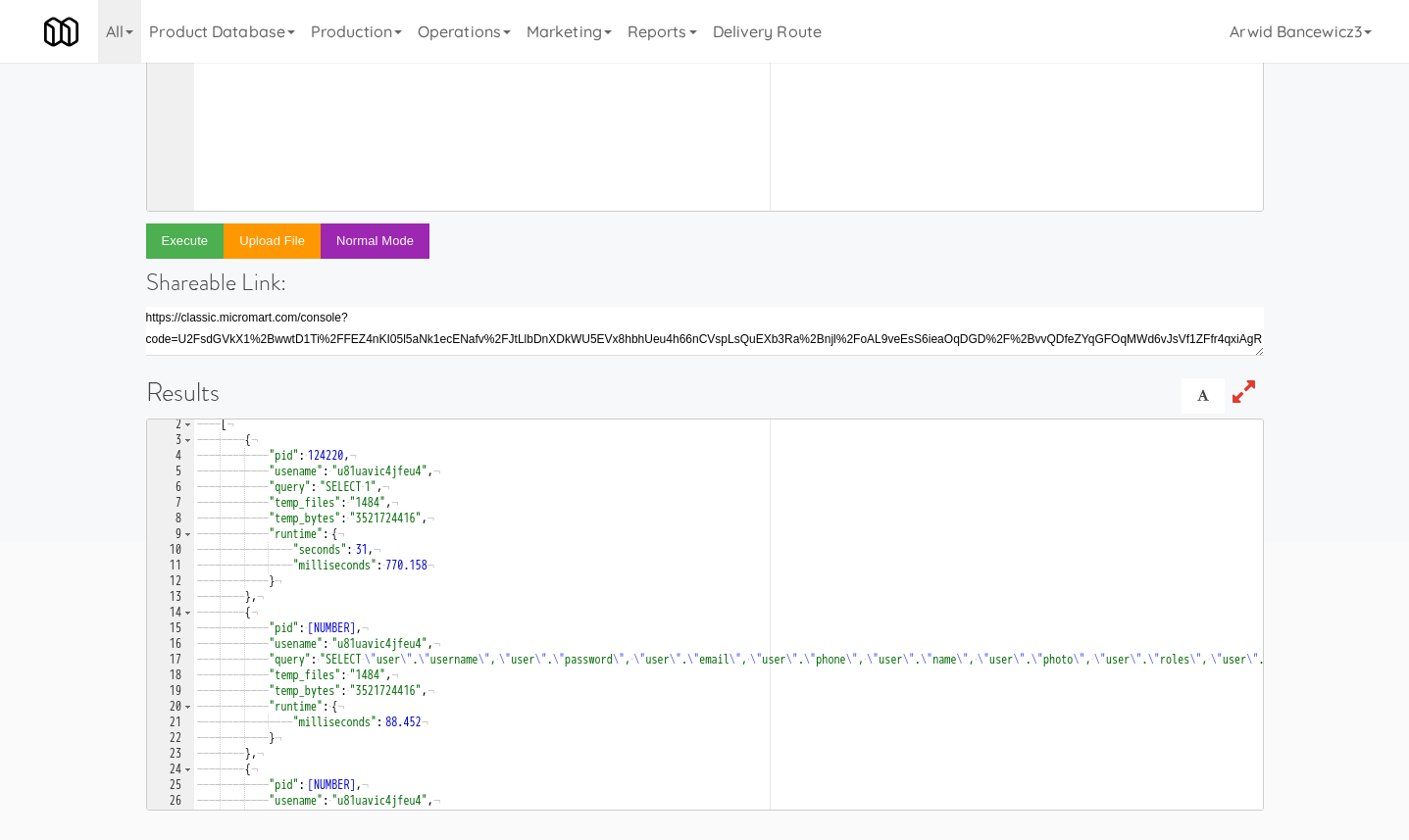 click on "———— [ ¬ ———— ———— { ¬ ———— ———— ———— "pid" : · 124220 , ¬ ———— ———— ———— "usename" : · "u81uavic4jfeu4" , ¬ ———— ———— ———— "query" : · "SELECT · 1" , ¬ ———— ———— ———— "temp_files" : · "1484" , ¬ ———— ———— ———— "temp_bytes" : · "3521724416" , ¬ ———— ———— ———— "runtime" : · { ¬ ———— ———— ———— ———— "seconds" : · 31 , ¬ ———— ———— ———— ———— "milliseconds" : · 770.158 ¬ ———— ———— ———— } ¬ ———— ———— } , ¬ ———— ———— { ¬ ———— ———— ———— "pid" : · 122633 , ¬ ———— ———— ———— "usename" : · "u81uavic4jfeu4" , ¬ ———— ———— ———— "query" : · "SELECT · \" user \" . \" username \" , · \" user \" . \" password \" , · \" user \" . \" email \" , ·" at bounding box center [4571, 627] 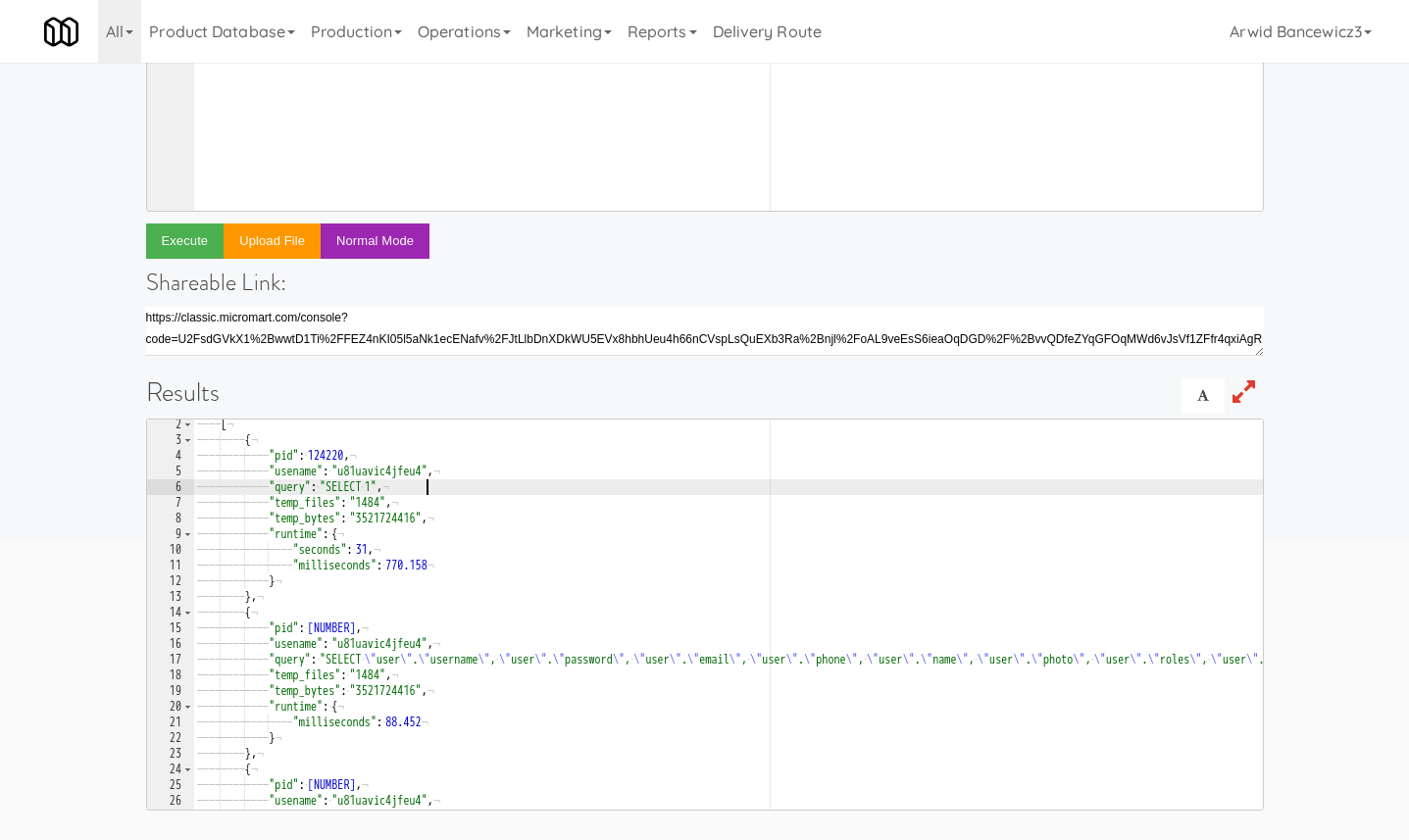 type on "}
]" 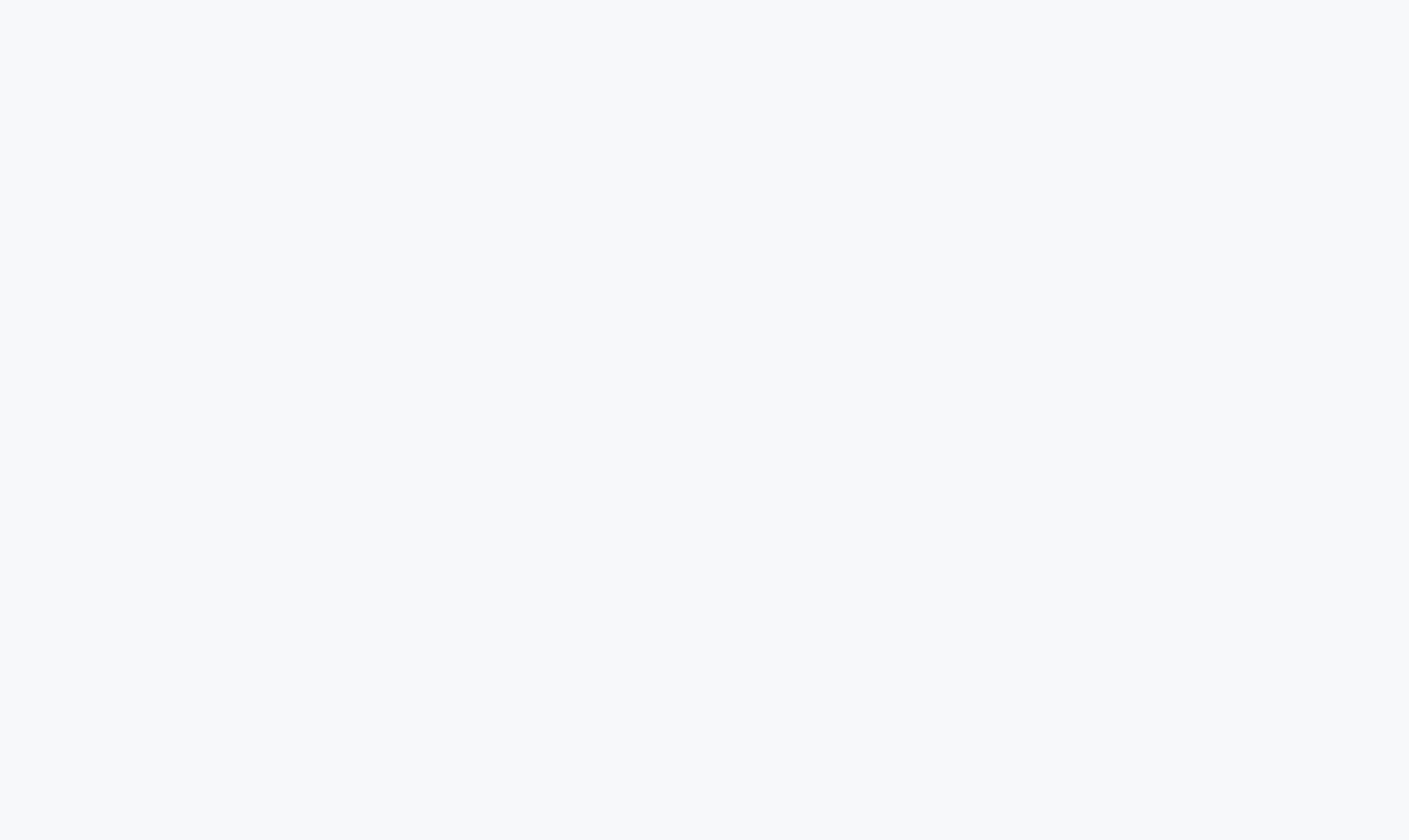 scroll, scrollTop: 0, scrollLeft: 0, axis: both 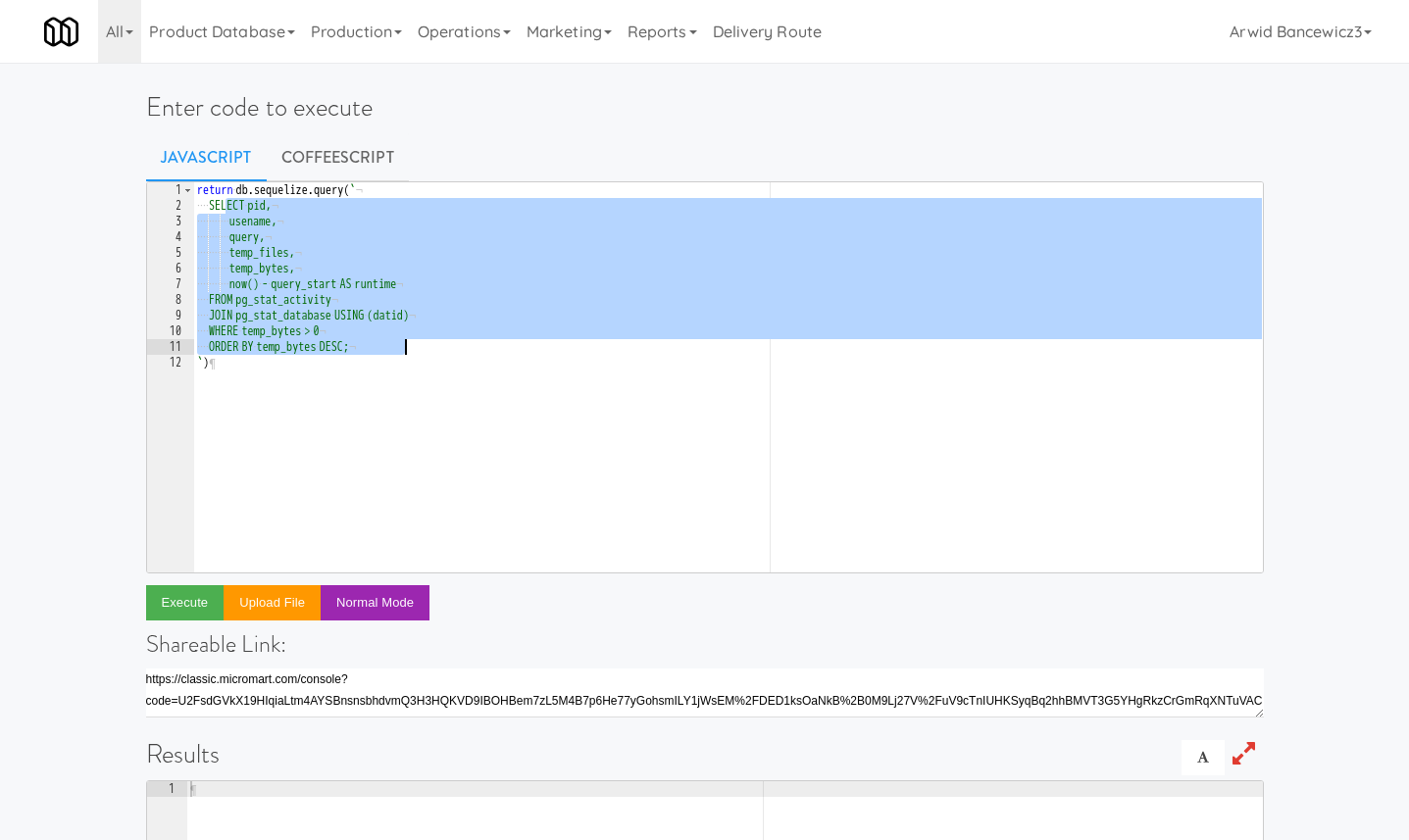 drag, startPoint x: 228, startPoint y: 206, endPoint x: 431, endPoint y: 346, distance: 246.59481 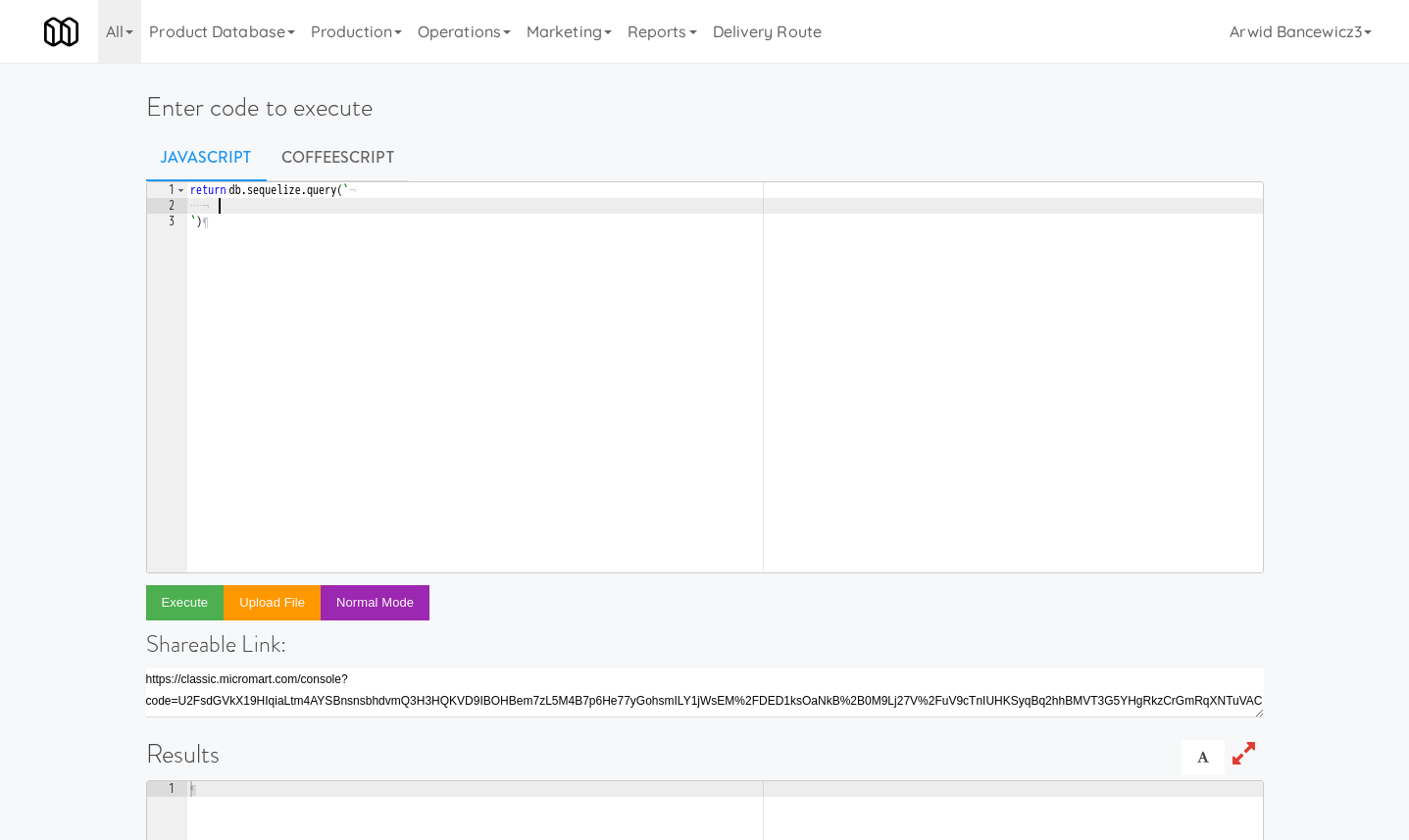 paste on "LIMIT 10;" 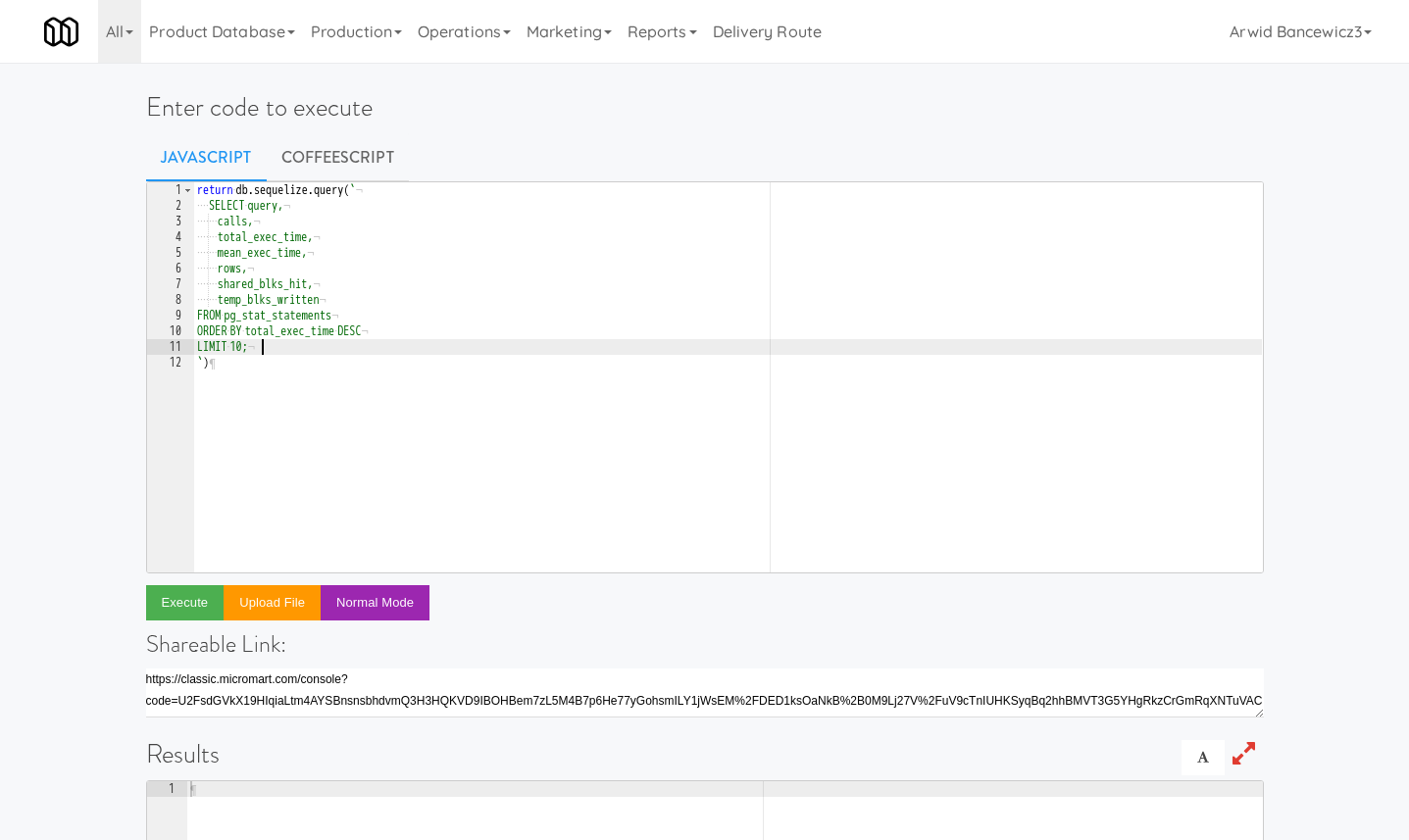 click on "return · db . sequelize . query ( ` ¬ ···· SELECT · query, ¬ ···· ··· calls, ¬ ···· ··· total_exec_time, ¬ ···· ··· mean_exec_time, ¬ ···· ··· rows, ¬ ···· ··· shared_blks_hit, ¬ ···· ··· temp_blks_written ¬ FROM · pg_stat_statements ¬ ORDER · BY · total_exec_time · DESC ¬ LIMIT · 10; ¬ ` ) ¶" at bounding box center (728, 393) 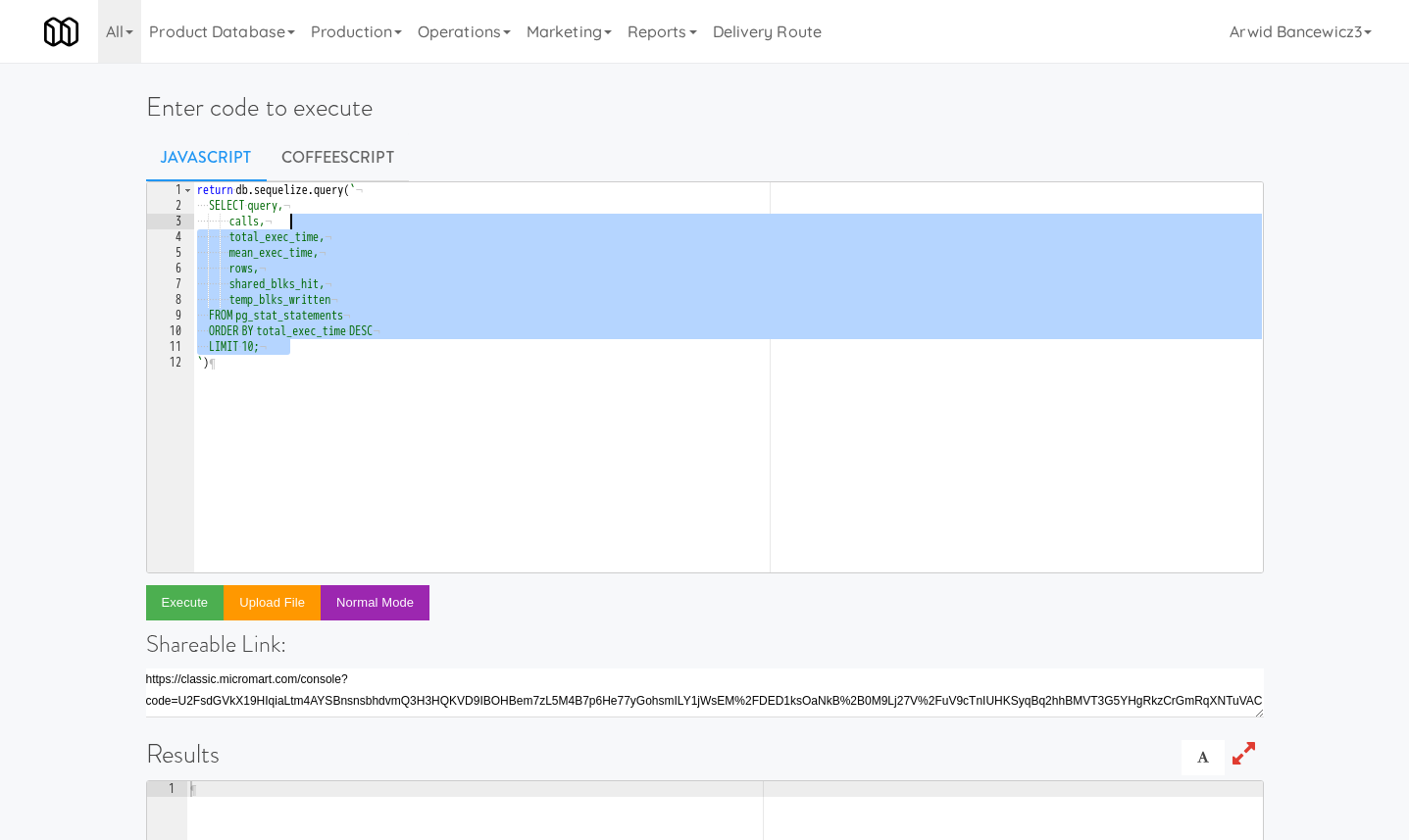click on "return · db . sequelize . query ( ` ¬ ···· SELECT · query, ¬ ···· ···· ··· calls, ¬ ···· ···· ··· total_exec_time, ¬ ···· ···· ··· mean_exec_time, ¬ ···· ···· ··· rows, ¬ ···· ···· ··· shared_blks_hit, ¬ ···· ···· ··· temp_blks_written ¬ ···· FROM · pg_stat_statements ¬ ···· ORDER · BY · total_exec_time · DESC ¬ ···· LIMIT · 10; ¬ ` ) ¶" at bounding box center [728, 393] 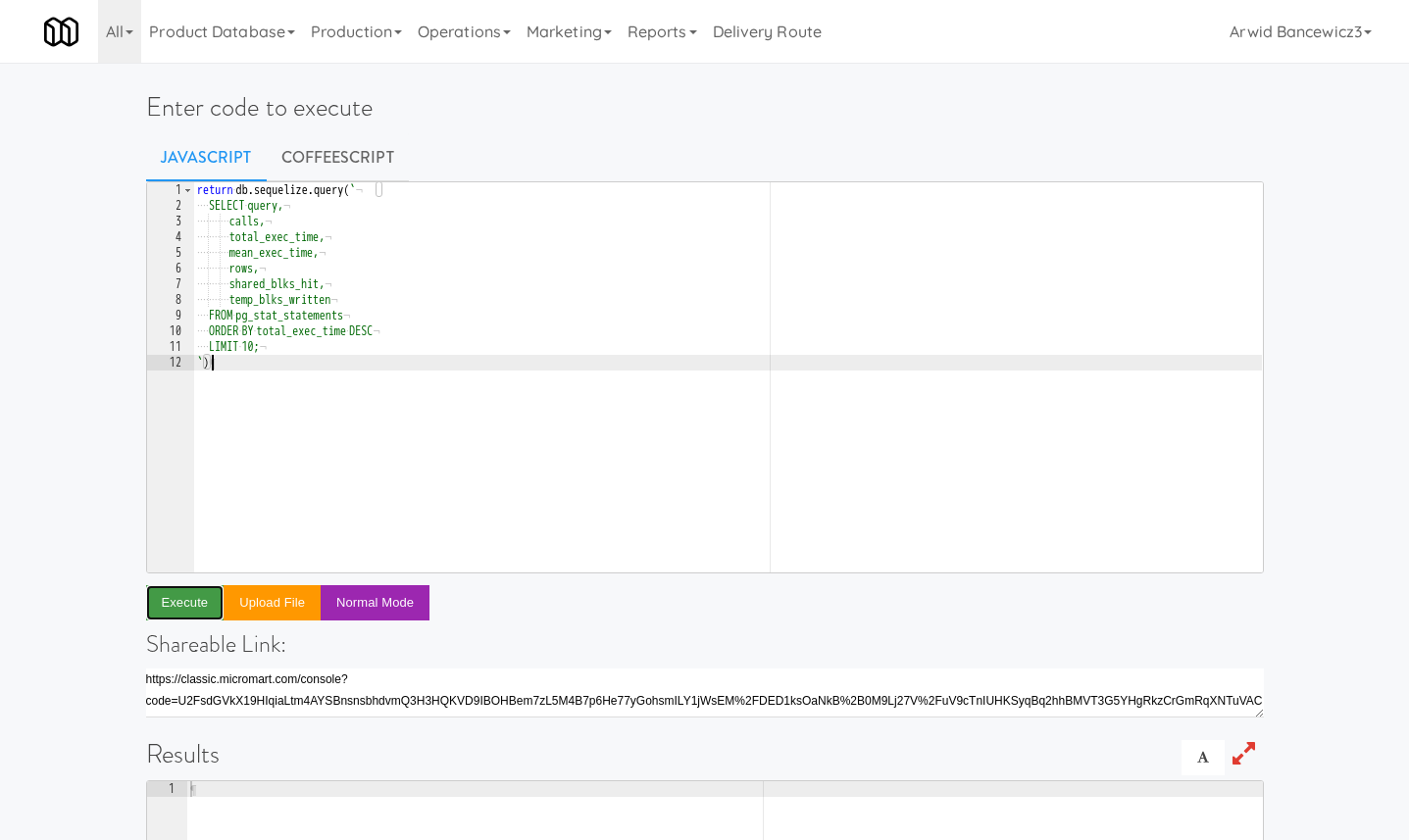 click on "Execute" at bounding box center (185, 603) 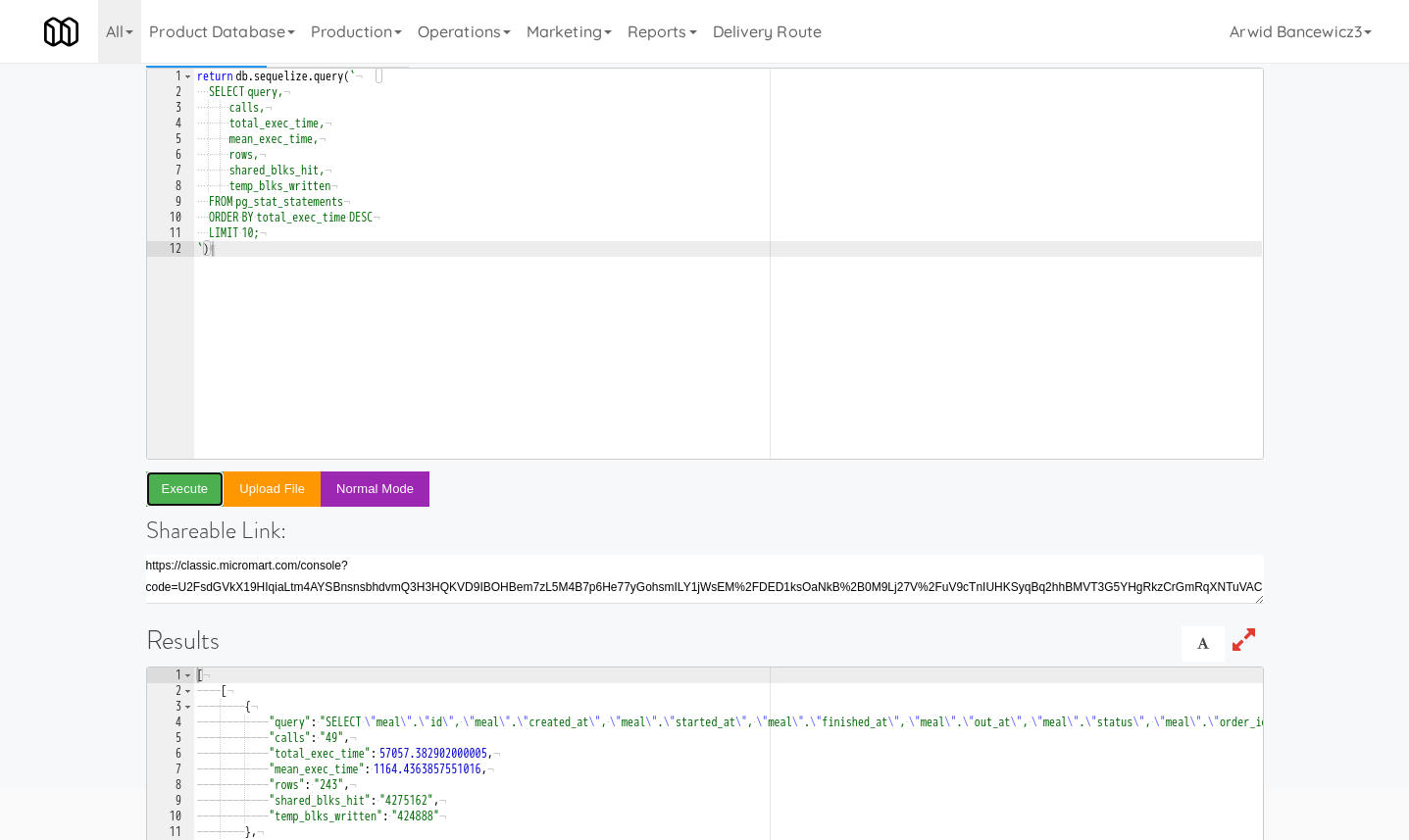 scroll, scrollTop: 362, scrollLeft: 0, axis: vertical 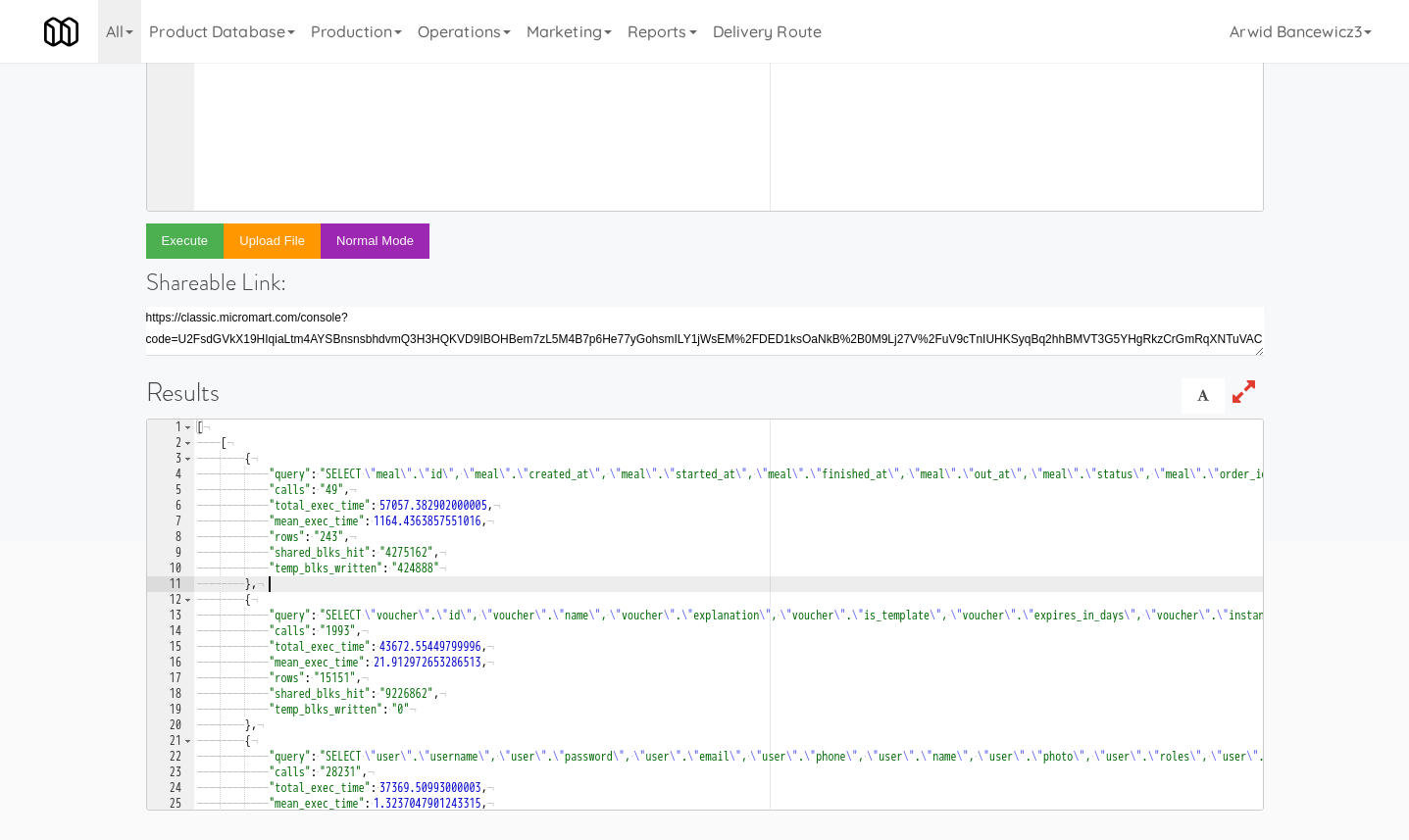 click on "[ ¬ ———— [ ¬ ———— ———— { ¬ ———— ———— ———— "query" : · "SELECT · \" meal \" . \" id \" , · \" meal \" . \" created_at \" , · \" meal \" . \" started_at \" , · \" meal \" . \" finished_at \" , · \" meal \" . \" out_at \" , · \" meal \" . \" status \" , · \" meal \" . \" order_id \" , · \" meal \" . \" site_id \" , · \" meal \" . \" failed_reason \" , · \" meal \" . \" skipped_review_at \" , · \" review \" . \" id \" · AS · \" review.id \" , · \" review \" . \" rating \" · AS · \" review.rating \" , · \" review \" . \" comment \" · AS · \" review.comment \" , · \" review->by \" . \" username \" · AS · \" review.by.username \" , · \" review->by \" . \" name \" · AS · \" review.by.name \" , · \" review->by \" . \" photo \" · AS · \" review.by.photo \" , · \" inventory \" . \" id \" · AS · \" inventory.id \" , · \" inventory \" . \" sku \" · AS · \" inventory.sku \" , · \" inventory->recipe \" . \" id \" · AS · \" \" , · \" \"" at bounding box center [36097, 630] 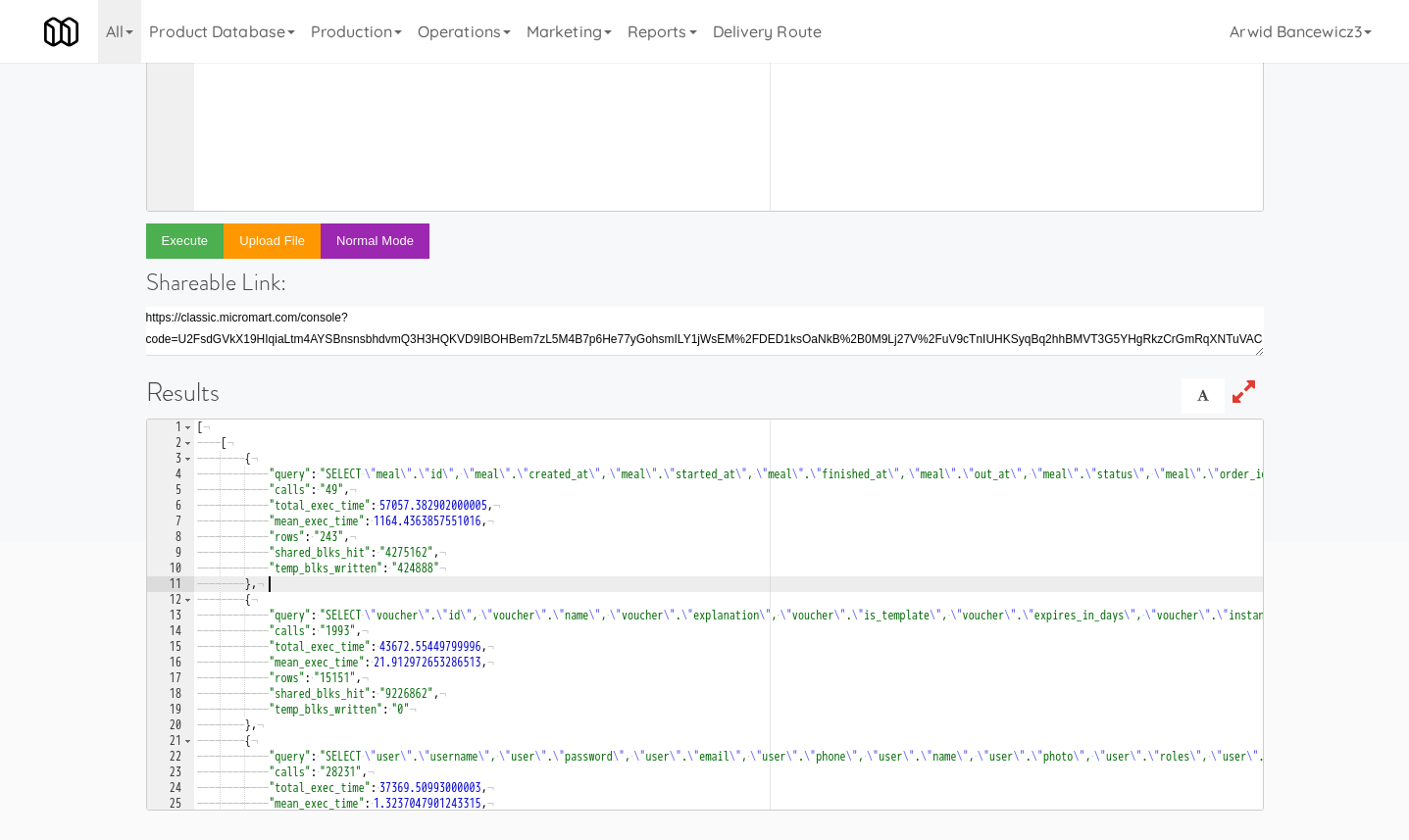 type on "}
]" 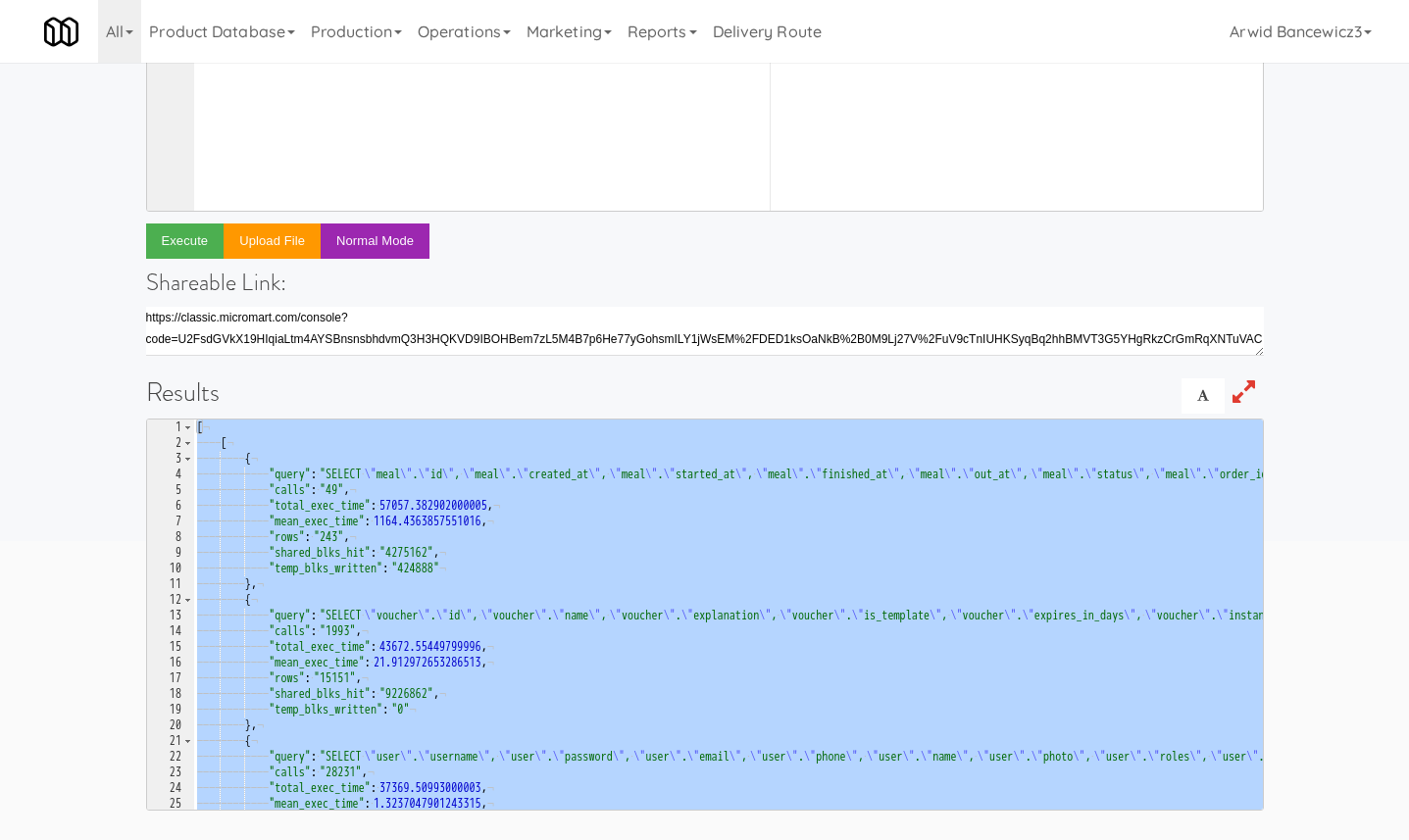 scroll, scrollTop: 0, scrollLeft: 0, axis: both 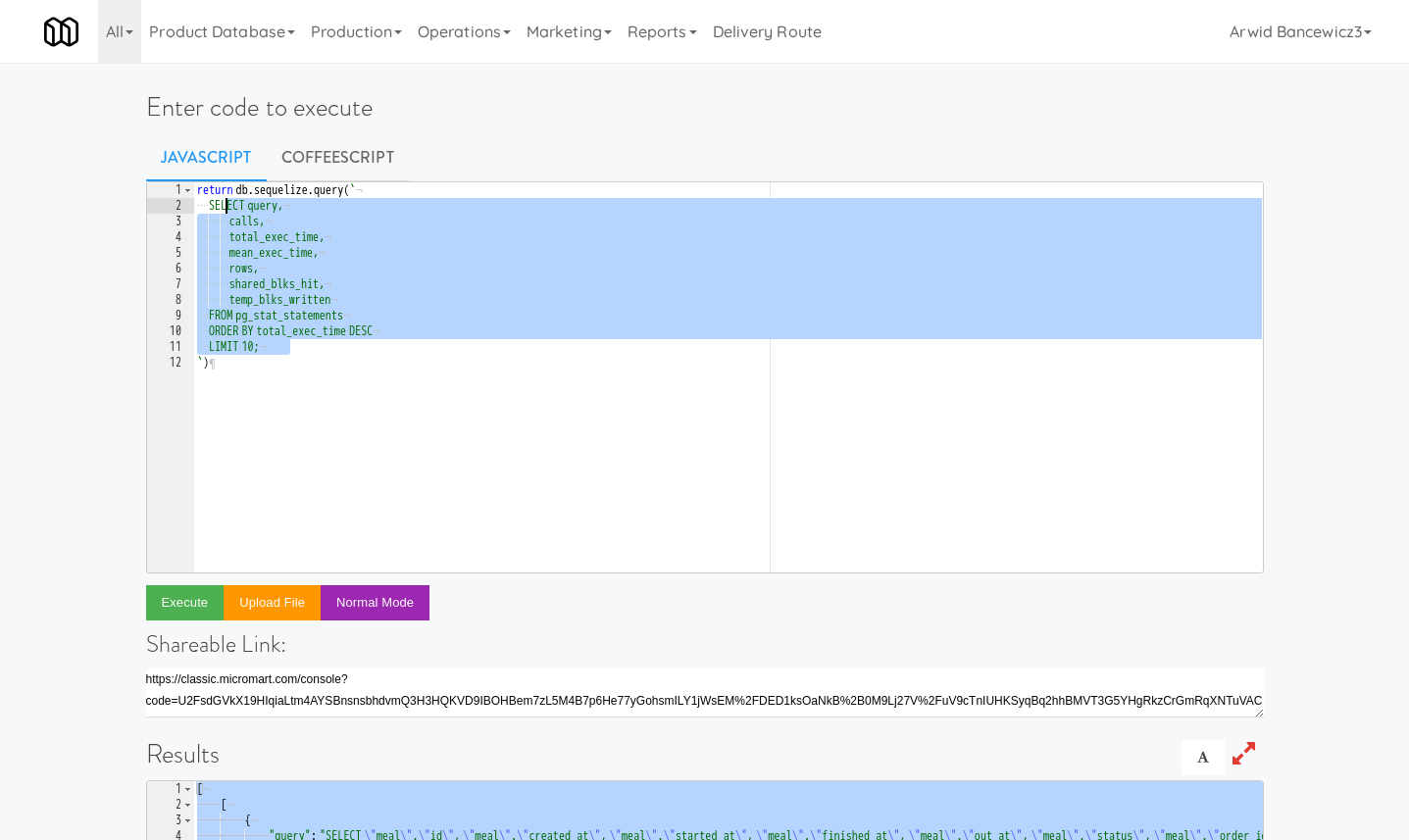 drag, startPoint x: 298, startPoint y: 342, endPoint x: 227, endPoint y: 205, distance: 154.30489 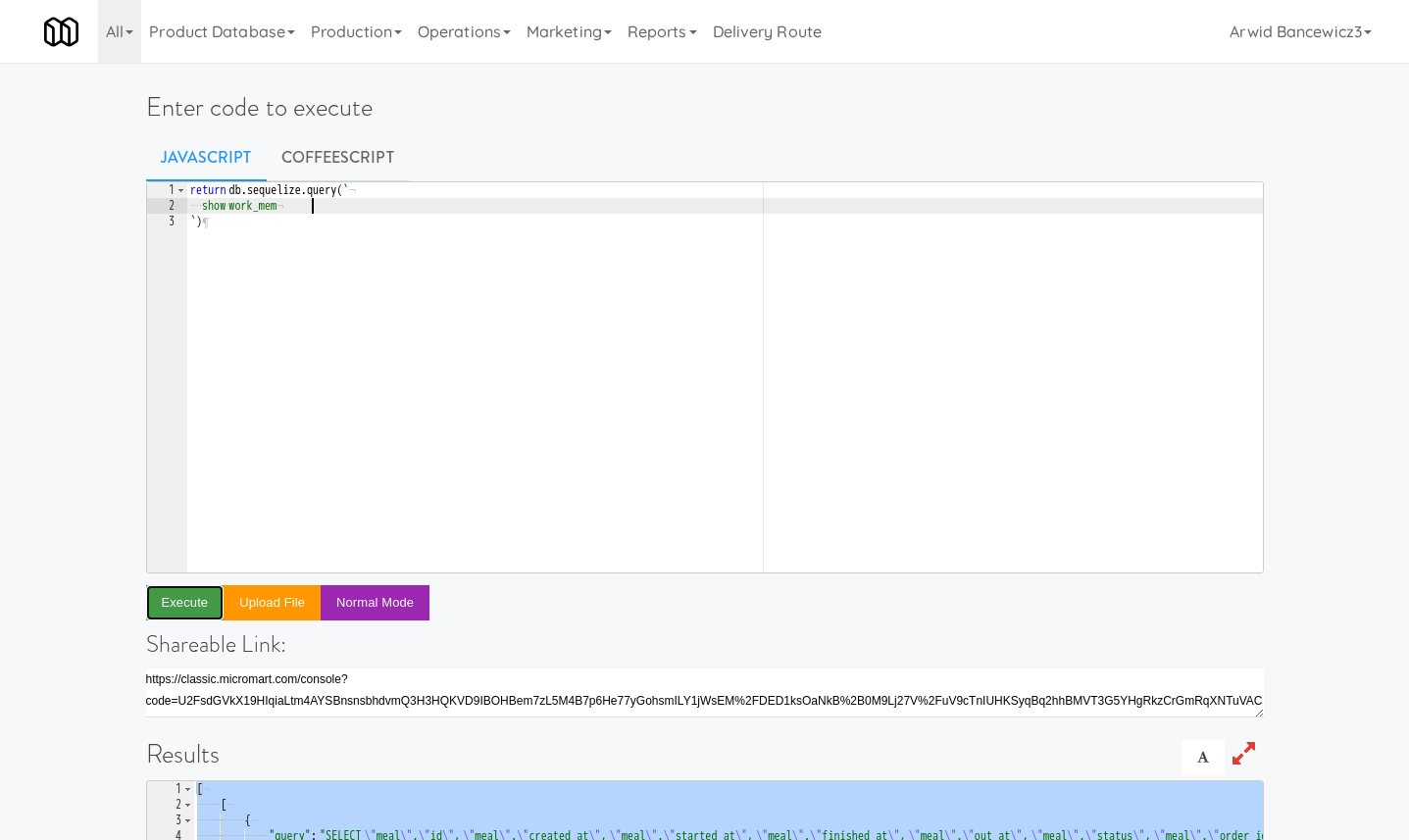 click on "Execute" at bounding box center (185, 603) 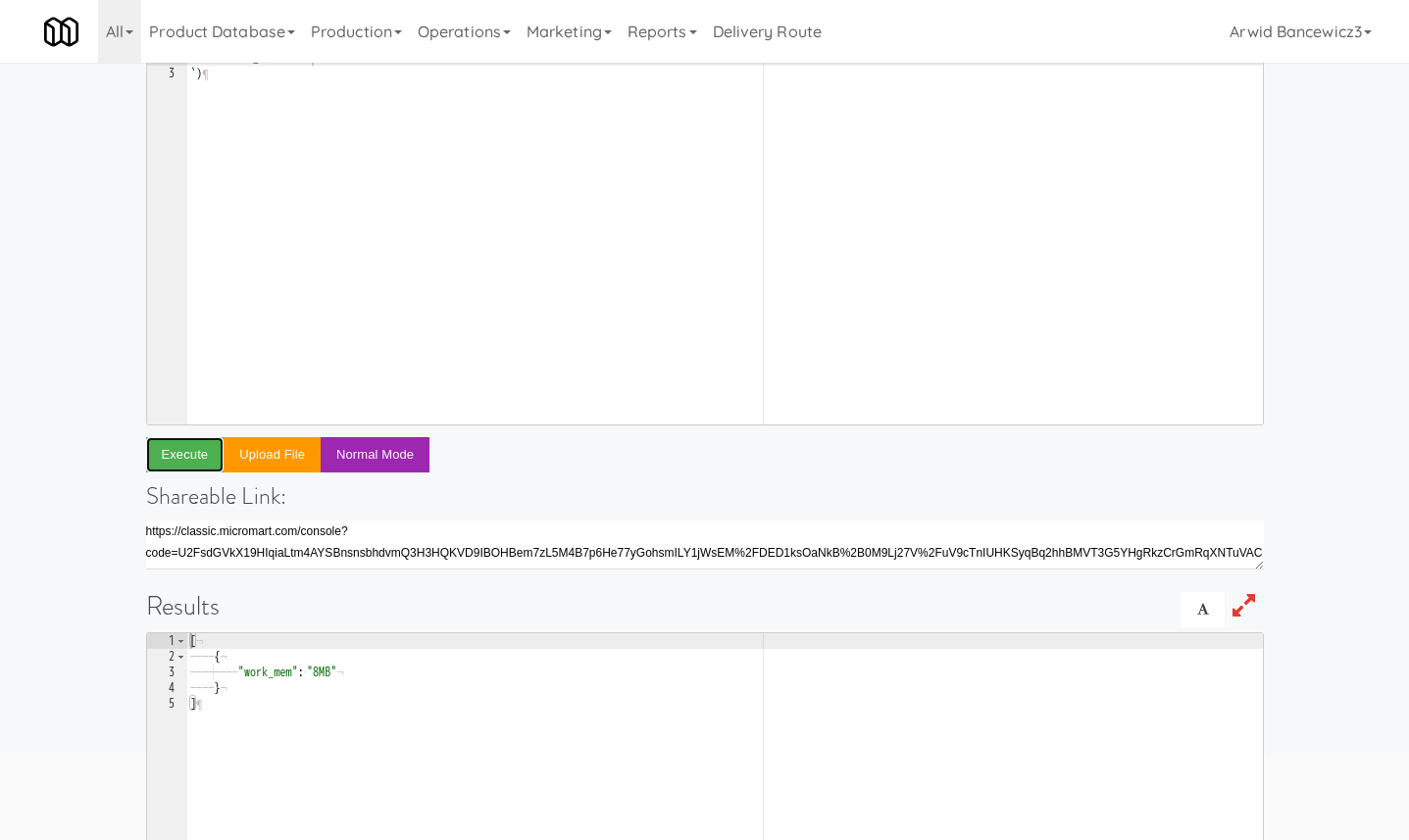 scroll, scrollTop: 149, scrollLeft: 0, axis: vertical 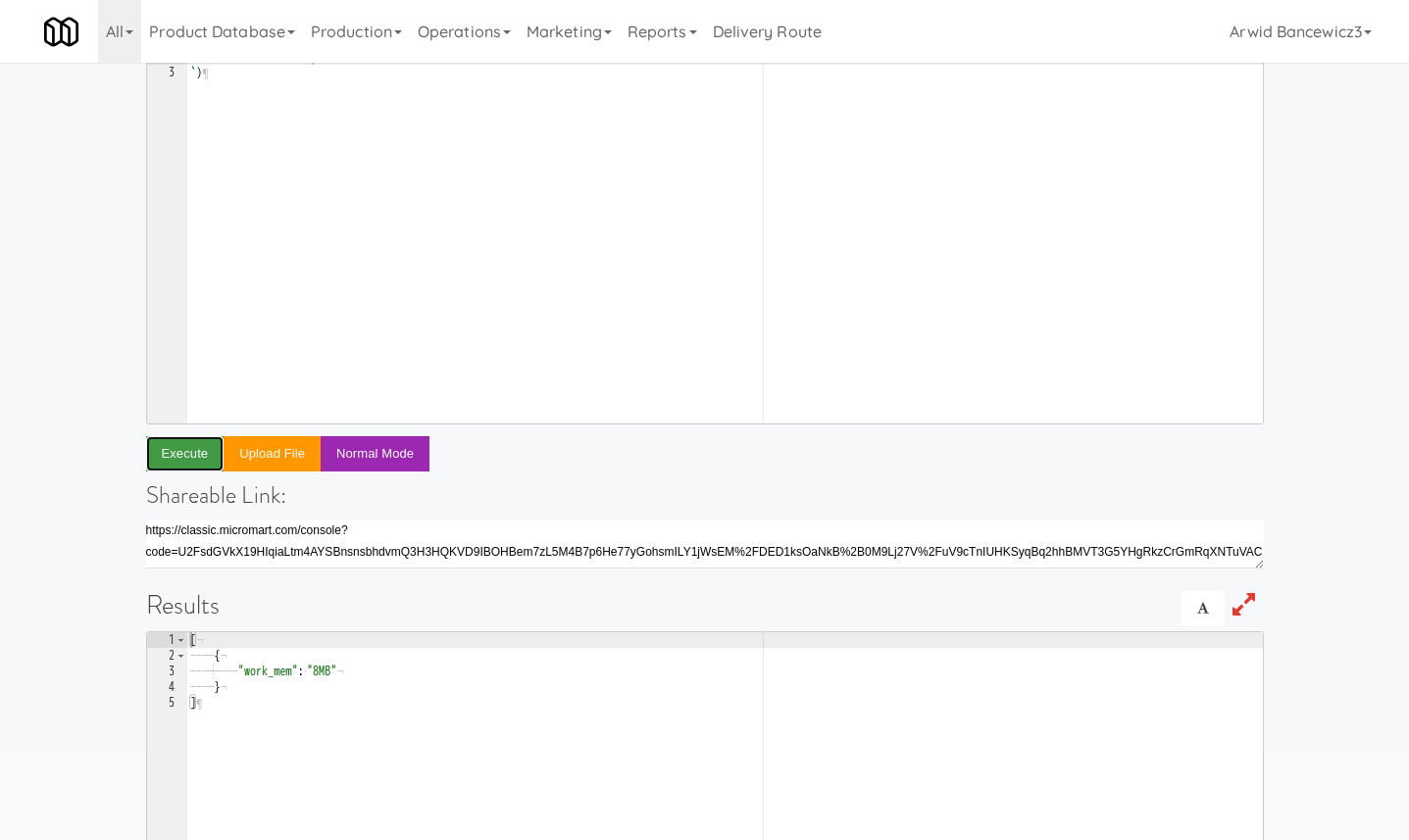 click on "Execute" at bounding box center [185, 454] 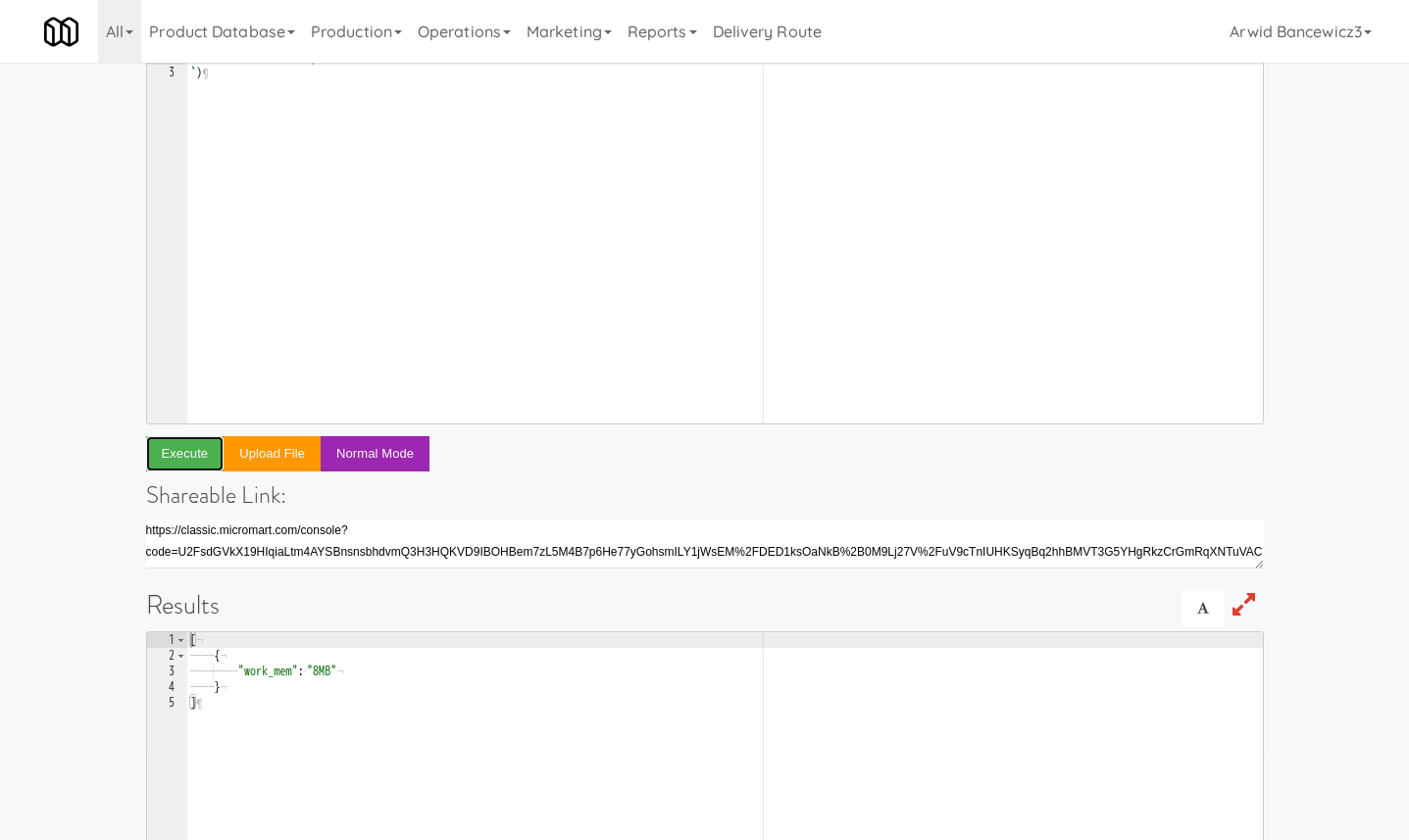 scroll, scrollTop: 0, scrollLeft: 0, axis: both 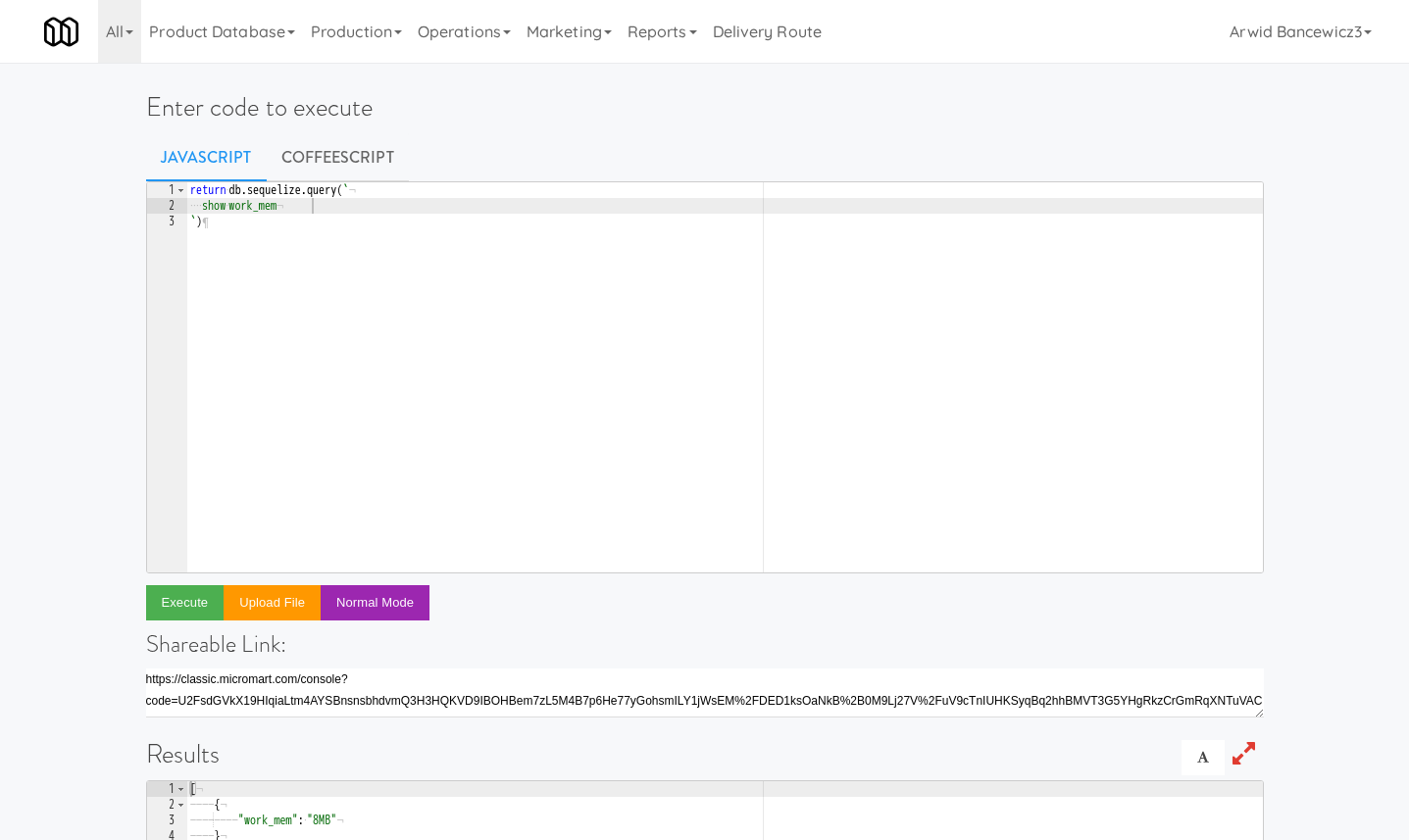 click on "return · db . sequelize . query ( ` ¬ ···· show · work_mem ¬ ` ) ¶" at bounding box center (725, 393) 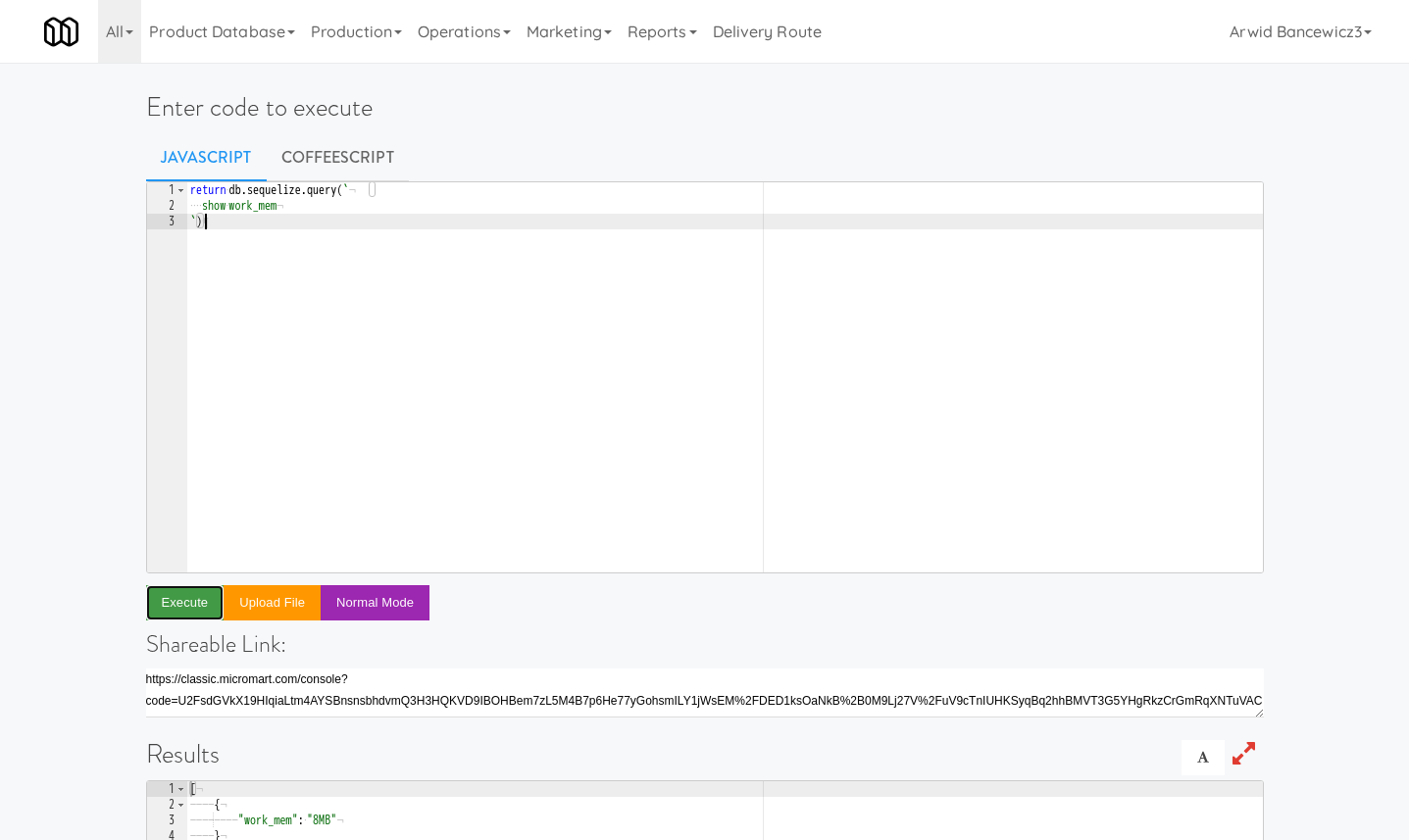 click on "Execute" at bounding box center (185, 603) 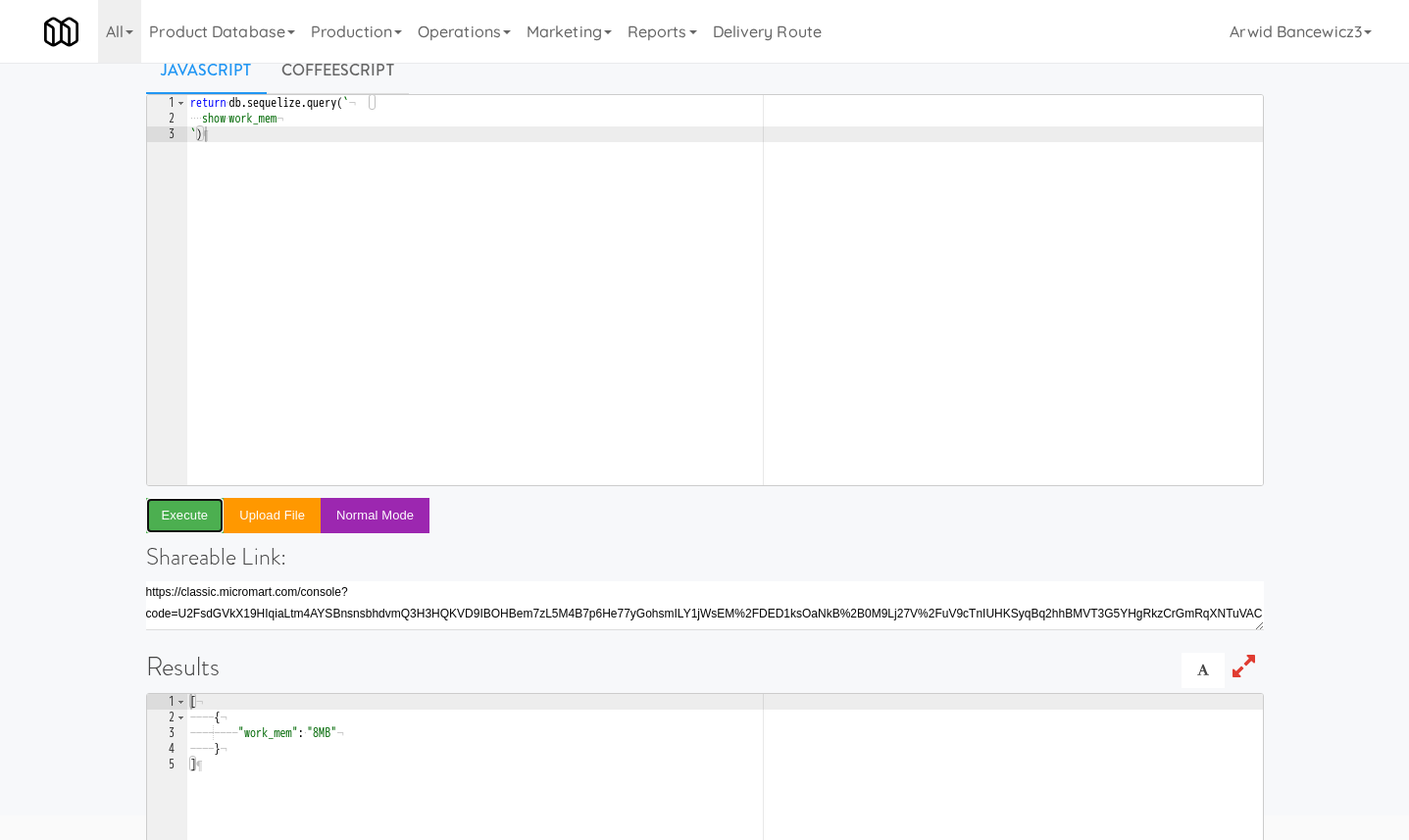 scroll, scrollTop: 85, scrollLeft: 0, axis: vertical 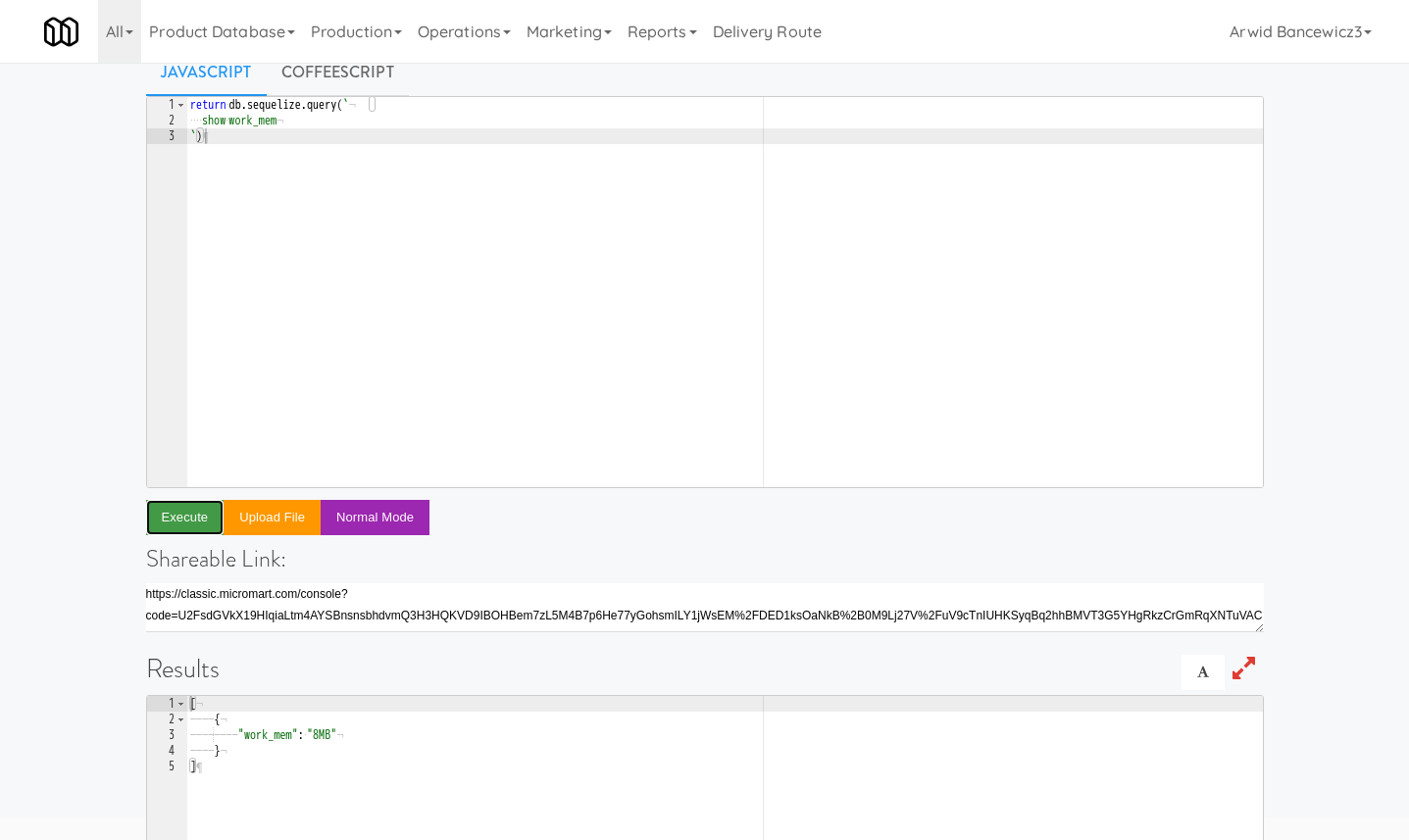click on "Execute" at bounding box center (185, 518) 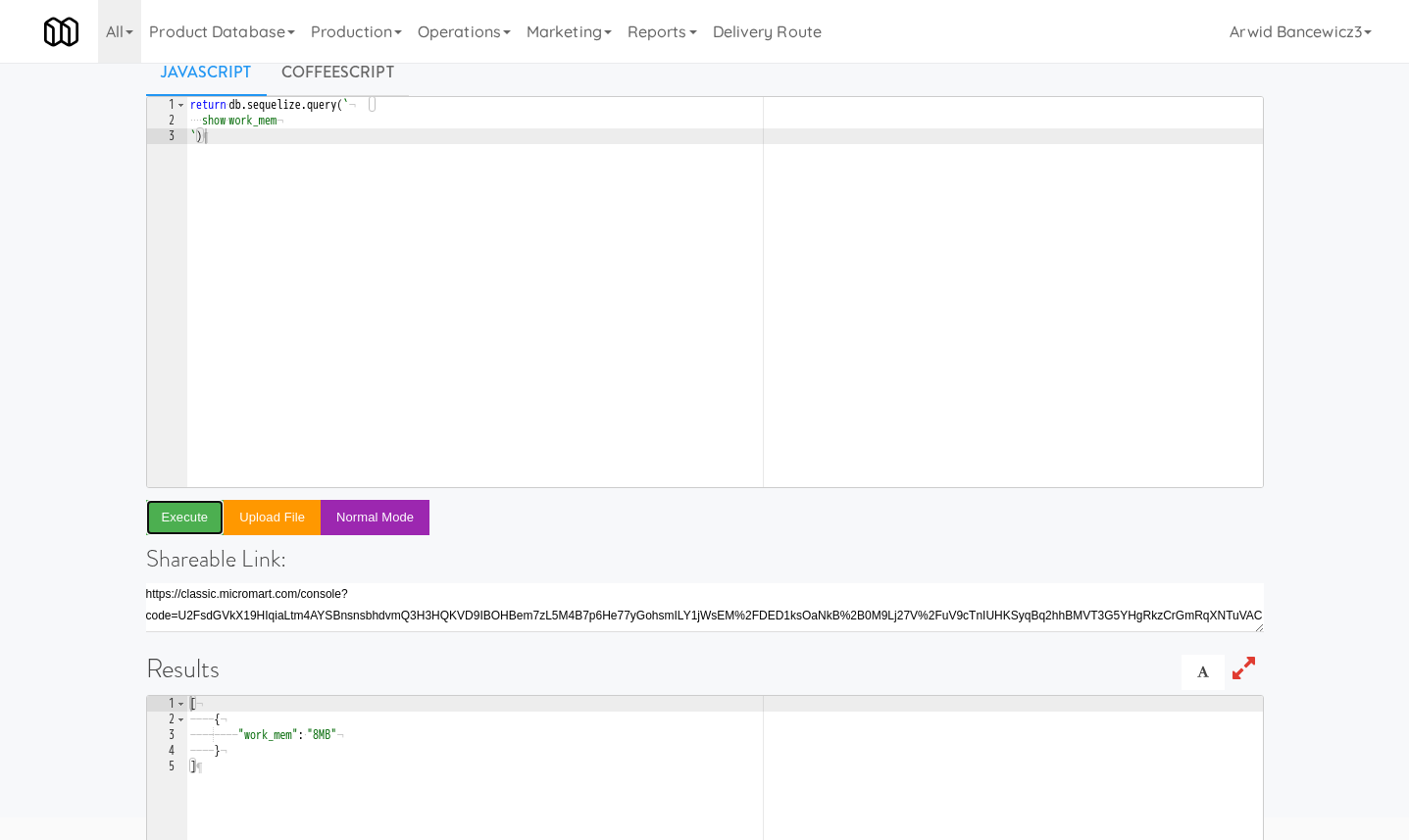 scroll, scrollTop: 0, scrollLeft: 0, axis: both 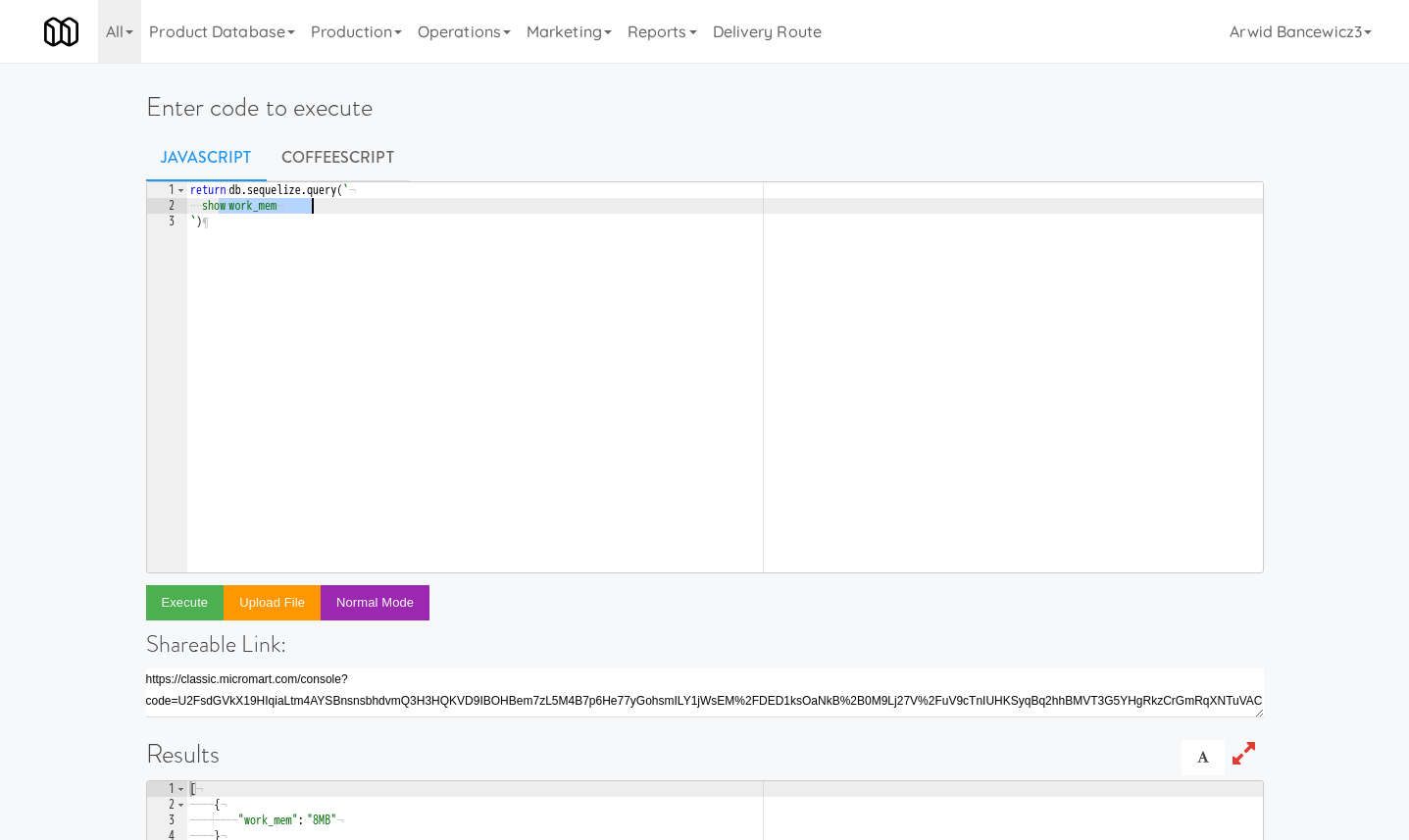 drag, startPoint x: 219, startPoint y: 202, endPoint x: 396, endPoint y: 202, distance: 177 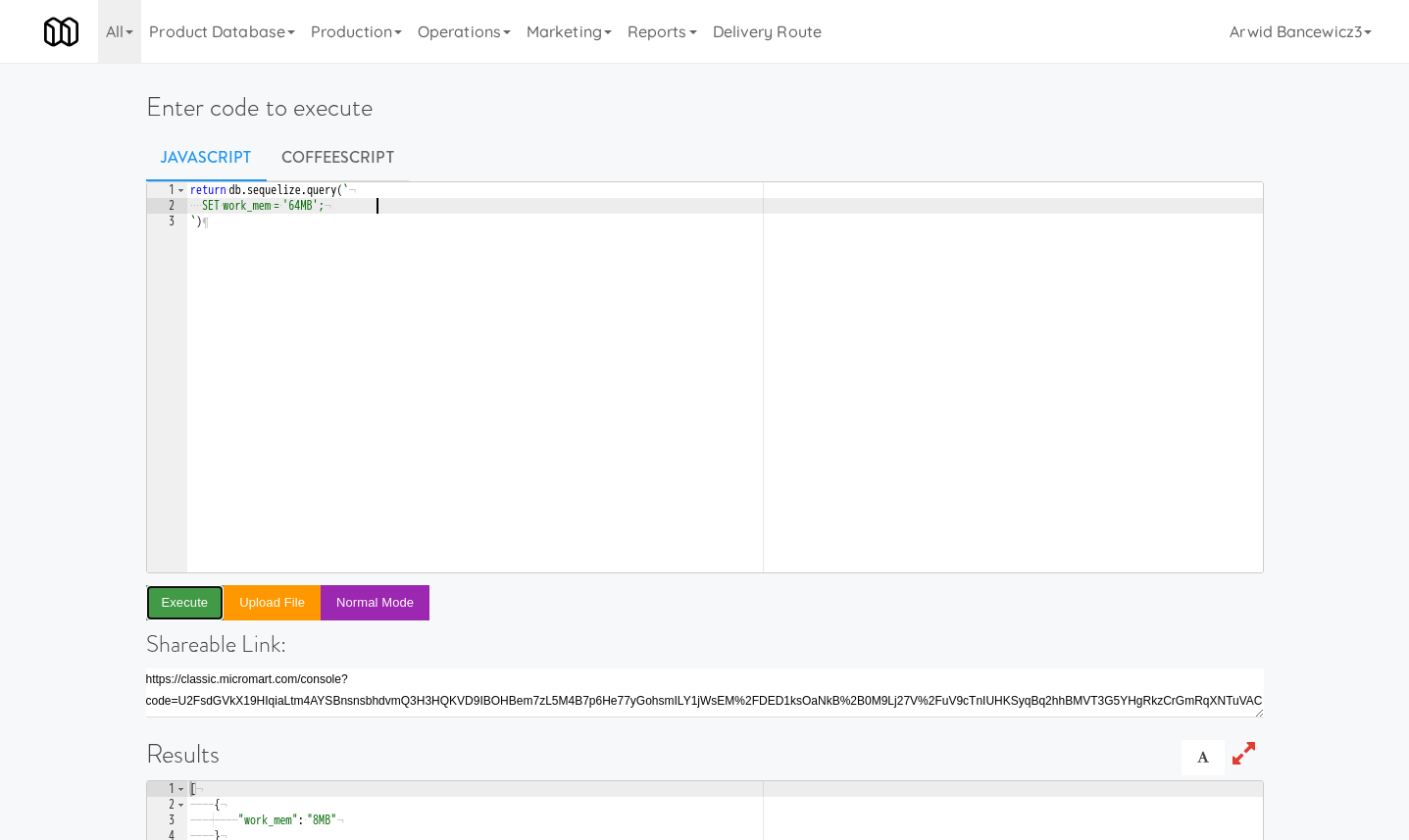 click on "Execute" at bounding box center [185, 603] 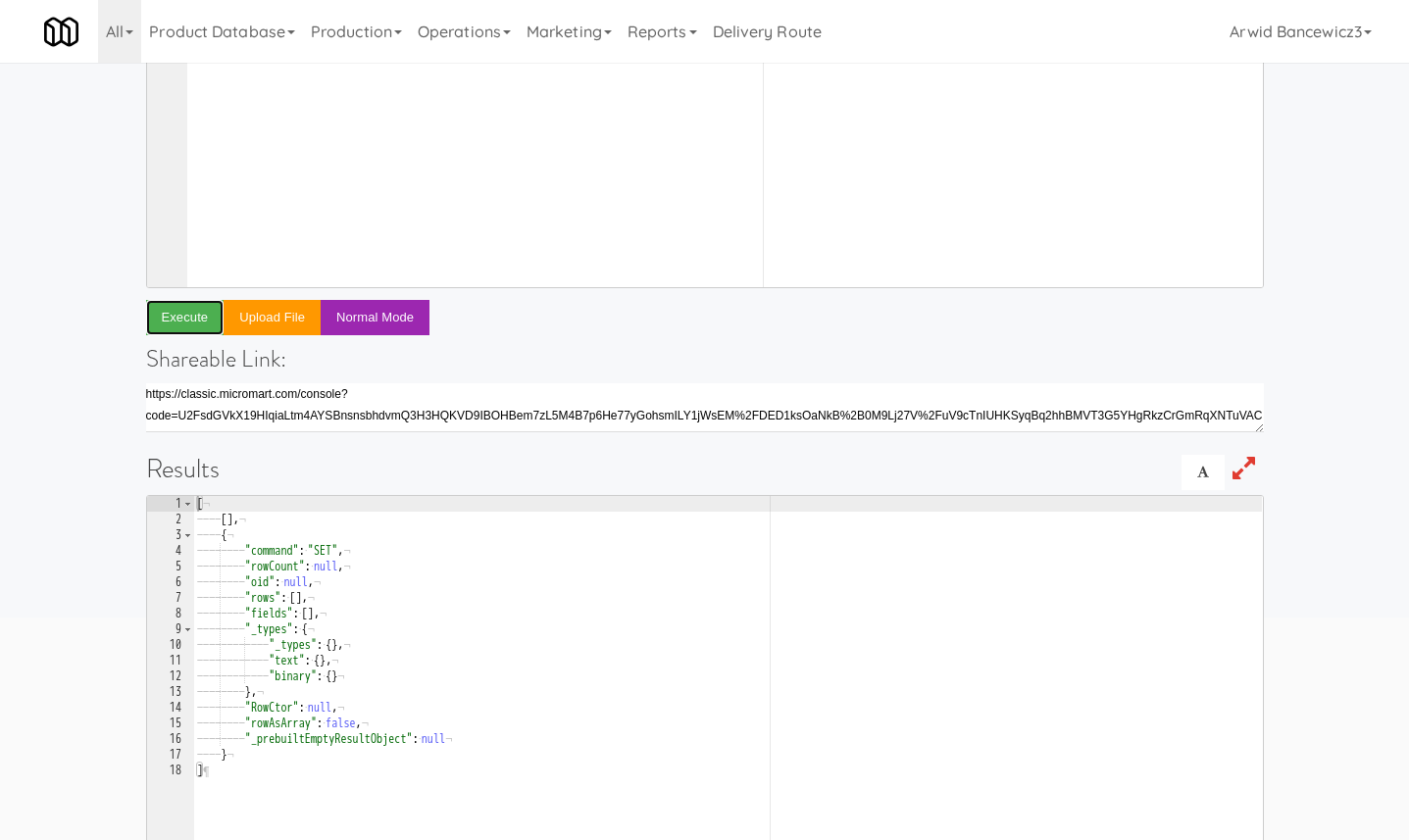 scroll, scrollTop: 0, scrollLeft: 0, axis: both 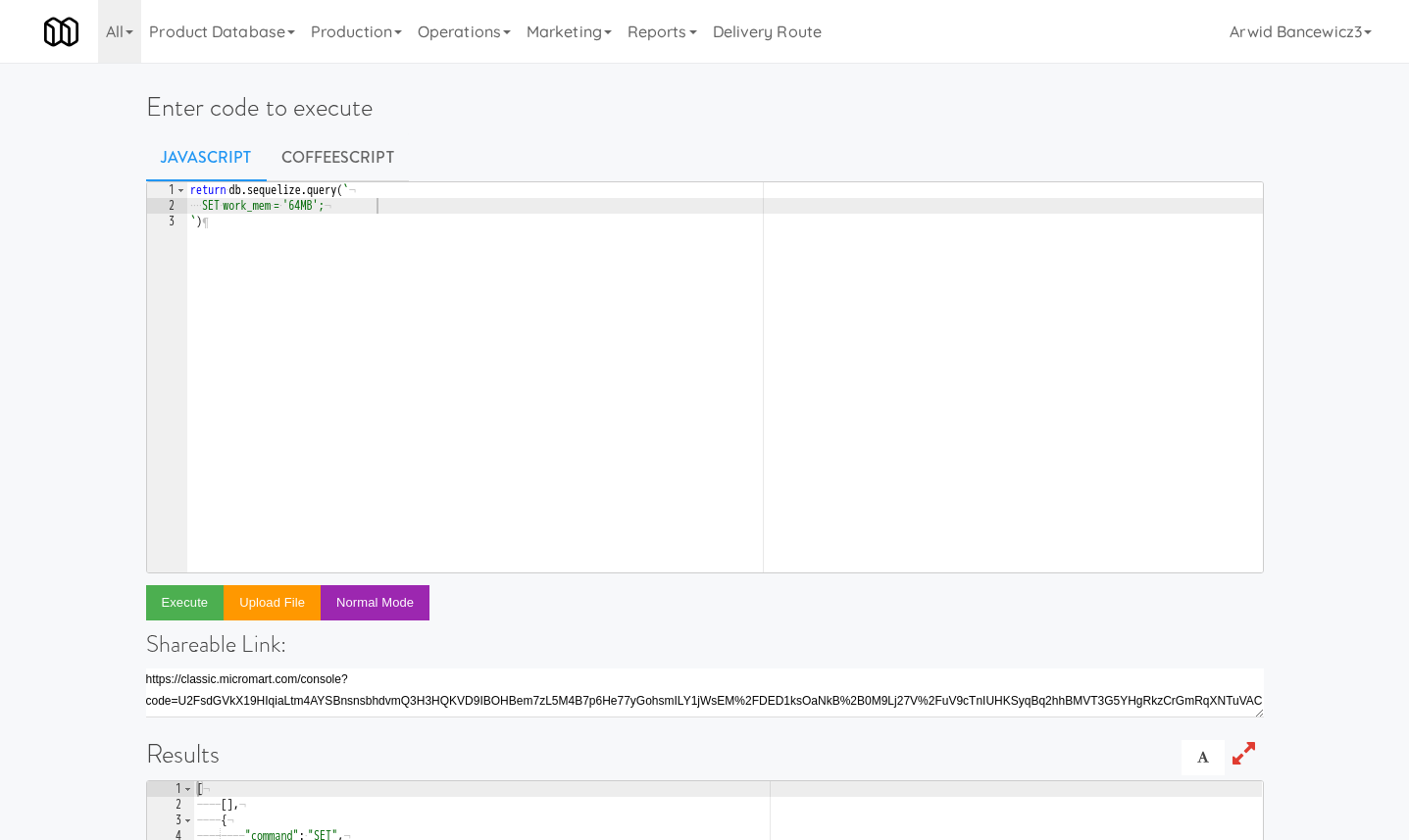click on "return · db . sequelize . query ( ` ¬ ···· SET · work_mem · = · '64MB'; ¬ ` ) ¶" at bounding box center [725, 393] 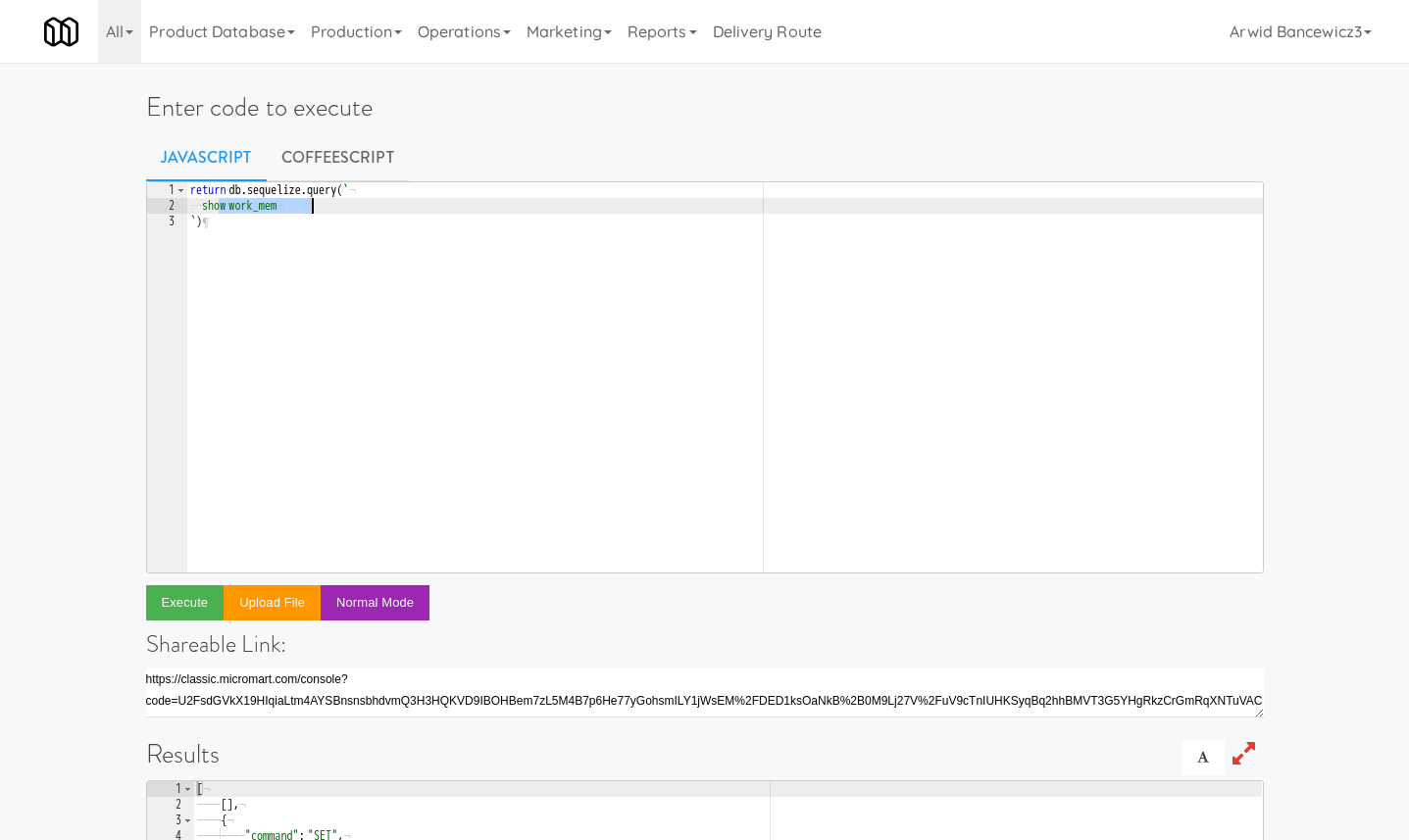 click on "return · db . sequelize . query ( ` ¬ ···· show · work_mem ¬ ` ) ¶" at bounding box center [725, 393] 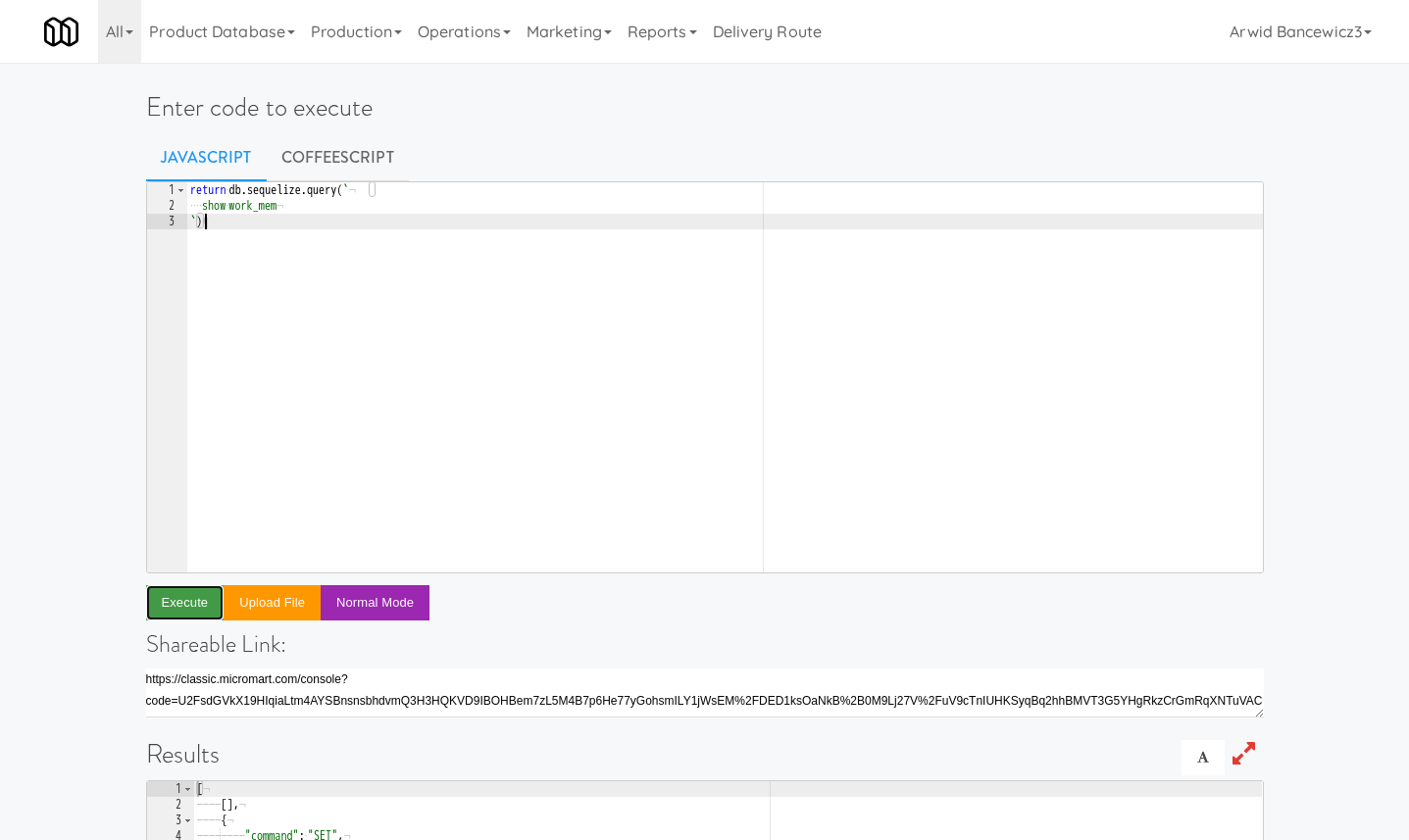 click on "Execute" at bounding box center (185, 603) 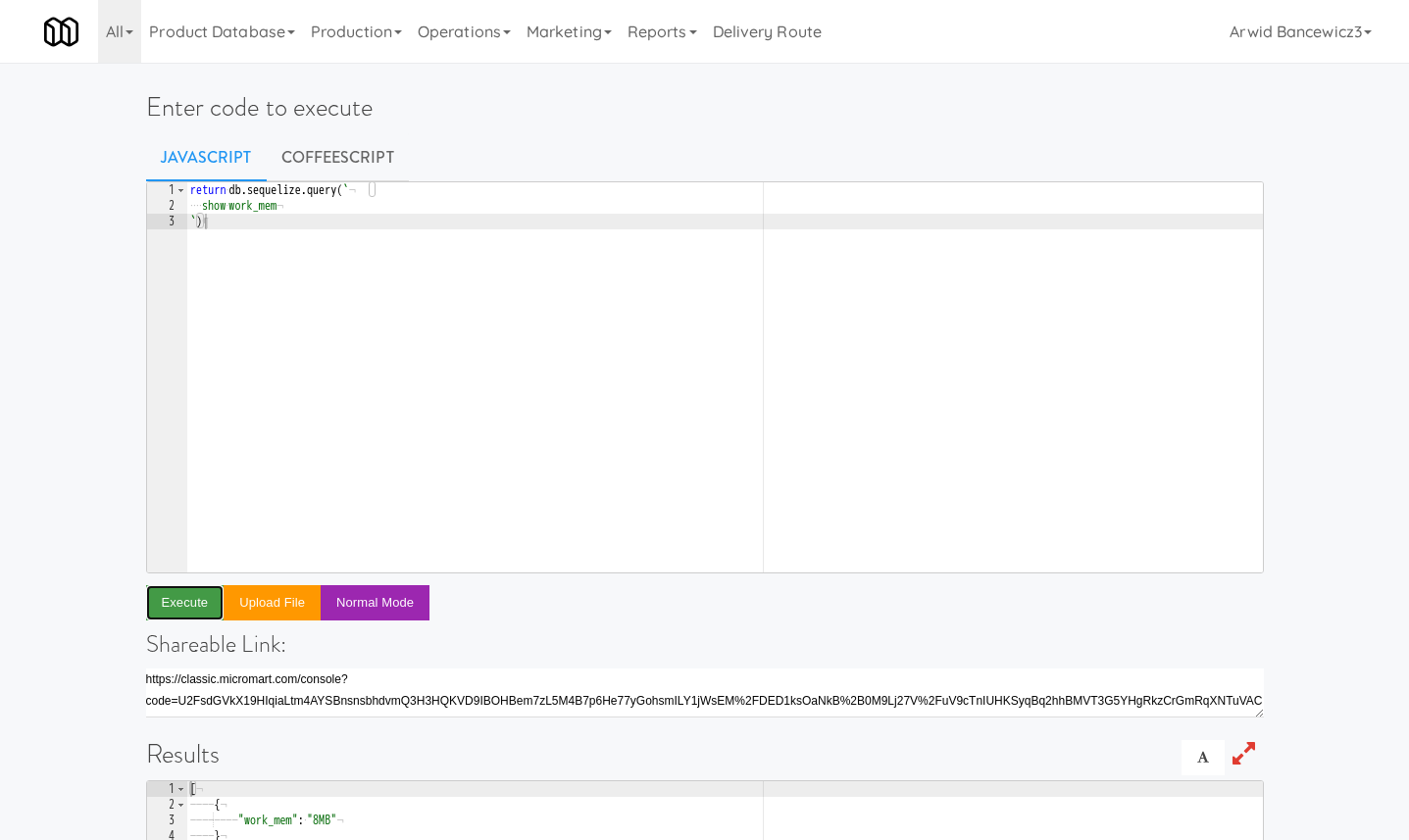 click on "Execute" at bounding box center [185, 603] 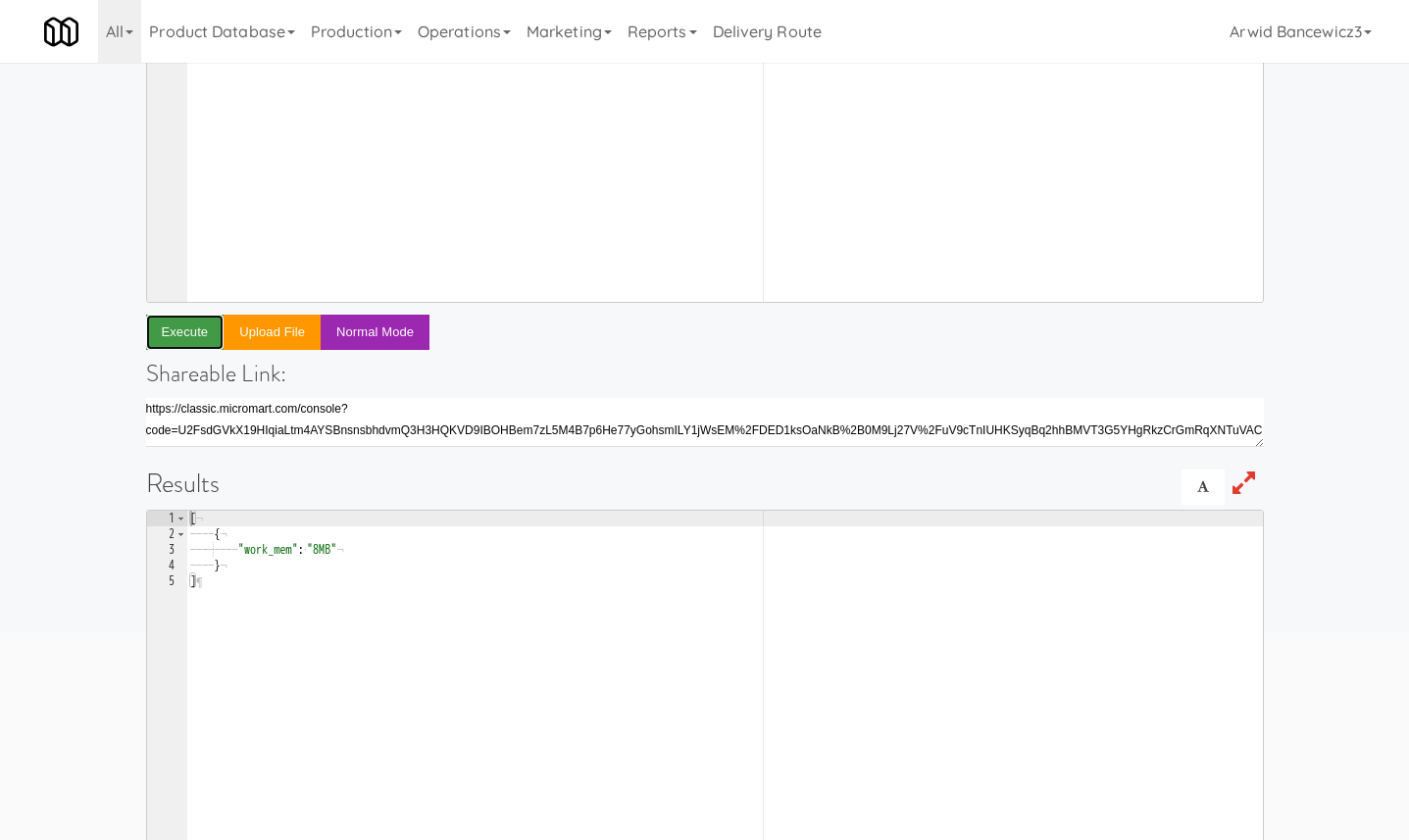 scroll, scrollTop: 272, scrollLeft: 0, axis: vertical 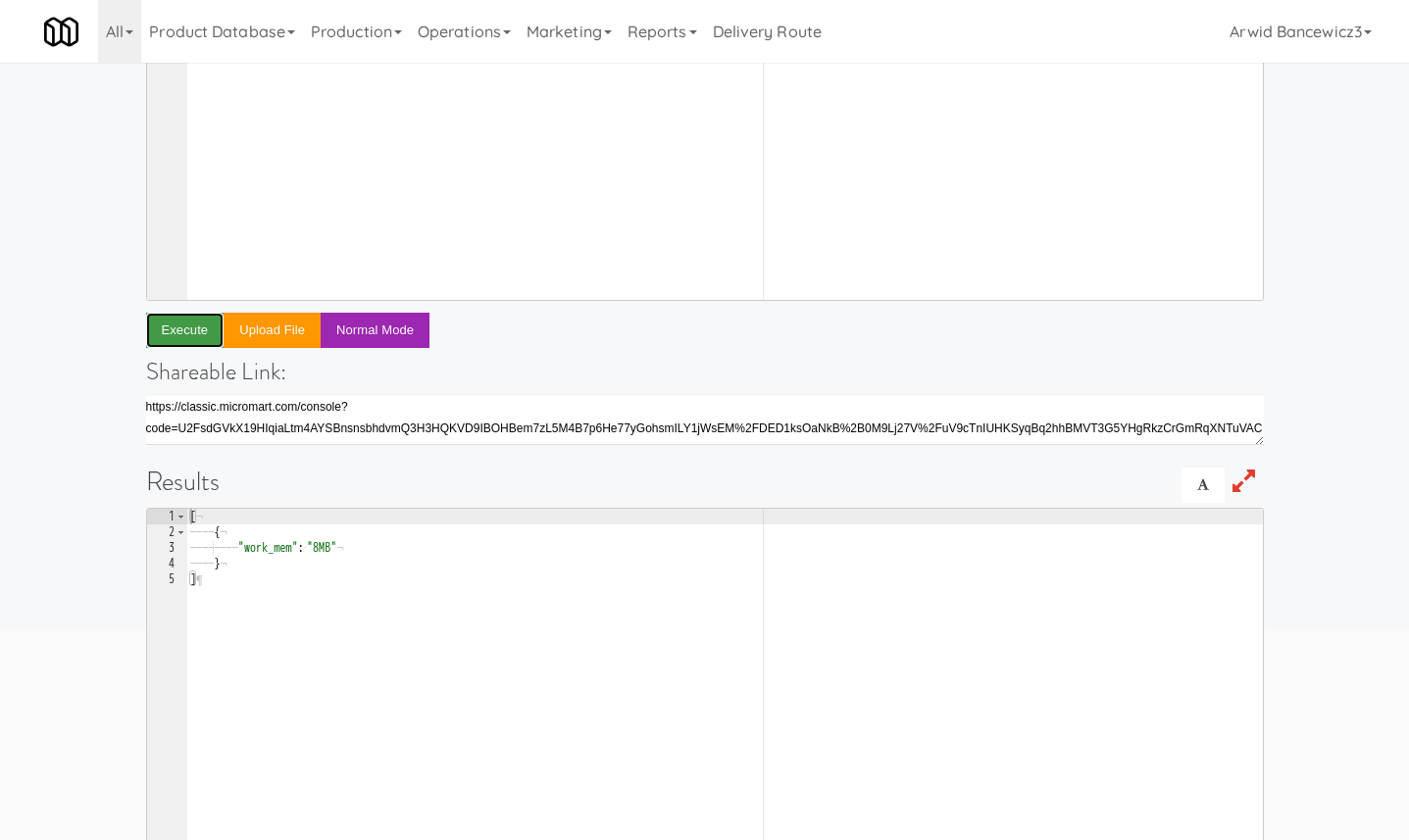 click on "Execute" at bounding box center [185, 330] 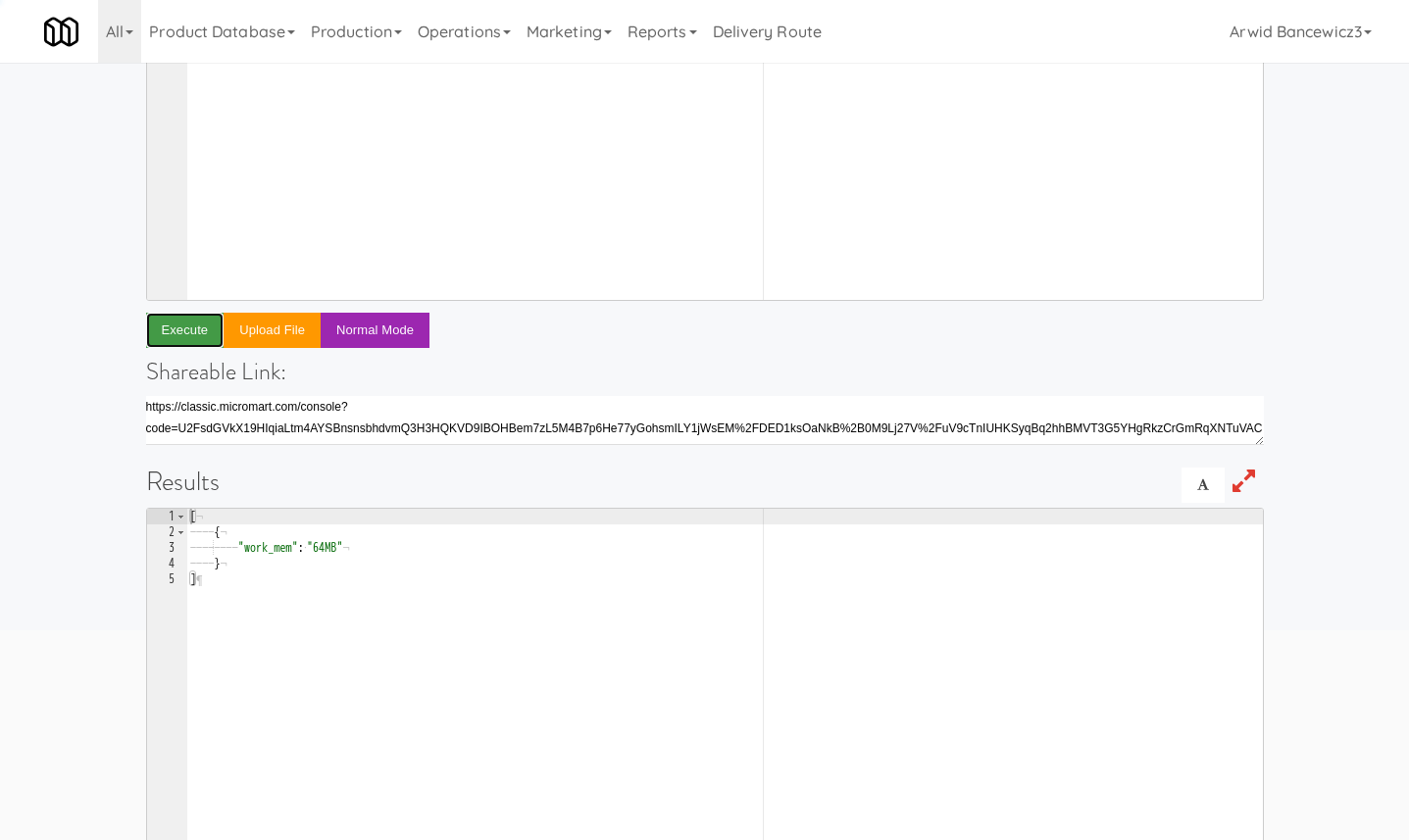 click on "Execute" at bounding box center (185, 330) 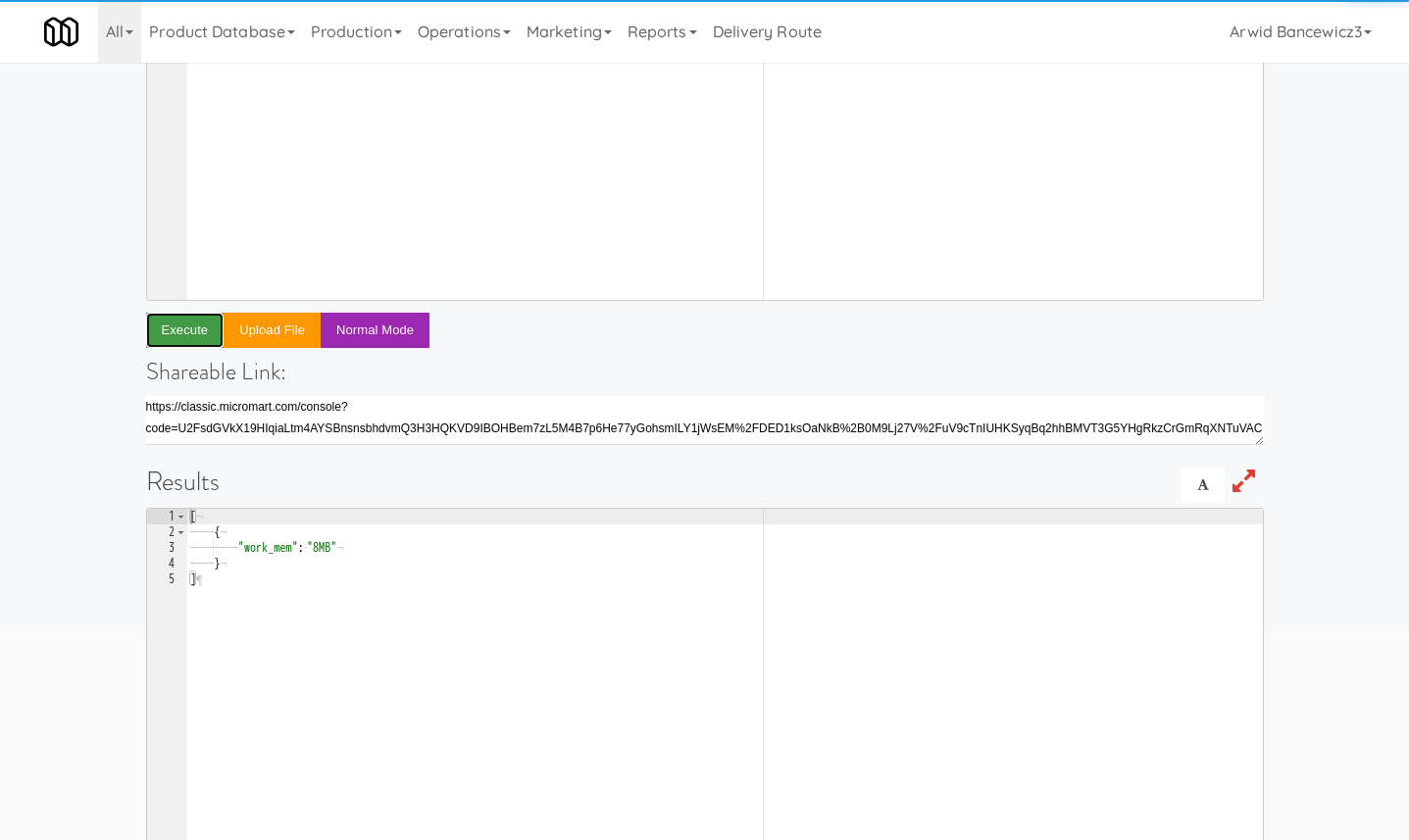 click on "Execute" at bounding box center [185, 330] 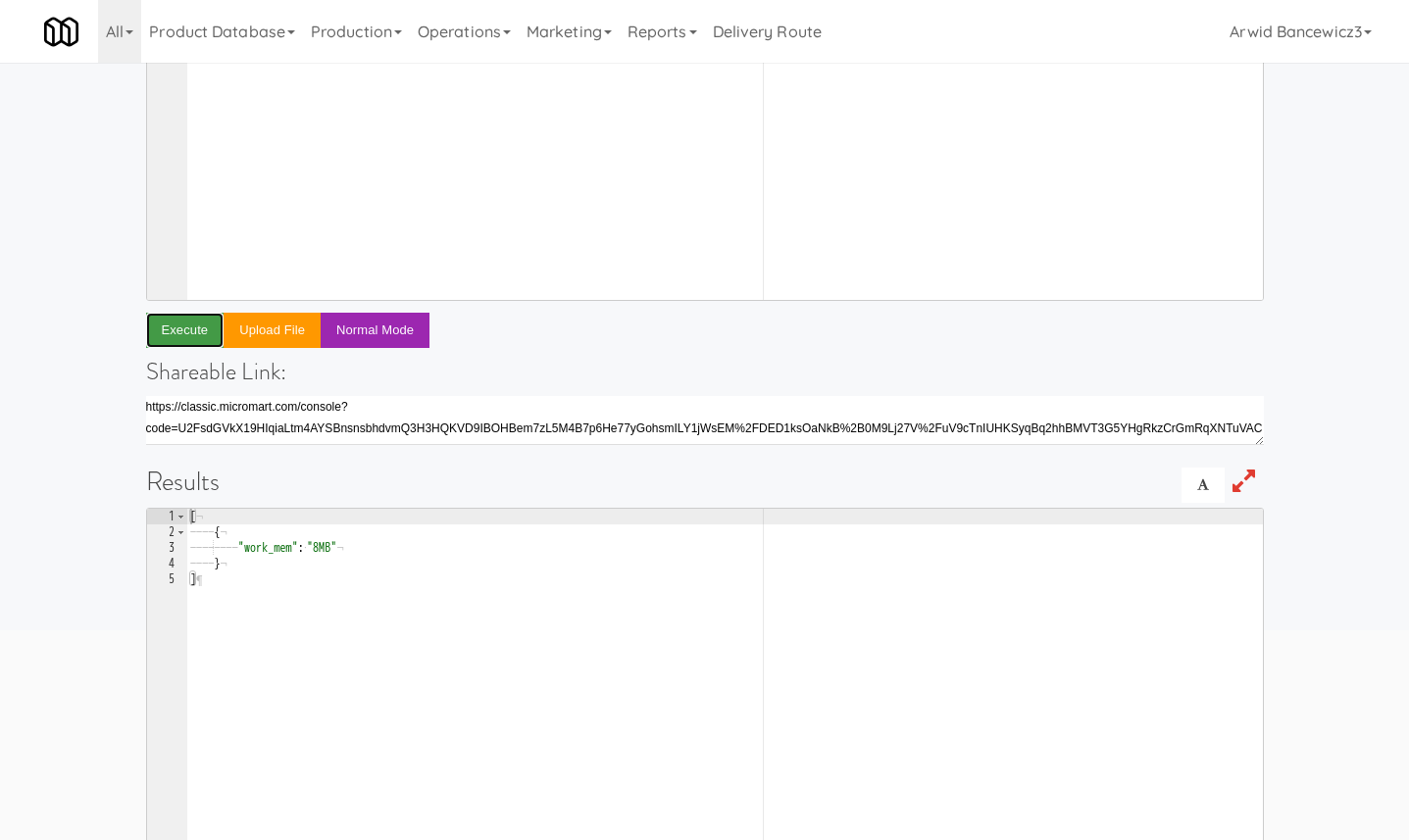 click on "Execute" at bounding box center [185, 330] 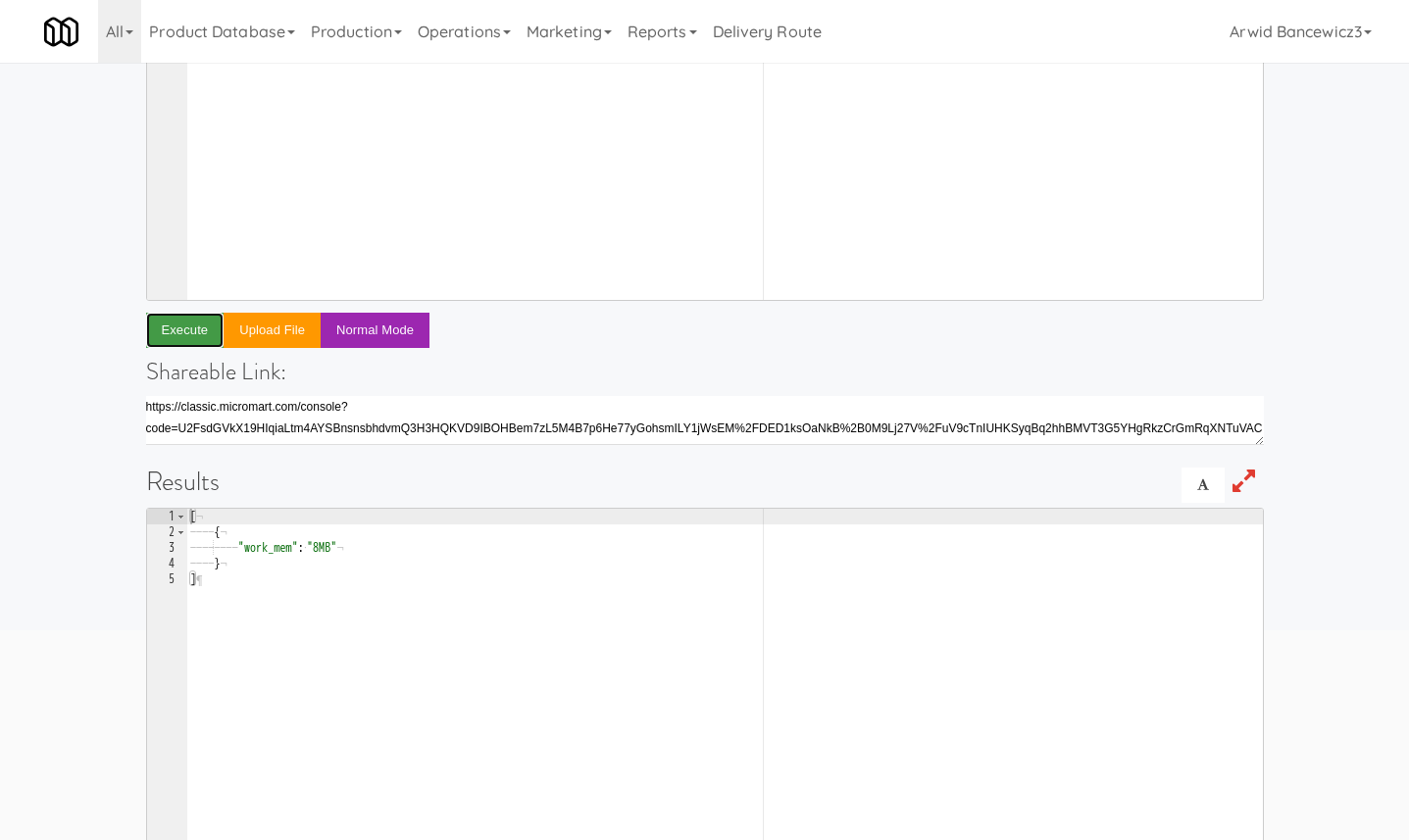 click on "Execute" at bounding box center [185, 330] 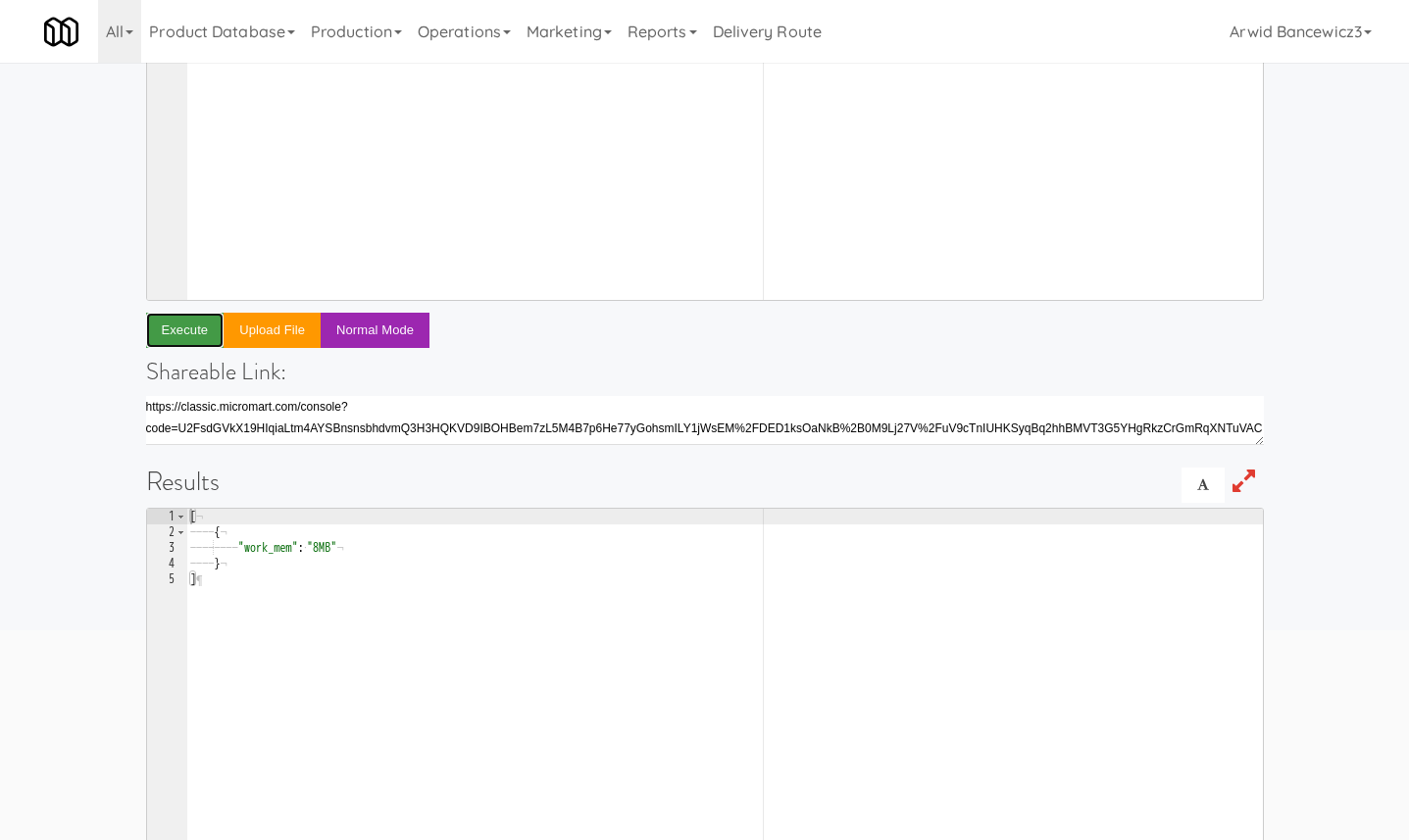 click on "Execute" at bounding box center (185, 330) 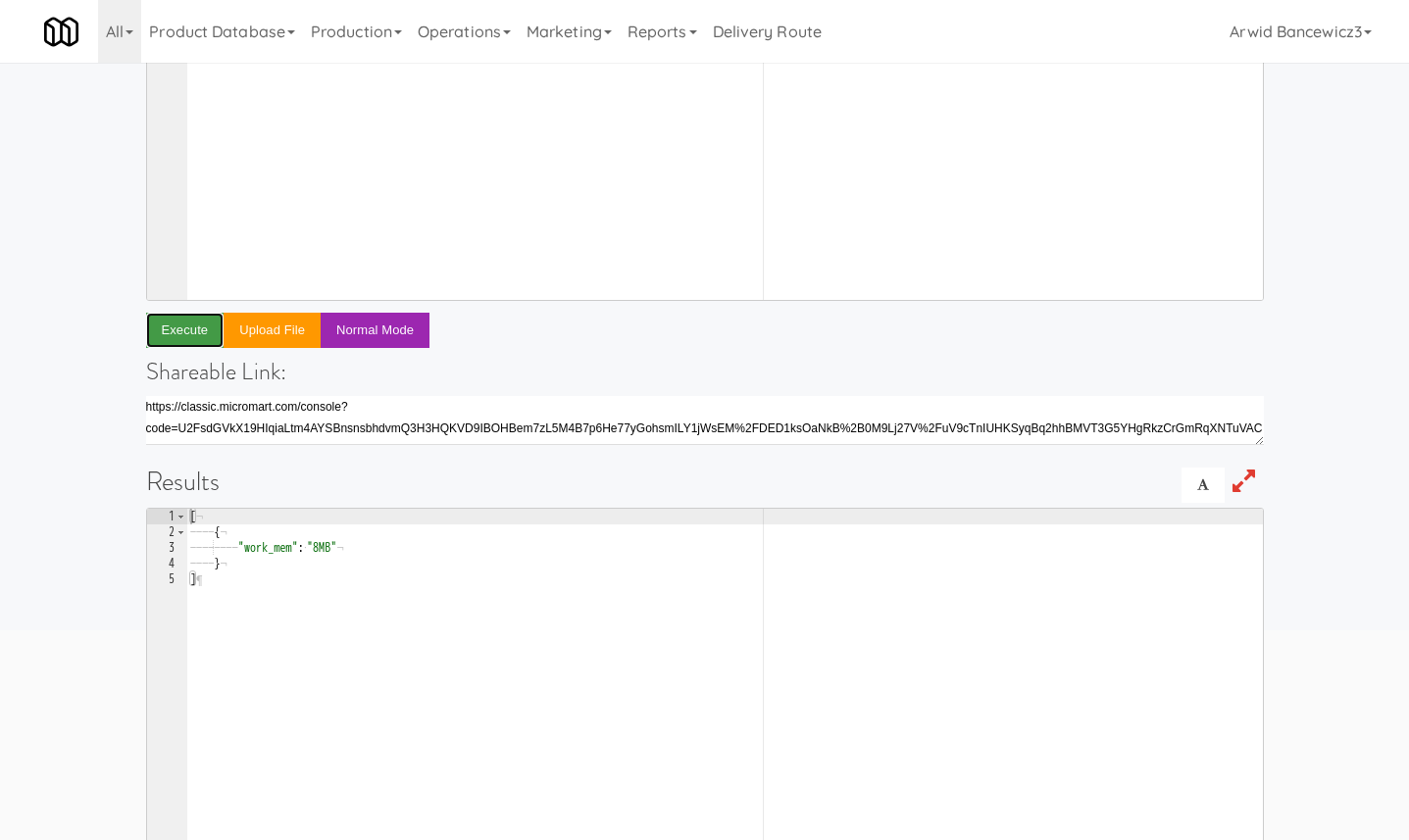 click on "Execute" at bounding box center [185, 330] 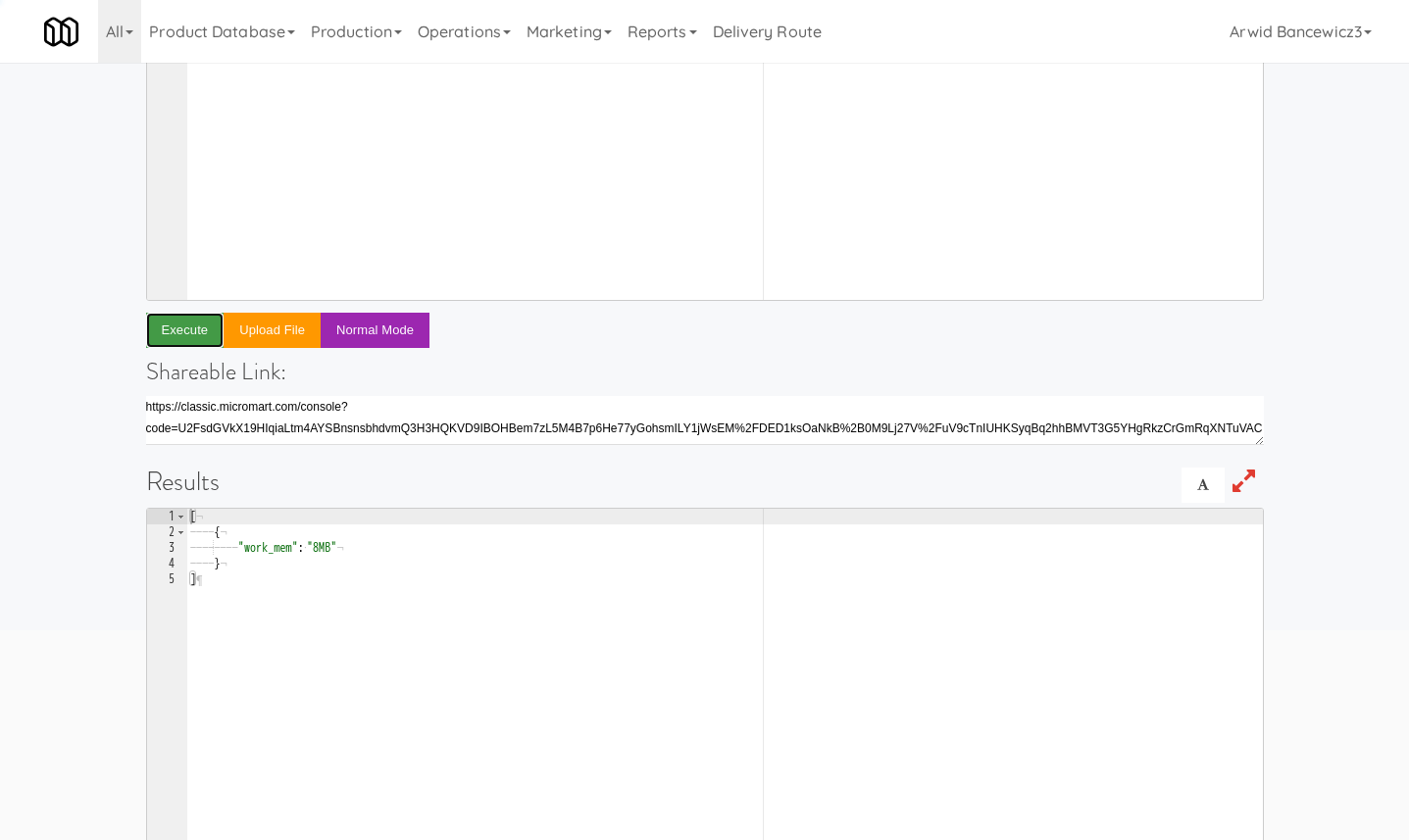 click on "Execute" at bounding box center [185, 330] 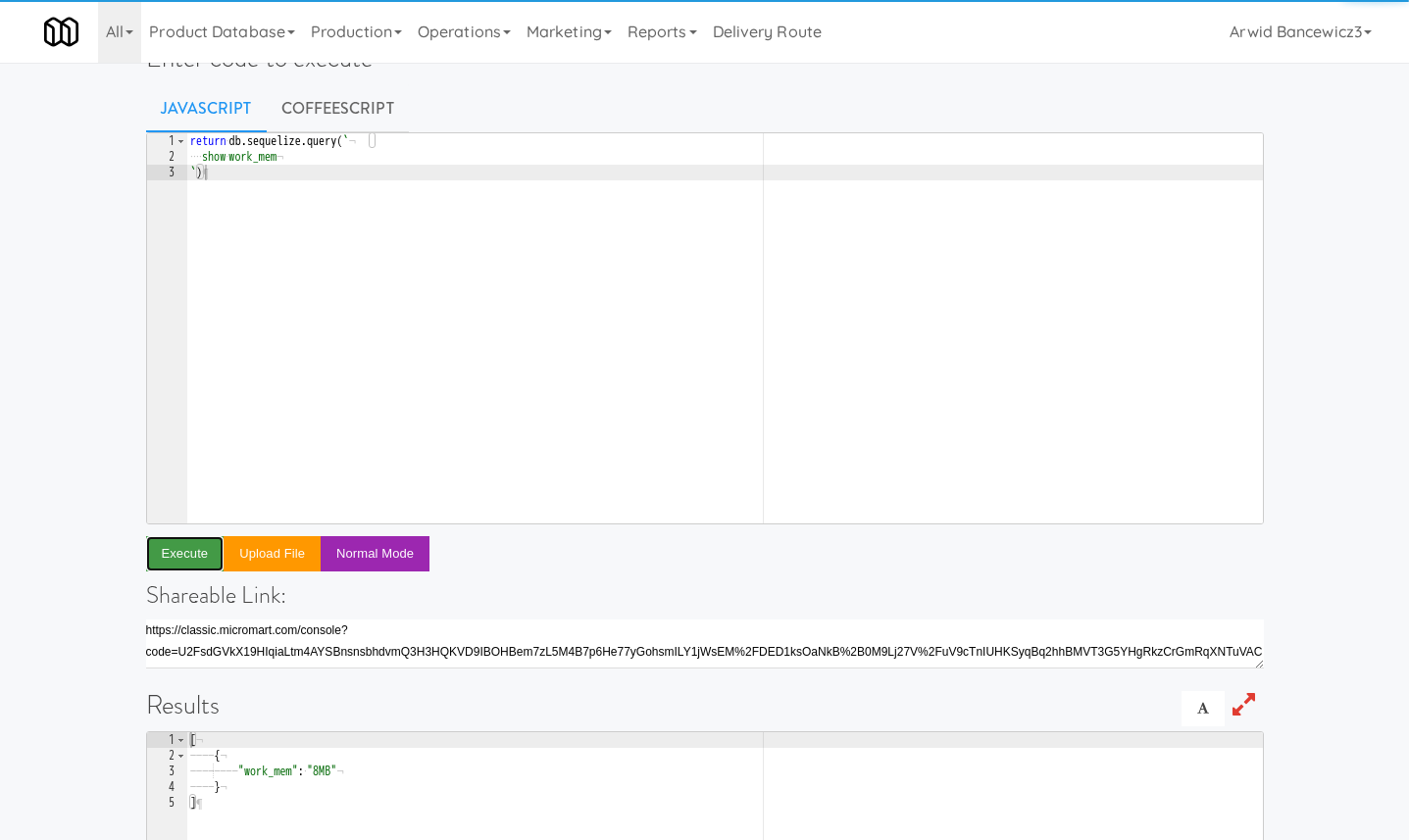 scroll, scrollTop: 0, scrollLeft: 0, axis: both 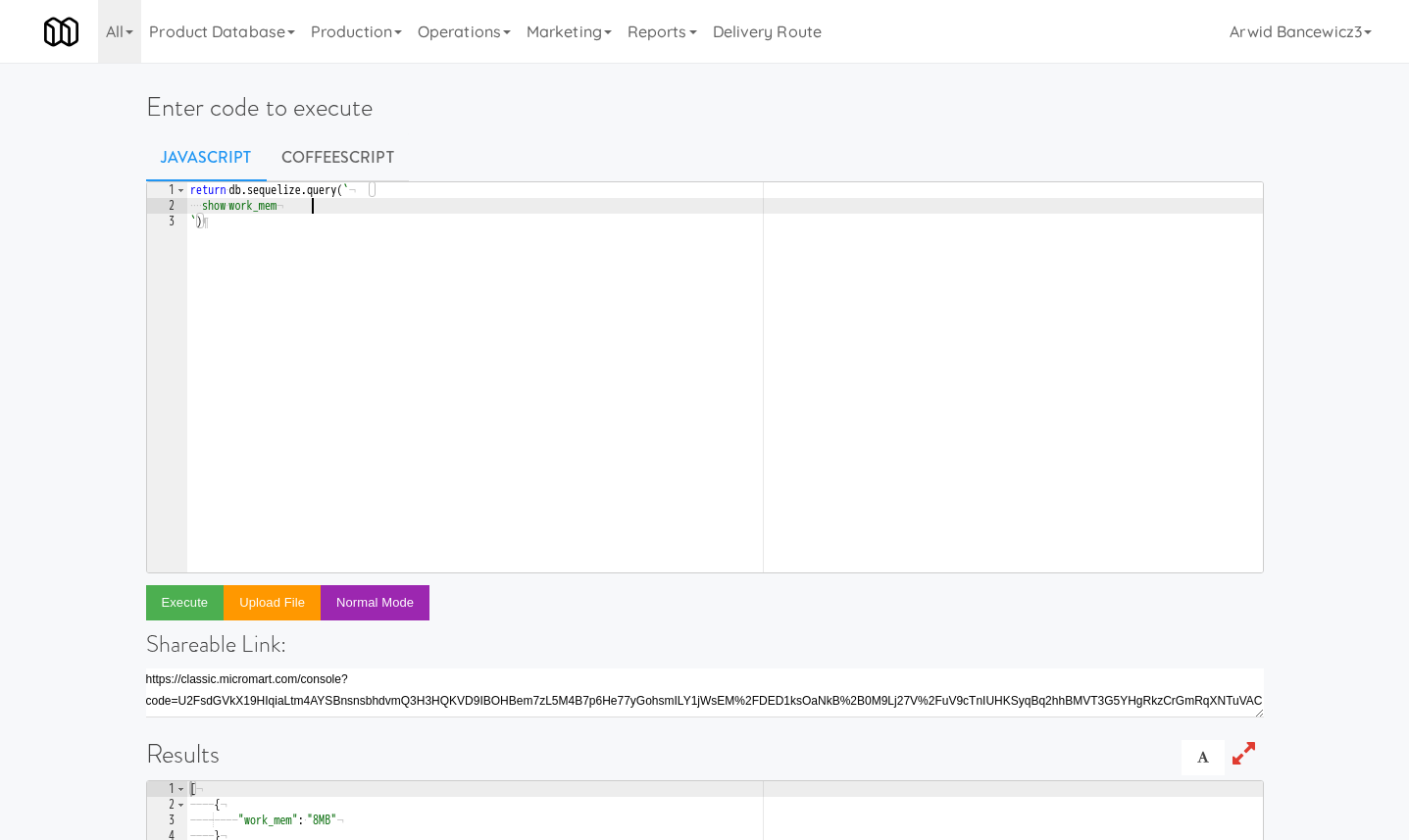 click on "return · db . sequelize . query ( ` ¬ ···· show · work_mem ¬ ` ) ¶" at bounding box center [725, 393] 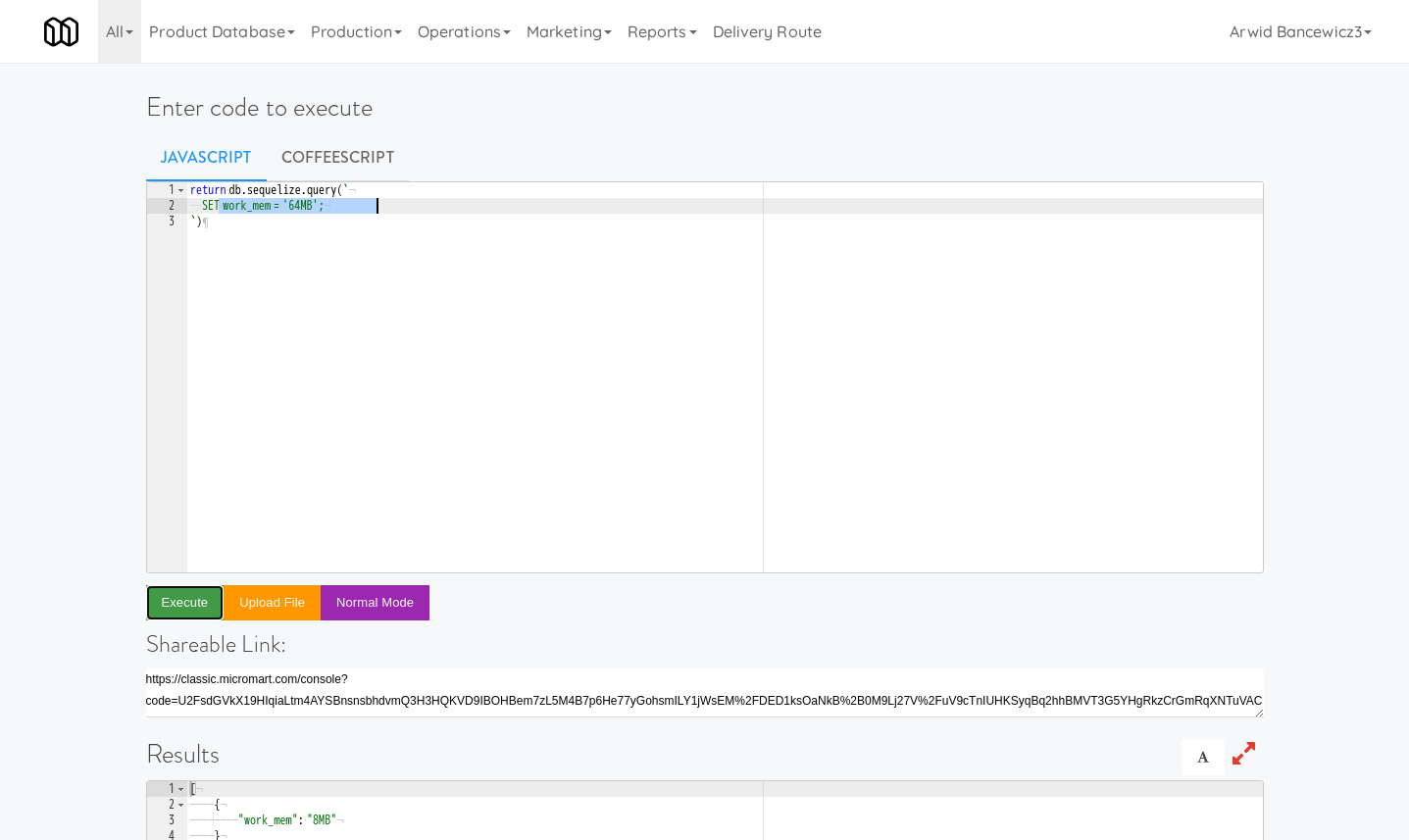 click on "Execute" at bounding box center [185, 603] 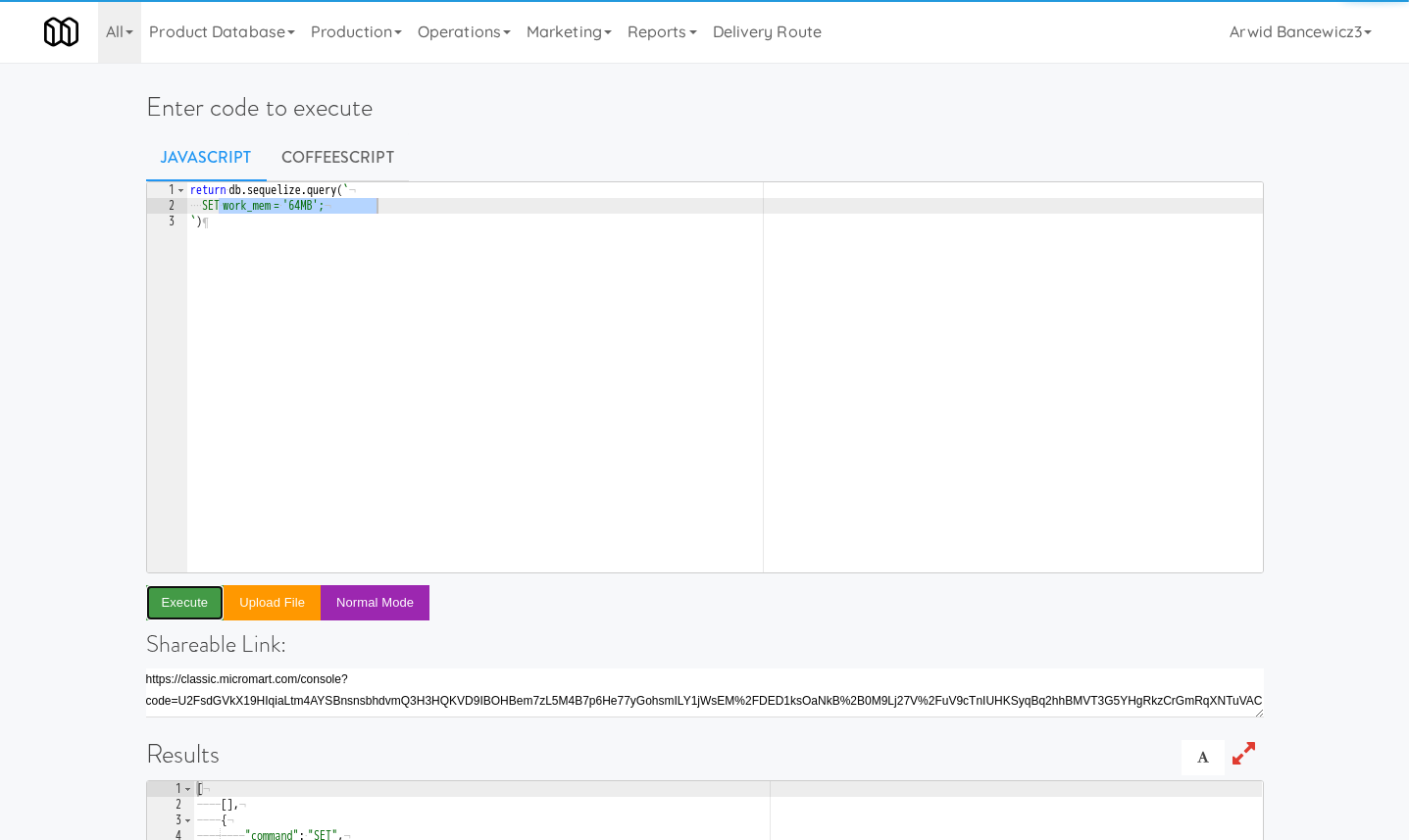 click on "Execute" at bounding box center (185, 603) 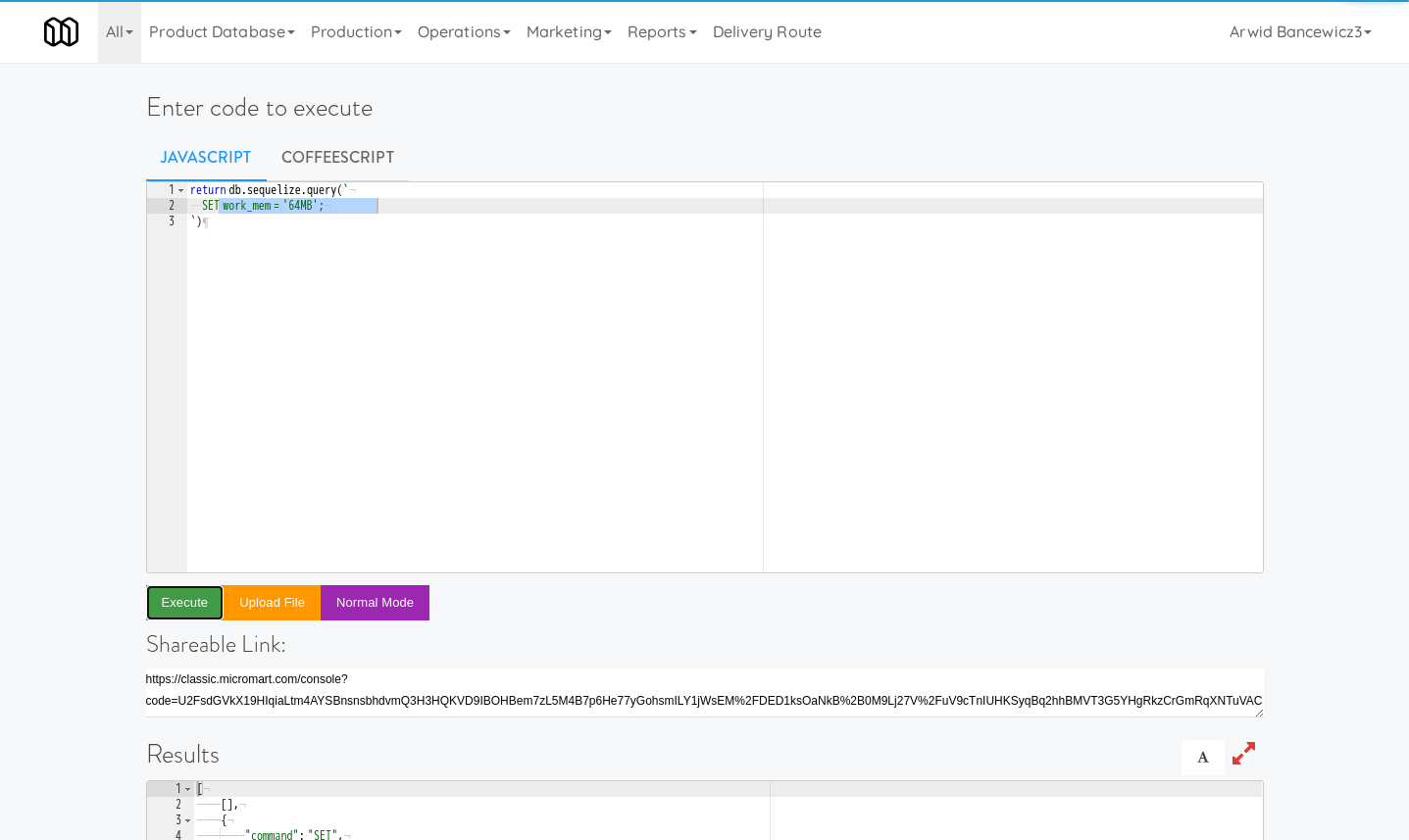 click on "Execute" at bounding box center [185, 603] 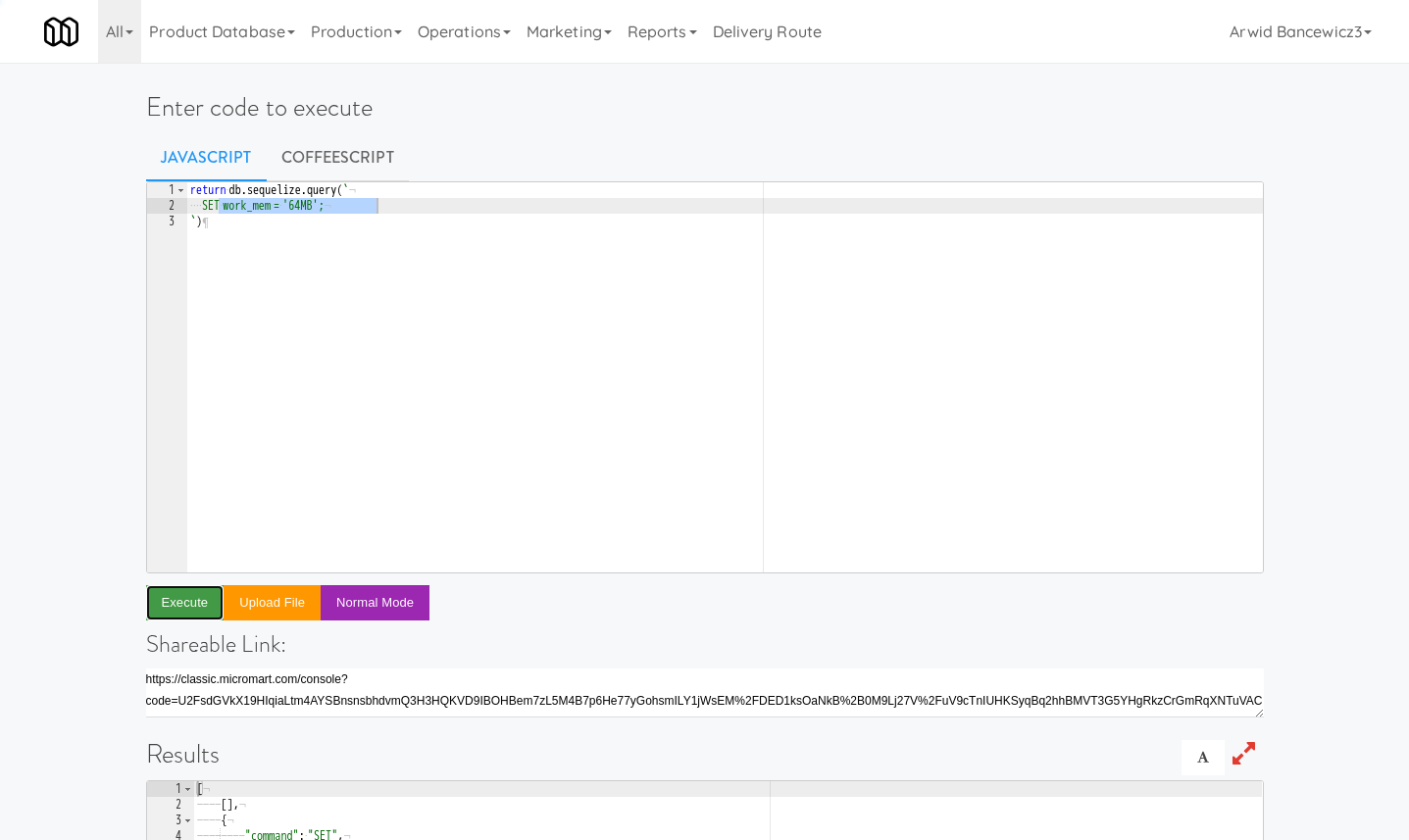 click on "Execute" at bounding box center (185, 603) 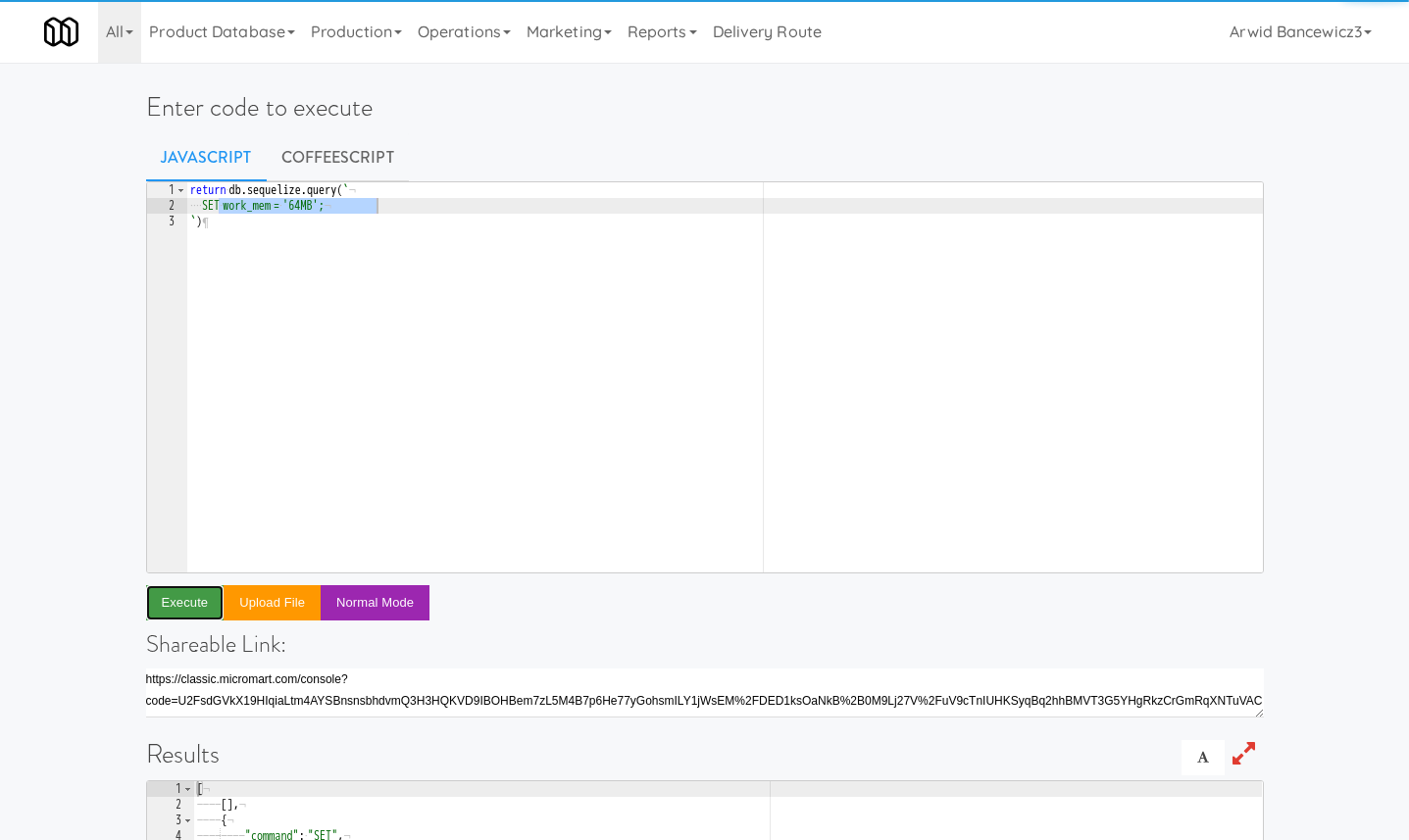 click on "Execute" at bounding box center [185, 603] 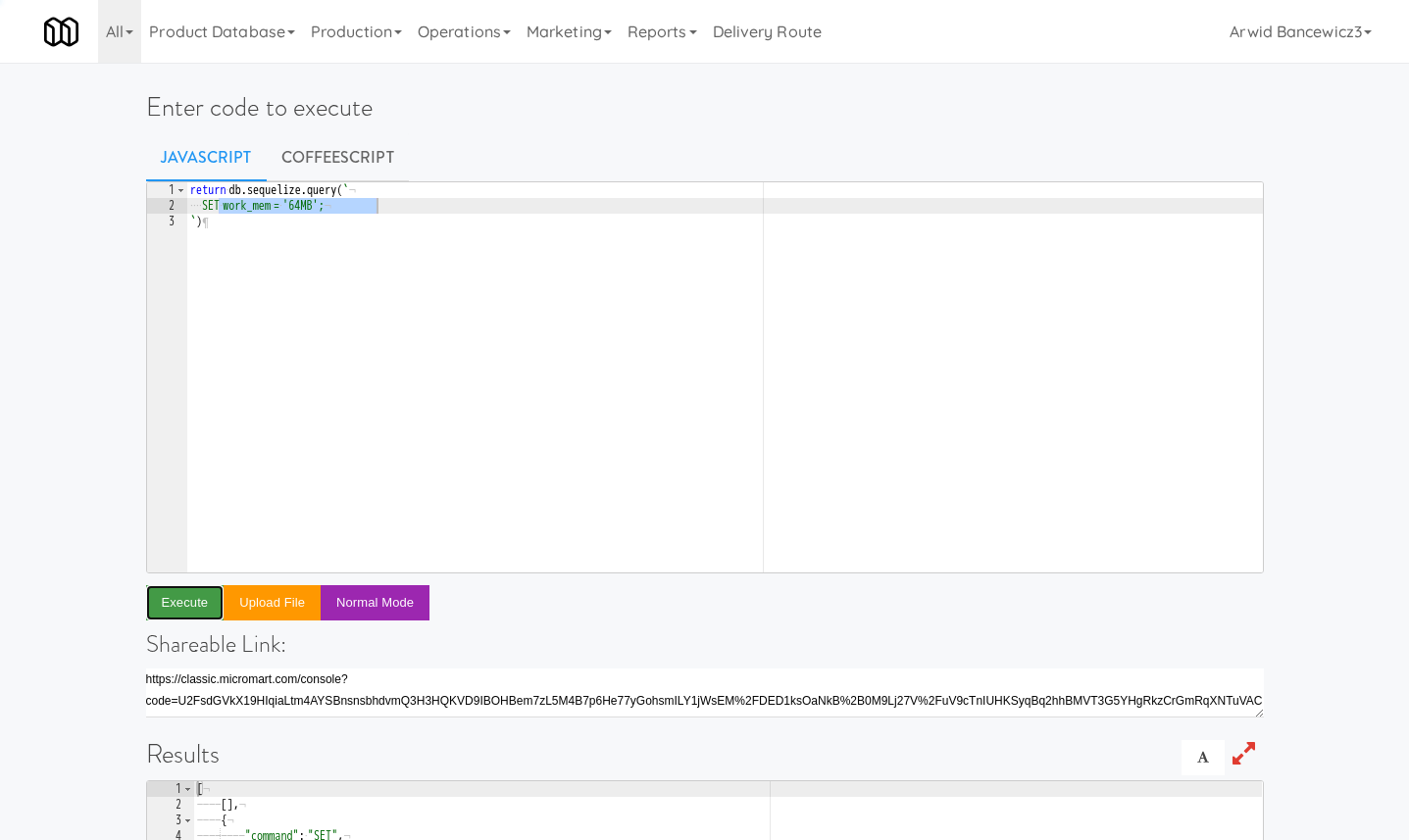 click on "Execute" at bounding box center (185, 603) 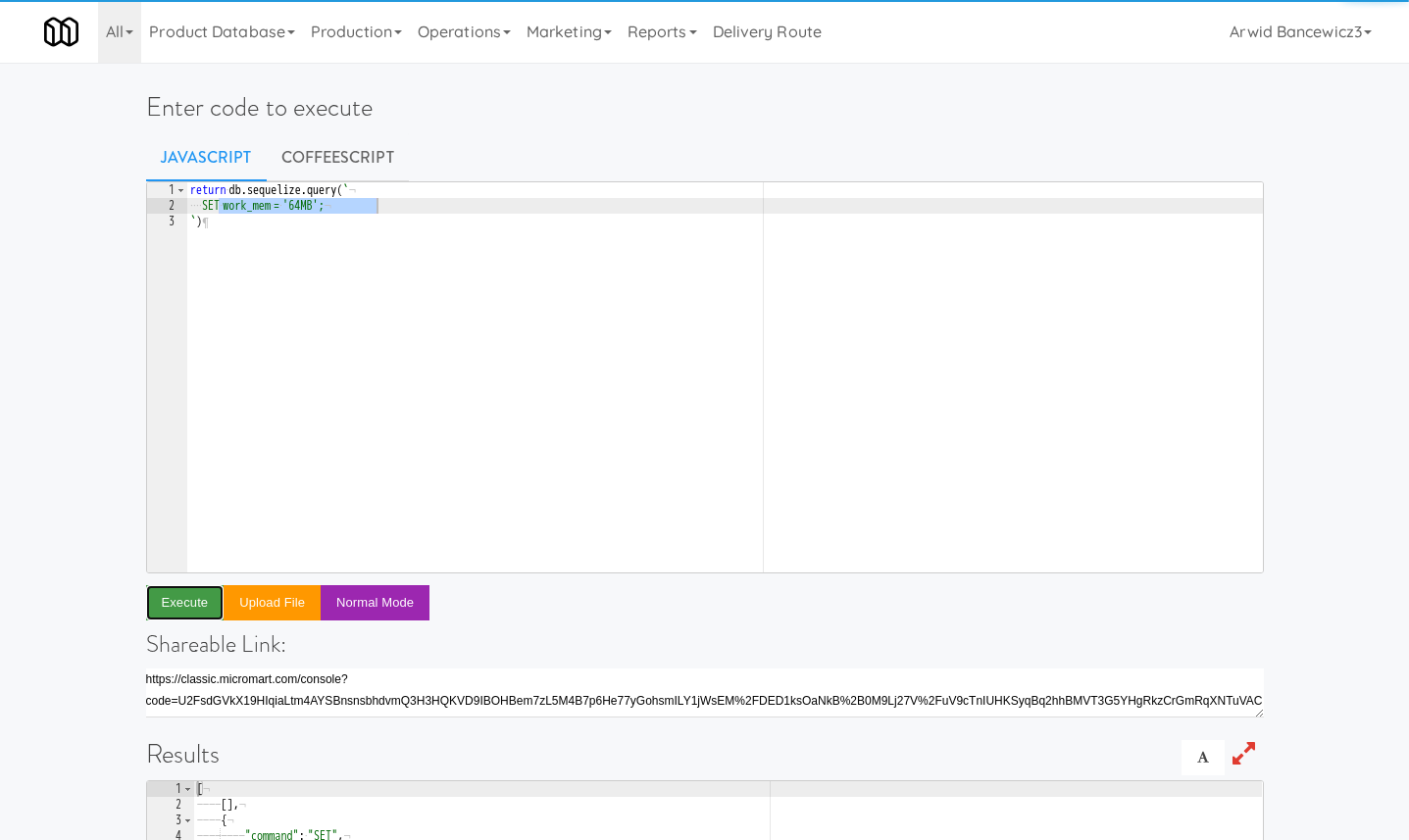 click on "Execute" at bounding box center (185, 603) 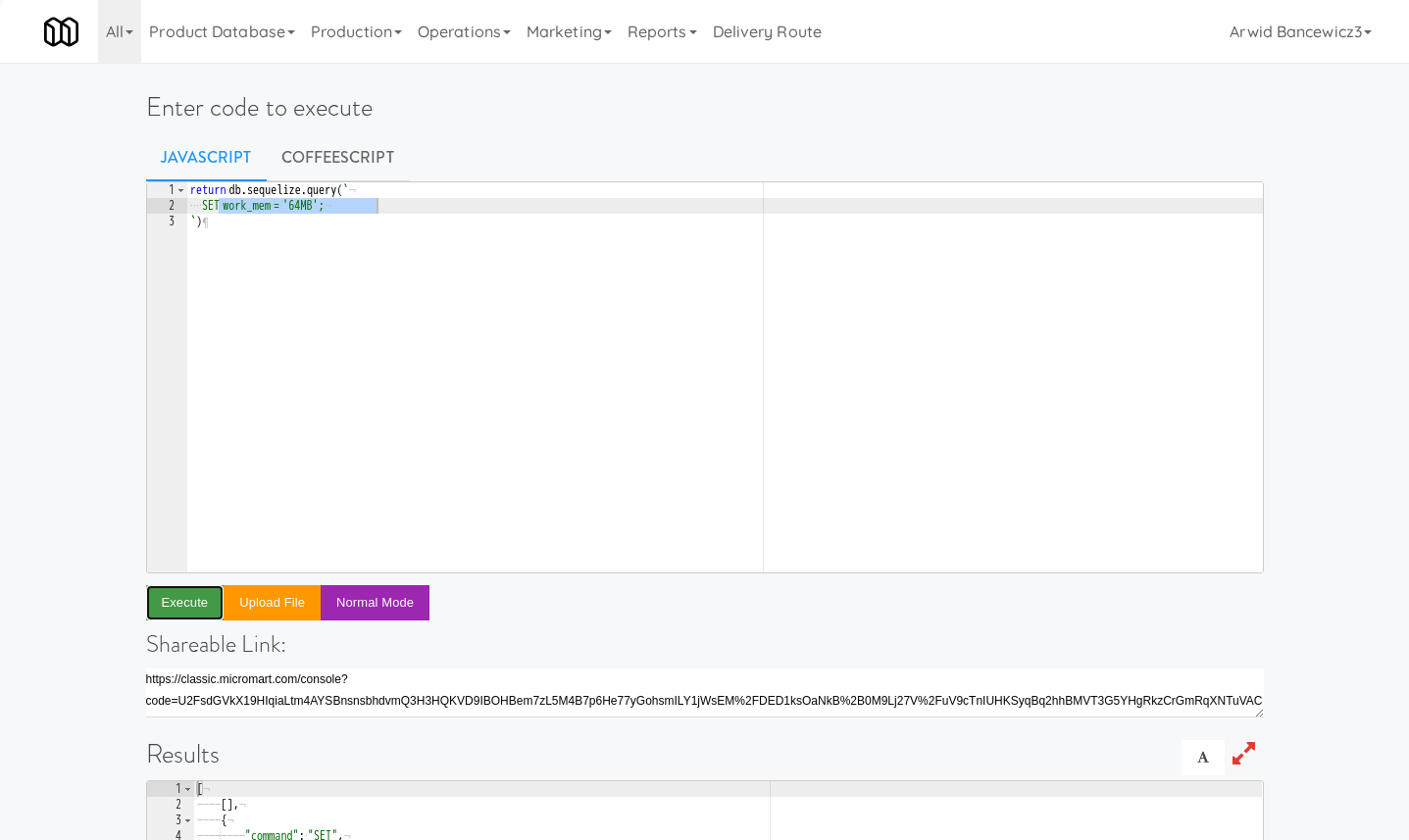 click on "Execute" at bounding box center [185, 603] 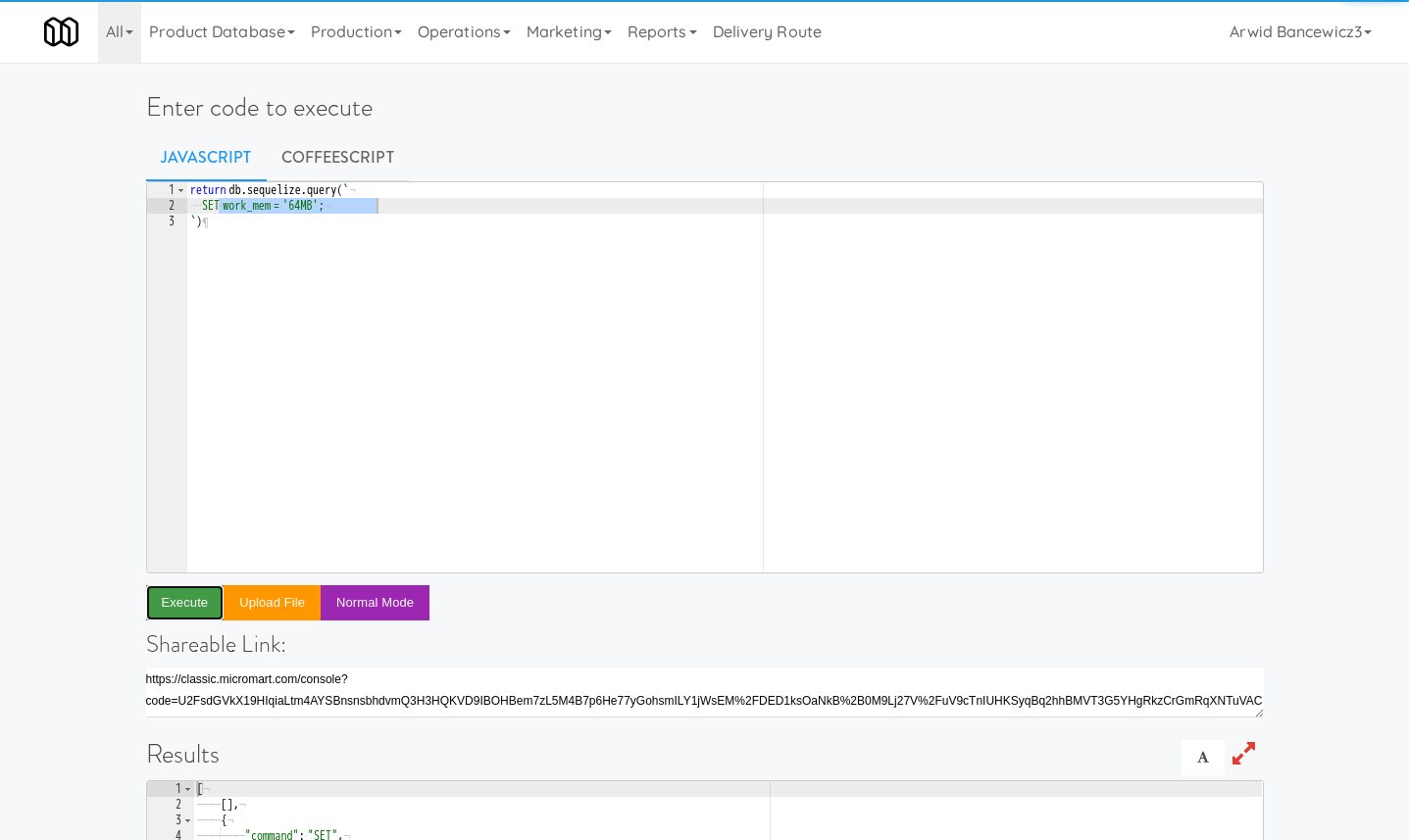 click on "Execute" at bounding box center [185, 603] 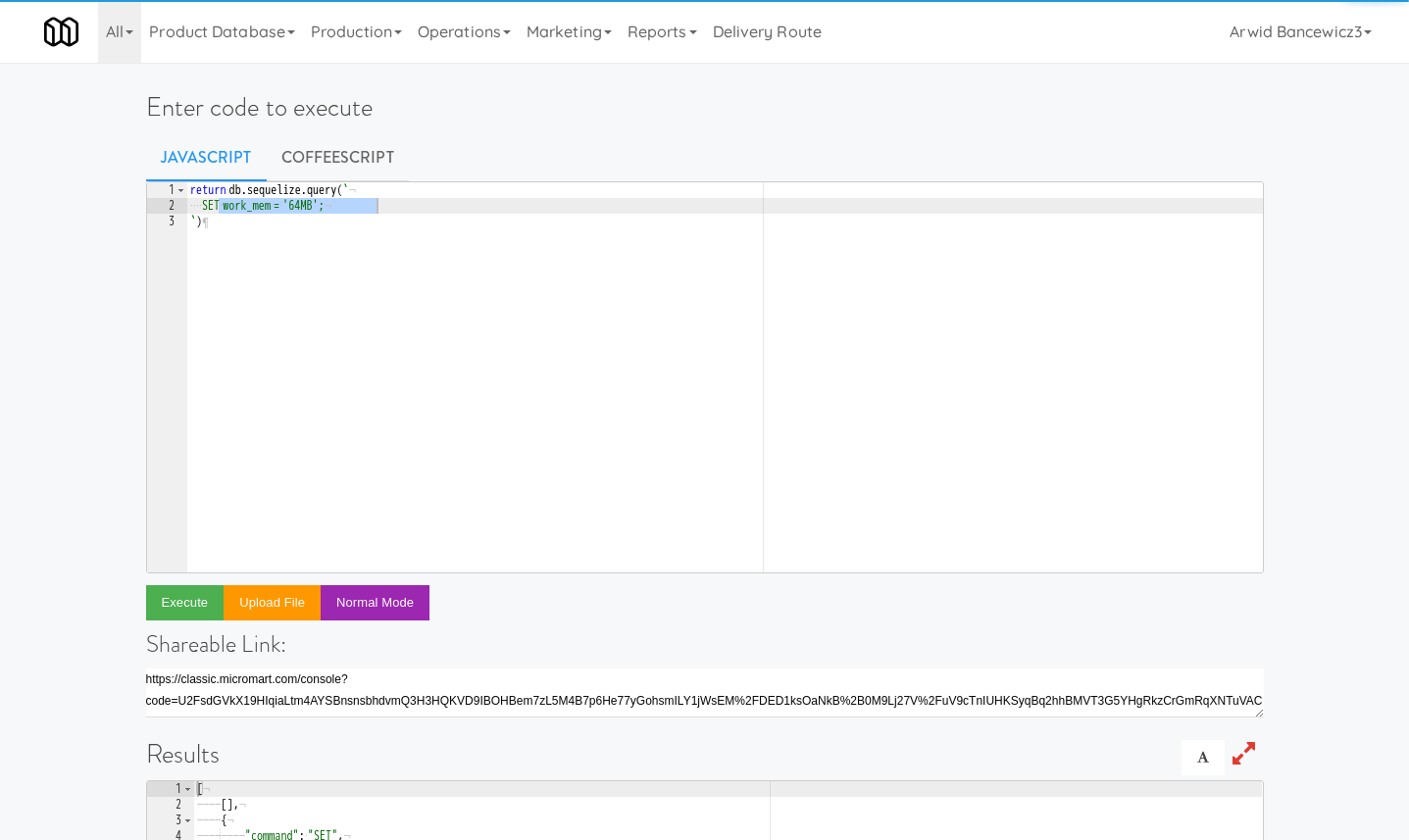 click on "return · db . sequelize . query ( ` ¬ ···· SET · work_mem · = · '64MB'; ¬ ` ) ¶" at bounding box center (725, 393) 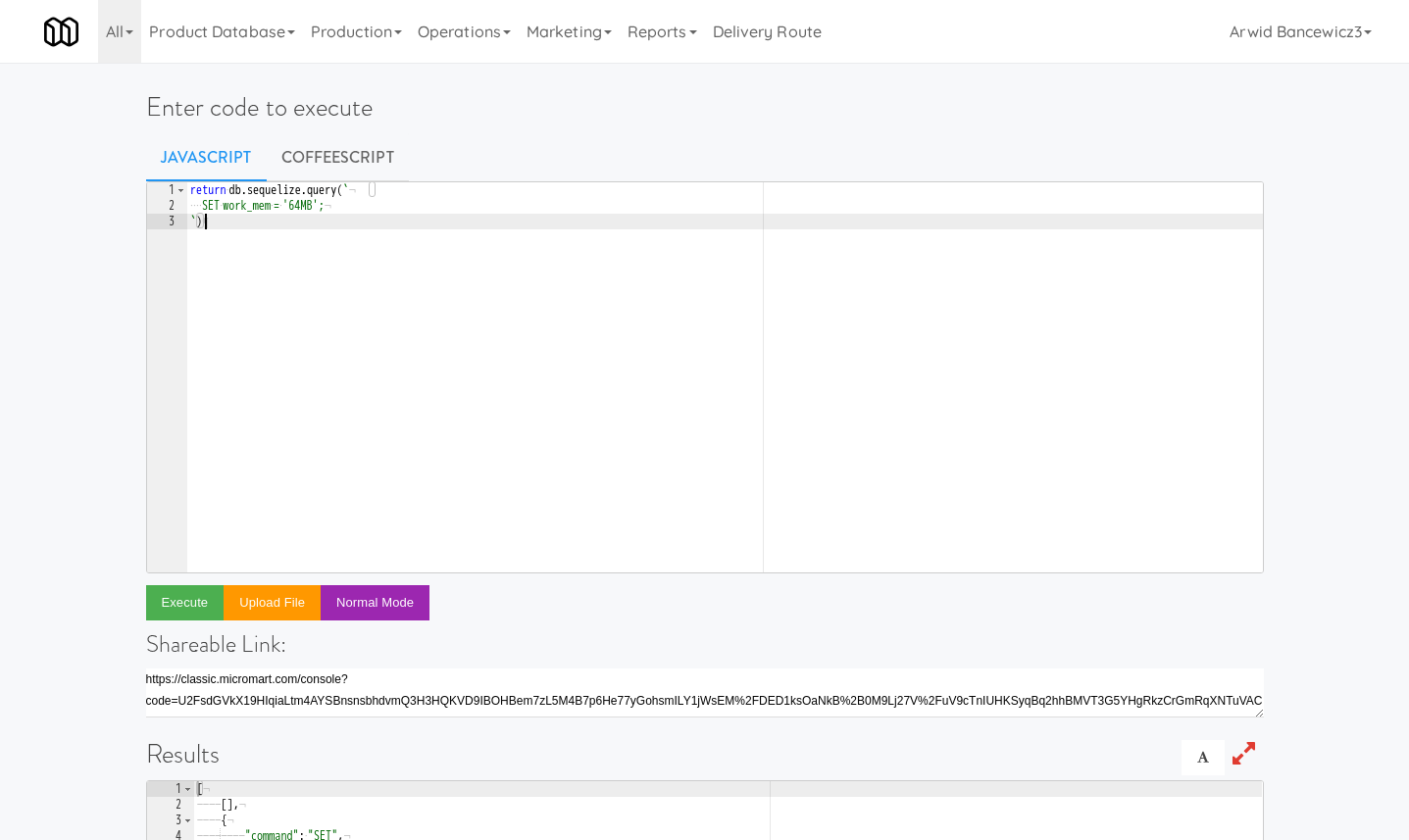type on "show work_mem" 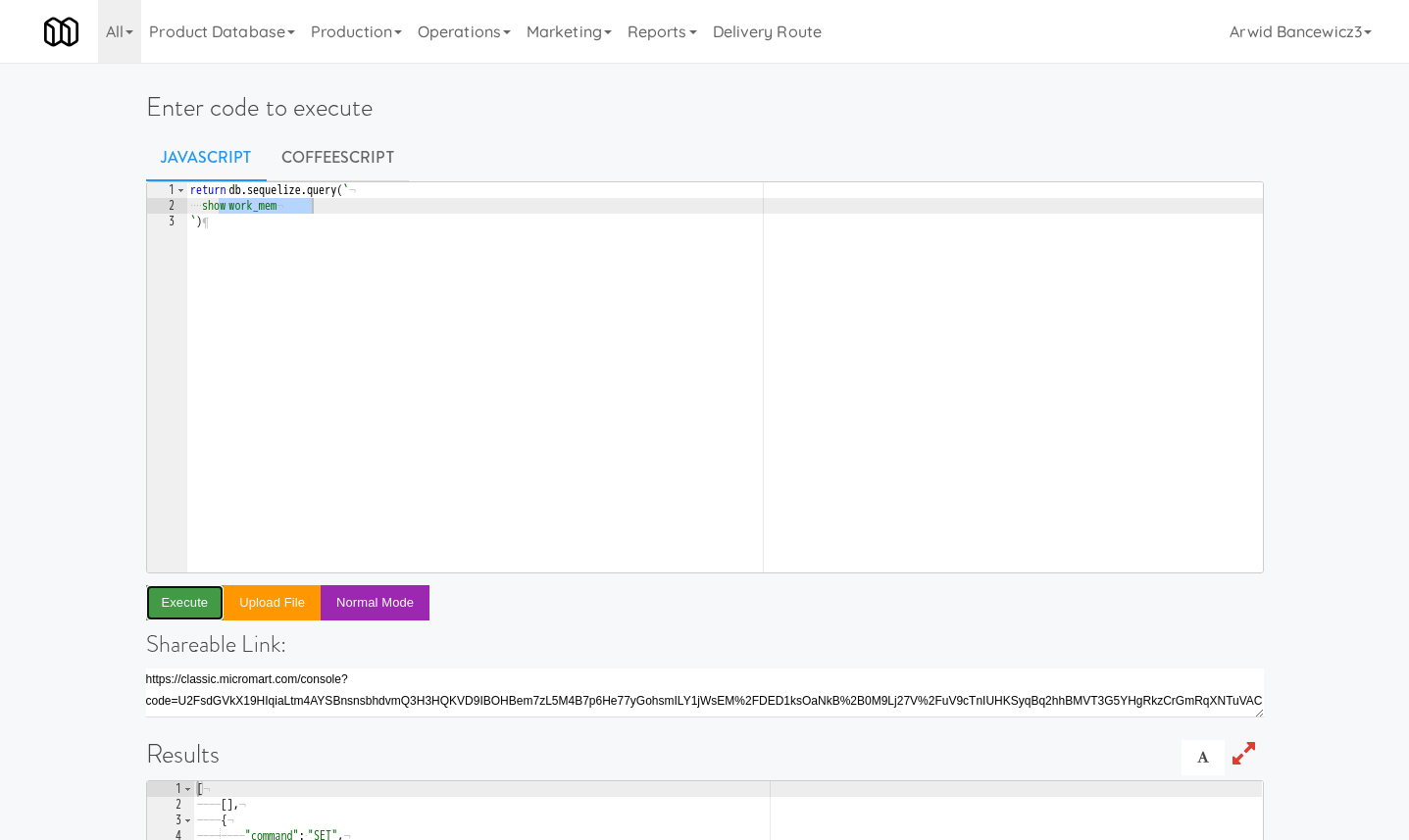 click on "Execute" at bounding box center (185, 603) 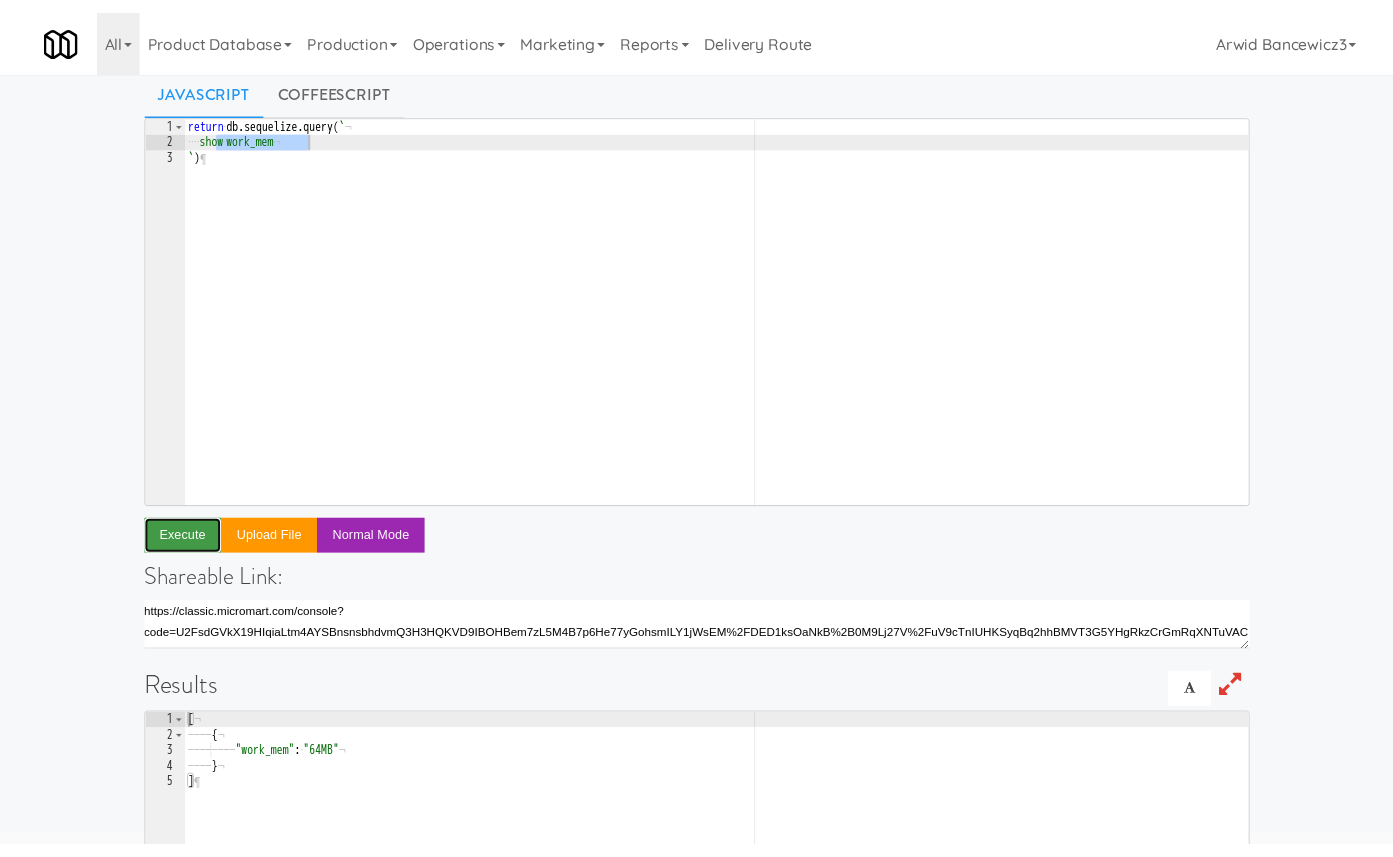 scroll, scrollTop: 79, scrollLeft: 0, axis: vertical 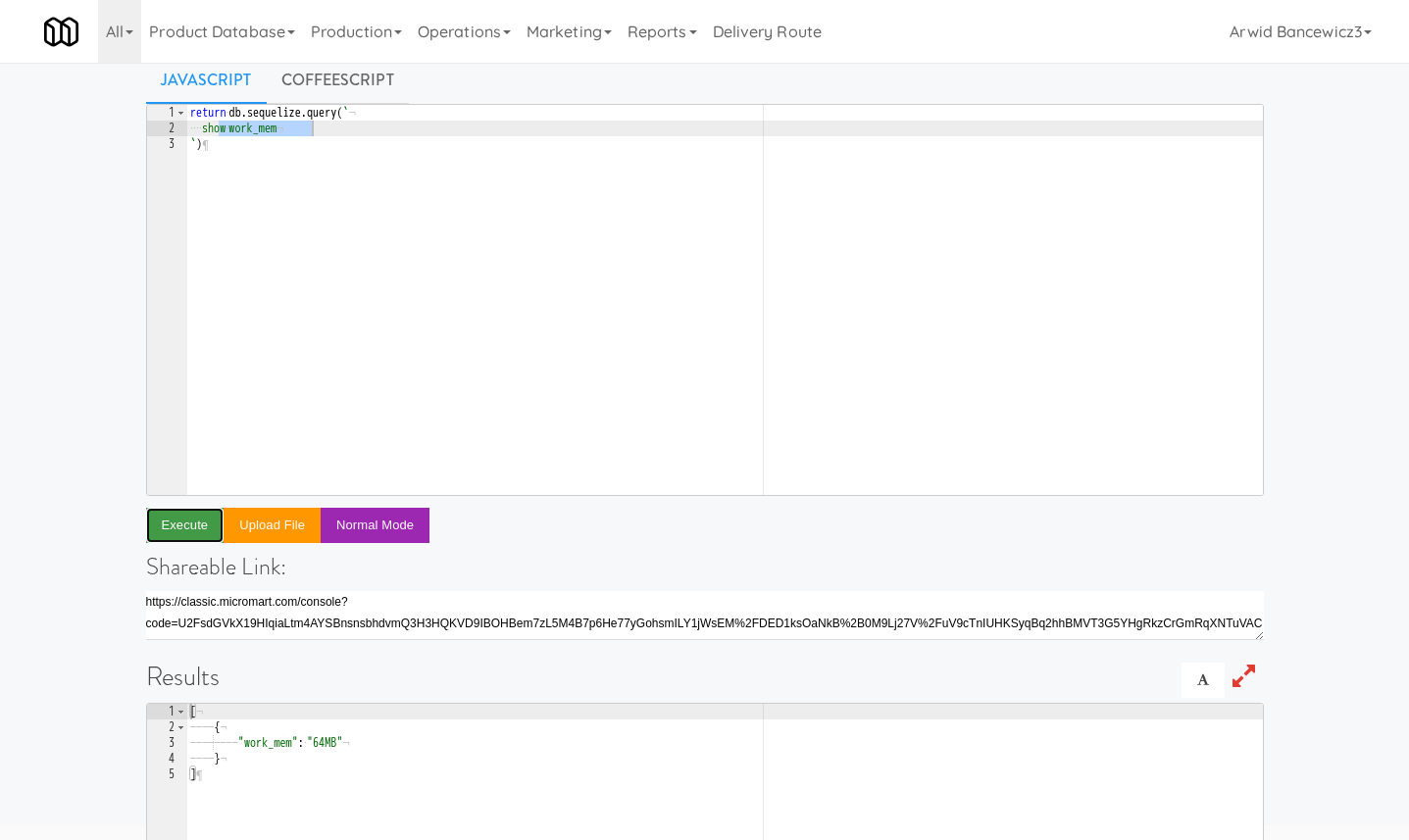 click on "Execute" at bounding box center (185, 525) 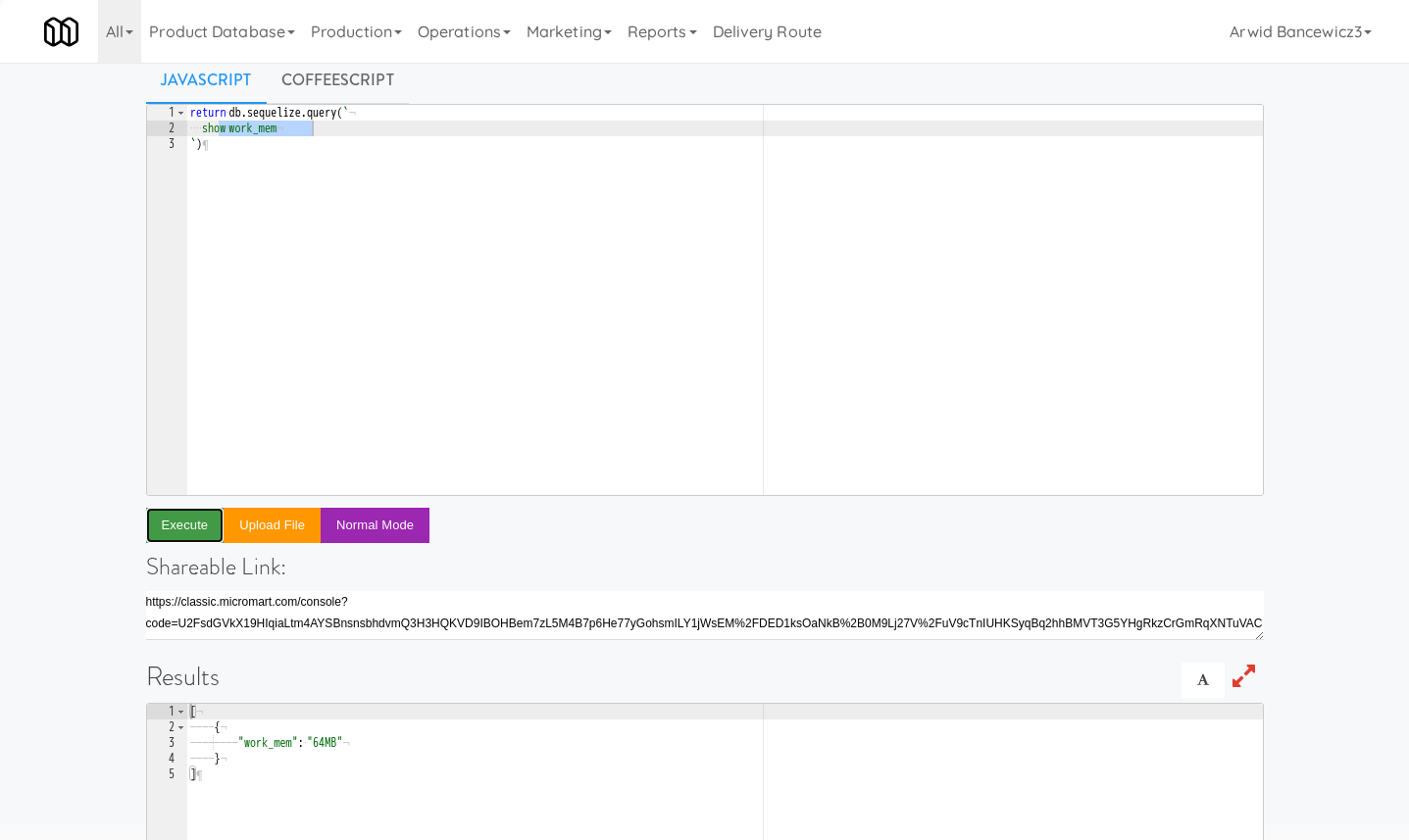 click on "Execute" at bounding box center [185, 525] 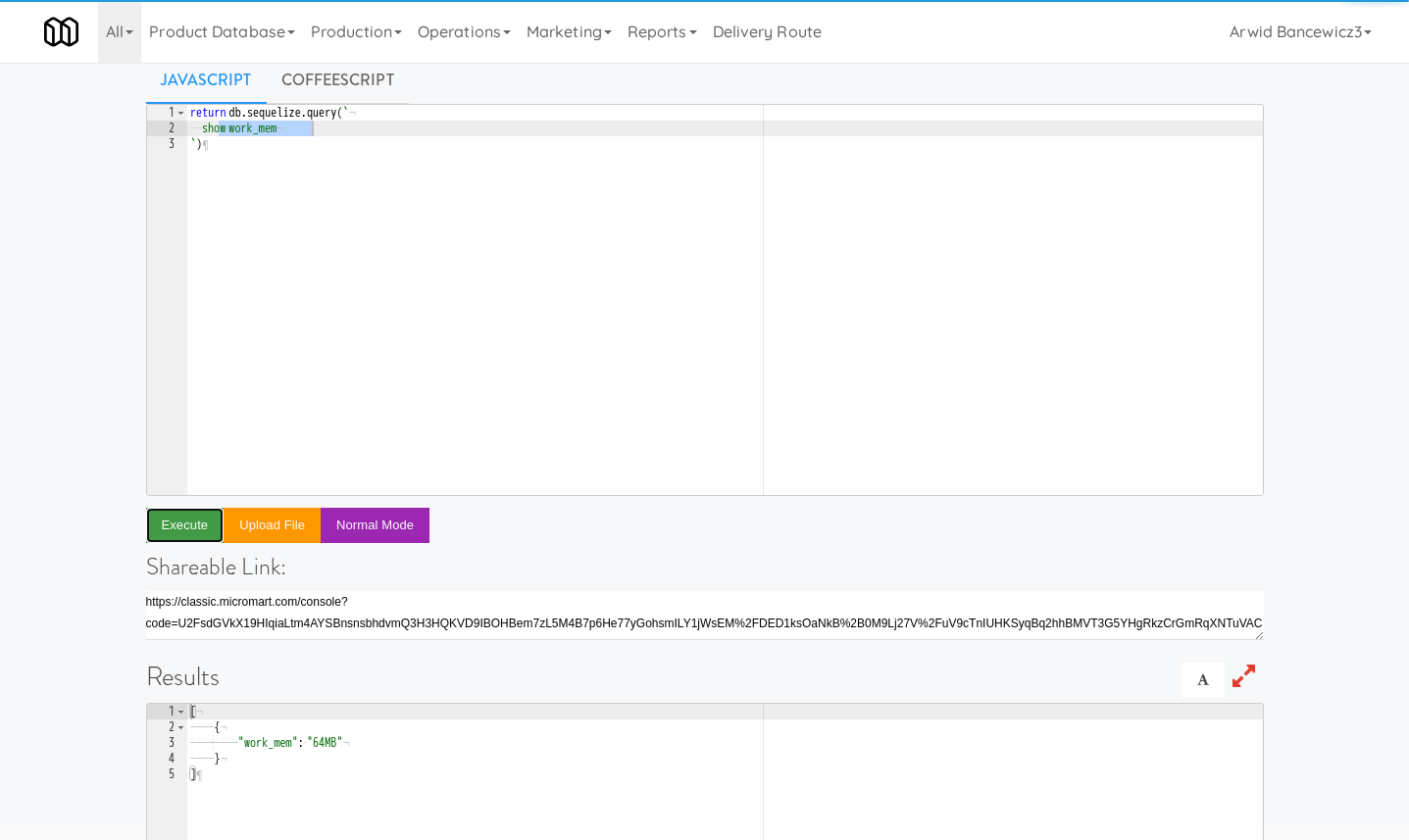 click on "Execute" at bounding box center [185, 525] 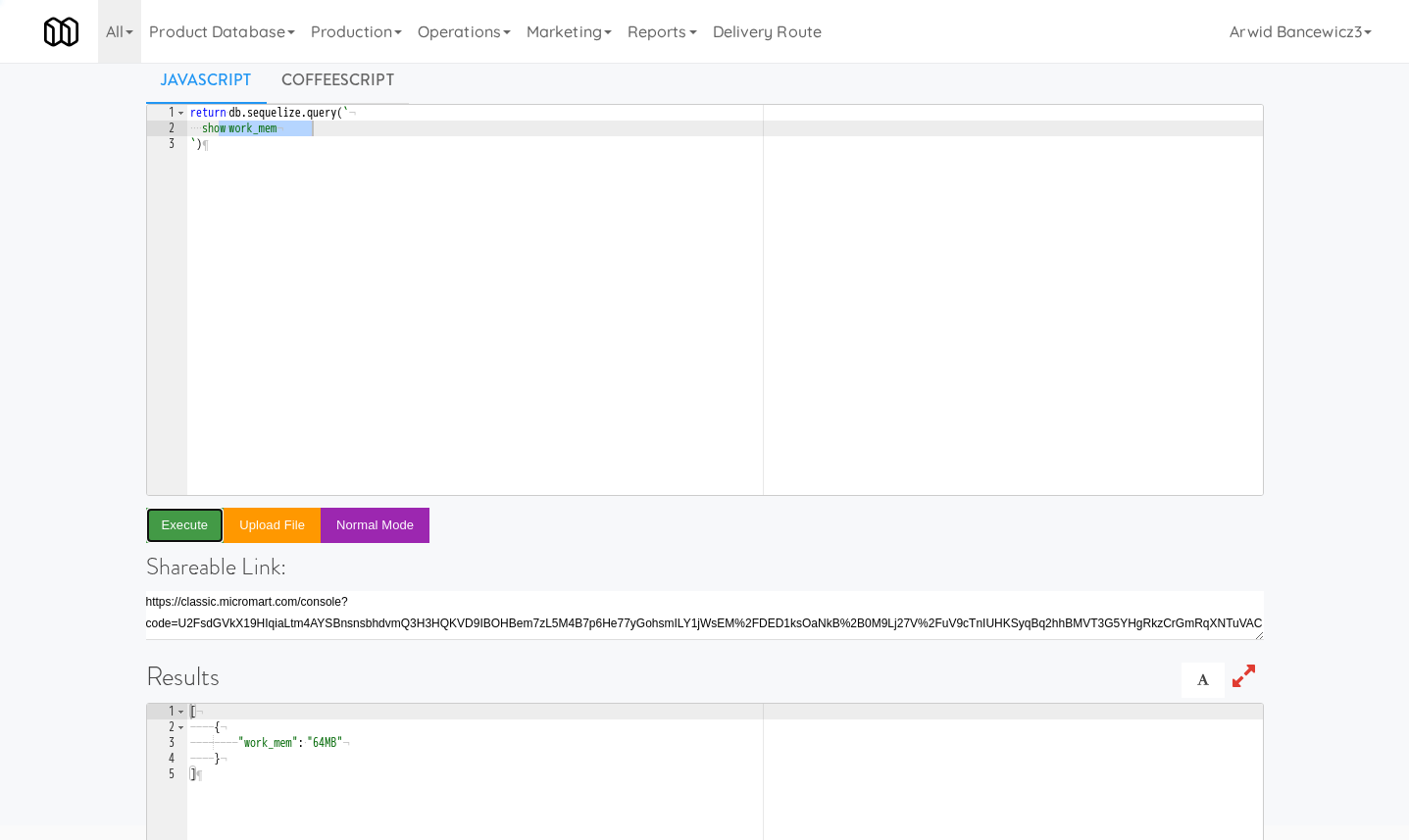 click on "Execute" at bounding box center (185, 525) 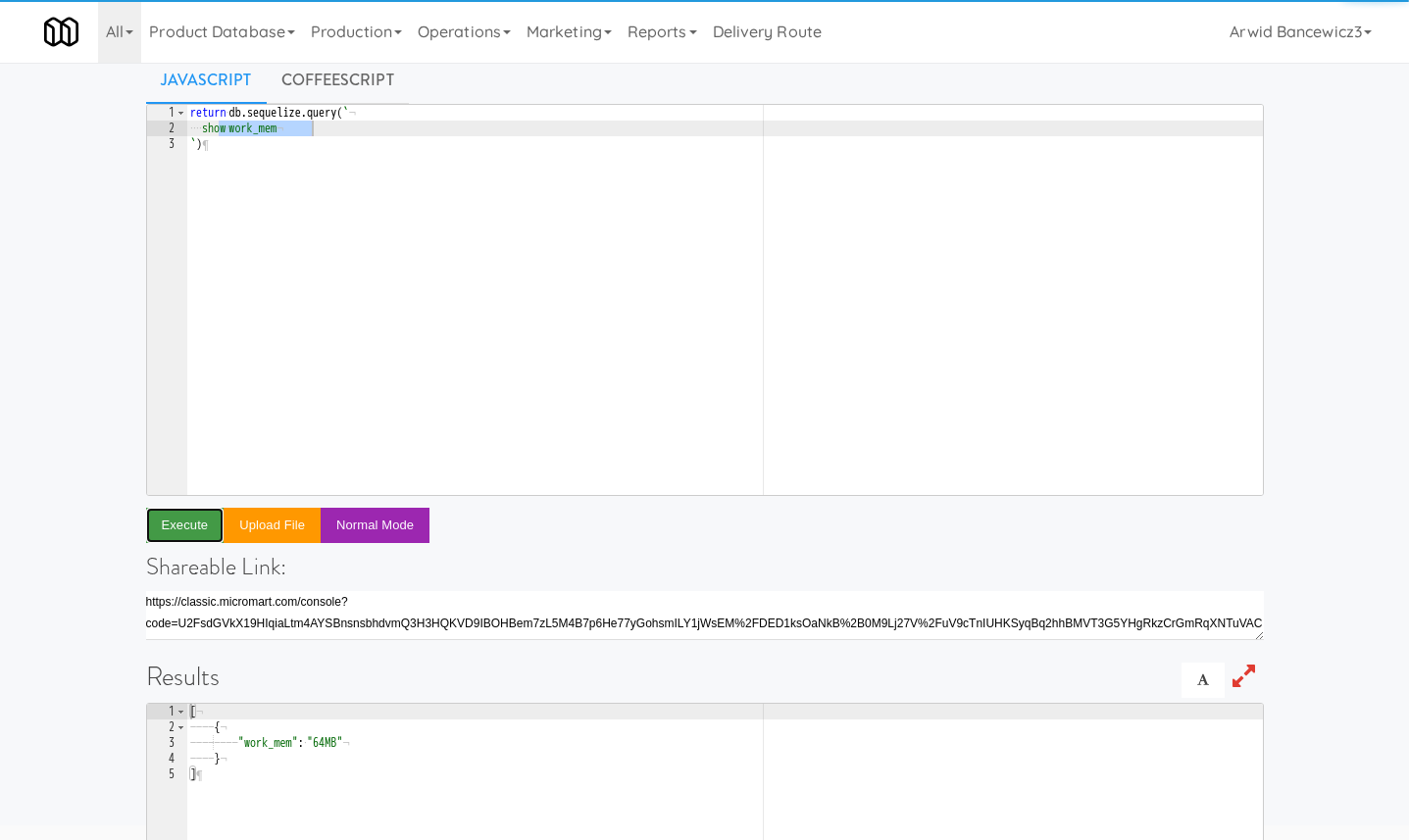 click on "Execute" at bounding box center [185, 525] 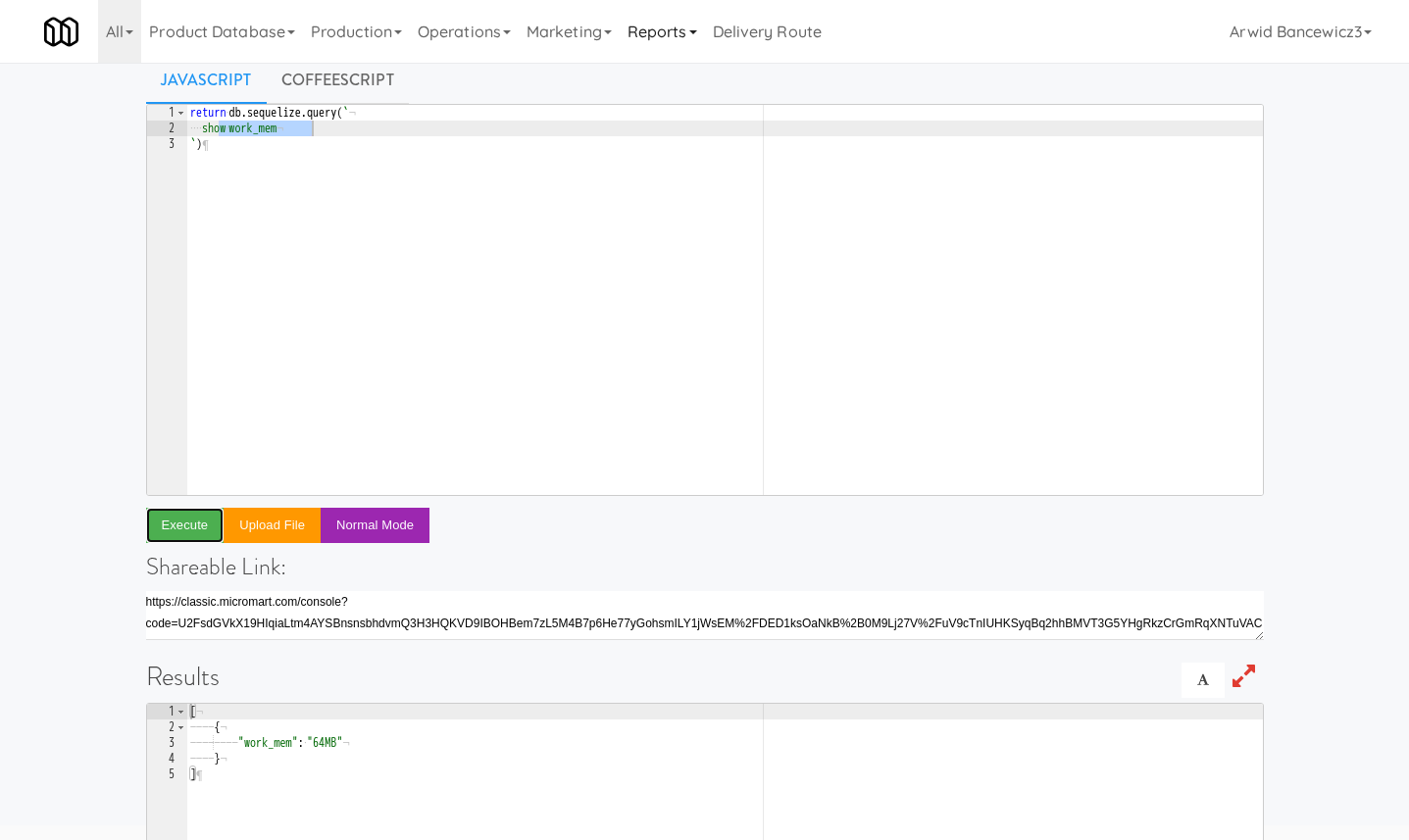 type 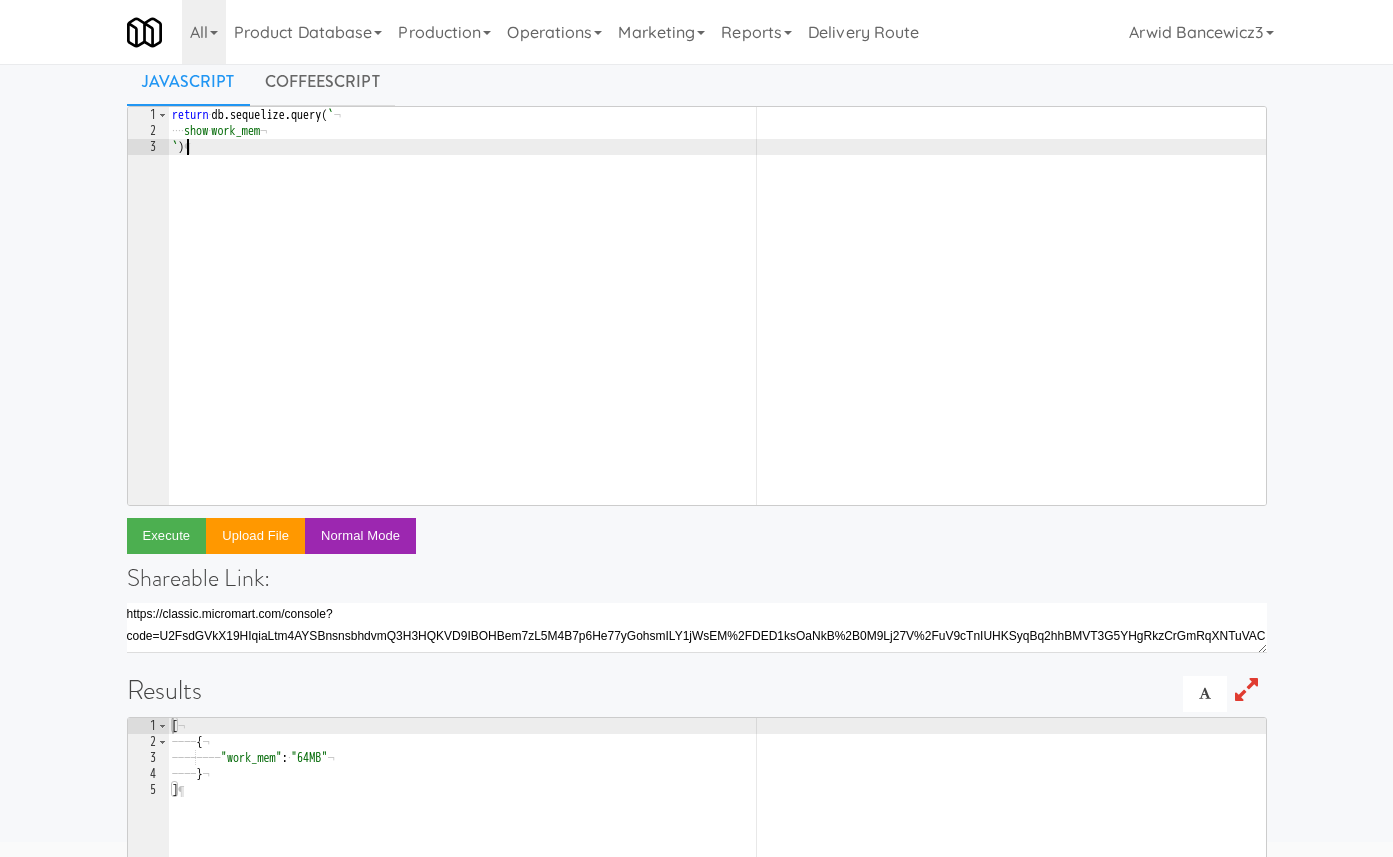 click on "return · db . sequelize . query ( ` ¬ ···· show · work_mem ¬ ` ) ¶" at bounding box center (717, 322) 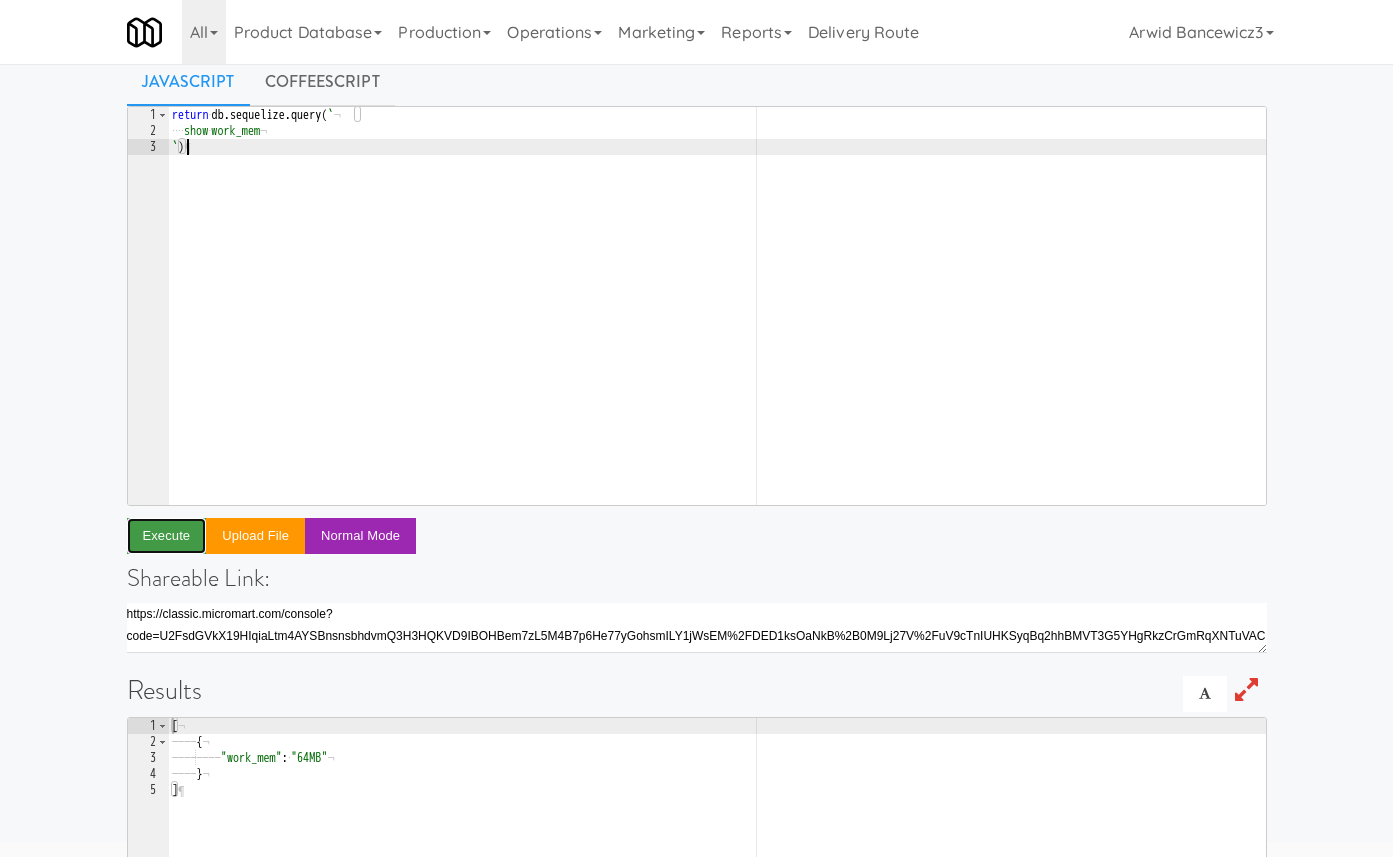 click on "Execute" at bounding box center (167, 536) 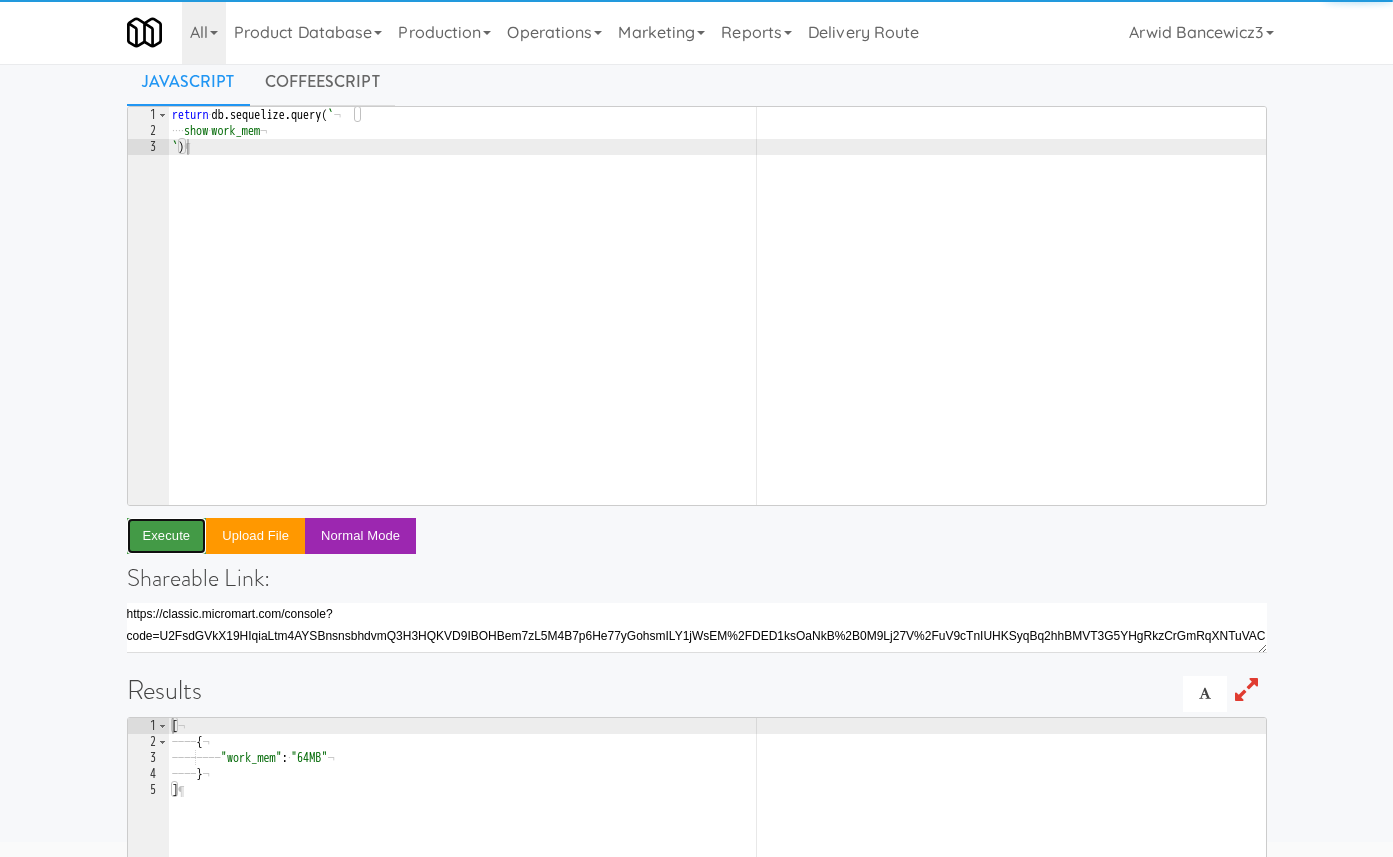 click on "Execute" at bounding box center [167, 536] 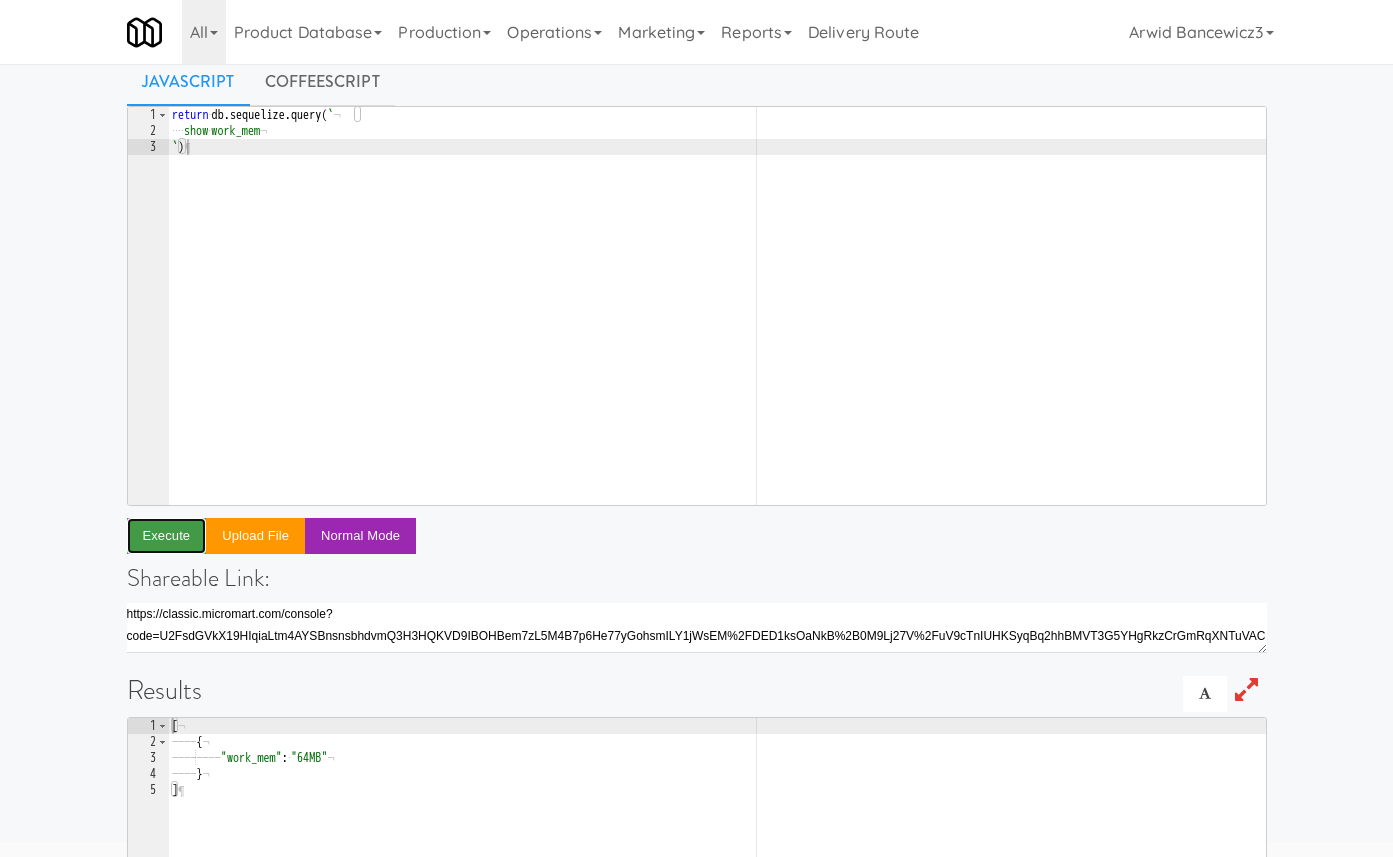 click on "Execute" at bounding box center (167, 536) 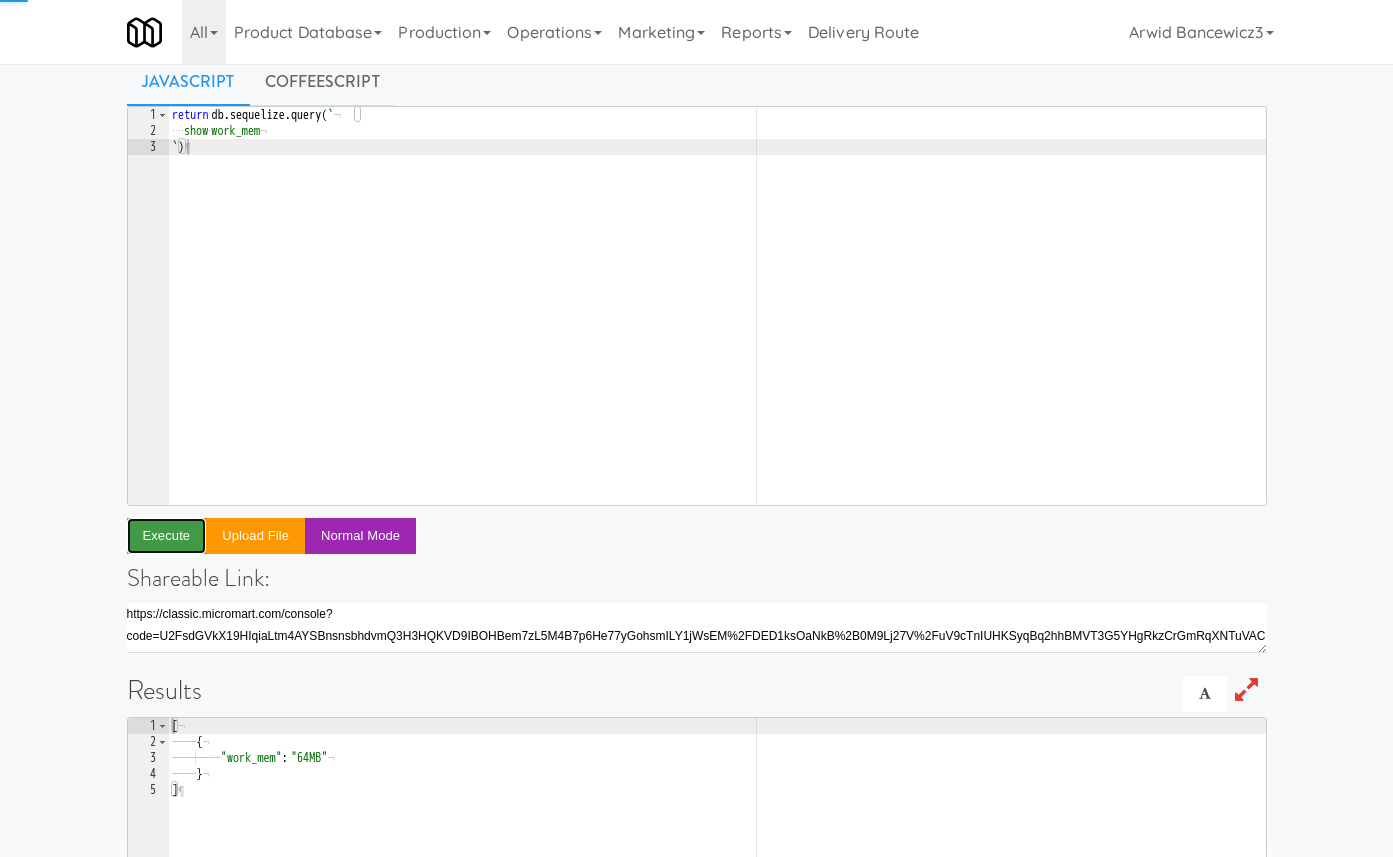 click on "Execute" at bounding box center [167, 536] 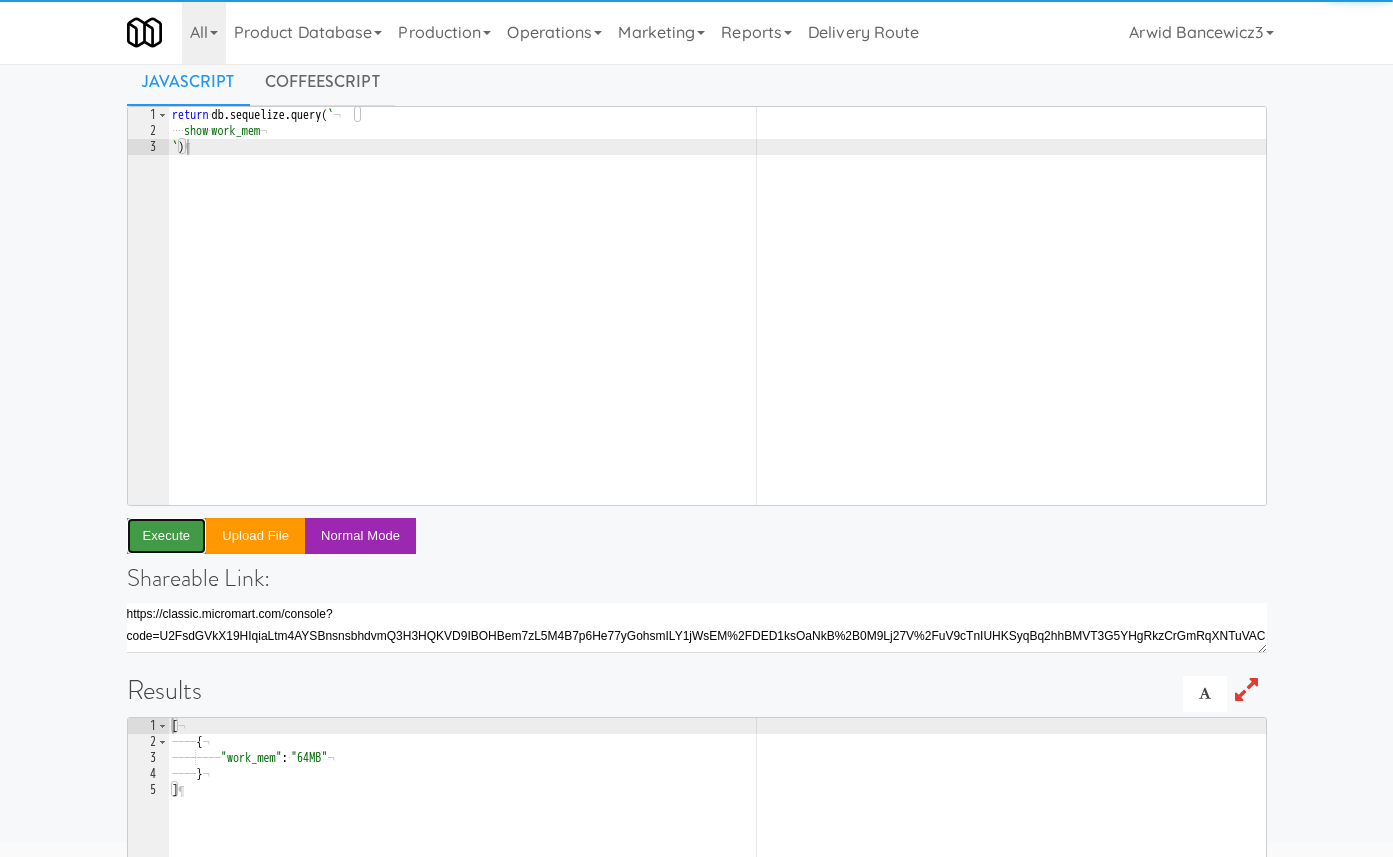 click on "Execute" at bounding box center [167, 536] 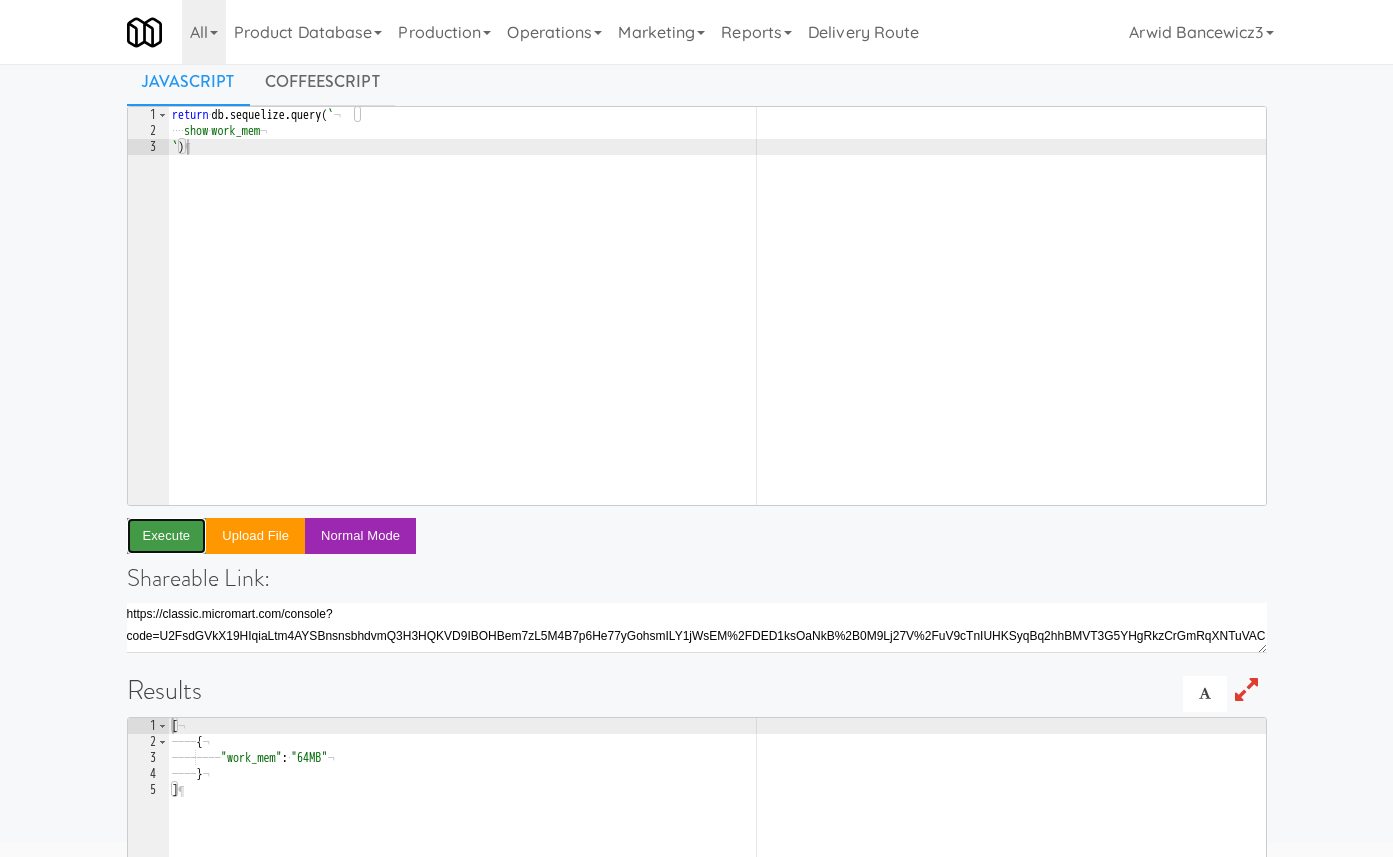 click on "Execute" at bounding box center [167, 536] 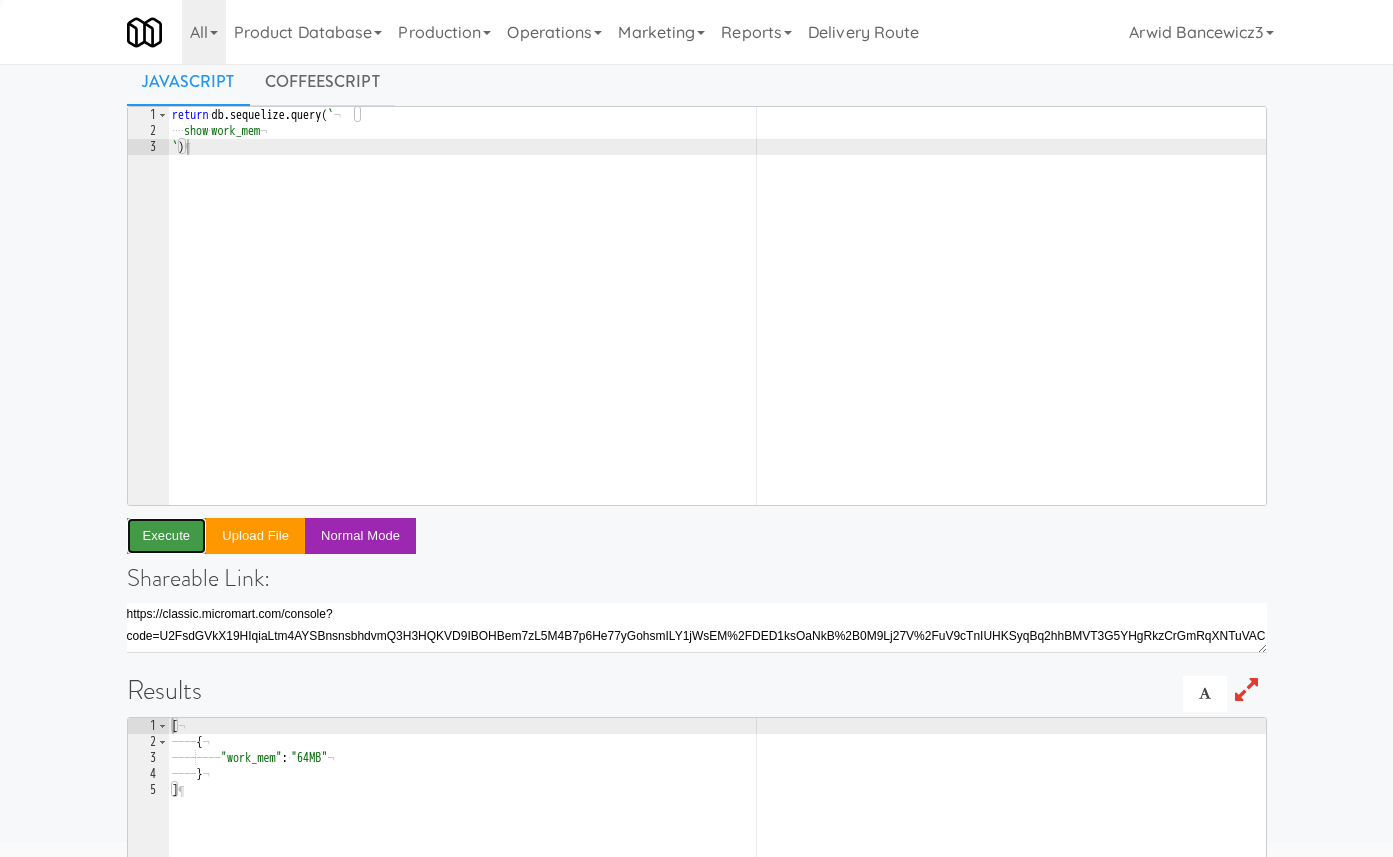 click on "Execute" at bounding box center [167, 536] 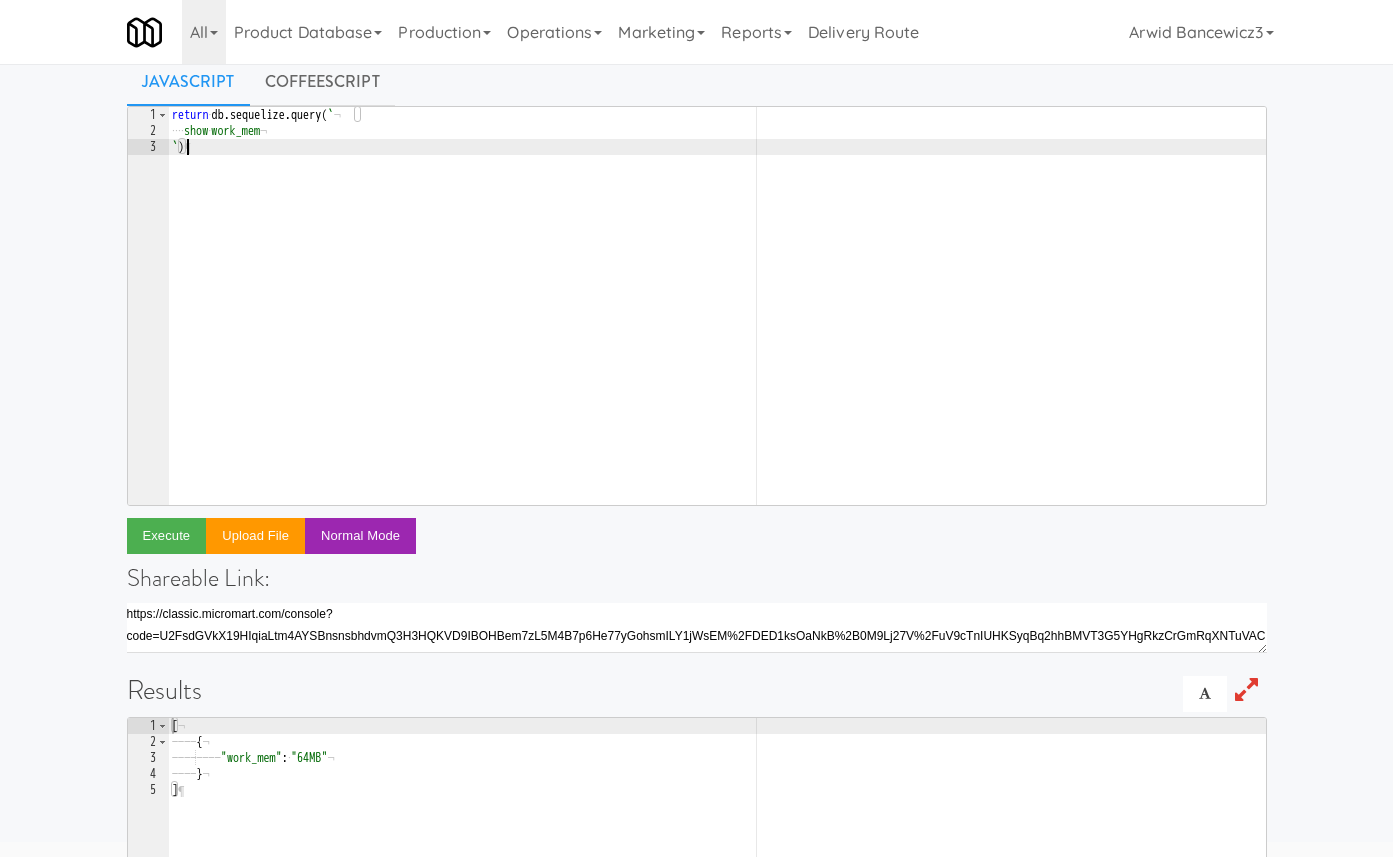 click on "return · db . sequelize . query ( ` ¬ ···· show · work_mem ¬ ` ) ¶" at bounding box center [717, 322] 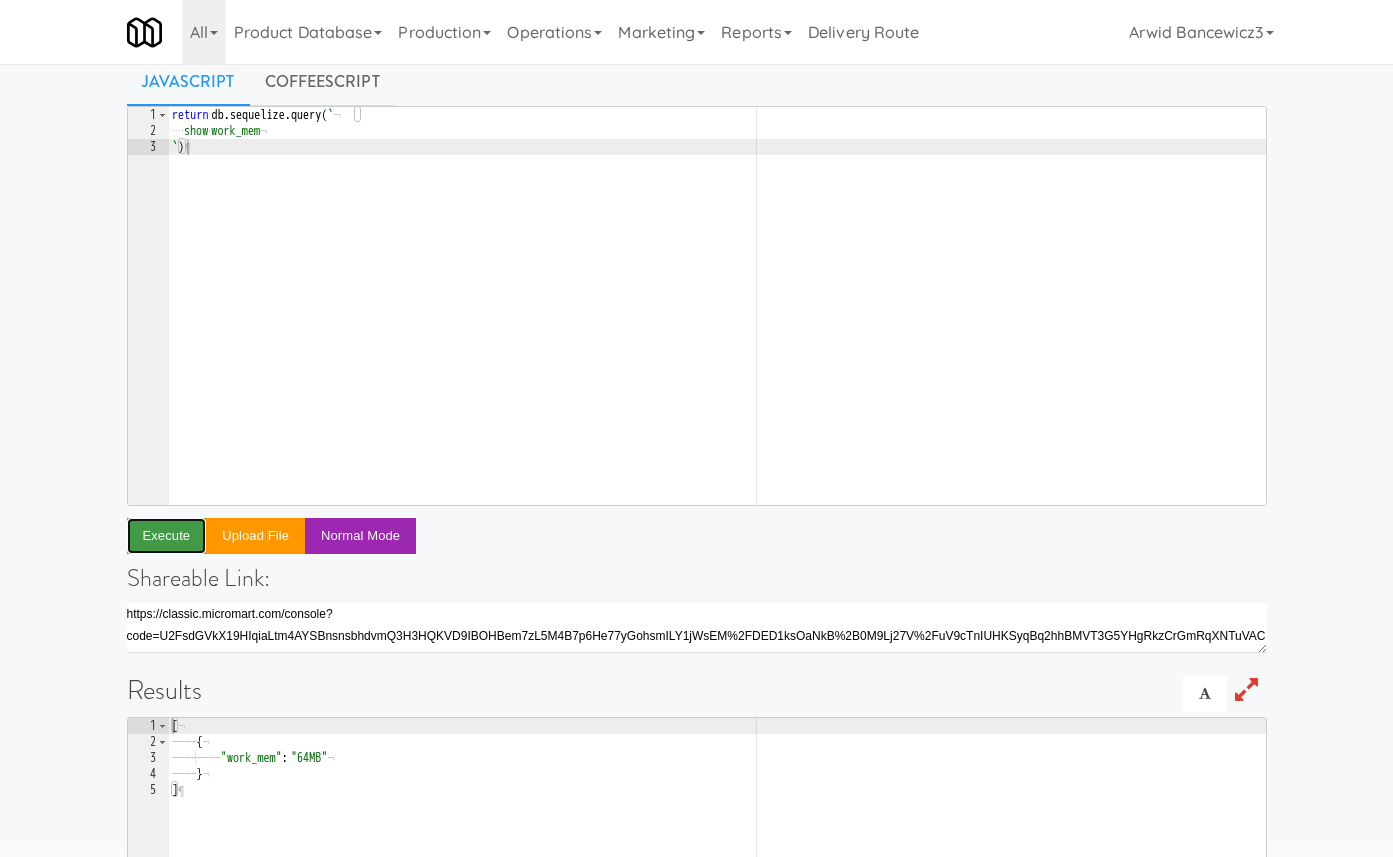 click on "Execute" at bounding box center (167, 536) 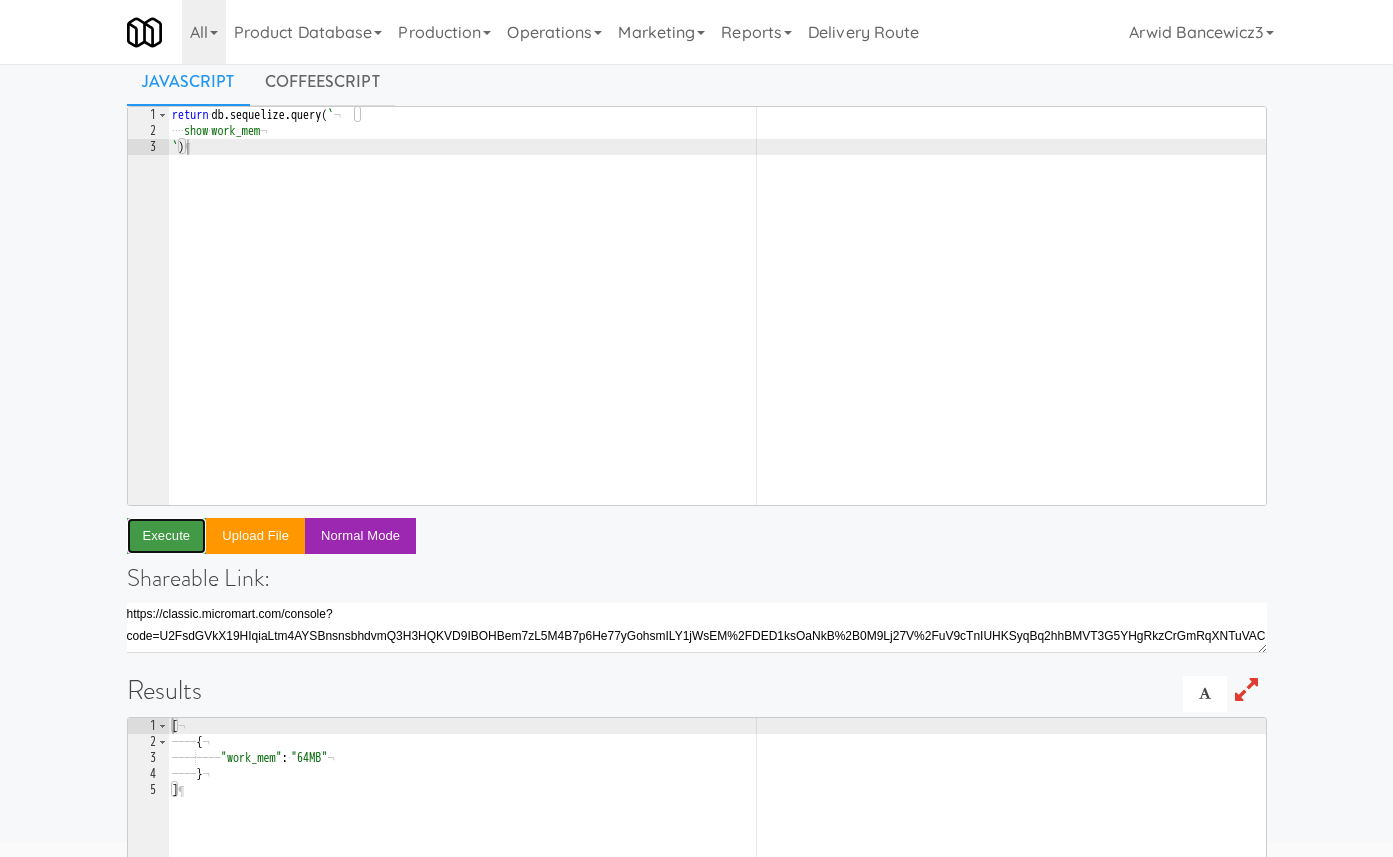 click on "Execute" at bounding box center (167, 536) 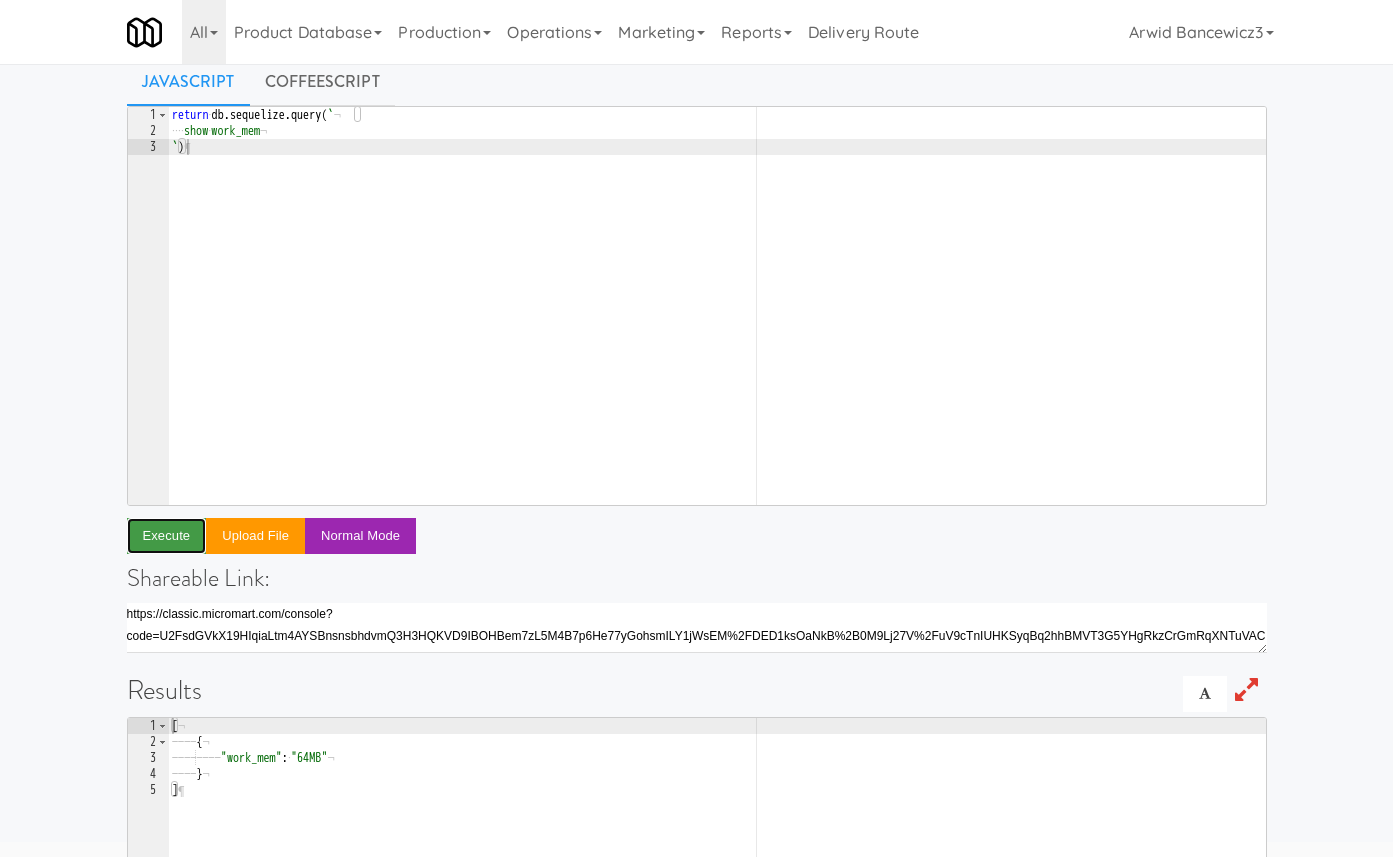 click on "Execute" at bounding box center [167, 536] 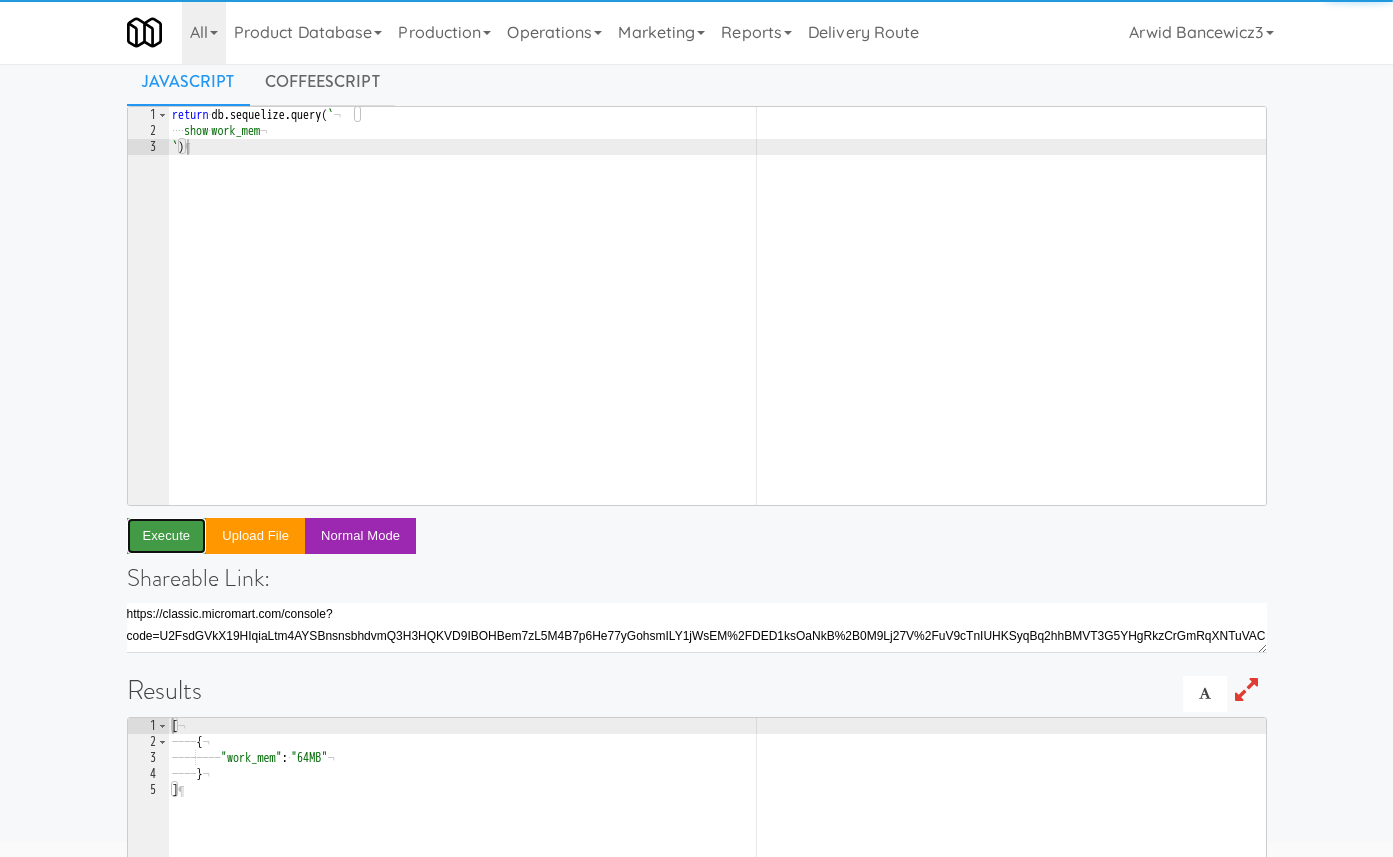 click on "Execute" at bounding box center [167, 536] 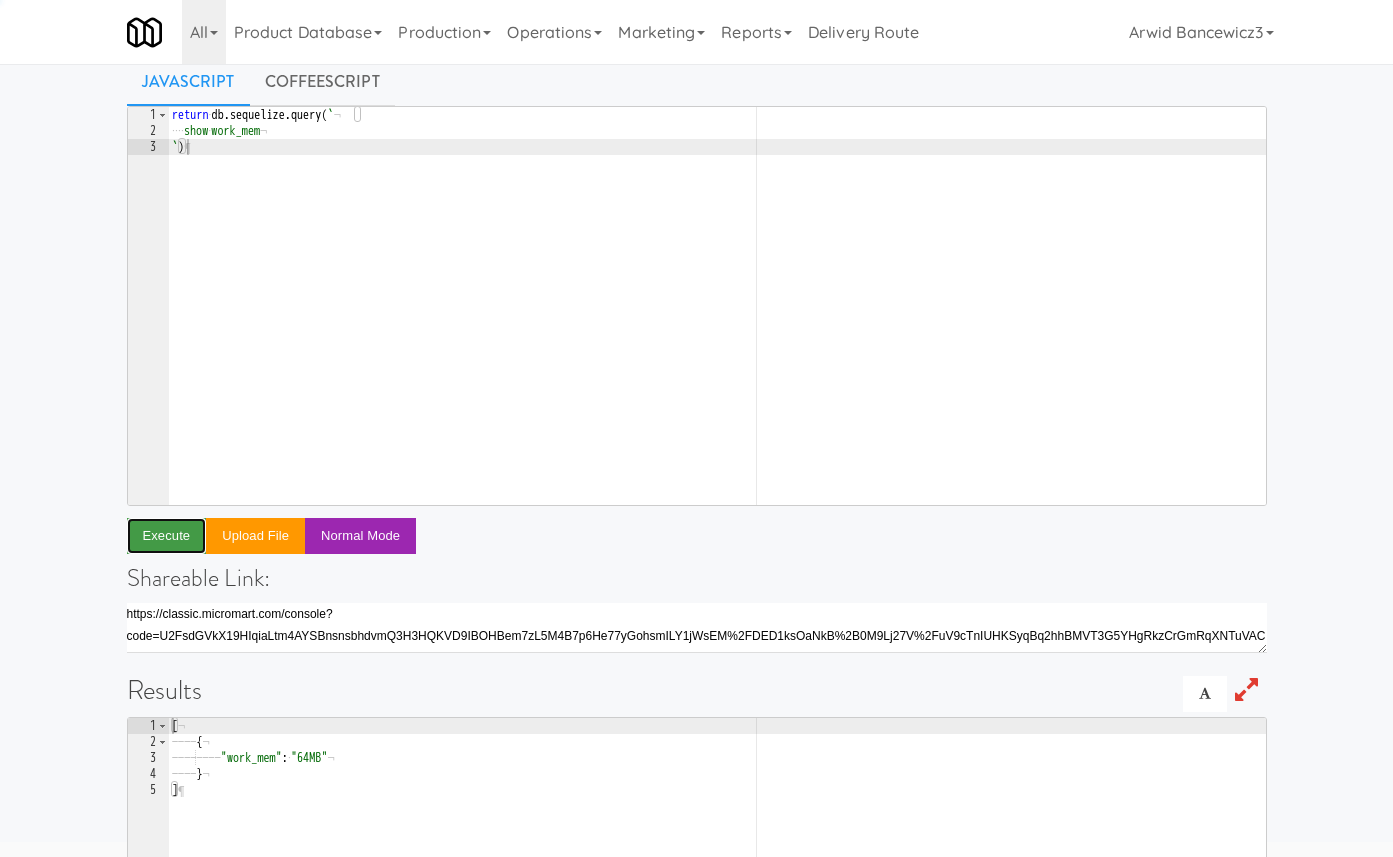 click on "Execute" at bounding box center [167, 536] 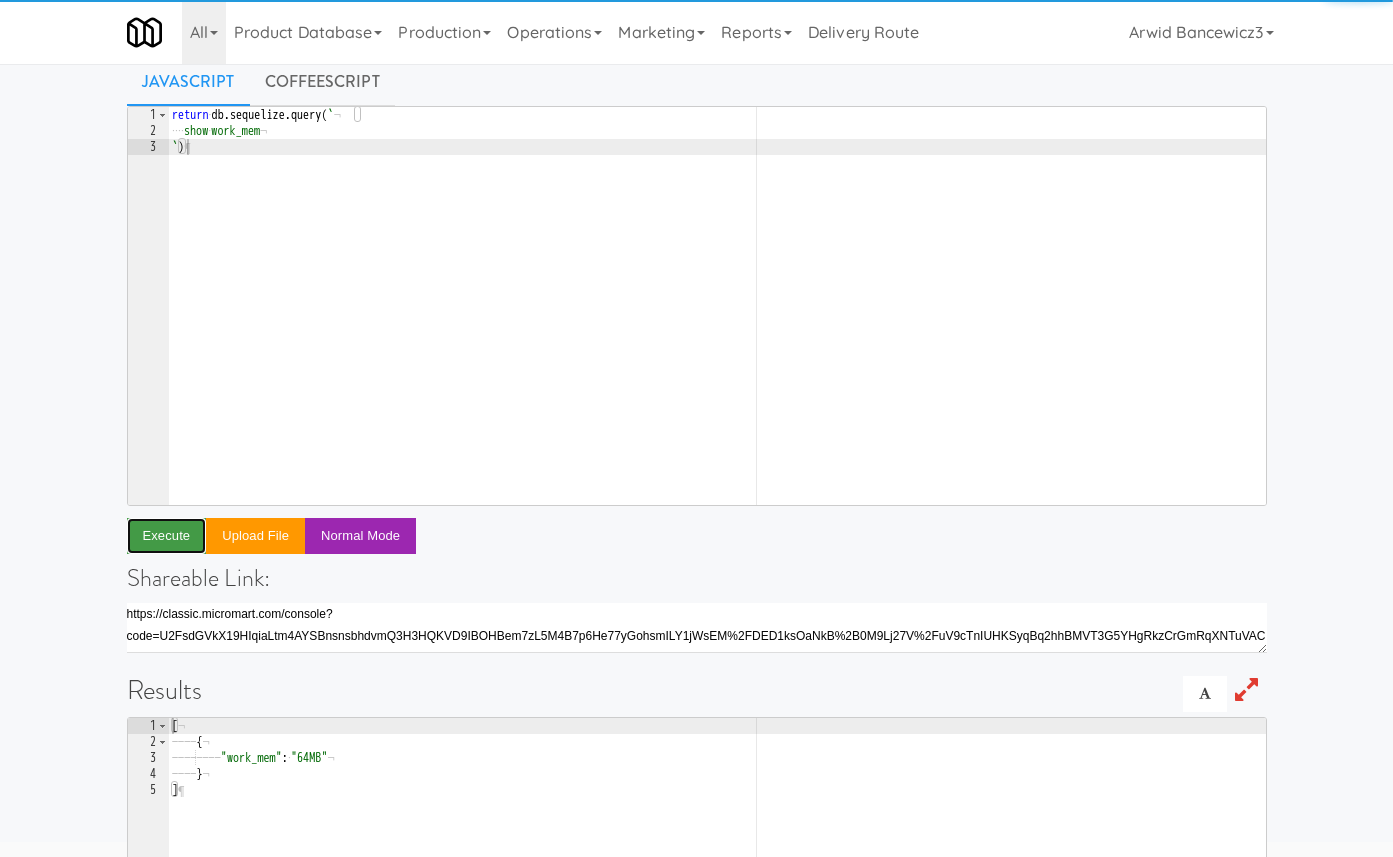 click on "Execute" at bounding box center [167, 536] 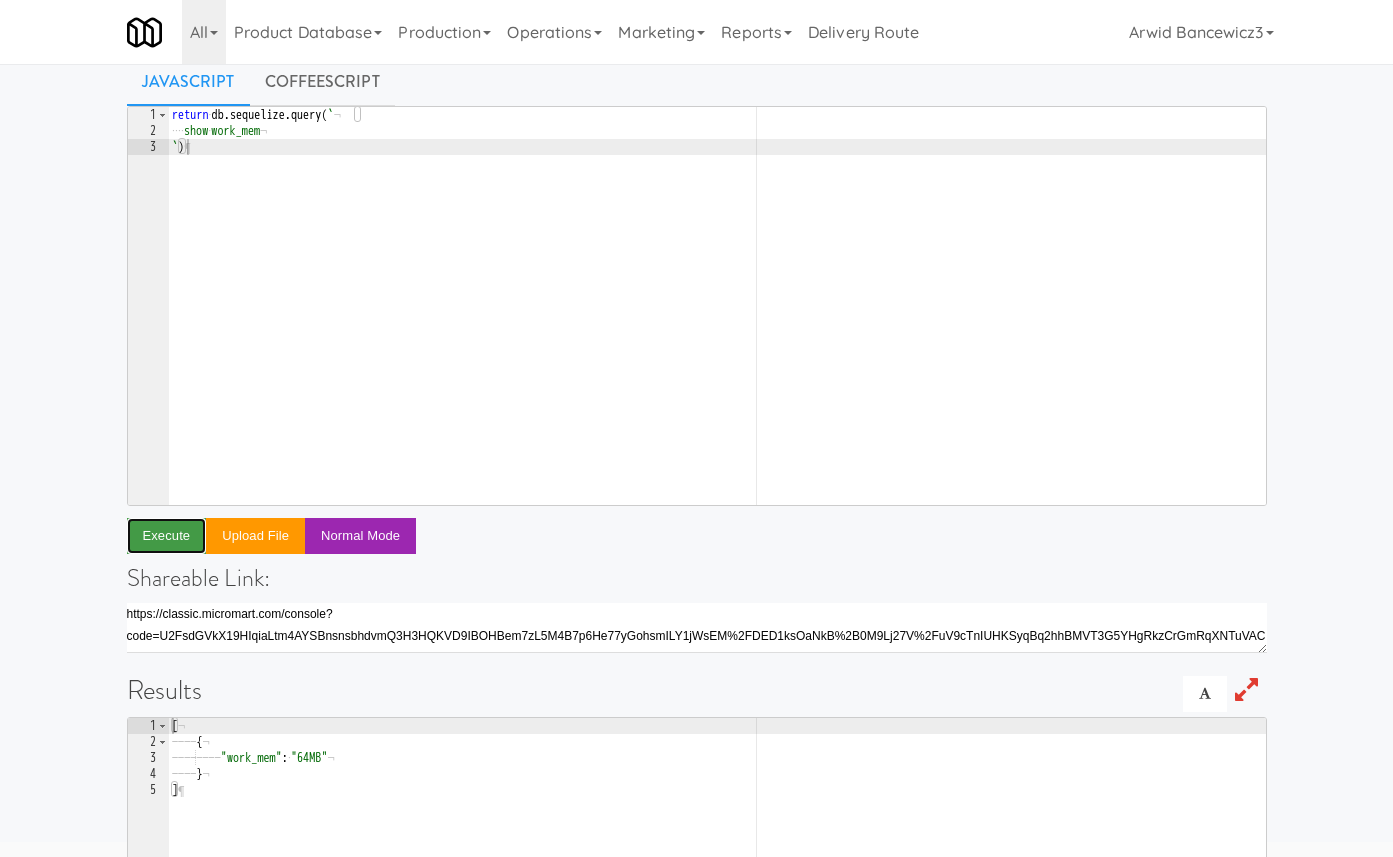 click on "Execute" at bounding box center [167, 536] 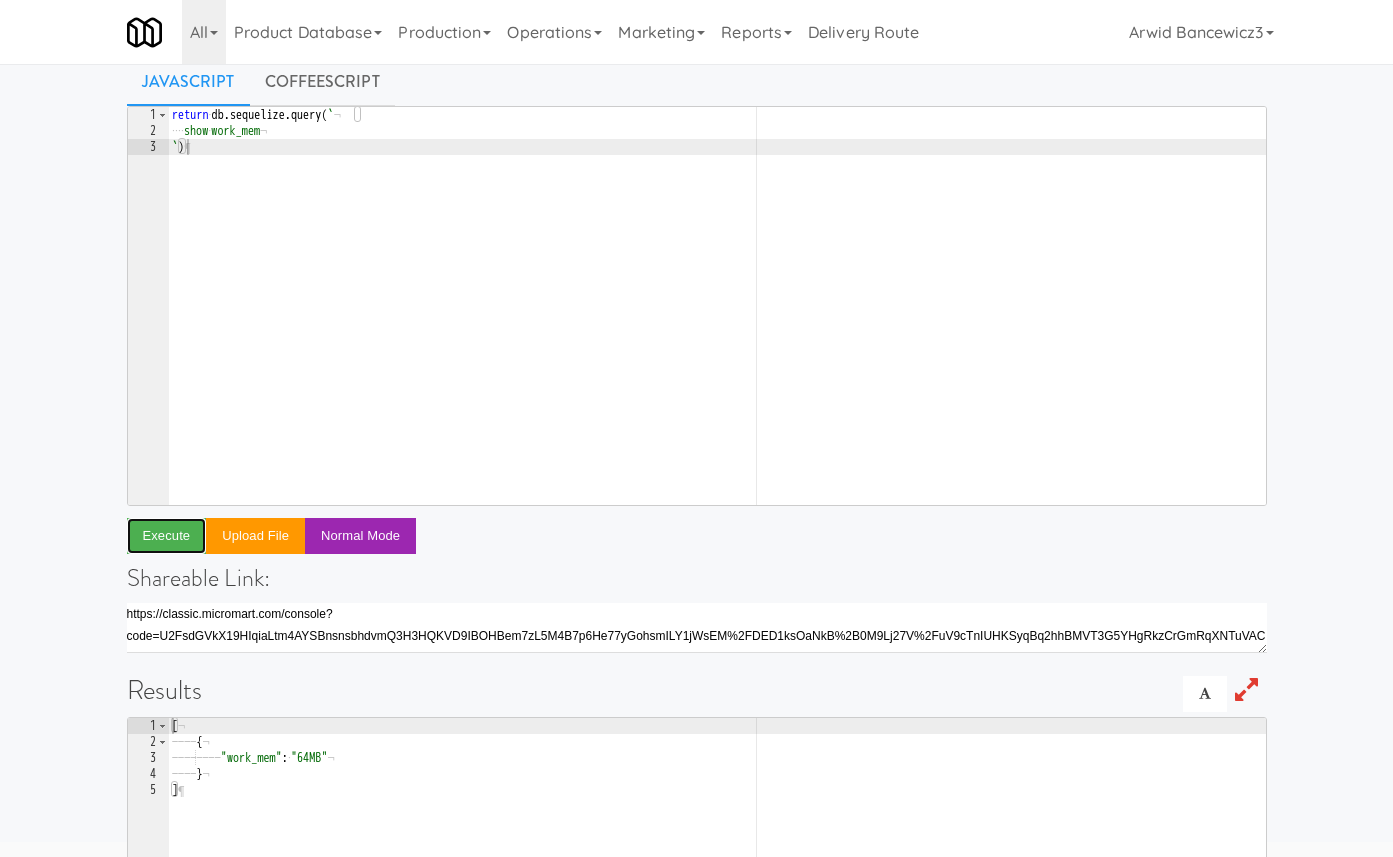 scroll, scrollTop: 0, scrollLeft: 0, axis: both 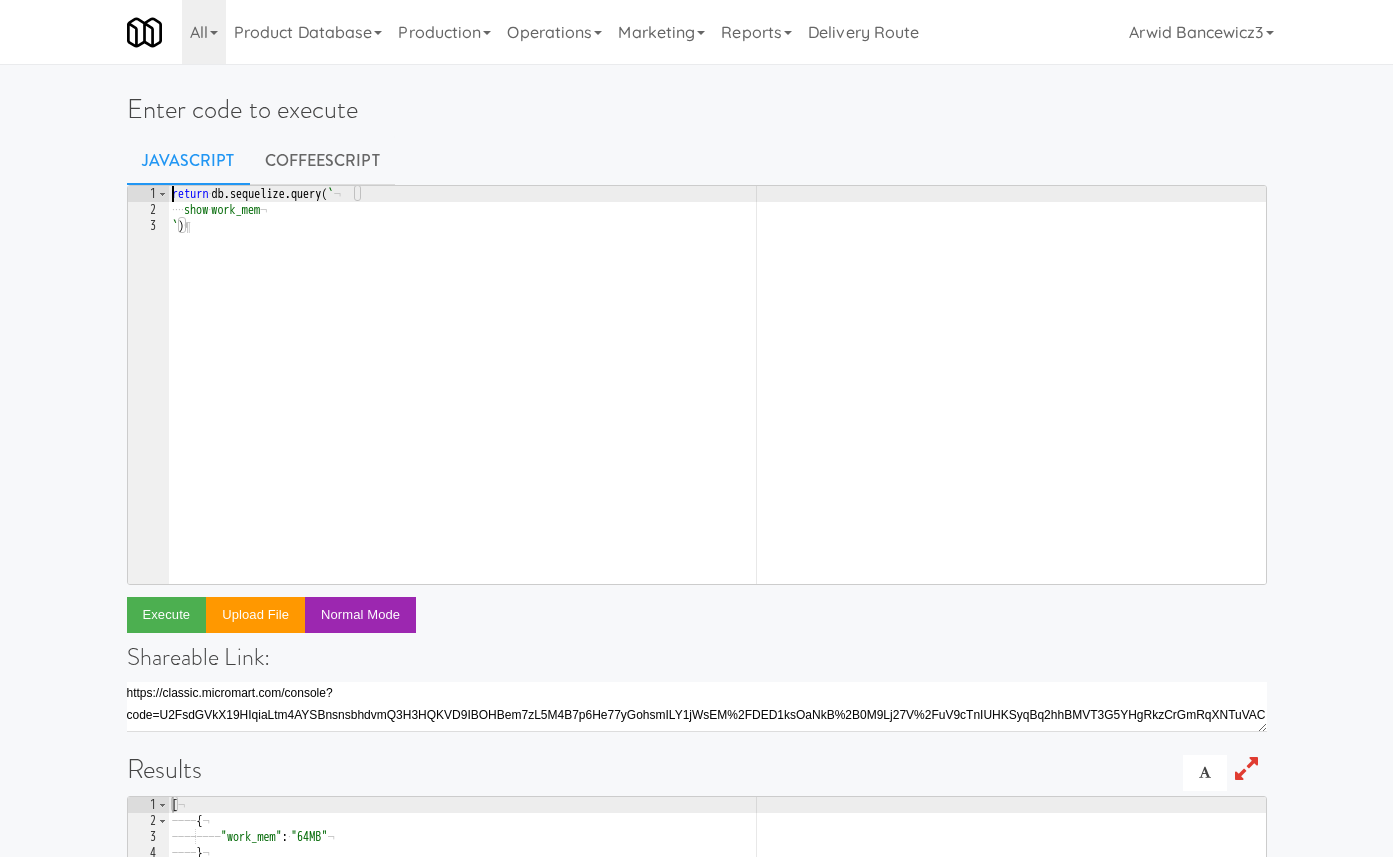 click on "return · db . sequelize . query ( ` ¬ ···· show · work_mem ¬ ` ) ¶" at bounding box center [717, 401] 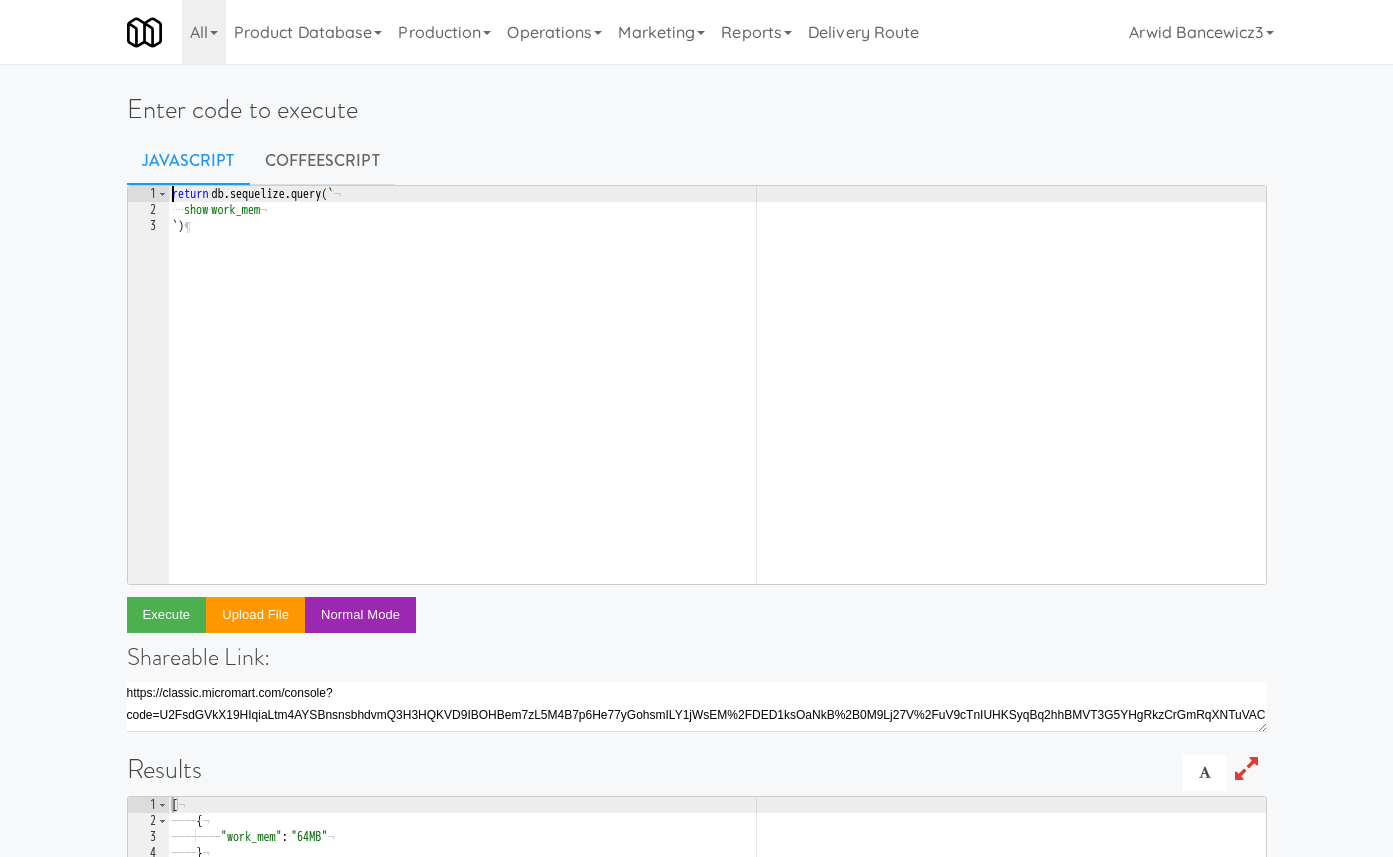 type on "return db.sequelize.query(`" 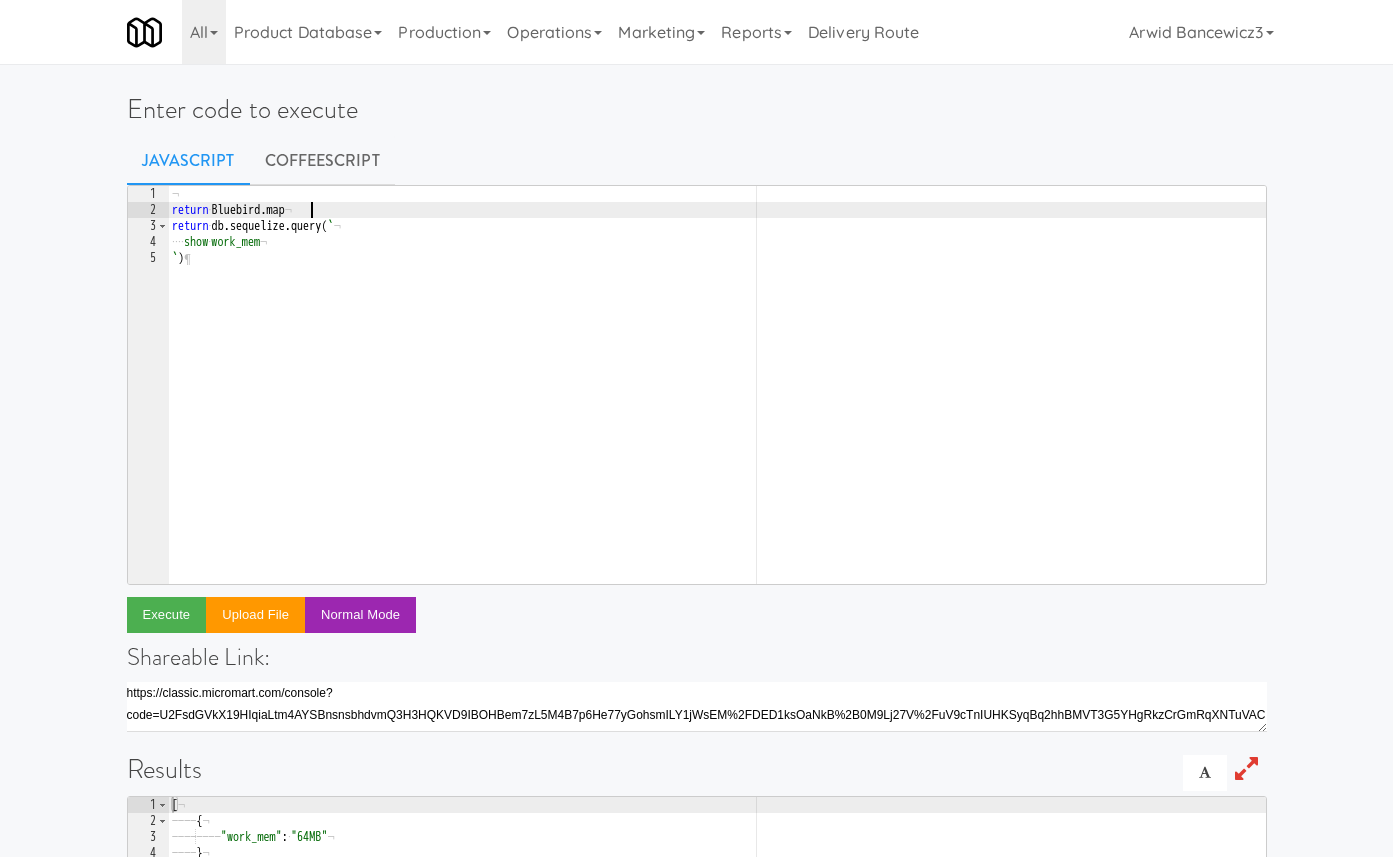 scroll, scrollTop: 0, scrollLeft: 10, axis: horizontal 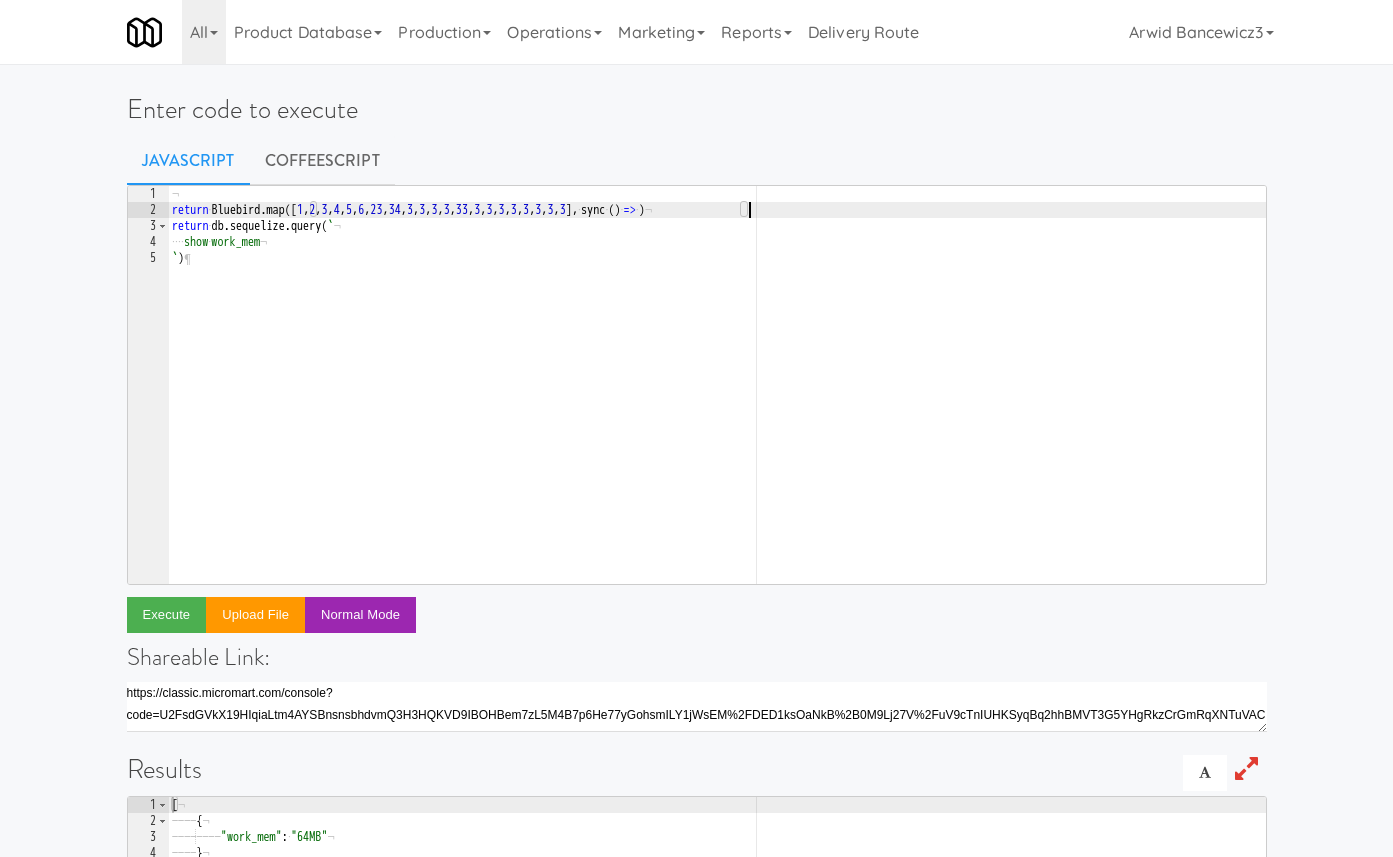 type on "return Bluebird.map([1,2,3,4,5,6,23,34,3,3,3,3,33,3,3,3,3,3,3,3,3], sync () => {)" 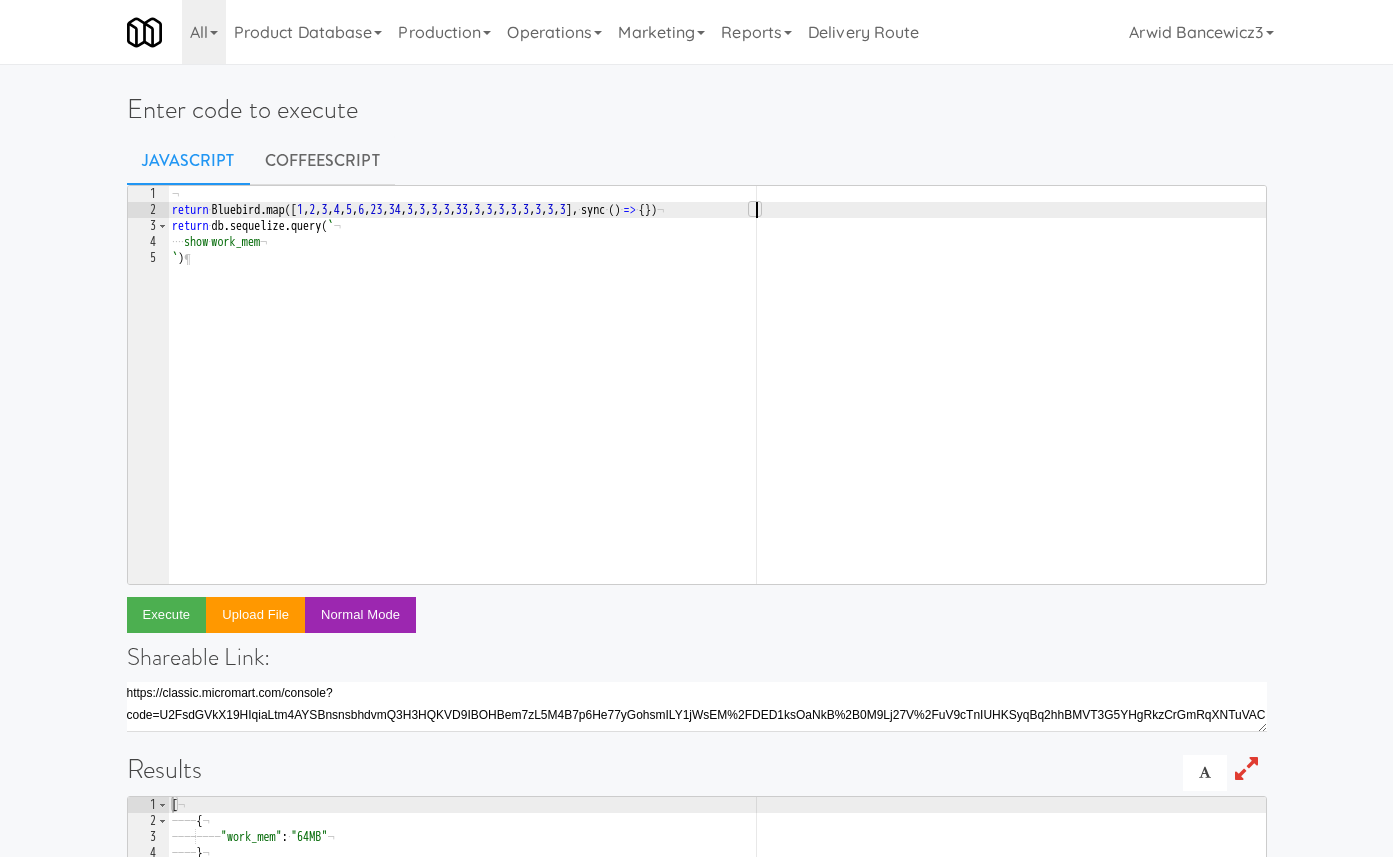 scroll, scrollTop: 0, scrollLeft: 1, axis: horizontal 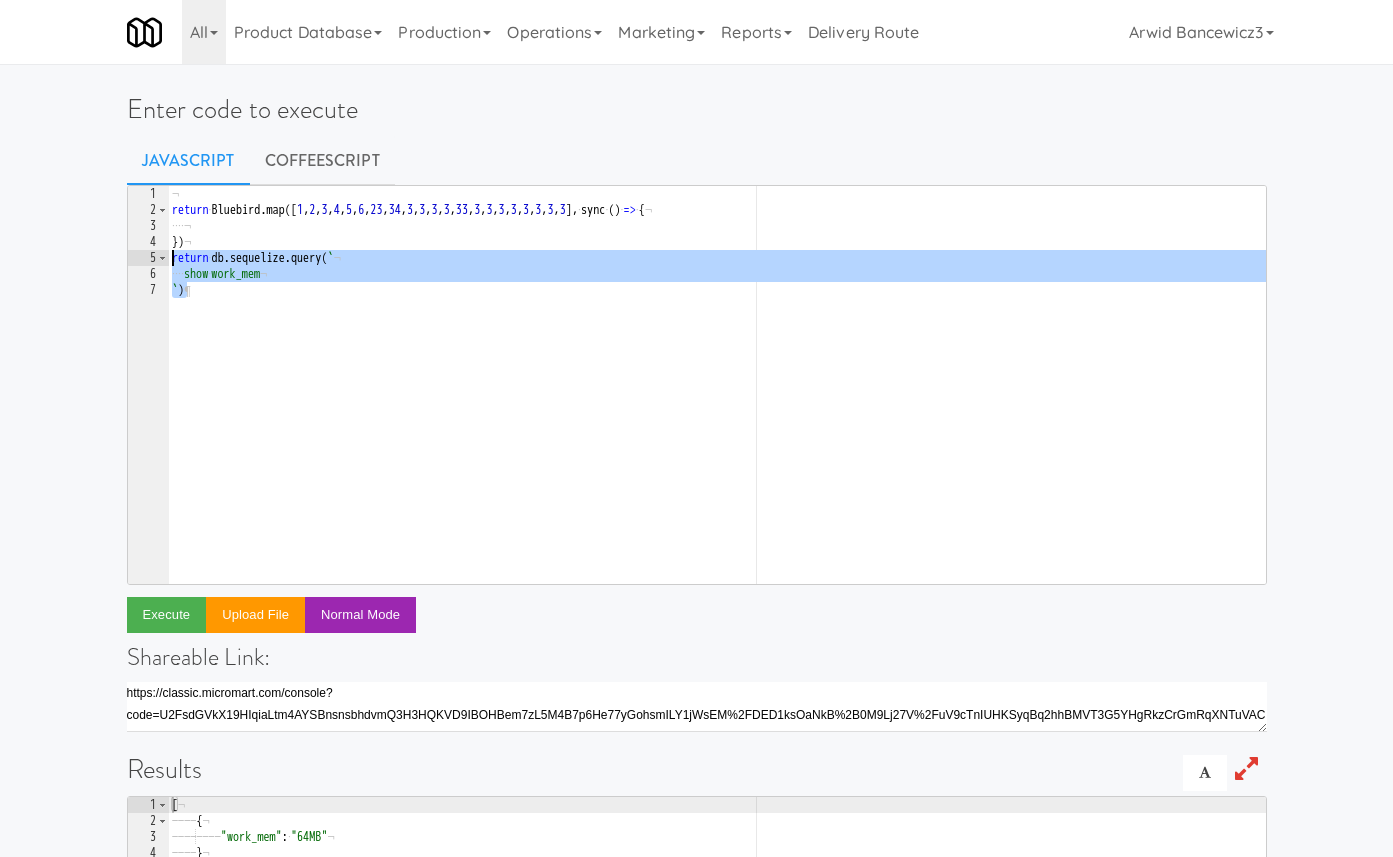 drag, startPoint x: 234, startPoint y: 293, endPoint x: 171, endPoint y: 255, distance: 73.57309 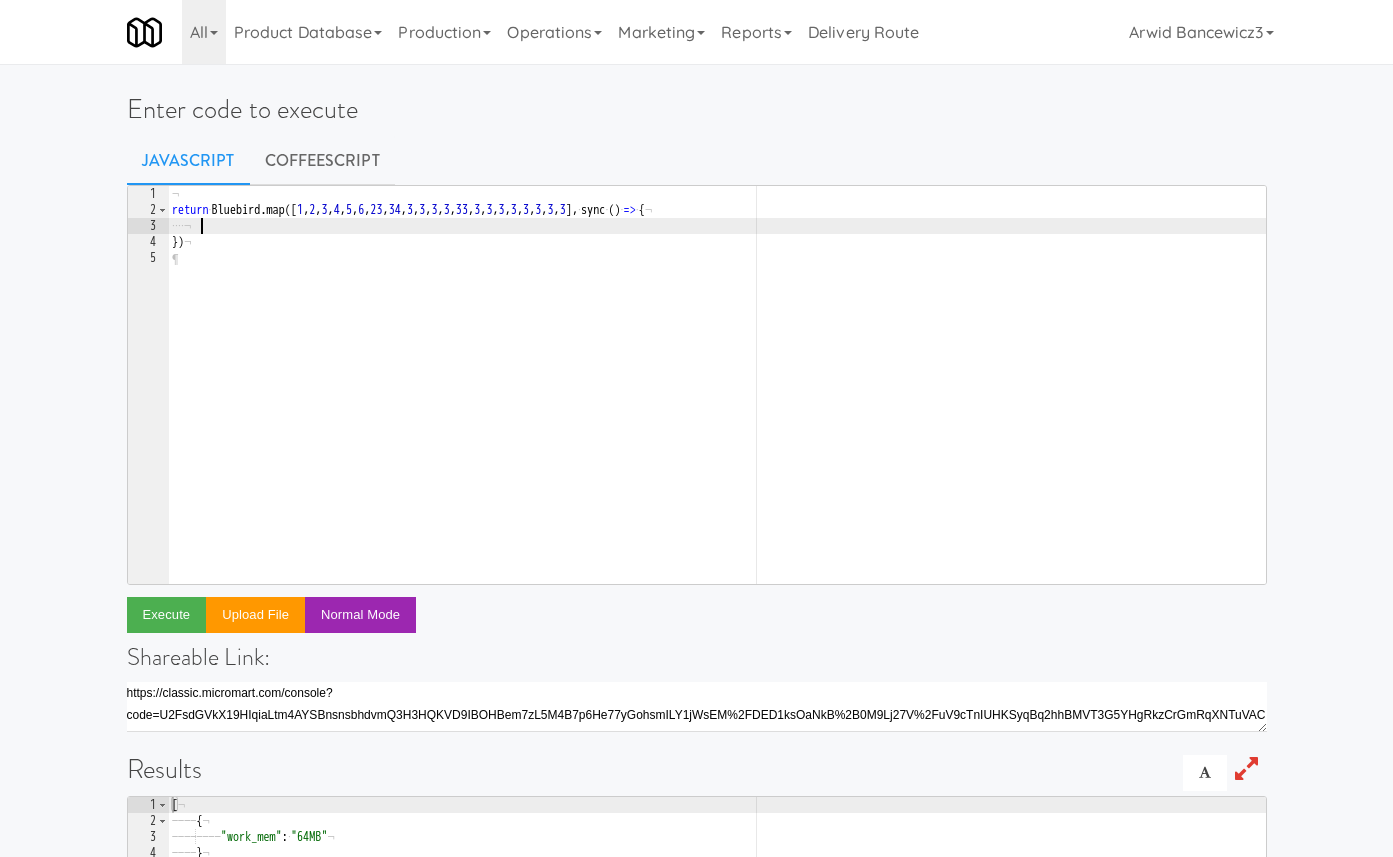 click on "¬ return · Bluebird . map ([ 1 , 2 , 3 , 4 , 5 , 6 , 23 , 34 , 3 , 3 , 3 , 3 , 33 , 3 , 3 , 3 , 3 , 3 , 3 , 3 , 3 ] , · sync · ( ) · => · { ¬ ···· ¬ }) ¬ ¶" at bounding box center [717, 401] 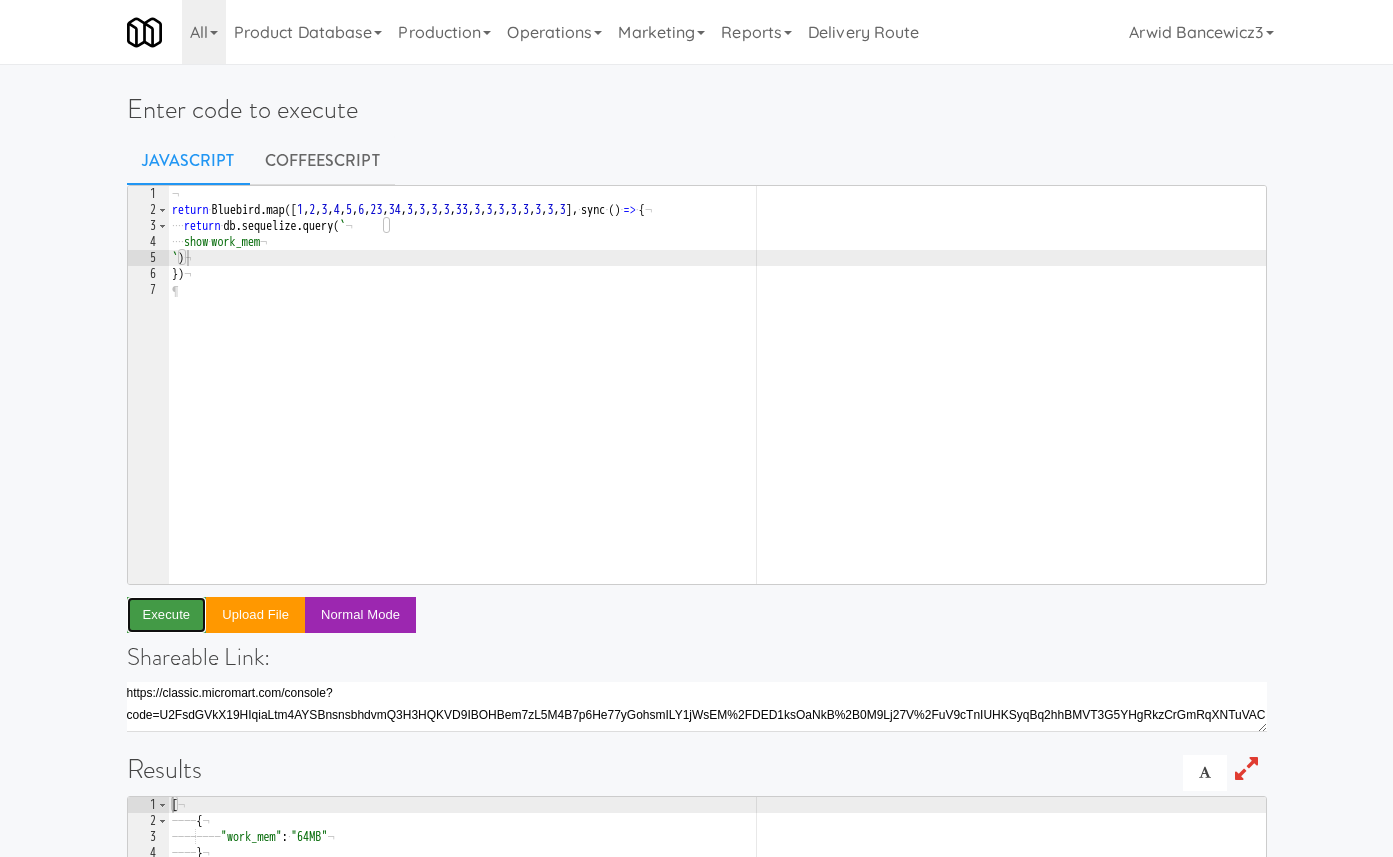 click on "Execute" at bounding box center (167, 615) 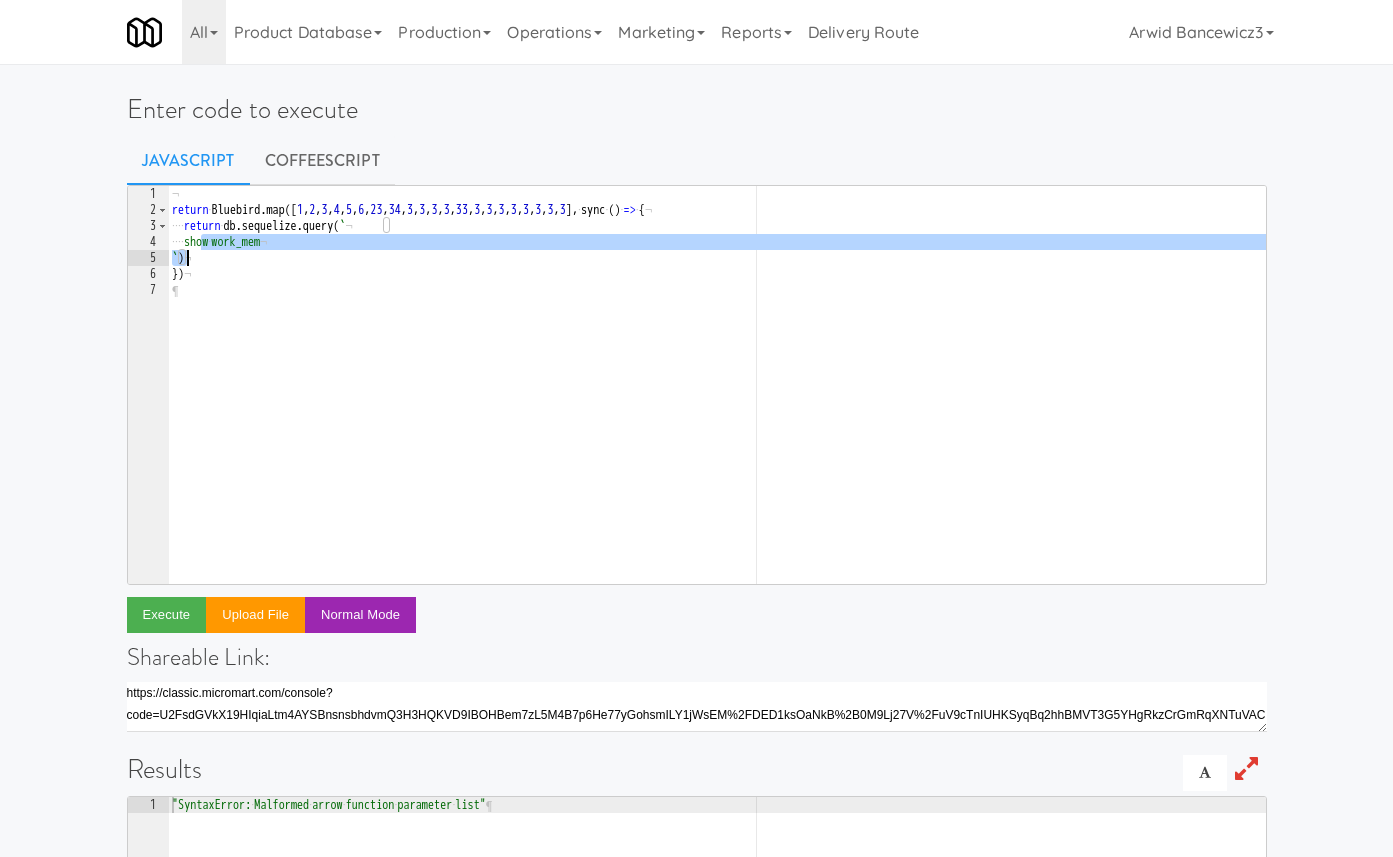 drag, startPoint x: 203, startPoint y: 244, endPoint x: 210, endPoint y: 260, distance: 17.464249 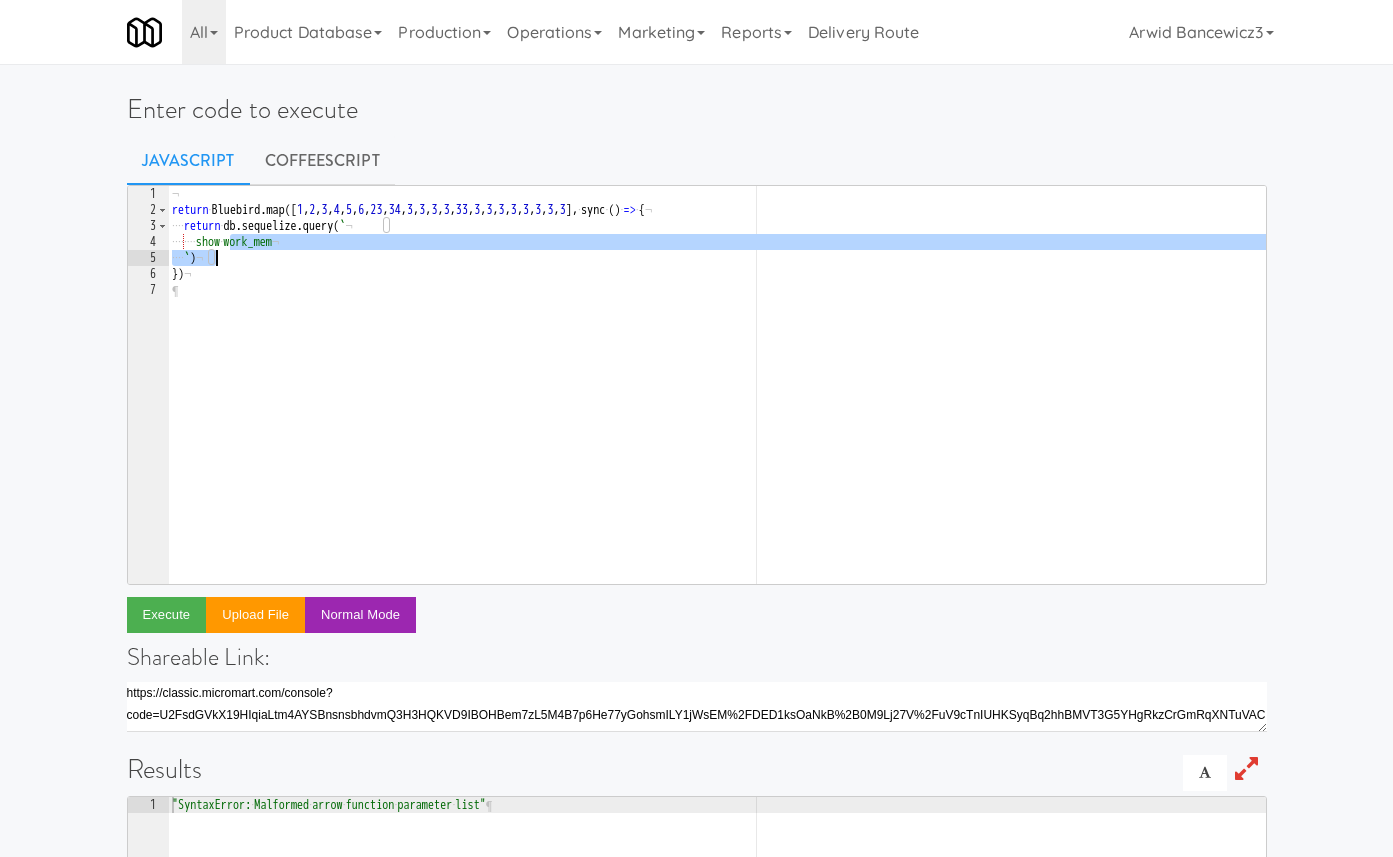 click on "¬ return · Bluebird . map ([ 1 , 2 , 3 , 4 , 5 , 6 , 23 , 34 , 3 , 3 , 3 , 3 , 33 , 3 , 3 , 3 , 3 , 3 , 3 , 3 , 3 ] , · sync · ( ) · => · { ¬ ···· return · db . sequelize . query ( ` ¬ ···· ···· show · work_mem ¬ ···· ` ) ¬ }) ¬ ¶" at bounding box center [717, 401] 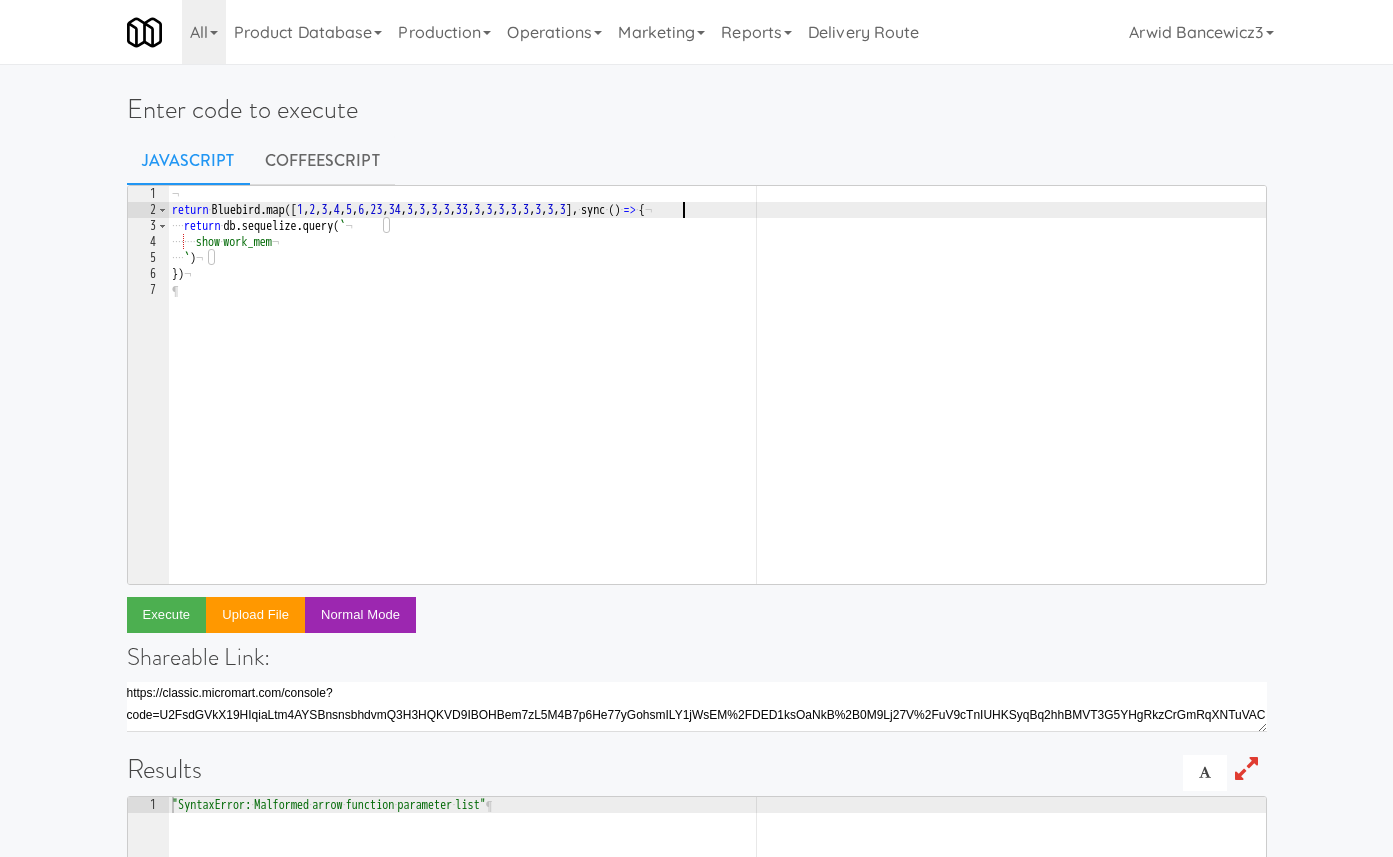 click on "¬ return · Bluebird . map ([ 1 , 2 , 3 , 4 , 5 , 6 , 23 , 34 , 3 , 3 , 3 , 3 , 33 , 3 , 3 , 3 , 3 , 3 , 3 , 3 , 3 ] , · sync · ( ) · => · { ¬ ···· return · db . sequelize . query ( ` ¬ ···· ···· show · work_mem ¬ ···· ` ) ¬ }) ¬ ¶" at bounding box center [717, 401] 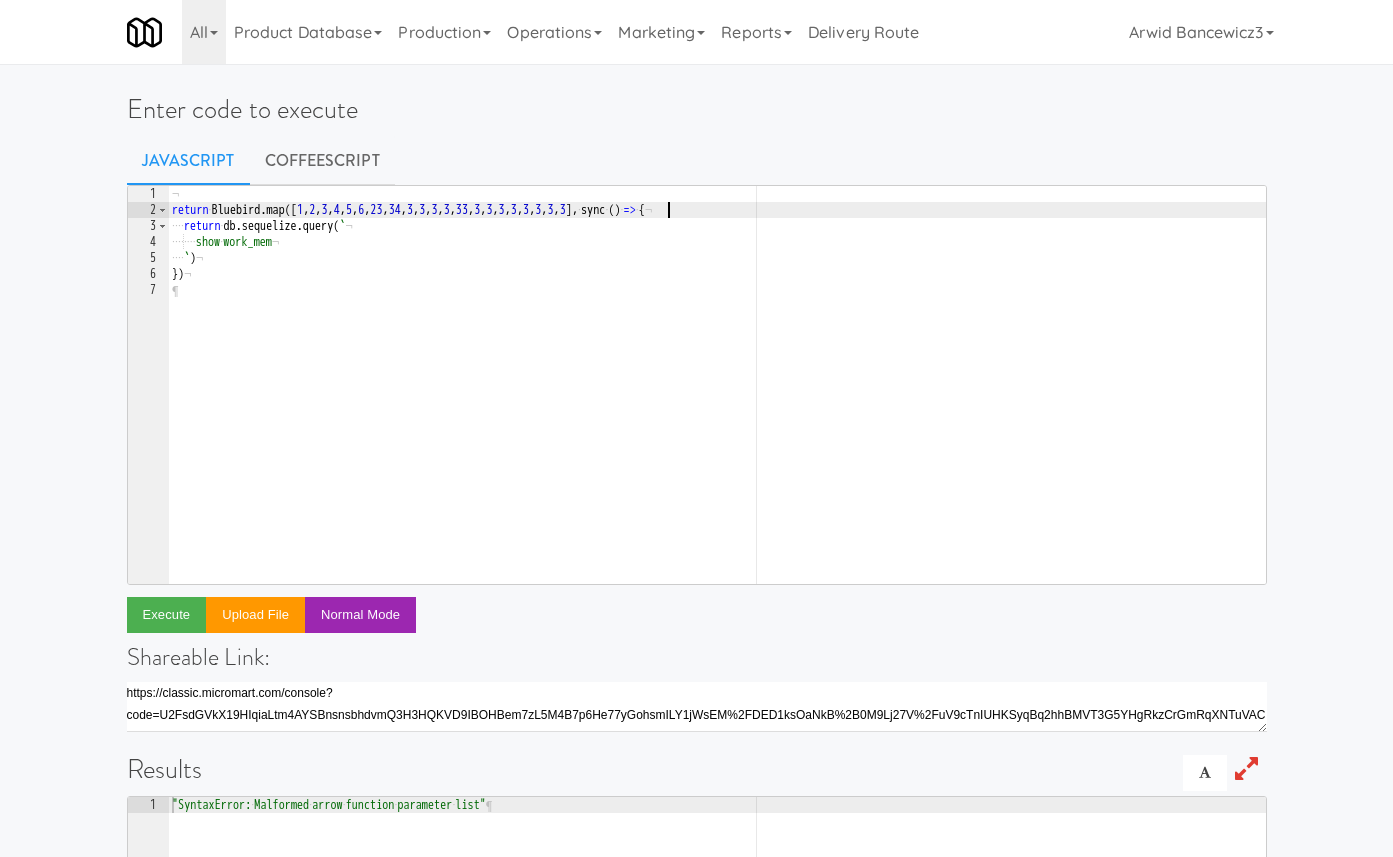scroll, scrollTop: 0, scrollLeft: 42, axis: horizontal 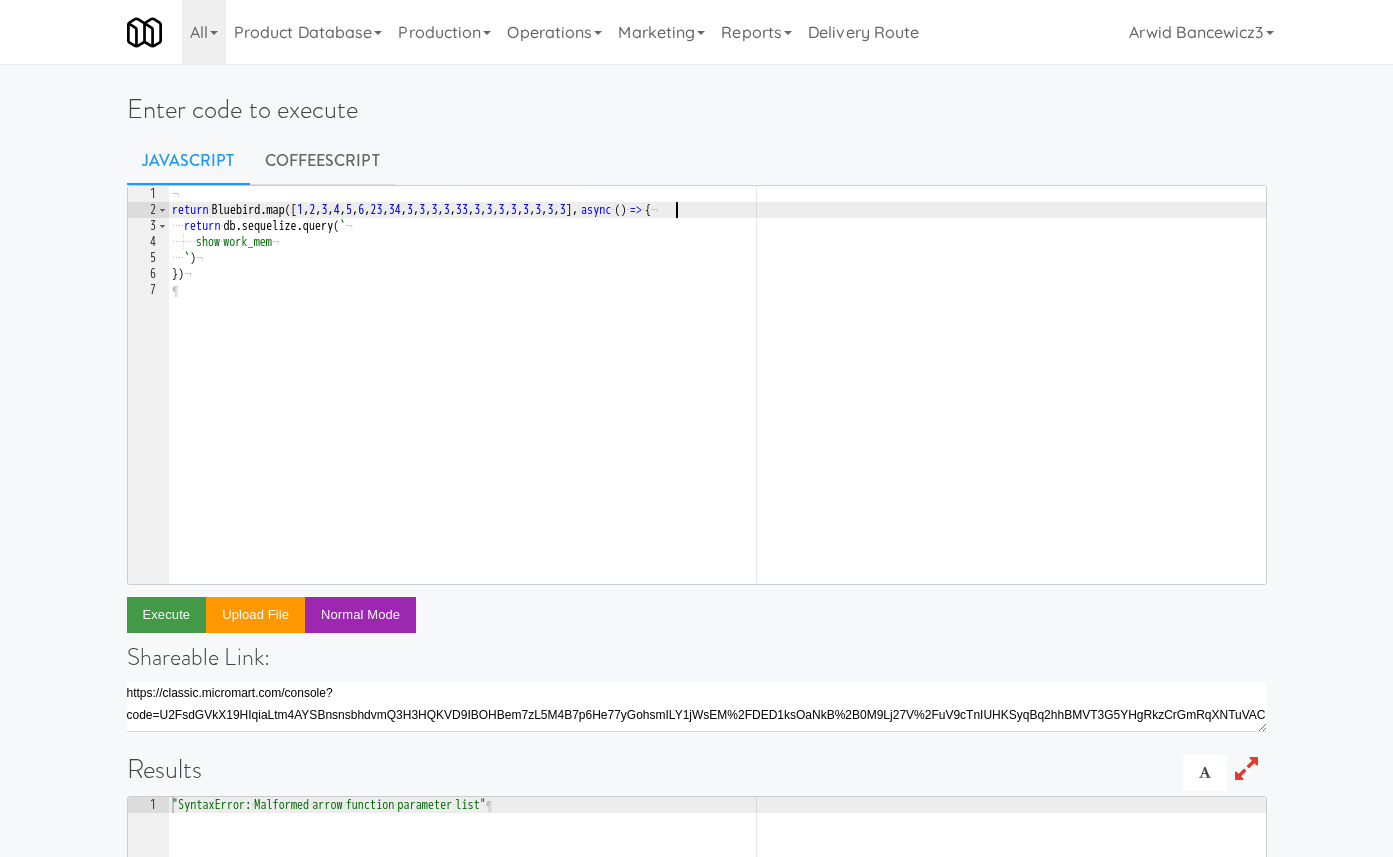 type on "return Bluebird.map([1,2,3,4,5,6,23,34,3,3,3,3,33,3,3,3,3,3,3,3,3], async () => {" 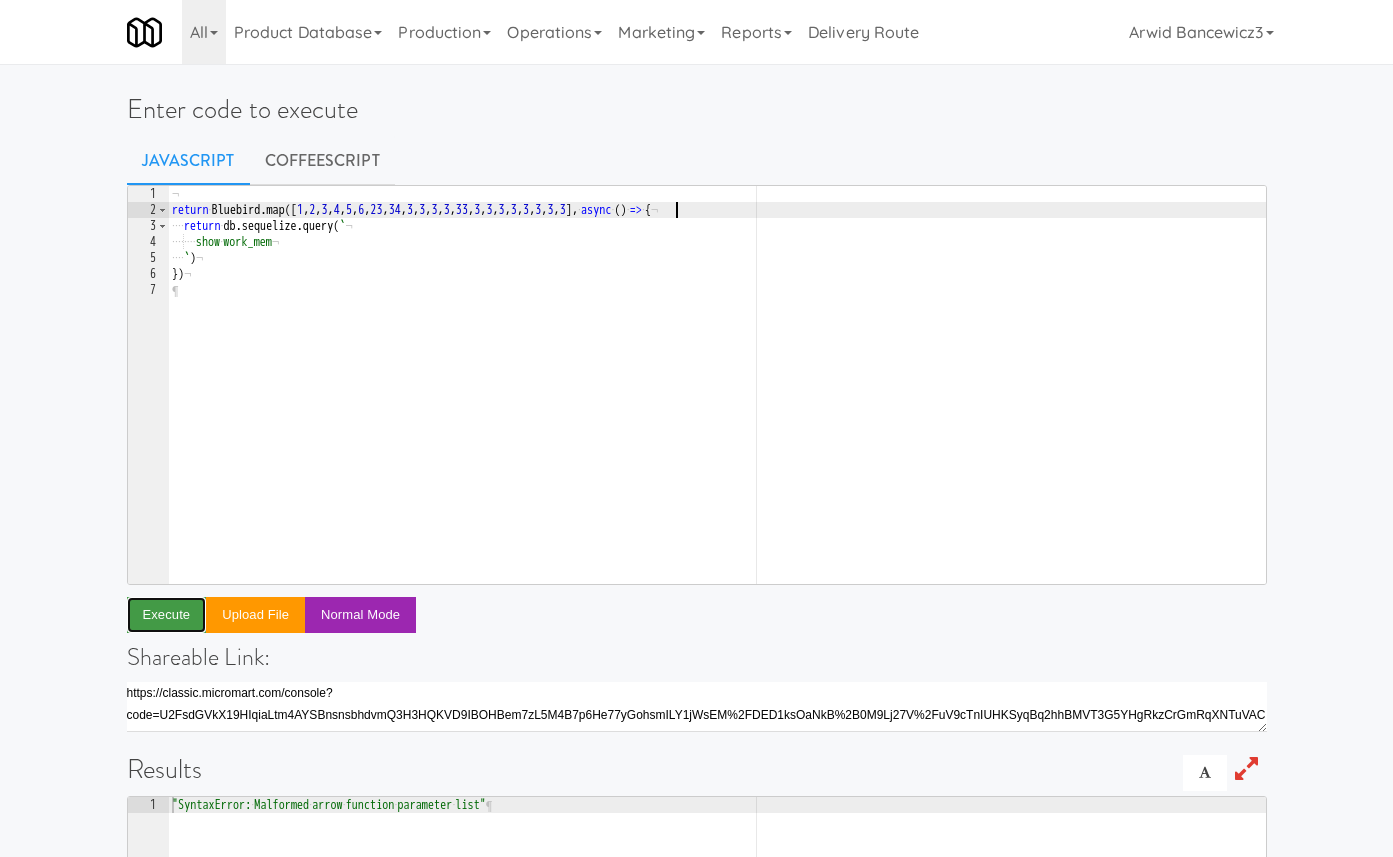 click on "Execute" at bounding box center [167, 615] 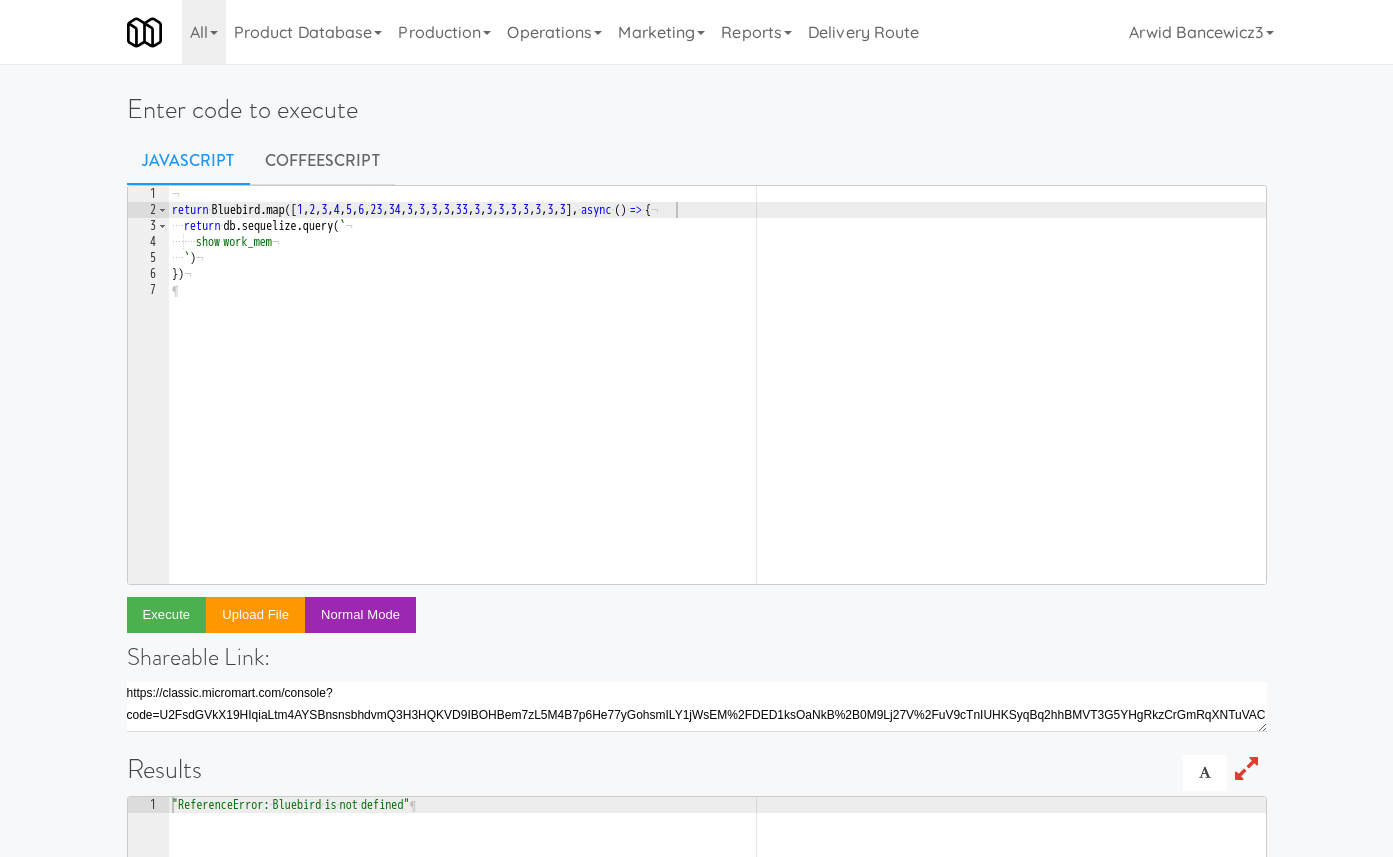 click on "¬ return · Bluebird . map ([ 1 , 2 , 3 , 4 , 5 , 6 , 23 , 34 , 3 , 3 , 3 , 3 , 33 , 3 , 3 , 3 , 3 , 3 , 3 , 3 , 3 ] , · async · ( ) · => · { ¬ ···· return · db . sequelize . query ( ` ¬ ···· ···· show · work_mem ¬ ···· ` ) ¬ }) ¬ ¶" at bounding box center [717, 401] 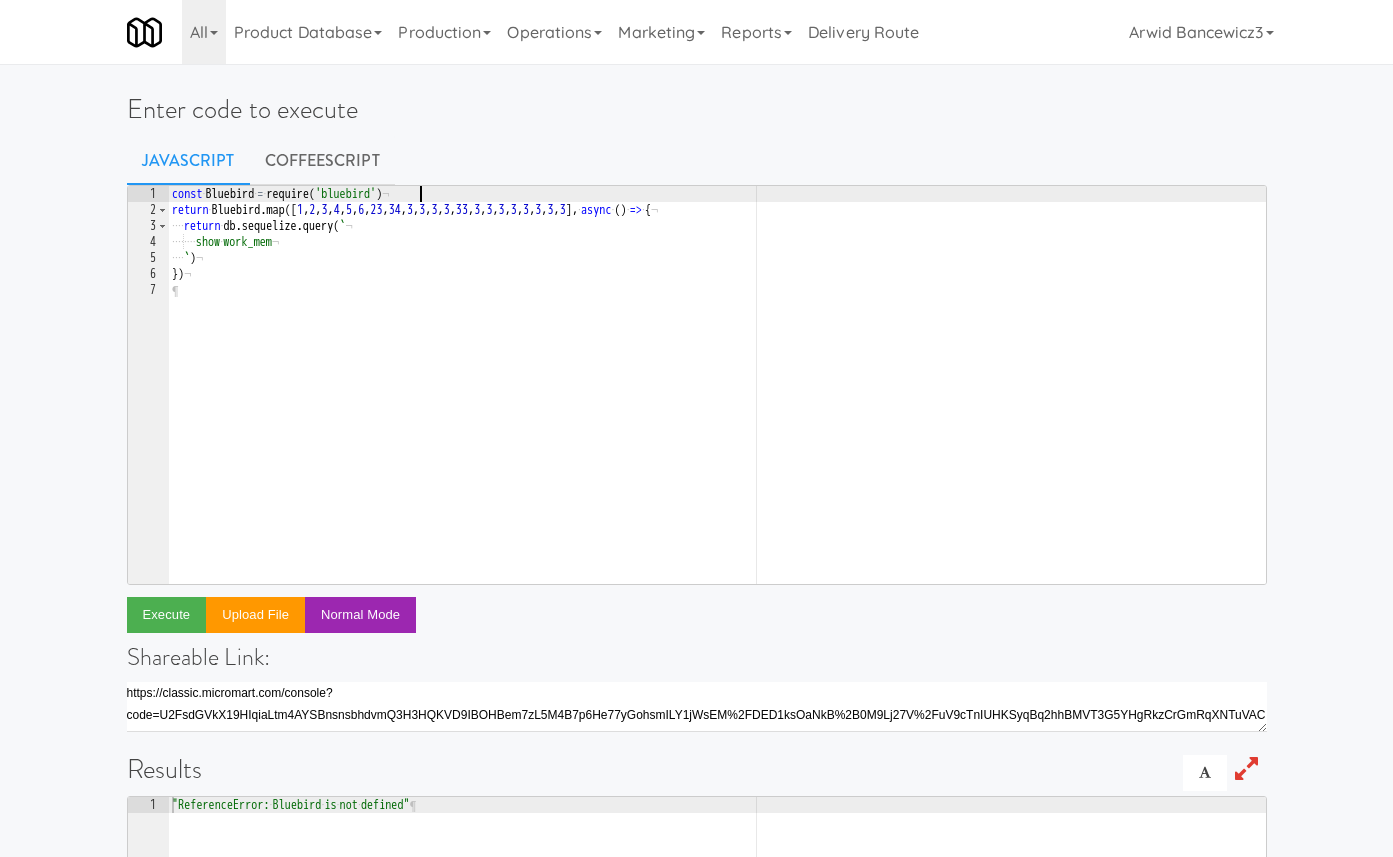 scroll, scrollTop: 0, scrollLeft: 19, axis: horizontal 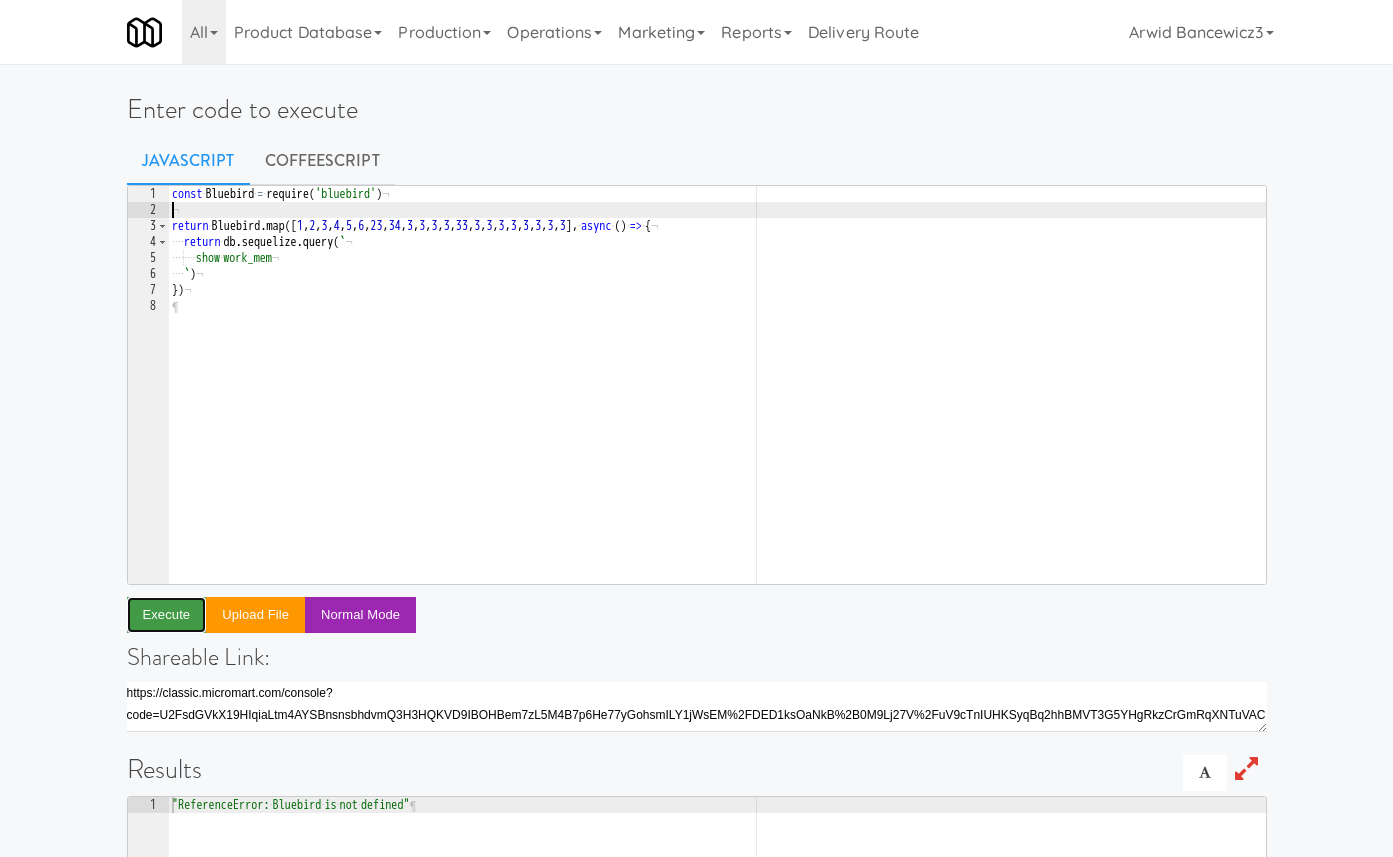 click on "Execute" at bounding box center [167, 615] 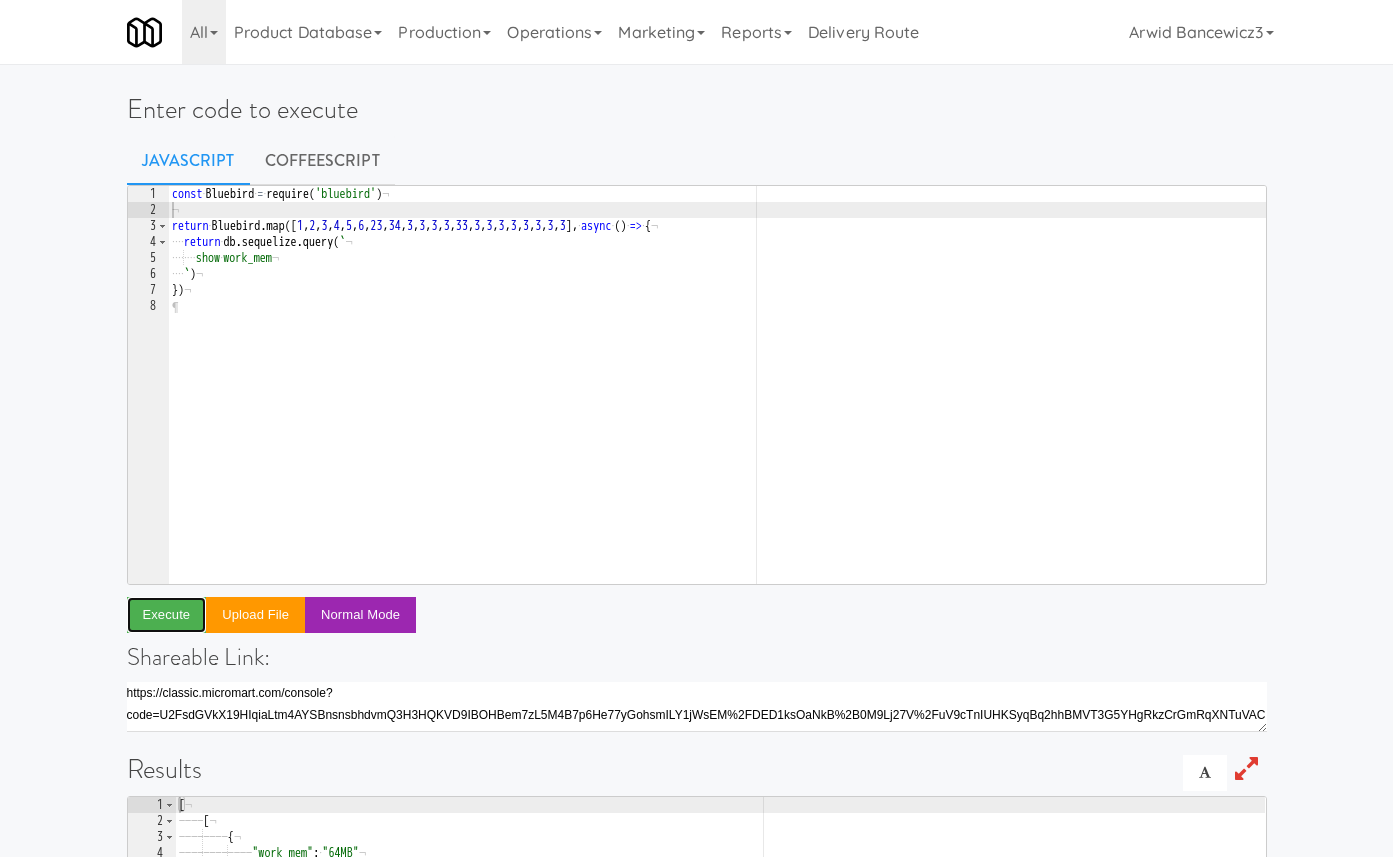 scroll, scrollTop: 369, scrollLeft: 0, axis: vertical 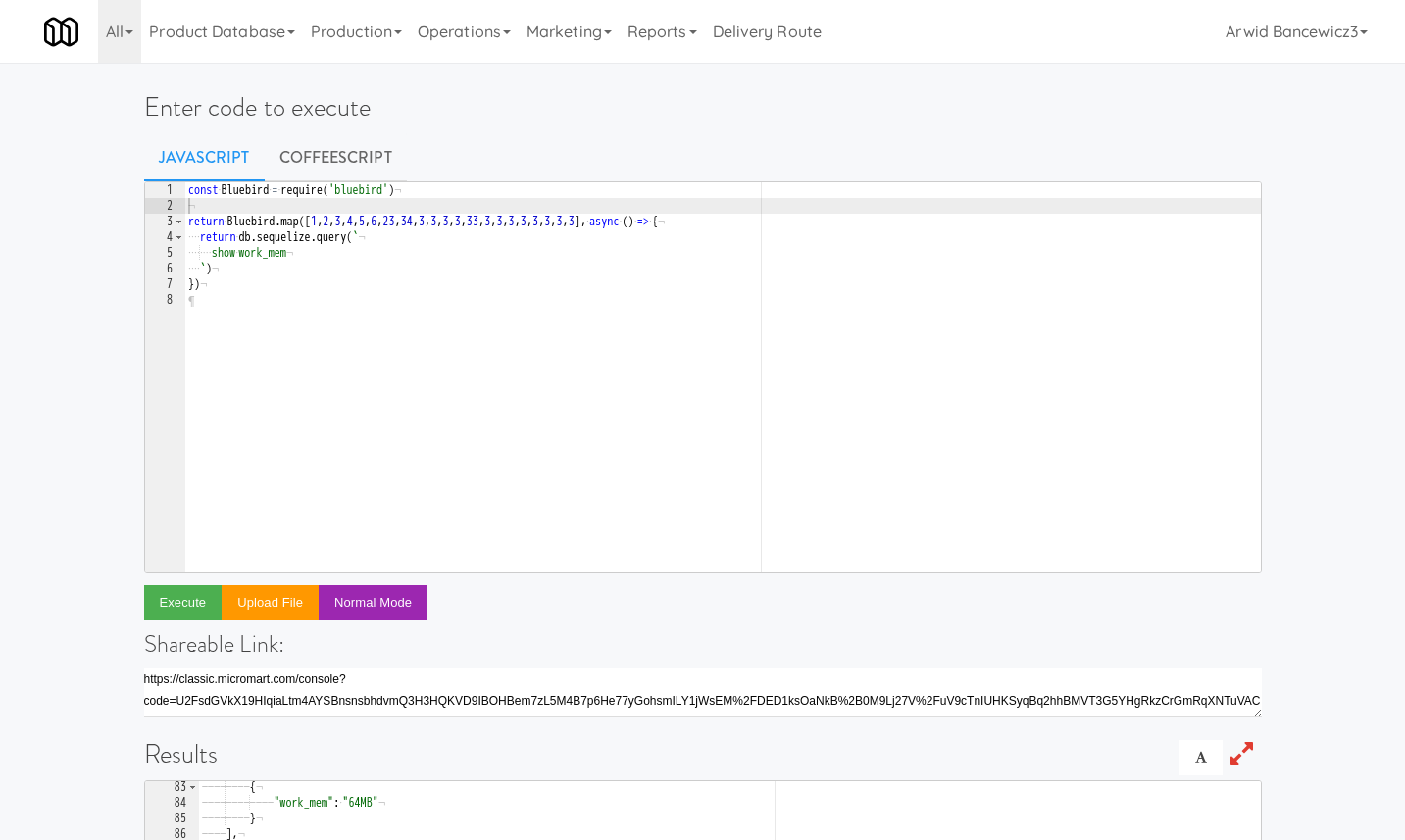click on "const · Bluebird · = · require ( 'bluebird' ) ¬ ¬ return · Bluebird . map ([ 1 , 2 , 3 , 4 , 5 , 6 , 23 , 34 , 3 , 3 , 3 , 3 , 33 , 3 , 3 , 3 , 3 , 3 , 3 , 3 , 3 ] , · async · ( ) · => · { ¬ ···· return · db . sequelize . query ( ` ¬ ···· ···· show · work_mem ¬ ···· ` ) ¬ }) ¬ ¶" at bounding box center (723, 393) 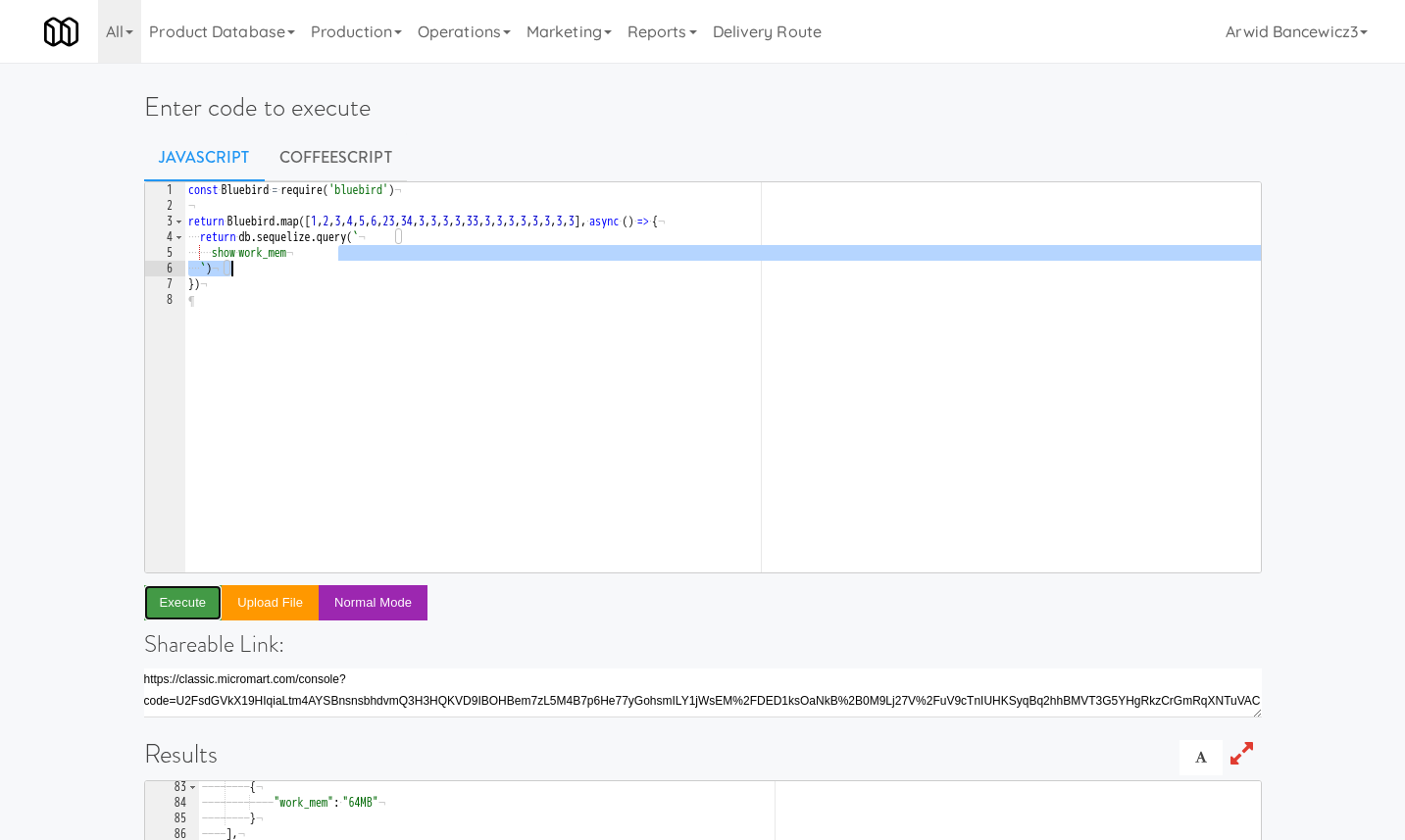click on "Execute" at bounding box center (183, 603) 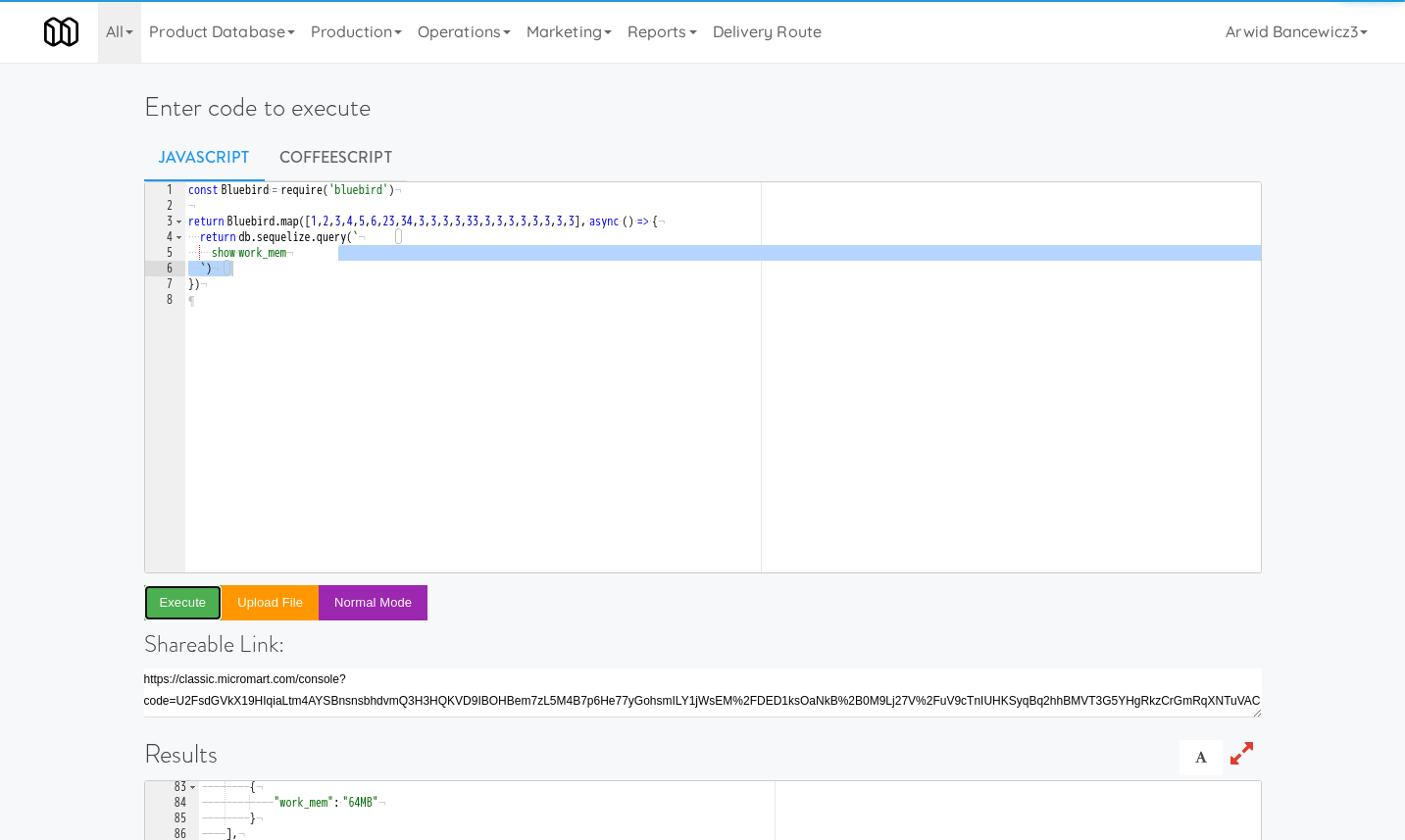 scroll, scrollTop: 362, scrollLeft: 0, axis: vertical 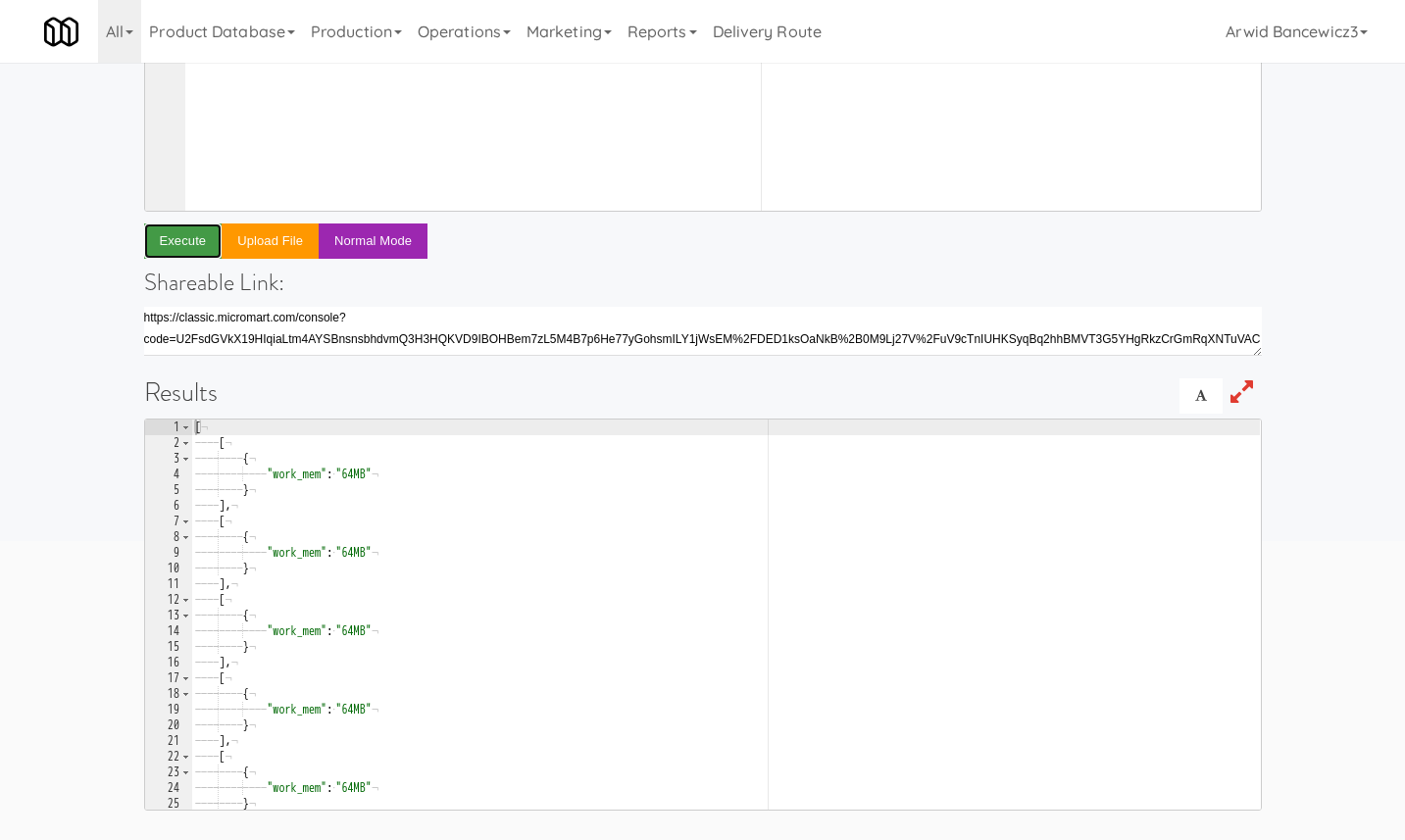 click on "Execute" at bounding box center (183, 241) 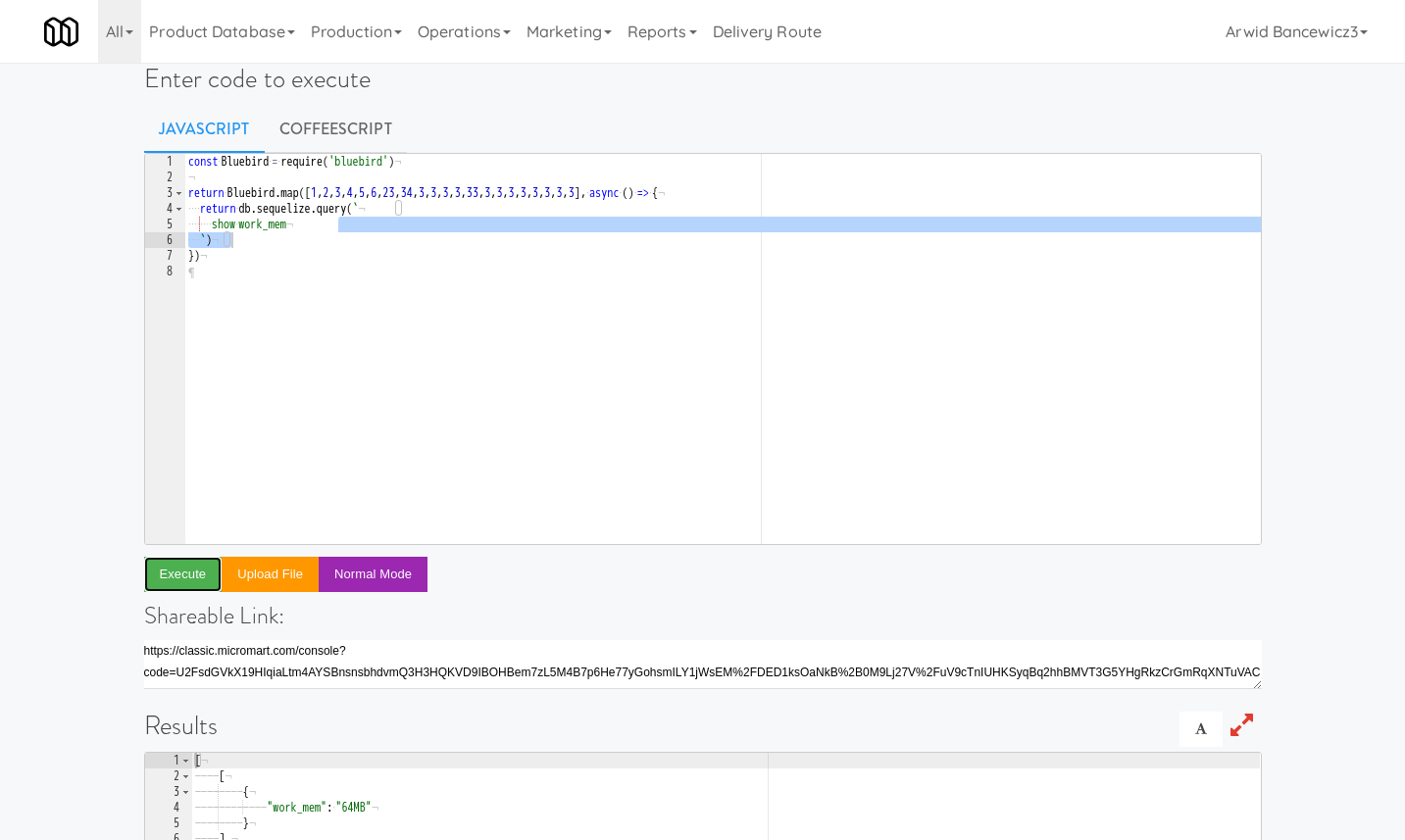 scroll, scrollTop: 0, scrollLeft: 0, axis: both 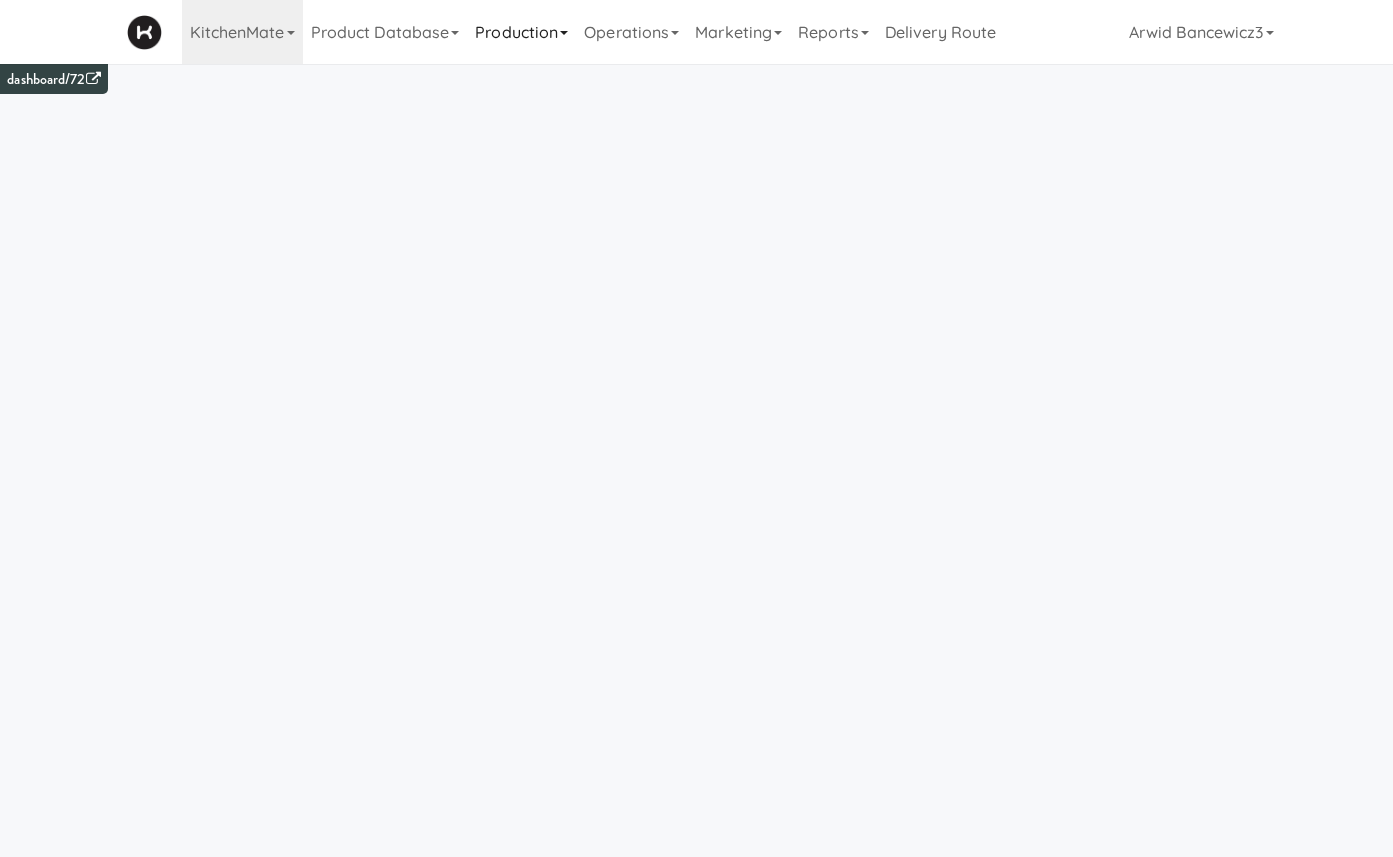 click on "Production" at bounding box center [521, 32] 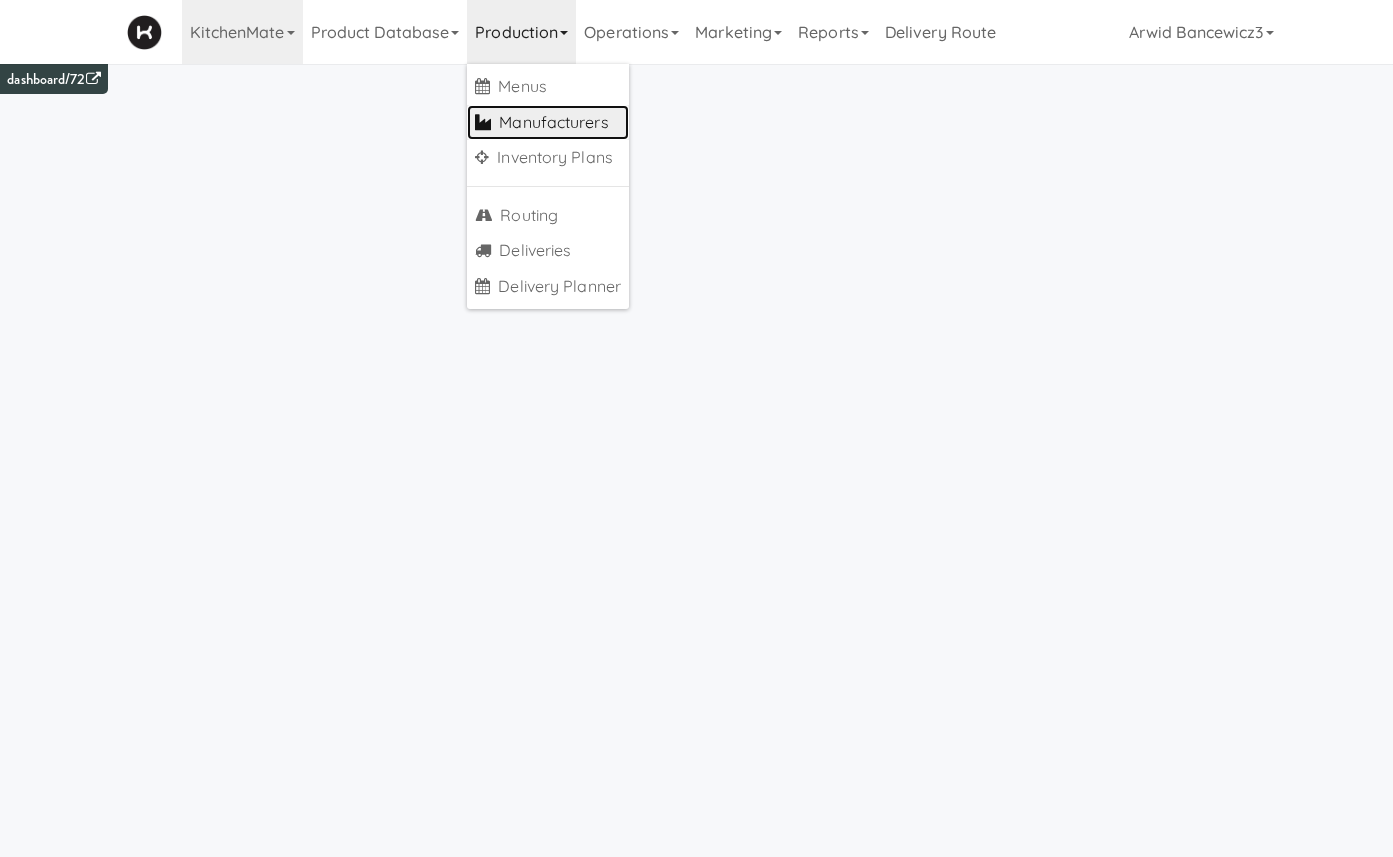 click on "Manufacturers" at bounding box center [548, 123] 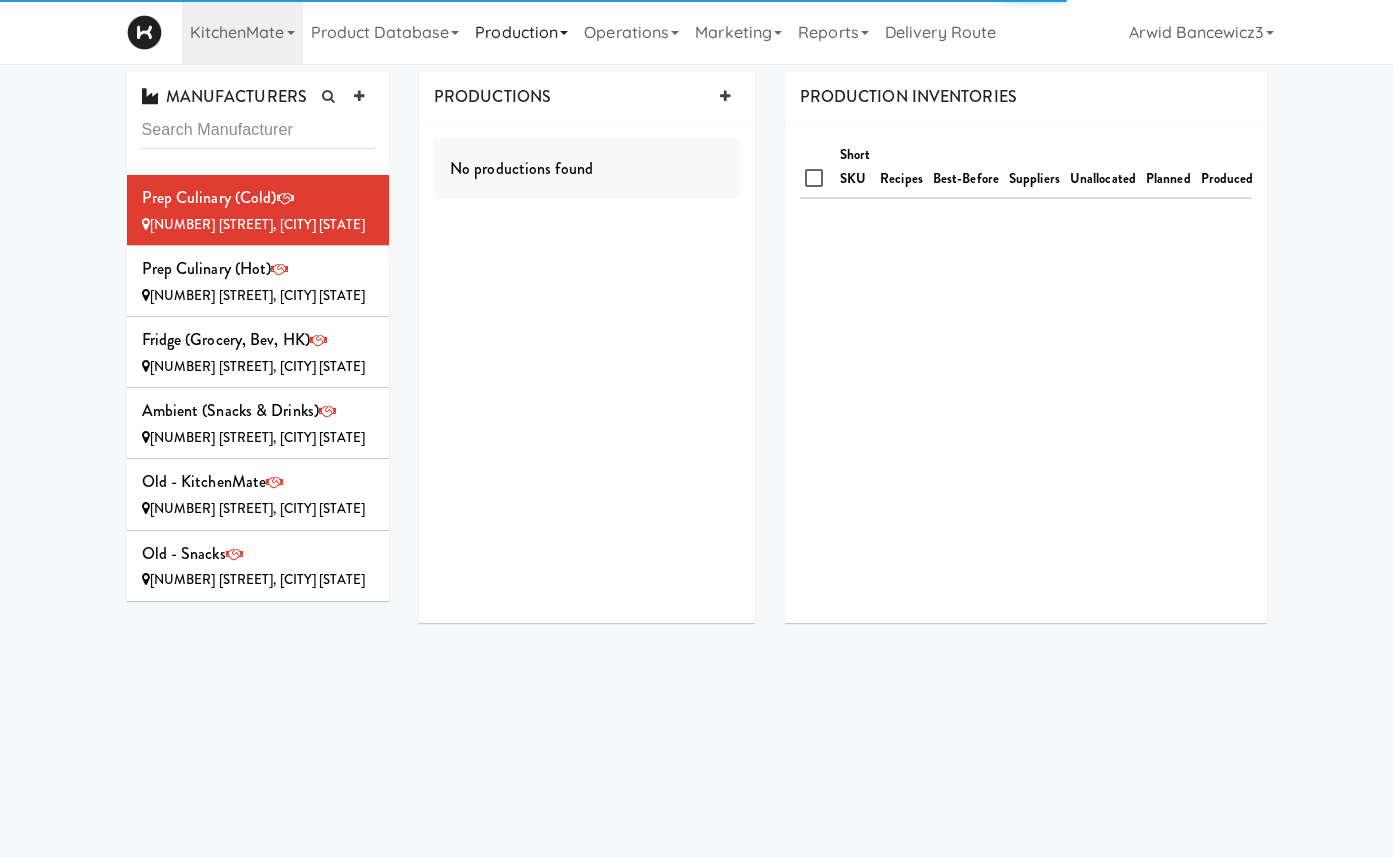 click on "Production" at bounding box center (521, 32) 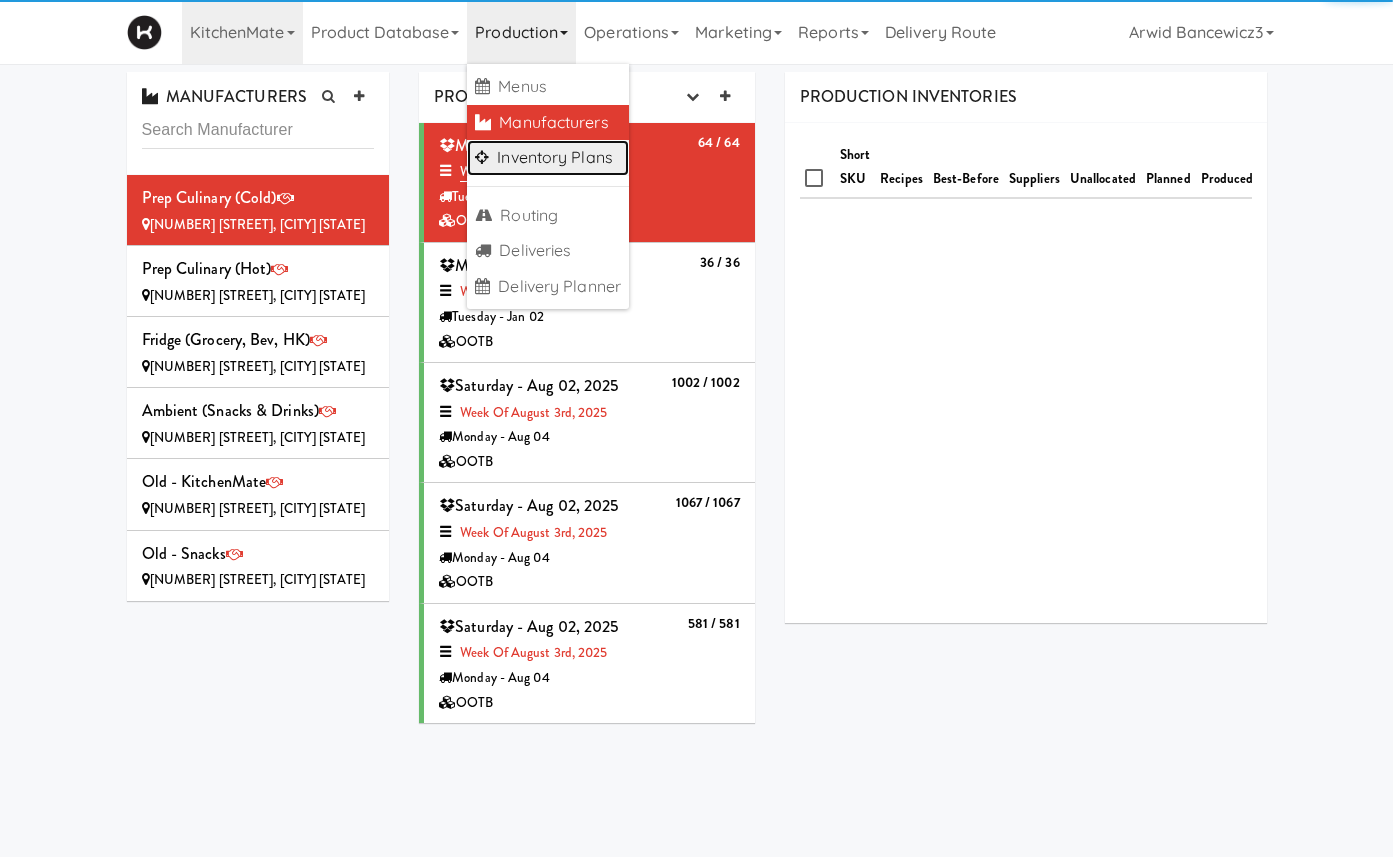 click on "Inventory Plans" at bounding box center [548, 158] 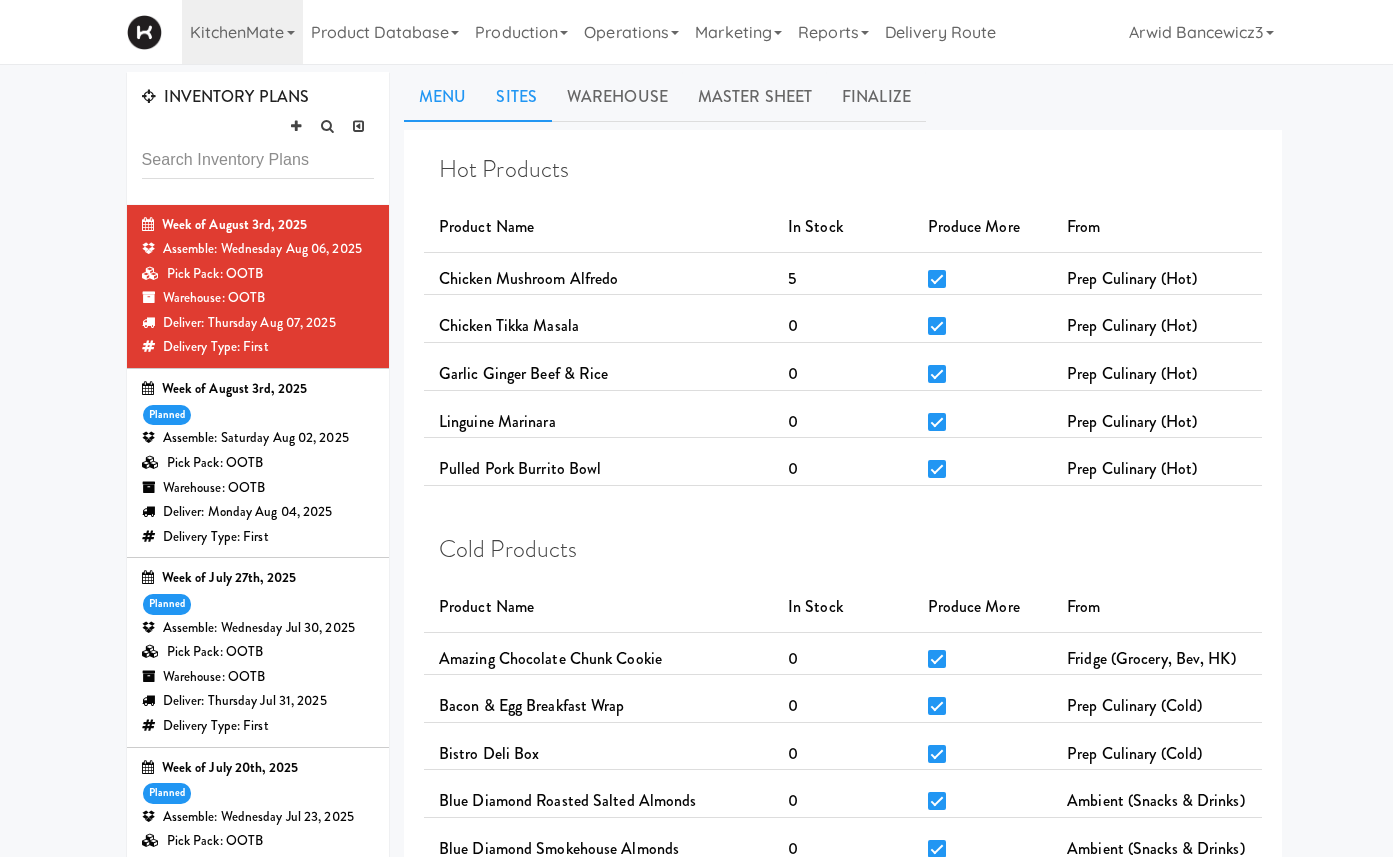 click on "Sites" at bounding box center (516, 97) 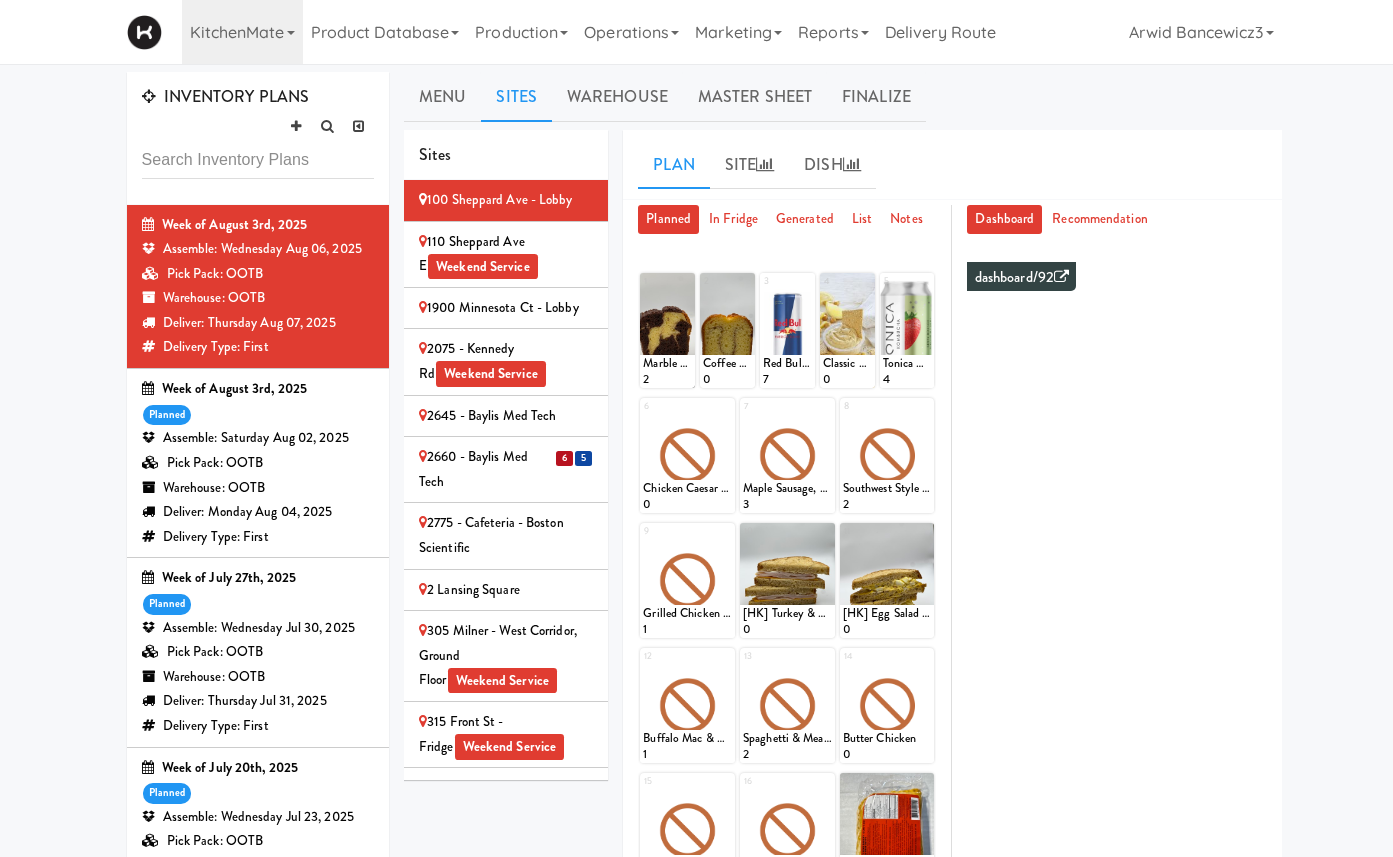 click on "110 Sheppard Ave E  Weekend Service" at bounding box center (506, 254) 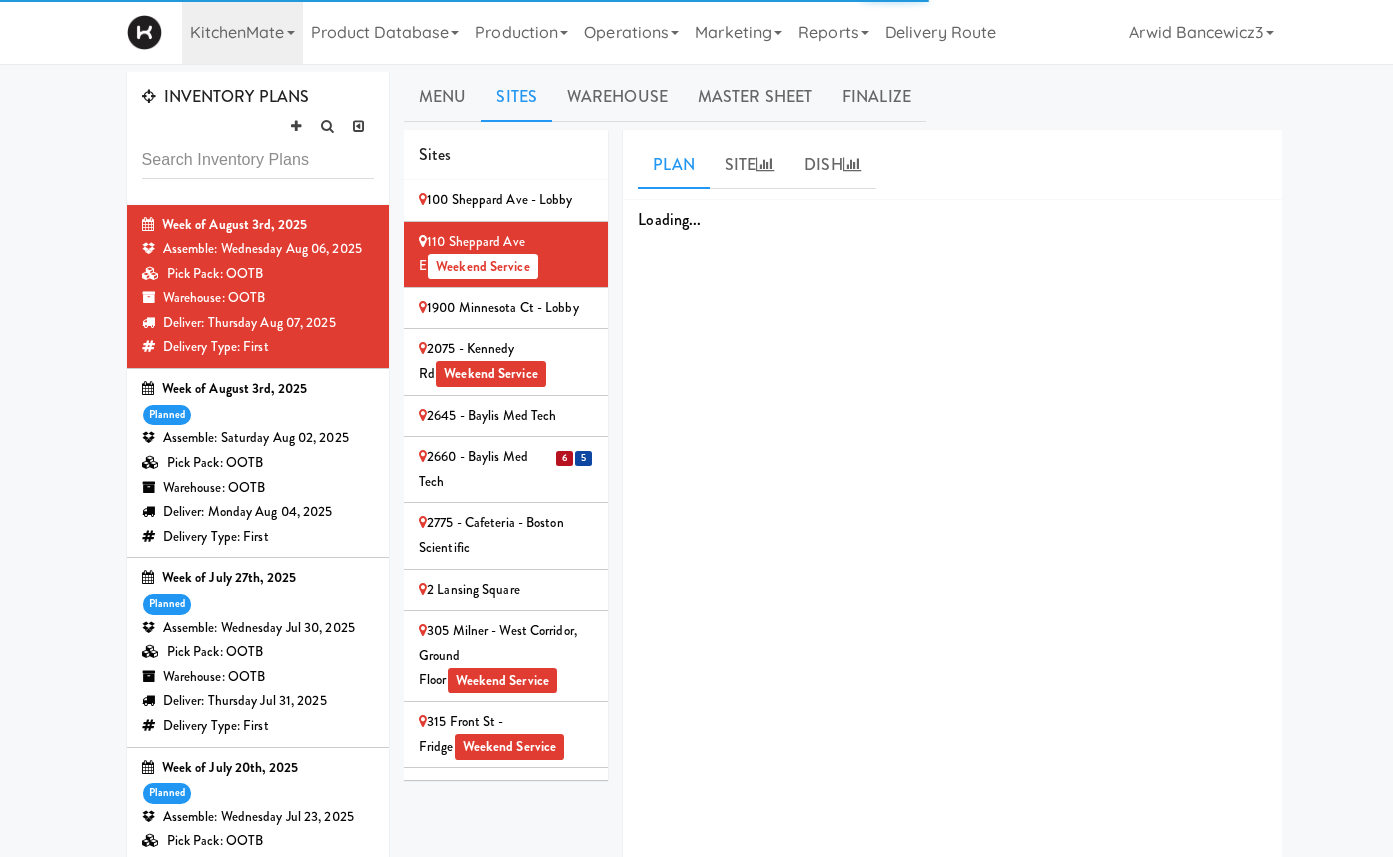 click on "1900 Minnesota Ct - Lobby" at bounding box center [506, 308] 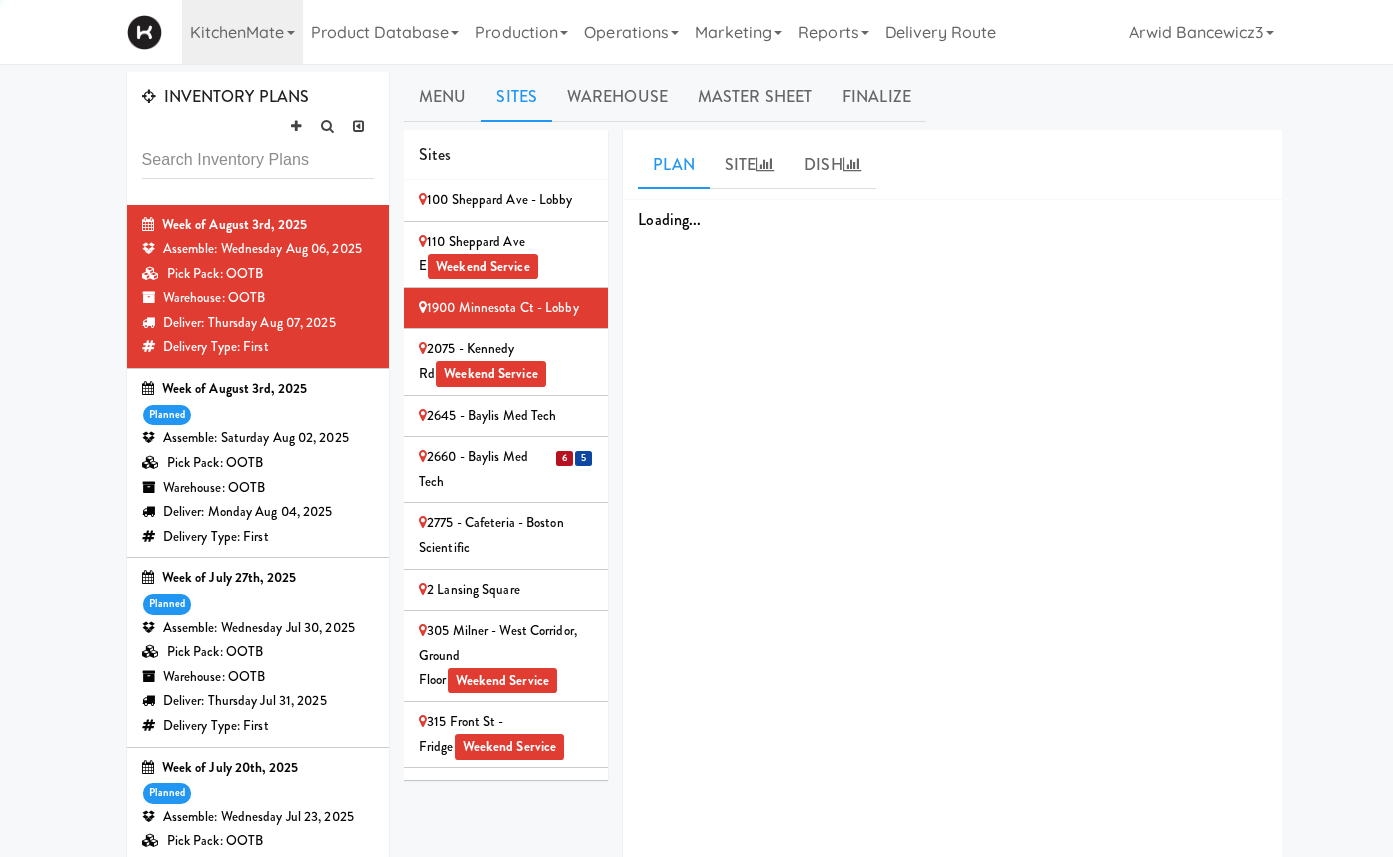 click on "2075 - Kennedy Rd  Weekend Service" at bounding box center (506, 361) 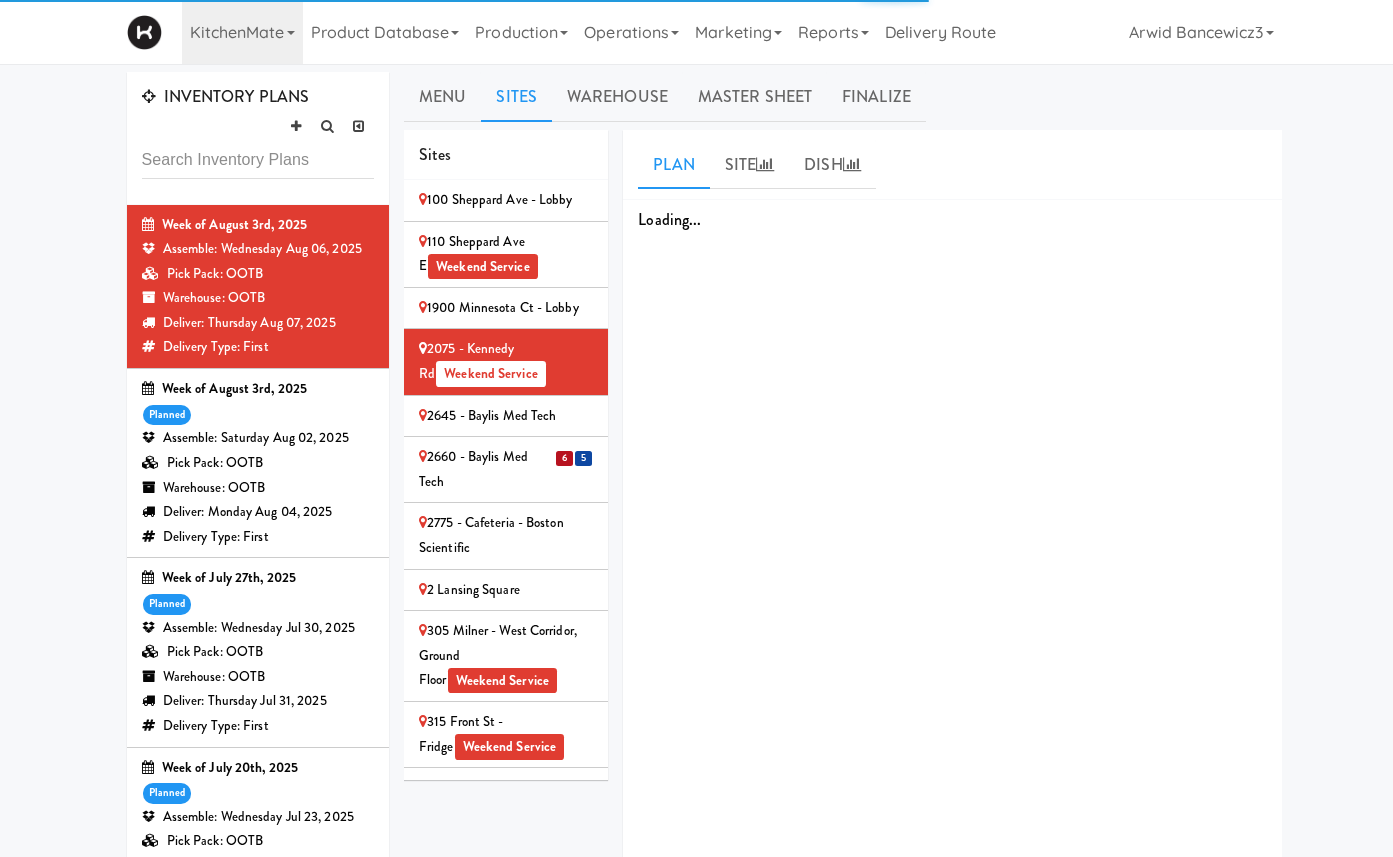 click on "2645 - Baylis Med Tech" at bounding box center [506, 417] 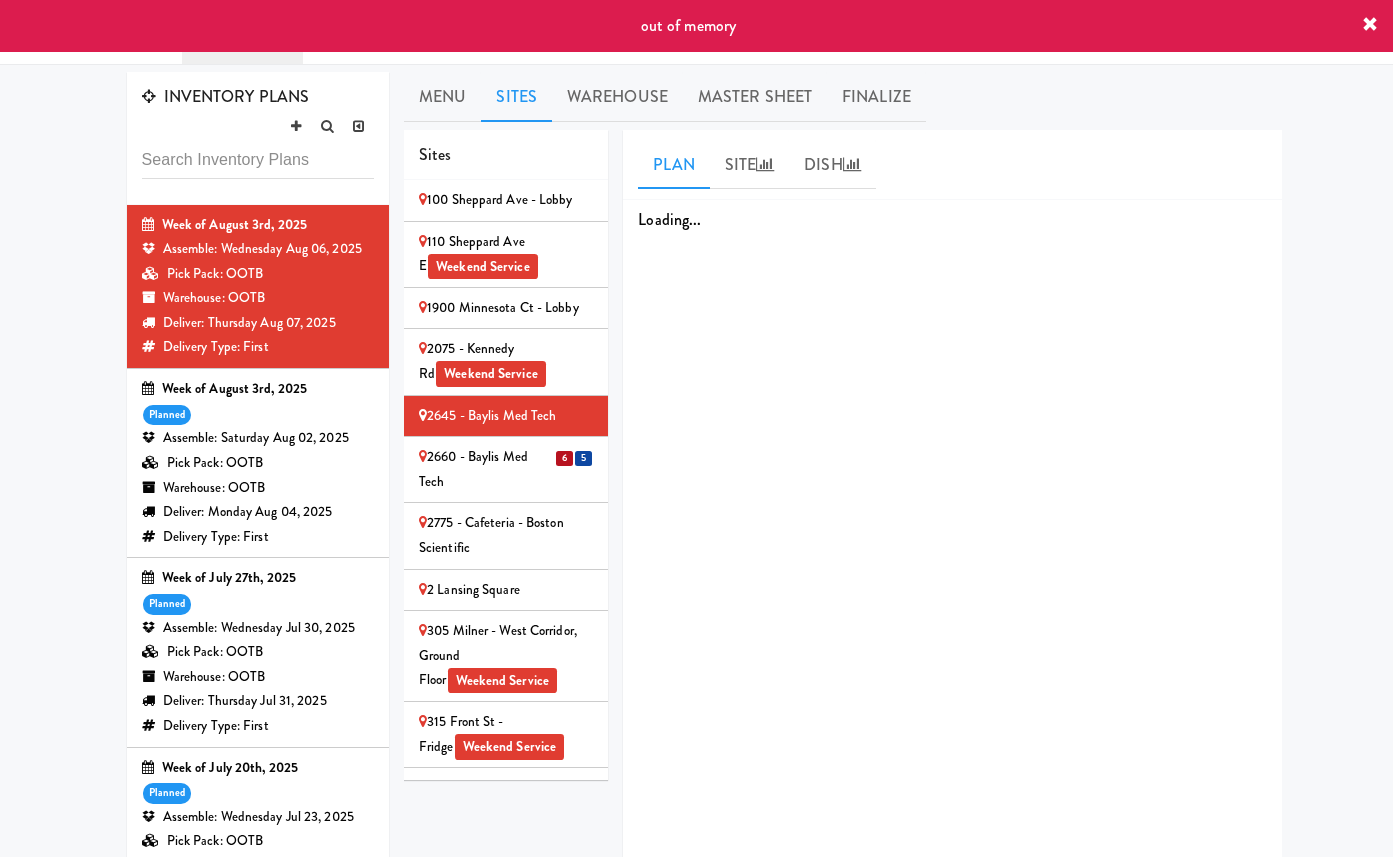 click on "2660 - Baylis Med Tech" at bounding box center (506, 469) 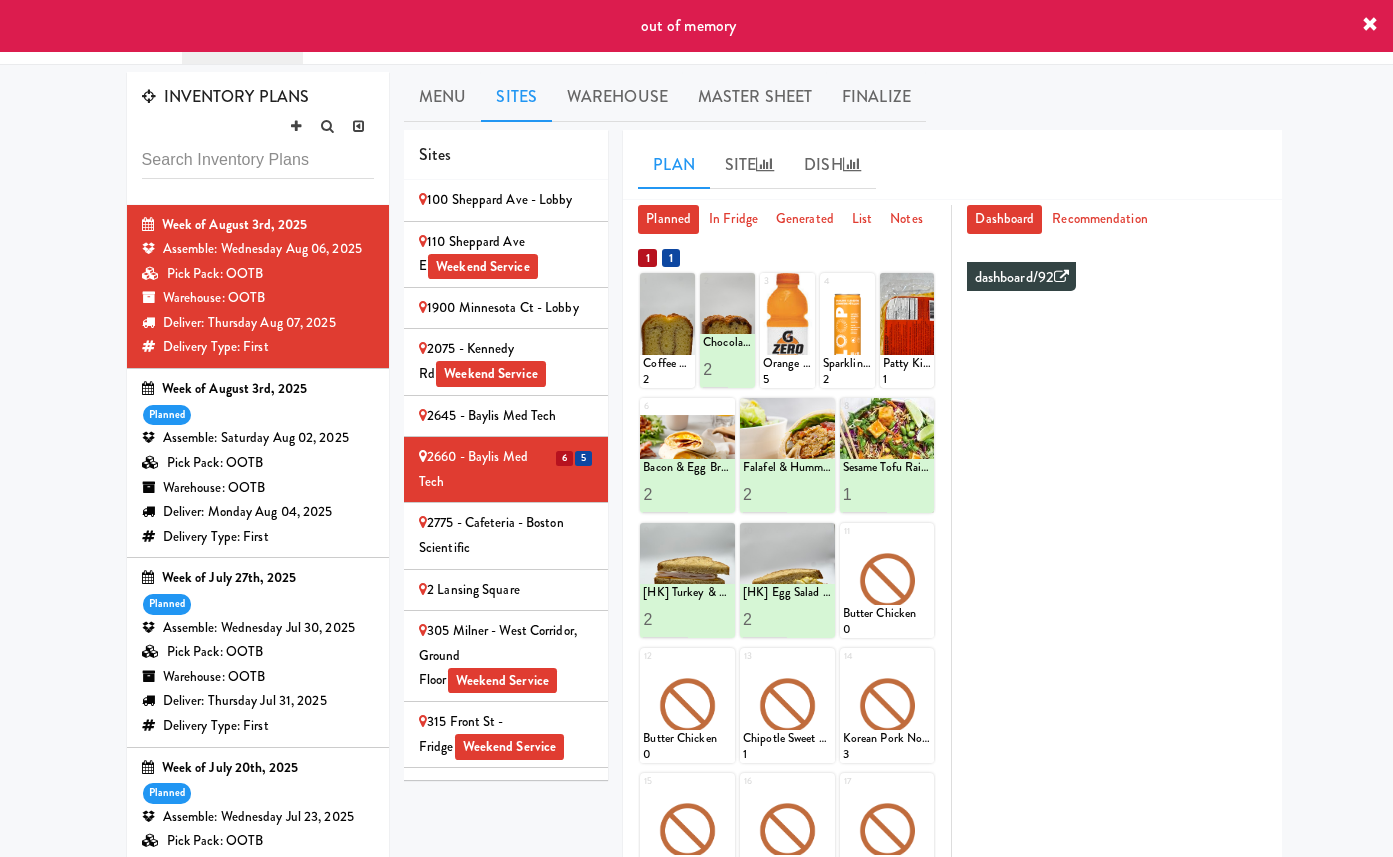 click on "2775 - Cafeteria - Boston Scientific" at bounding box center [506, 535] 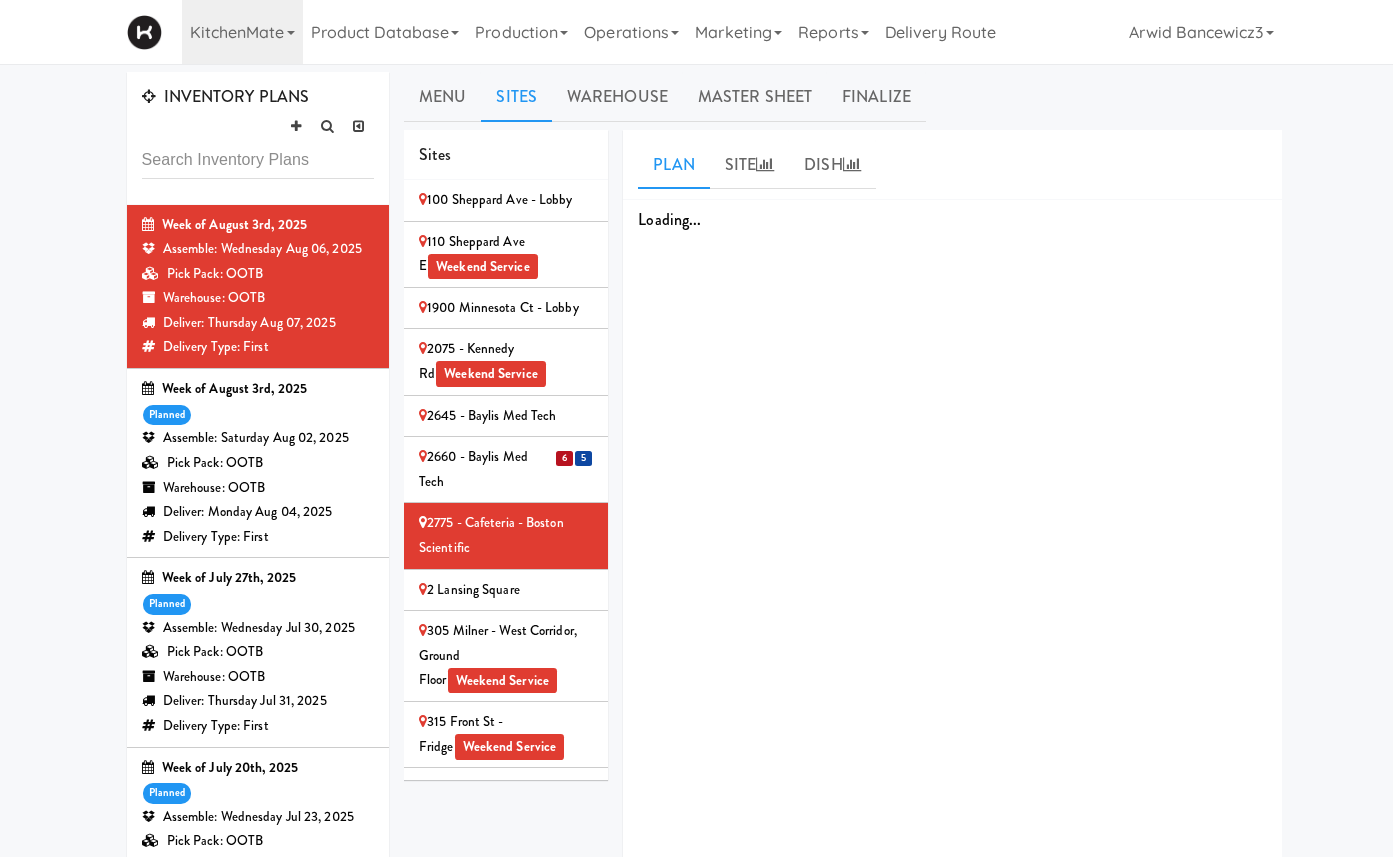 click on "2 Lansing Square" at bounding box center [506, 590] 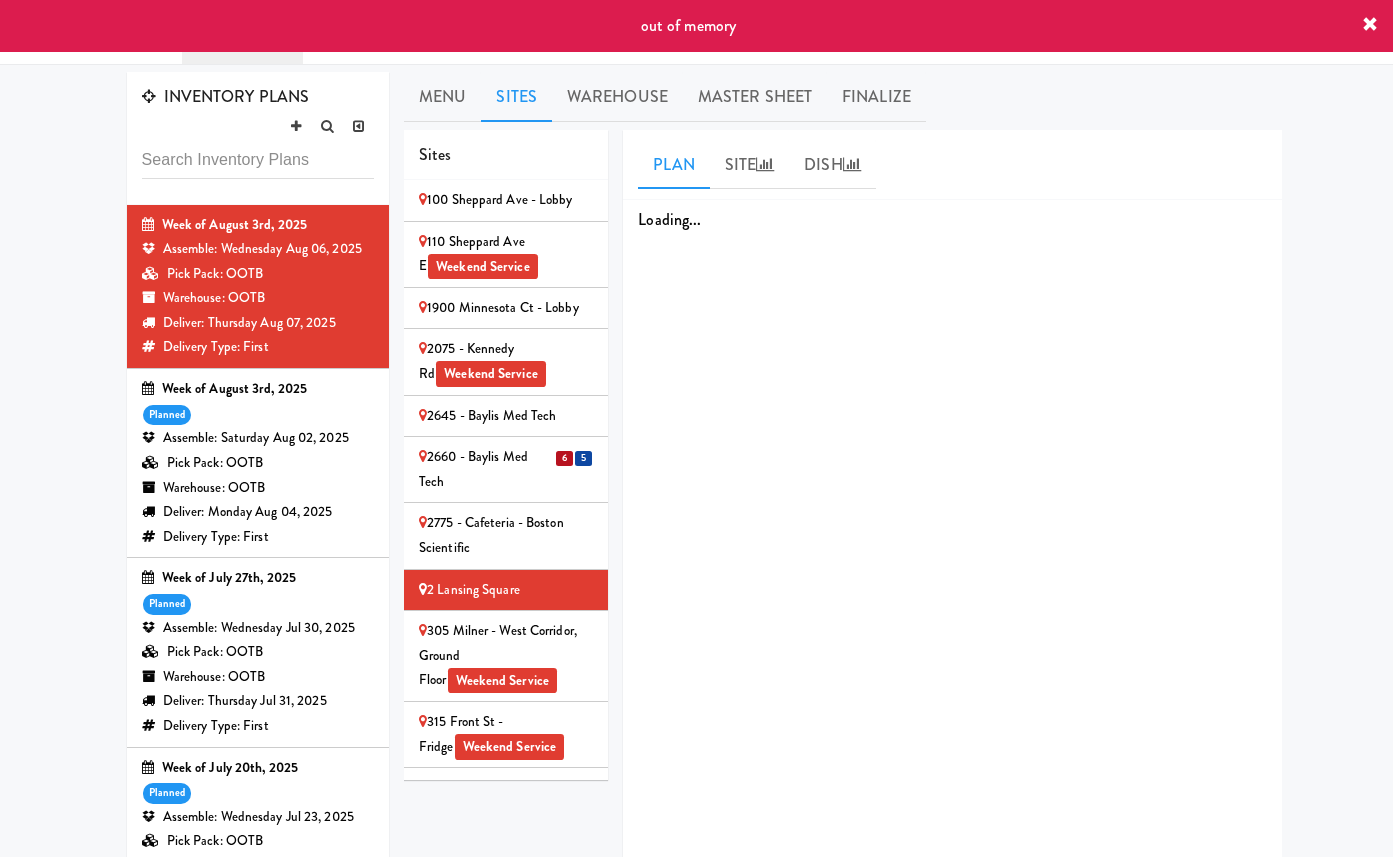 click on "2660 - Baylis Med Tech" at bounding box center (506, 469) 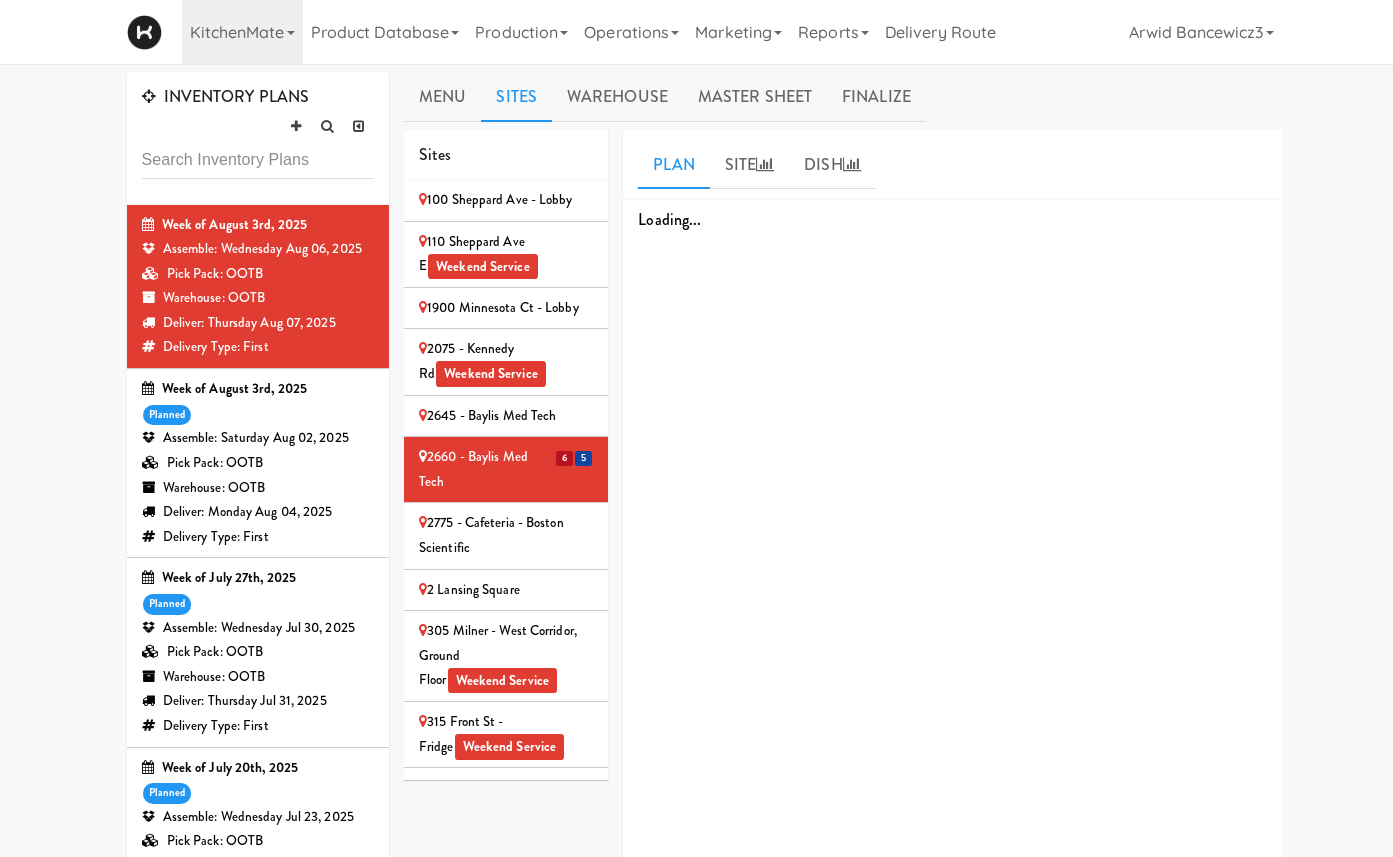 click on "2075 - Kennedy Rd  Weekend Service" at bounding box center [506, 361] 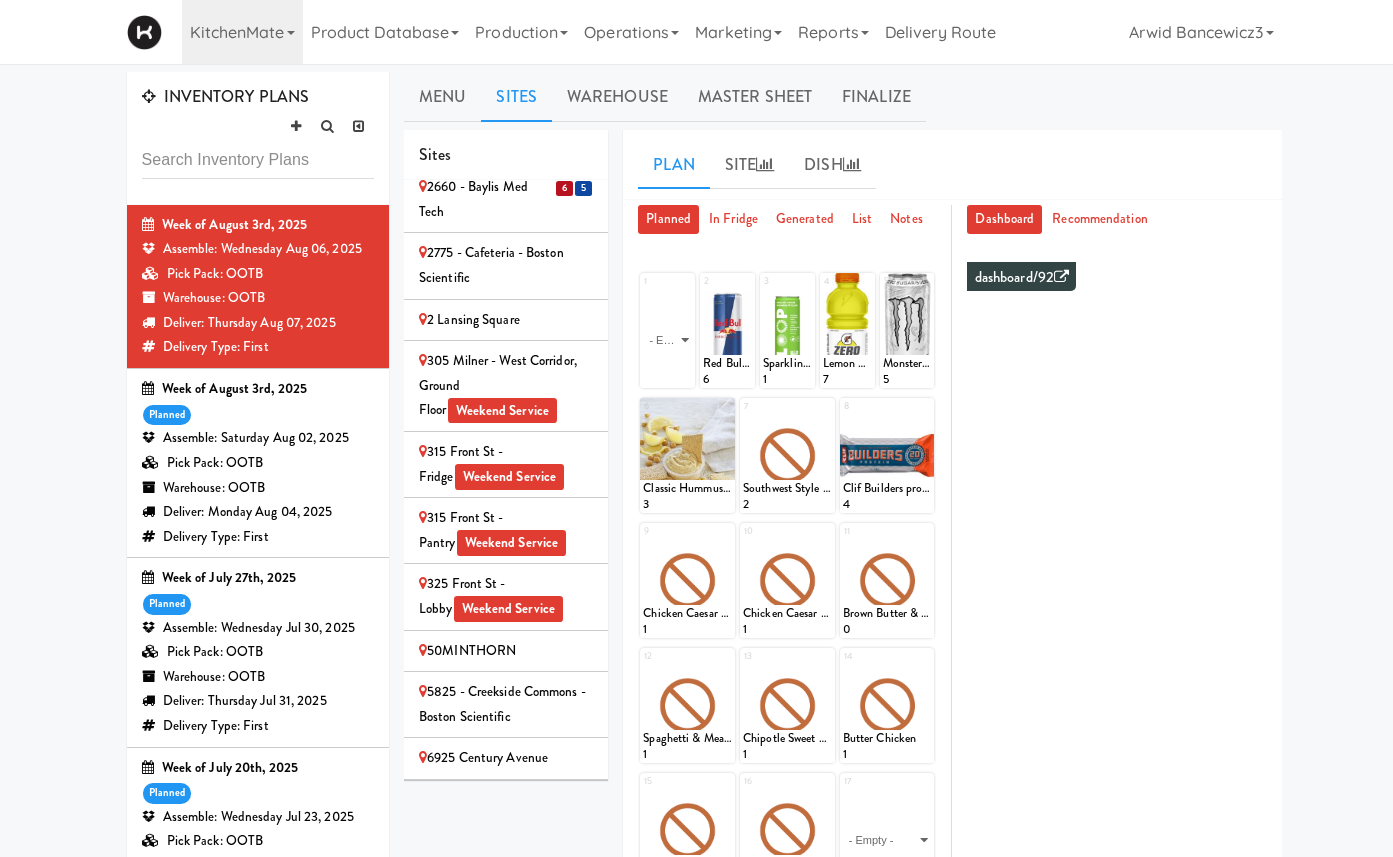 scroll, scrollTop: 322, scrollLeft: 0, axis: vertical 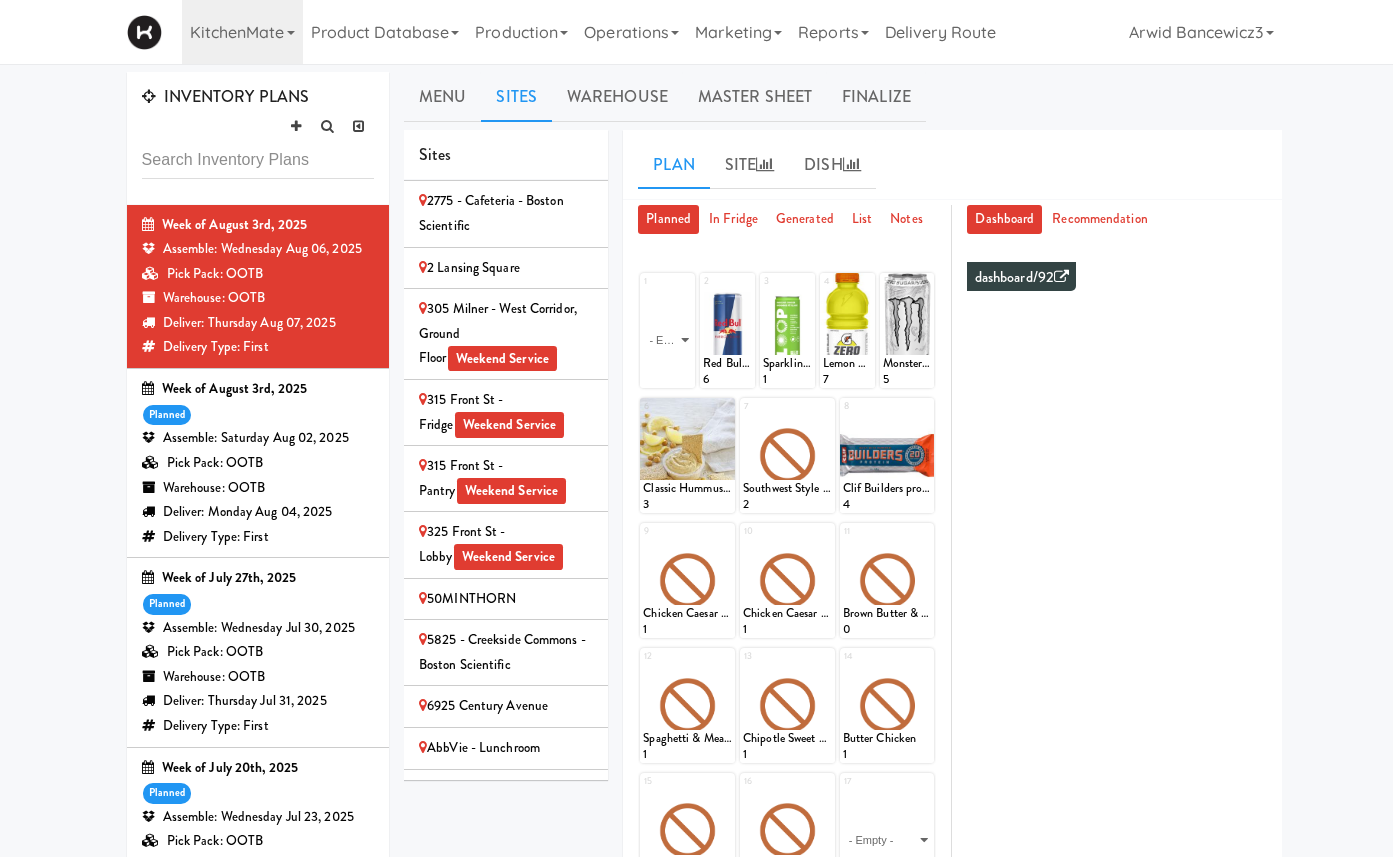 click on "315 Front St - Fridge  Weekend Service" at bounding box center [506, 412] 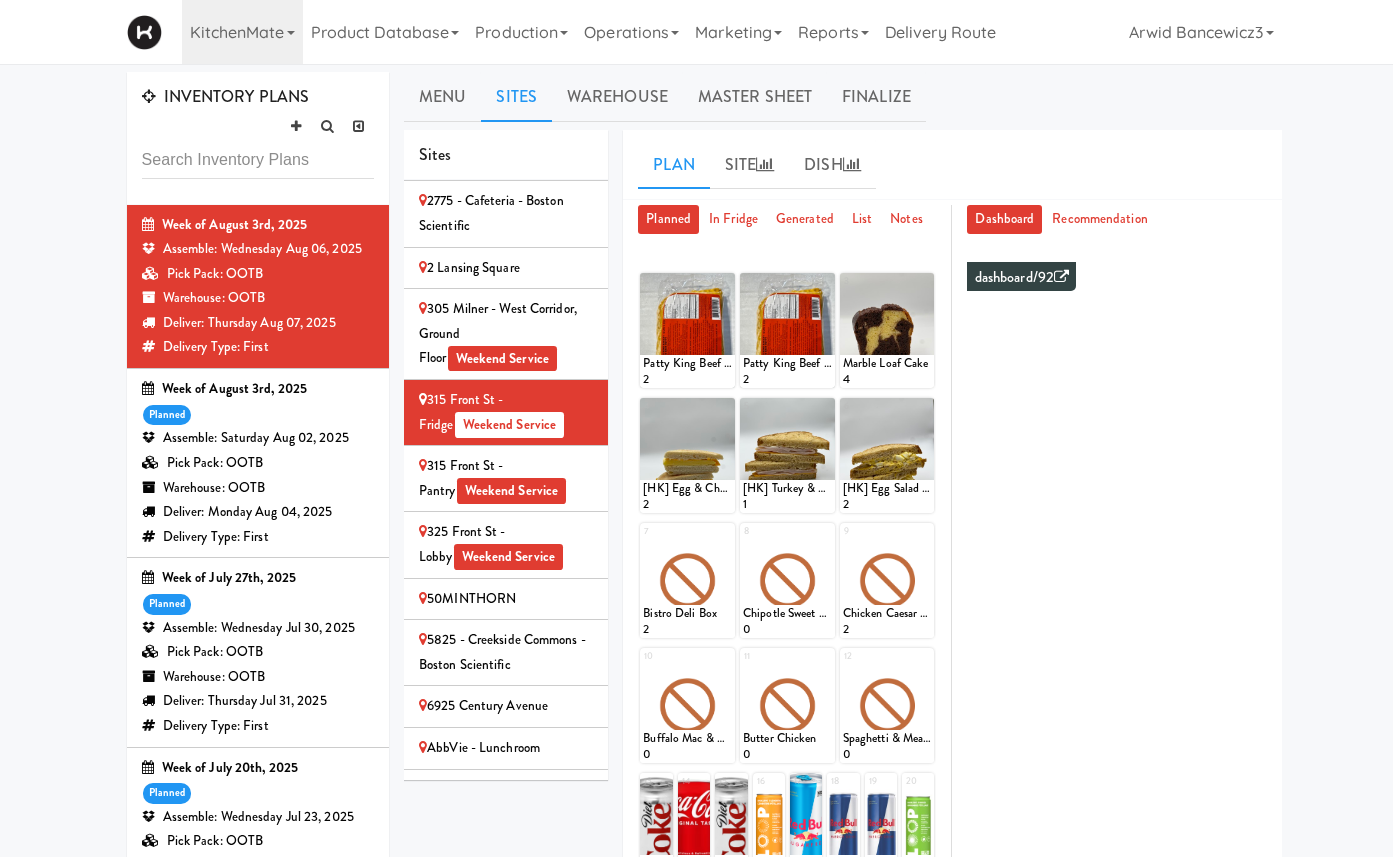scroll, scrollTop: 525, scrollLeft: 0, axis: vertical 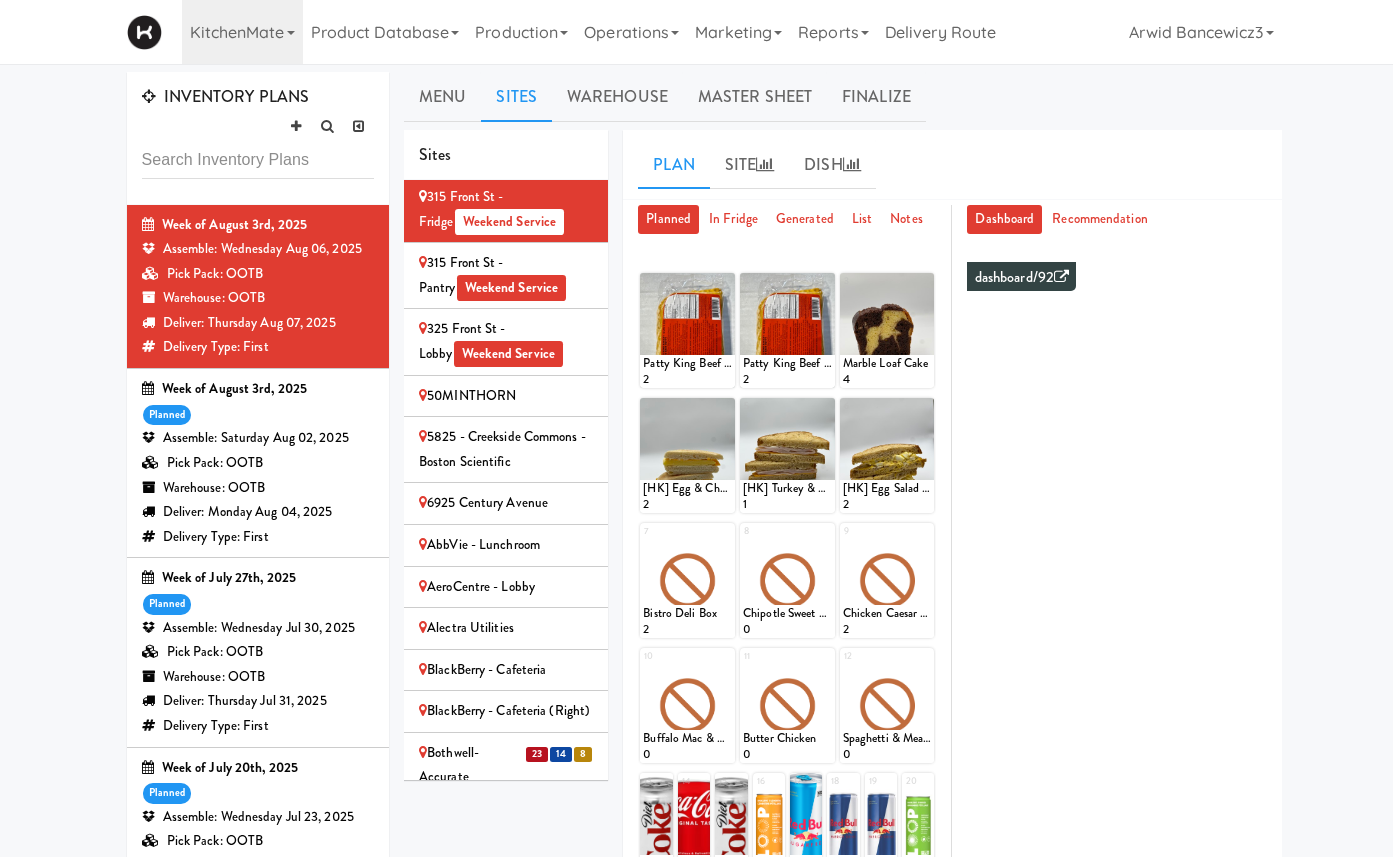 click on "50MINTHORN" at bounding box center [506, 396] 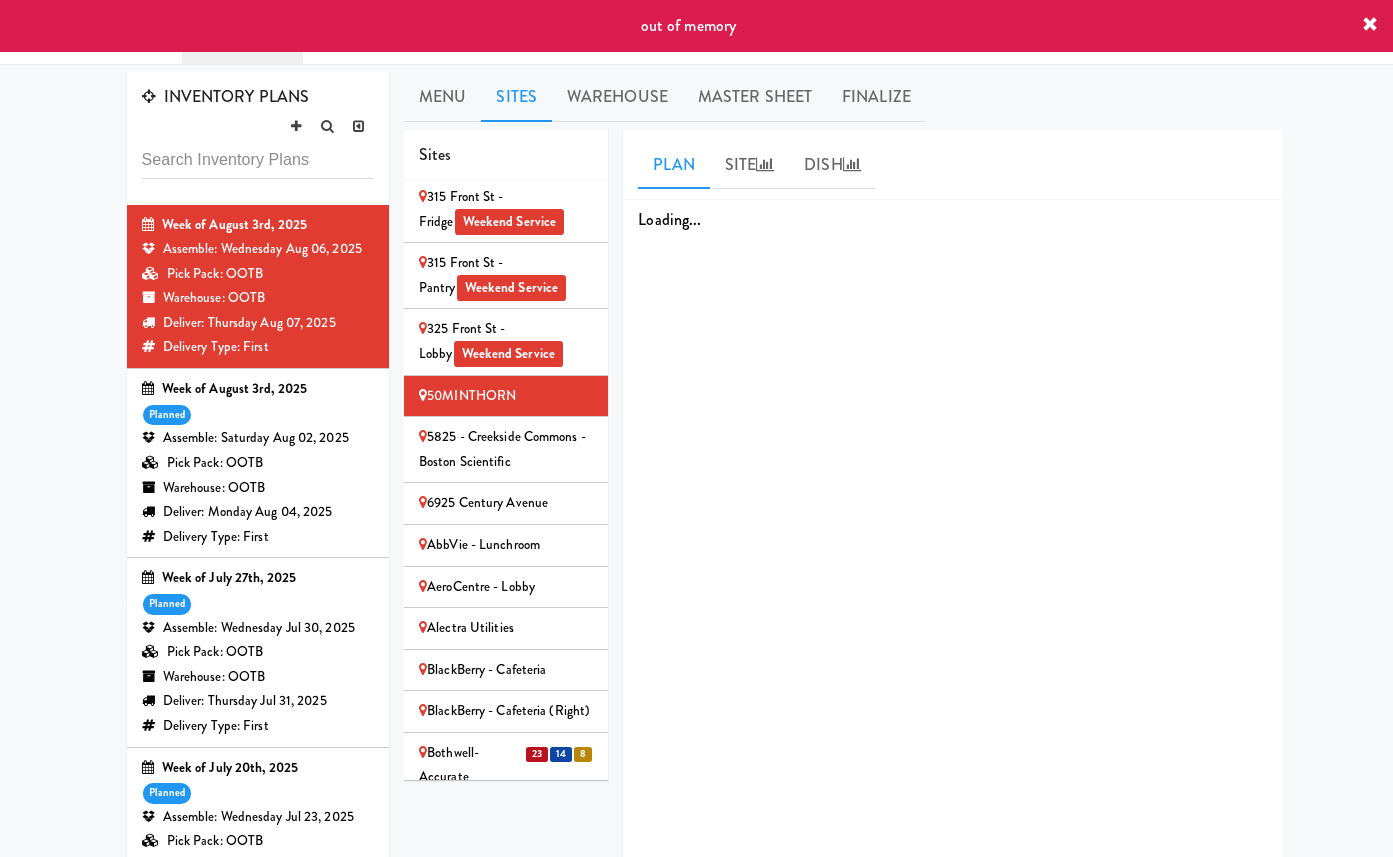 click on "5825 - Creekside Commons - Boston Scientific" at bounding box center (506, 449) 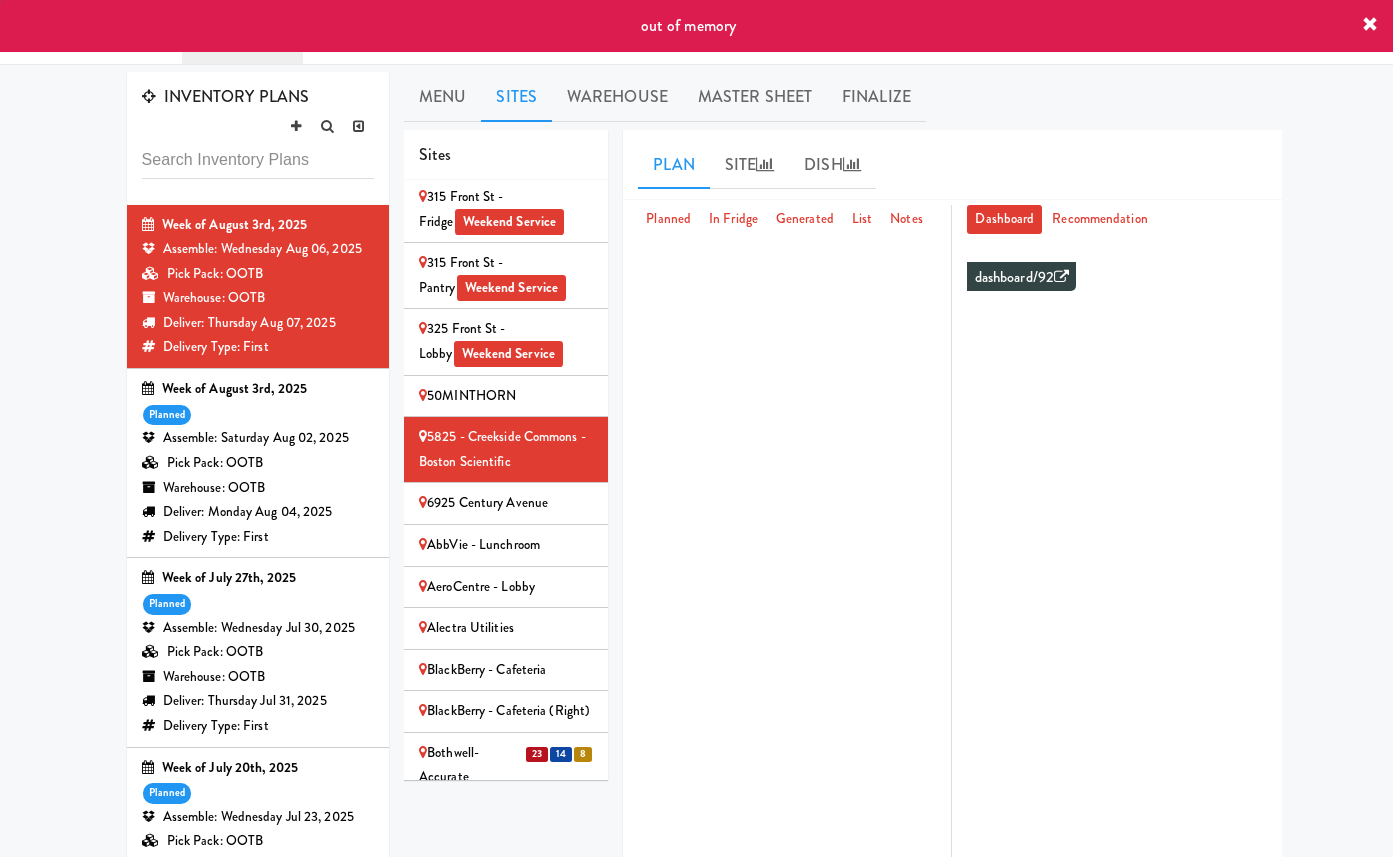 click on "50MINTHORN" at bounding box center (506, 396) 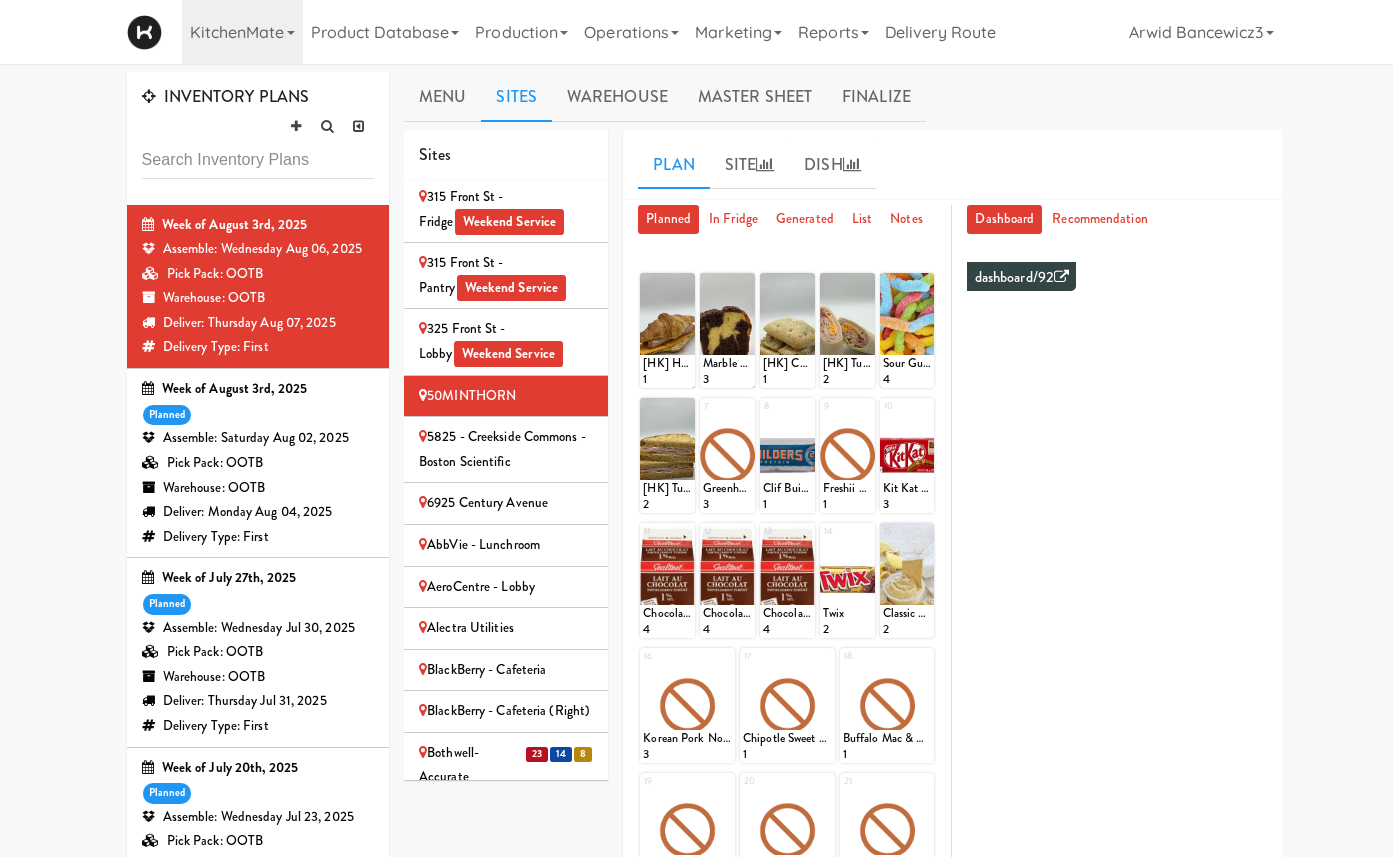 click on "5825 - Creekside Commons - Boston Scientific" at bounding box center (506, 449) 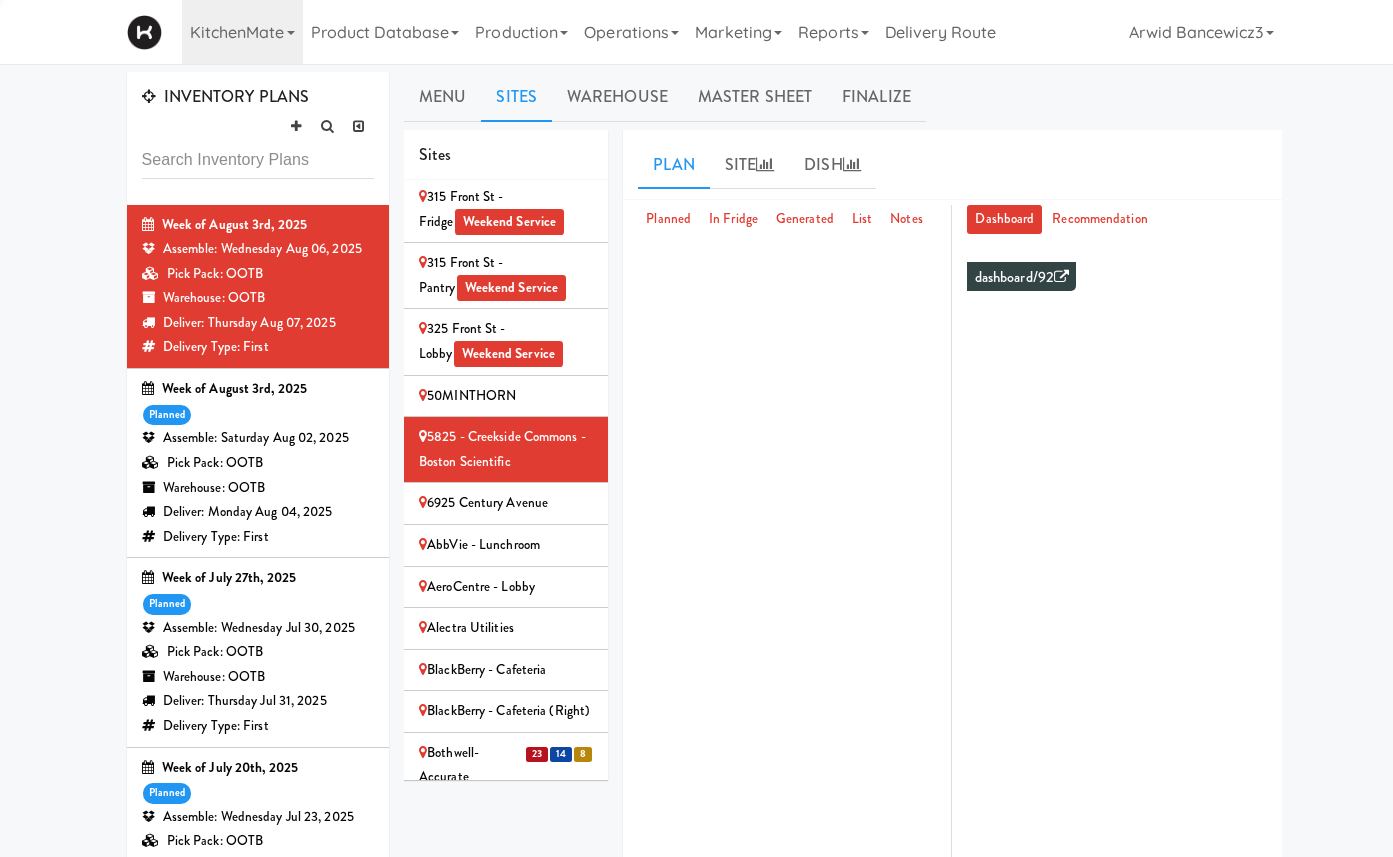 click on "50MINTHORN" at bounding box center [506, 396] 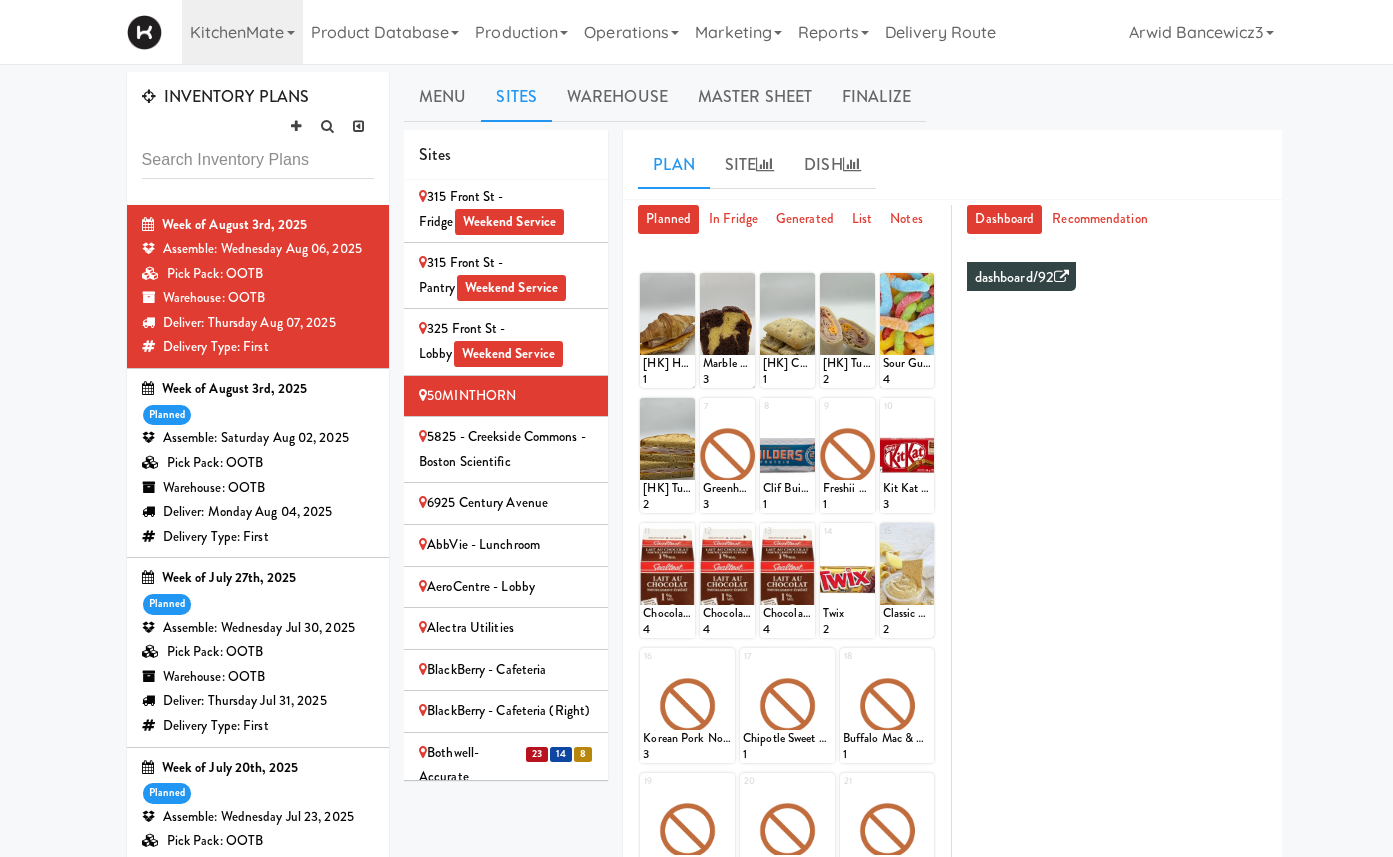 click on "6925 Century Avenue" at bounding box center [506, 503] 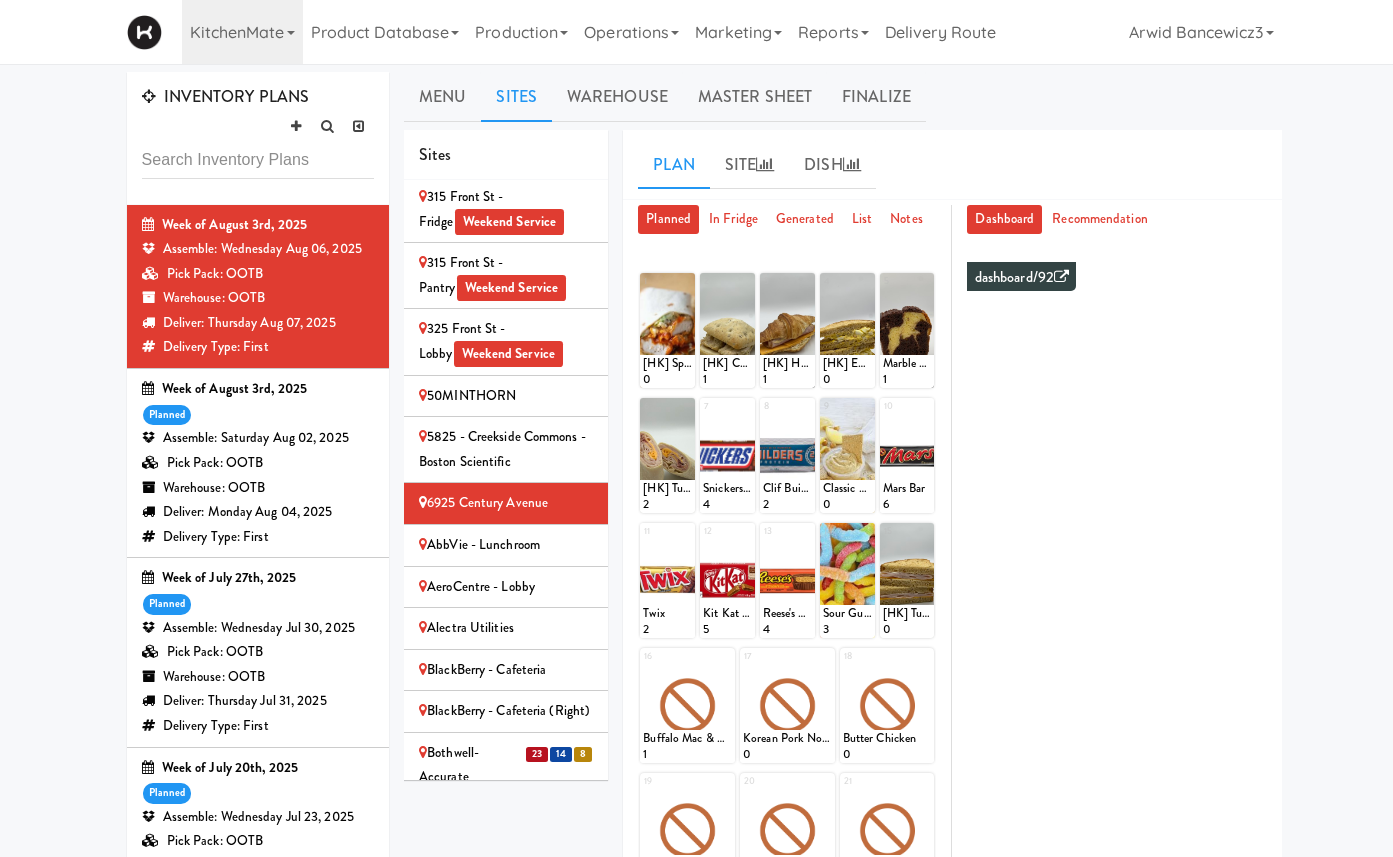 click on "325 Front St - Lobby  Weekend Service" at bounding box center (506, 341) 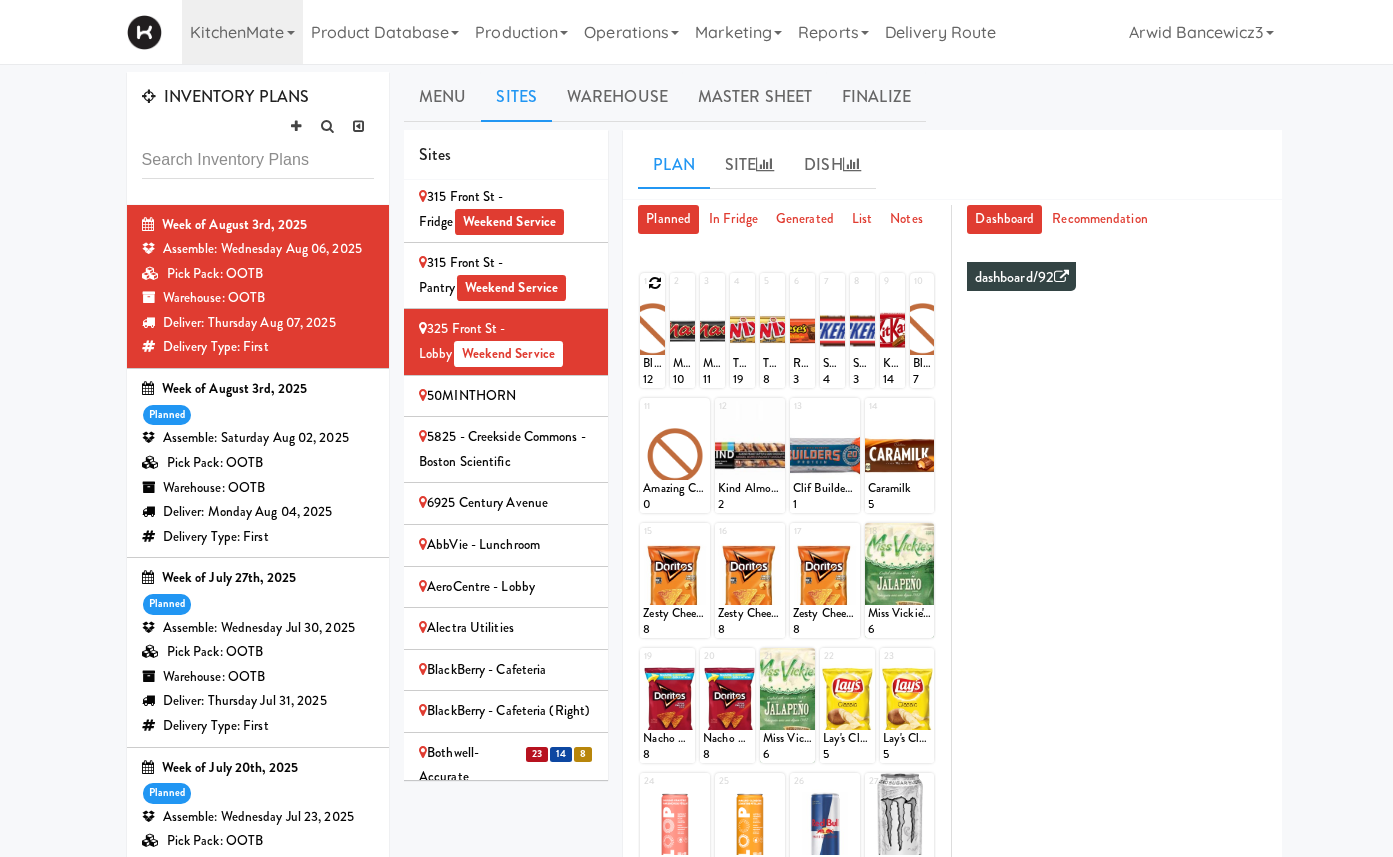 click at bounding box center (655, 283) 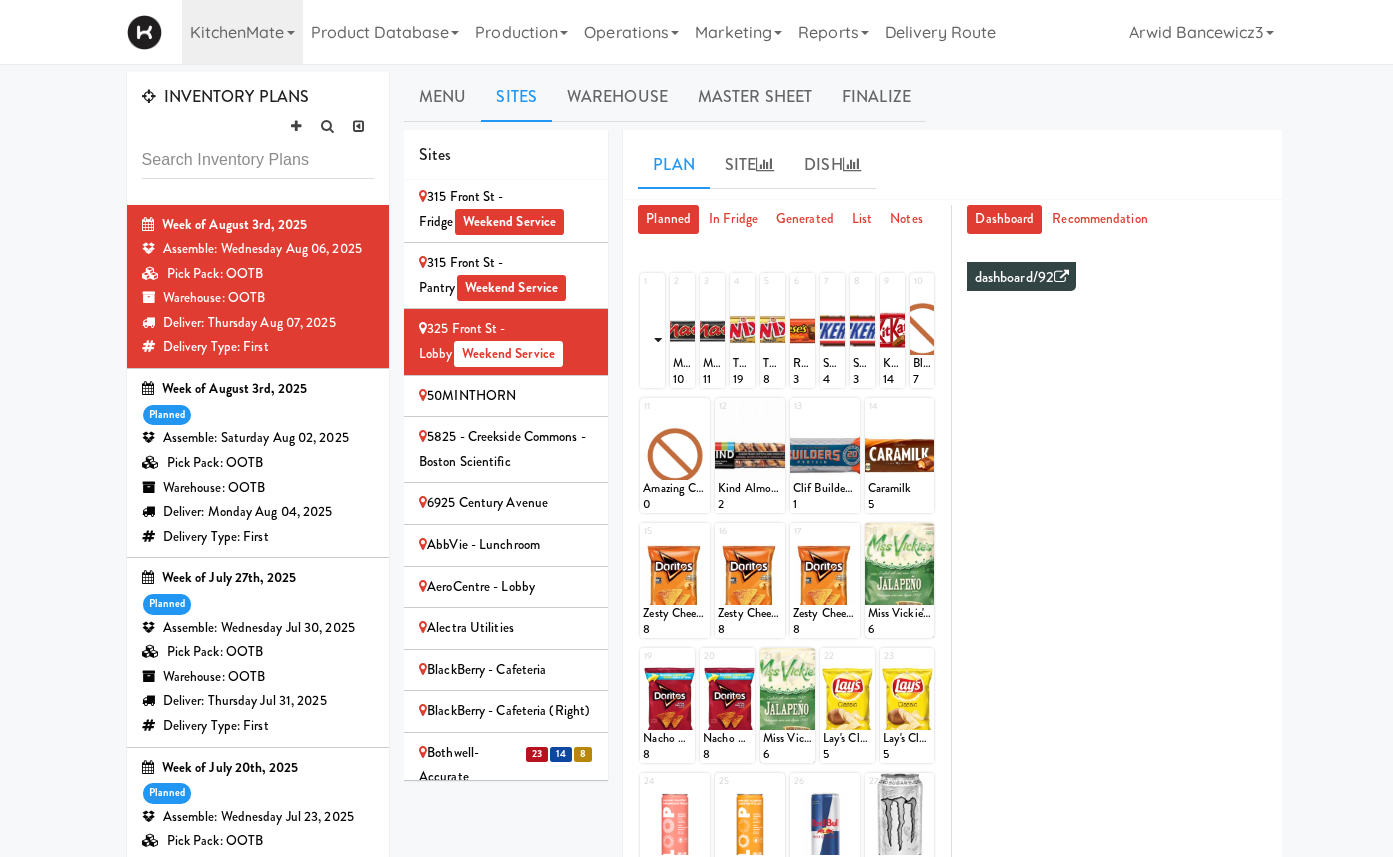 click on "- Empty - Activia Probiotic Peach Mango Smoothie Berry Gatorade Zero Chocolate Milk Tetra Pack Coca Cola Diet Coke Frooti Fuze Iced Tea Grape G2 Gatorade Thirst Quencher Greenhouse Fiery Ginger Shot Lemon Lime Gatorade Zero Monster Energy Zero Ultra Norse Cold Brew Coffee Oasis Apple Juice Orange Celsius Energy Drink Orange Gatorade Zero Red Bull Energy Drink Sanpellengrino Aranciata Sparkling Clementine Probiotic Soda Sparkling Ginger Probiotic Soda Sparkling Grapefruit Probiotic Soda Sugar Free Red Bull Tonica Kombucha Berry Bounce Amazing Chocolate Chunk Cookie Bacon & Egg Breakfast Wrap Bistro Deli Box Blue Diamond Roasted Salted Almonds Blue Diamond Smokehouse Almonds Caramilk Chocolate Chip Loaf Cake Chocolate Loaf Cake Classic Hummus With Crackers Clif Bar Peanut Butter Crunch Clif Builders proteins Bar Chocolate Clif Builders proteins Bar Chocolate Mint Coffee Loaf Cake Falafel & Hummus Wrap Freshii Peanut Butter Energii Bites [HK] Cheddar Cheese Bagel [HK] Chicken Caesar Wrap [HK] Turkey Club Wrap" at bounding box center (654, 340) 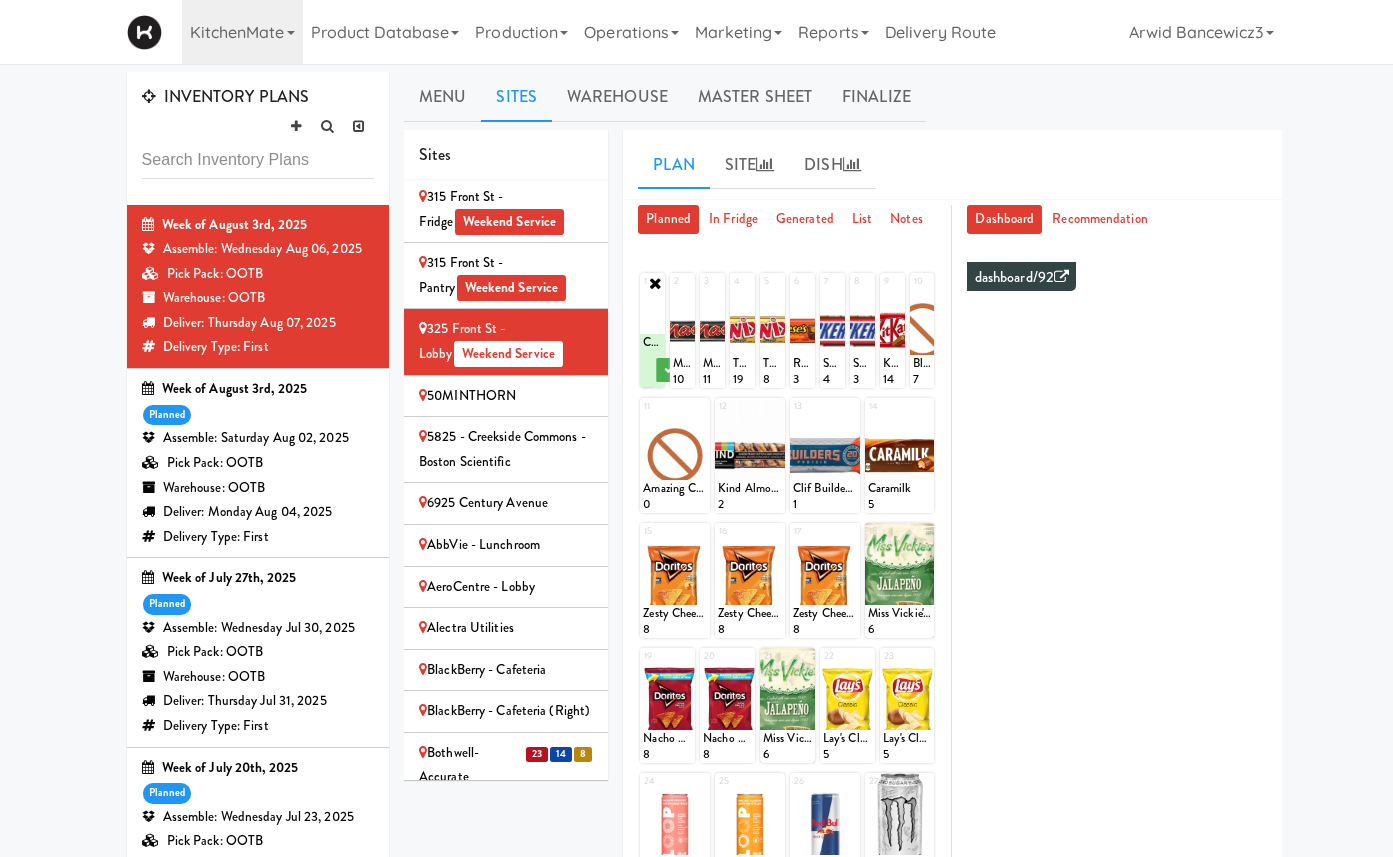 scroll, scrollTop: 0, scrollLeft: 8, axis: horizontal 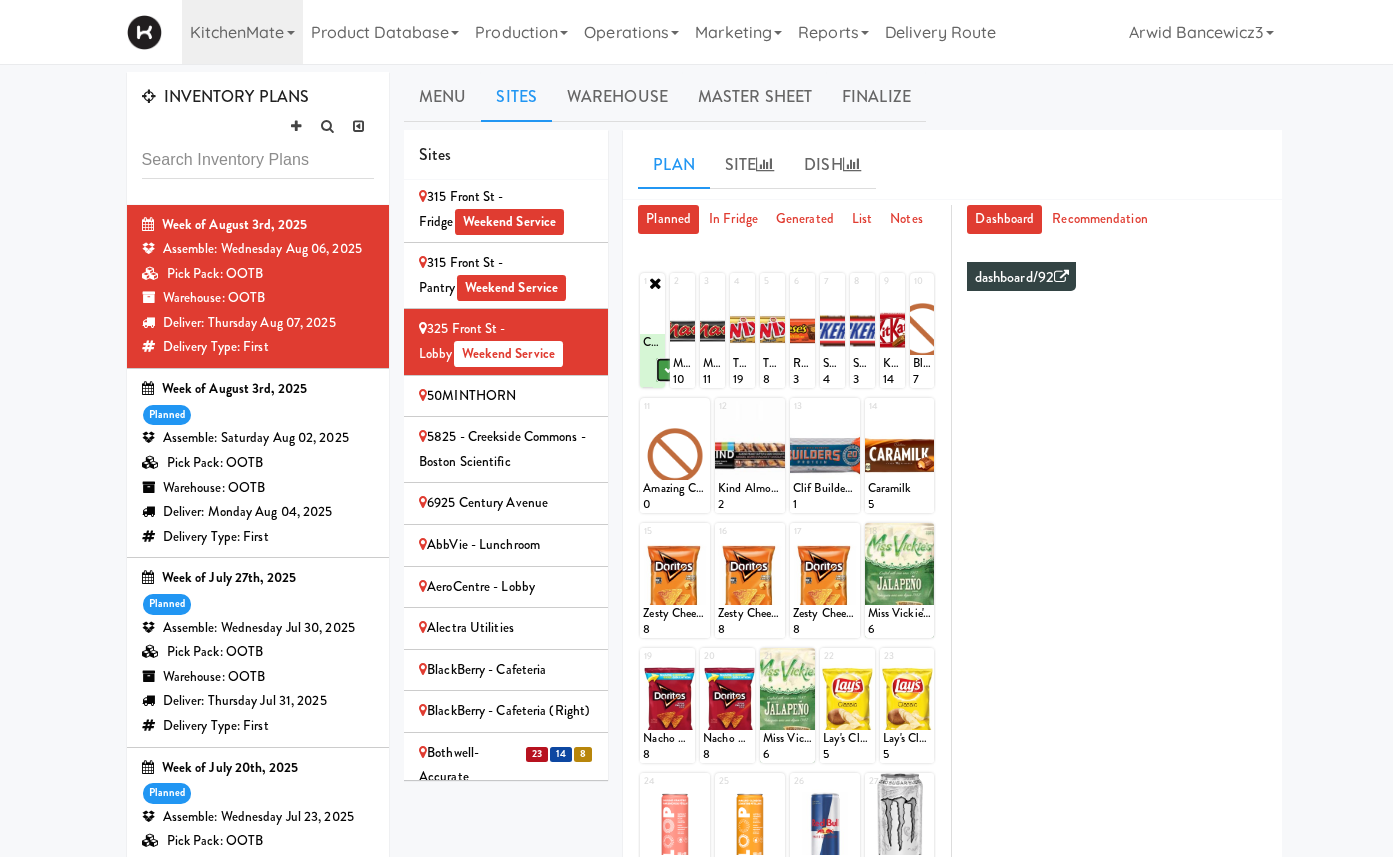 click at bounding box center (669, 370) 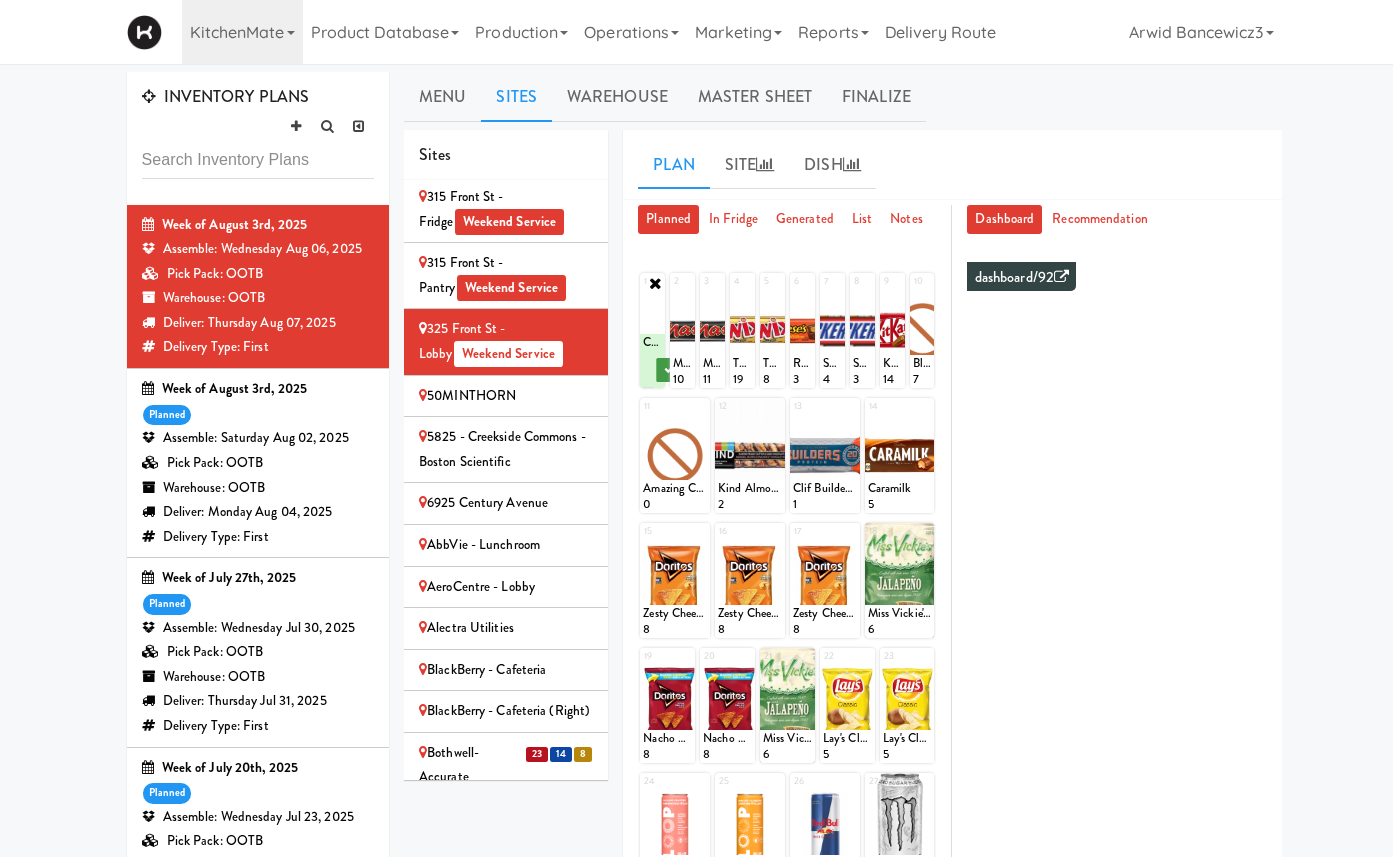 scroll, scrollTop: 0, scrollLeft: 0, axis: both 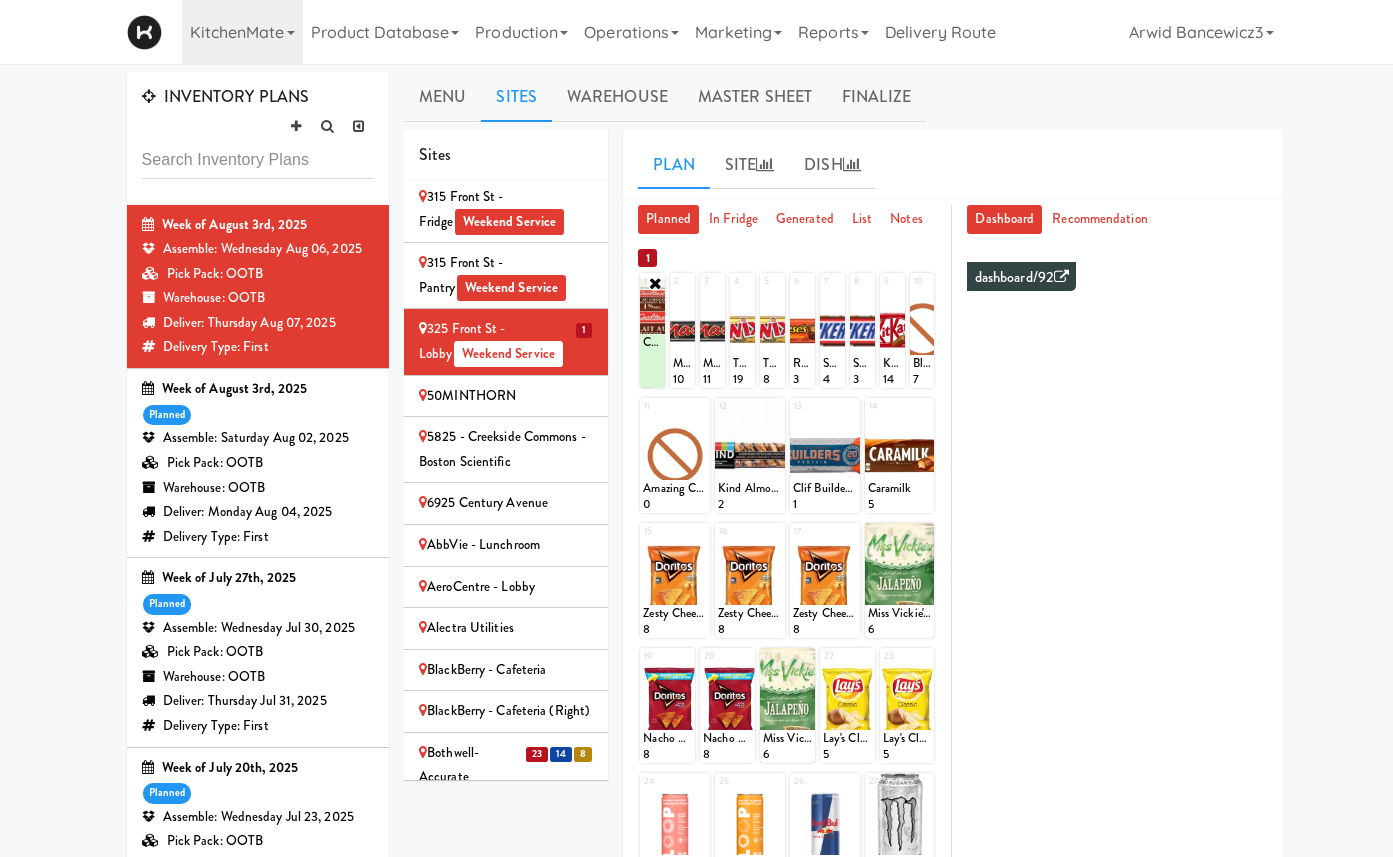 click at bounding box center (655, 283) 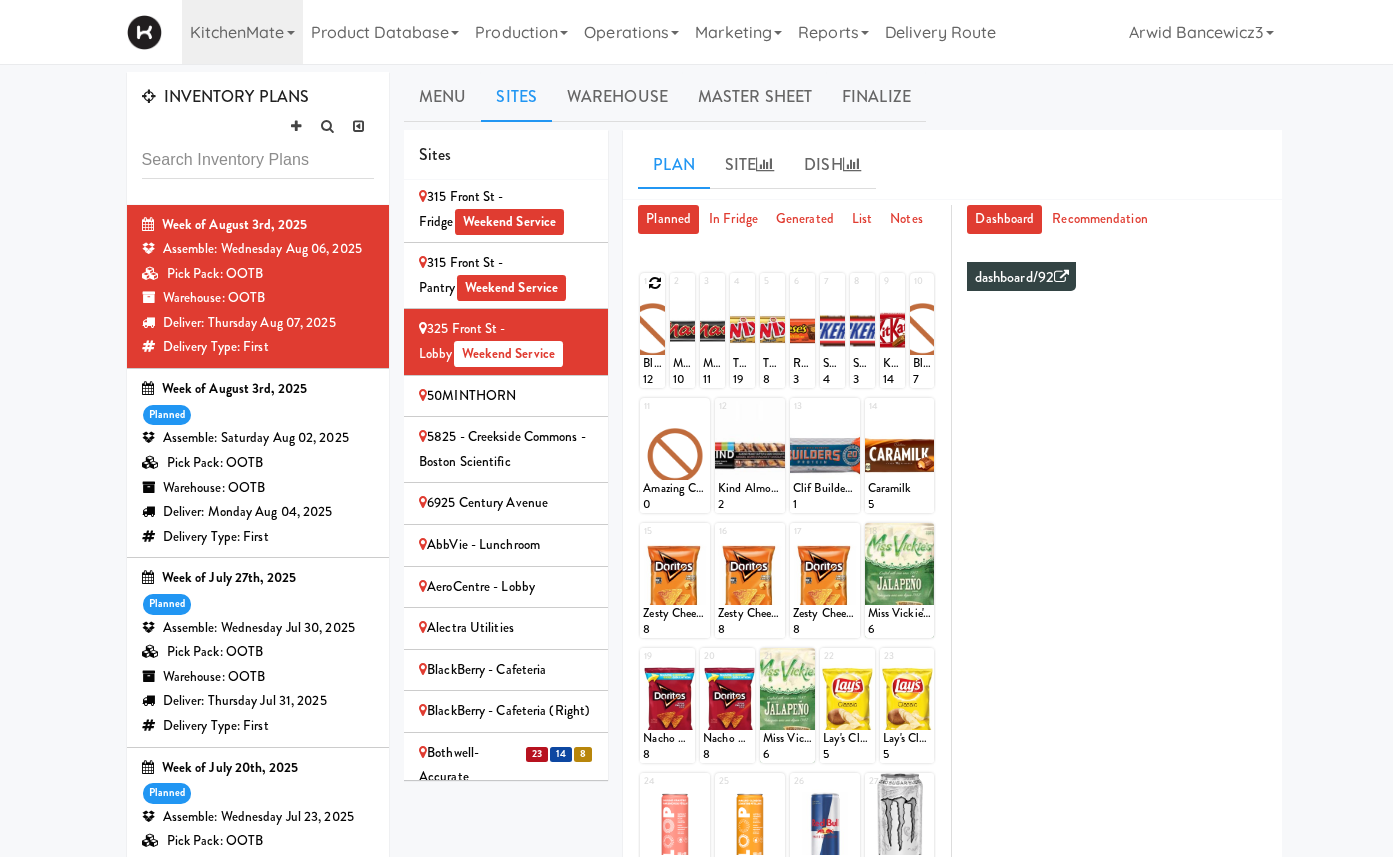 click on "315 Front St - Pantry  Weekend Service" at bounding box center (506, 275) 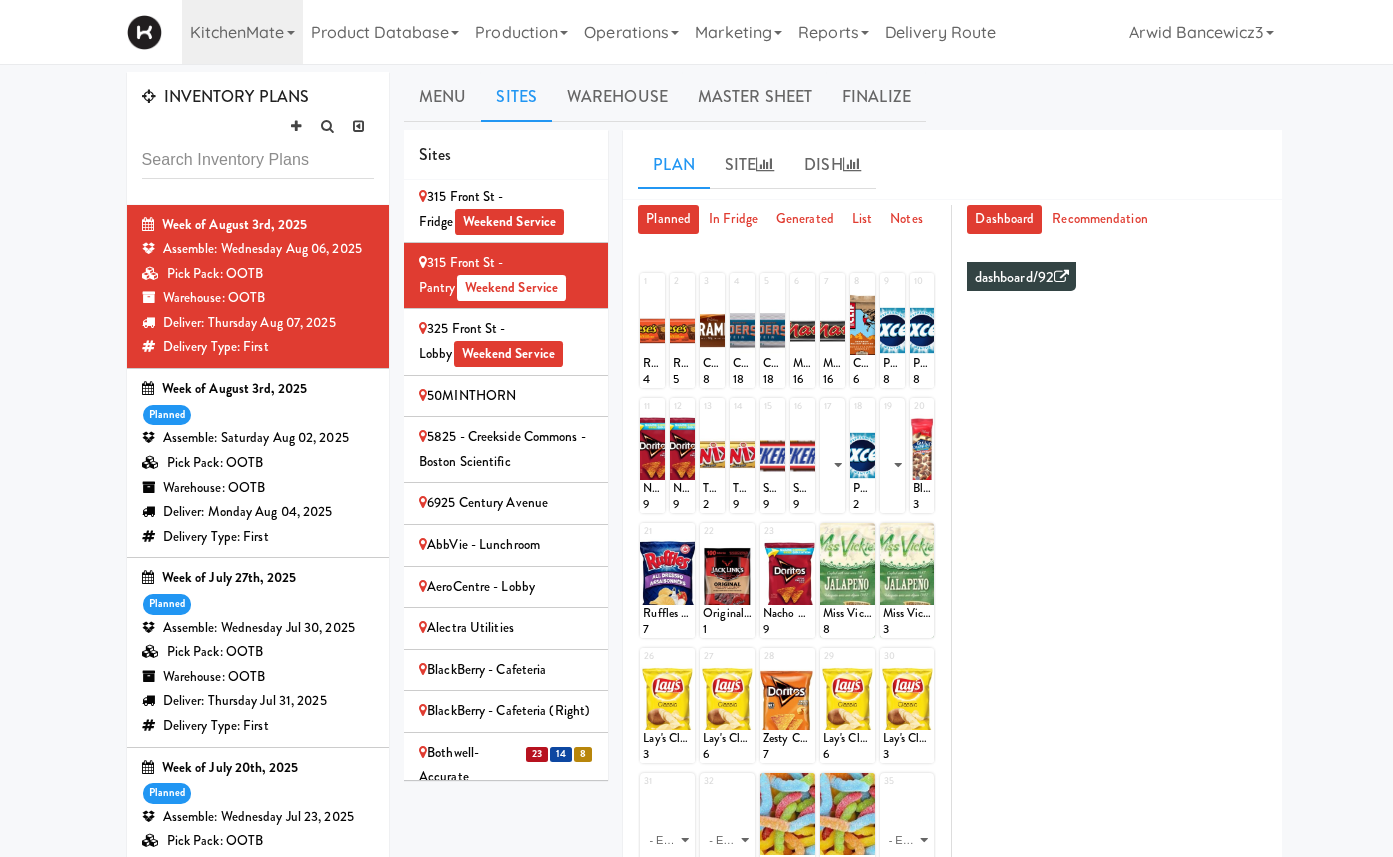 type 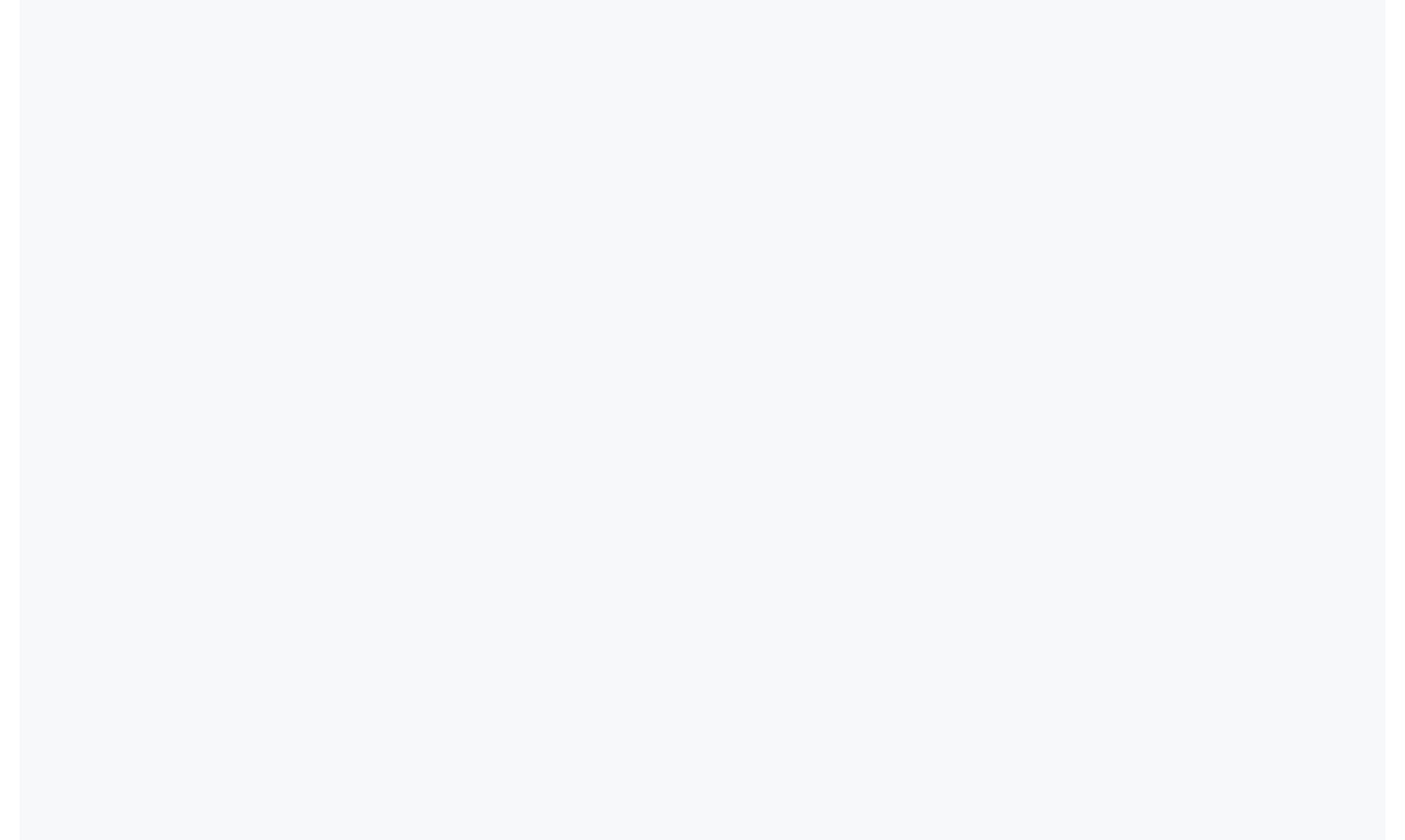 scroll, scrollTop: 0, scrollLeft: 0, axis: both 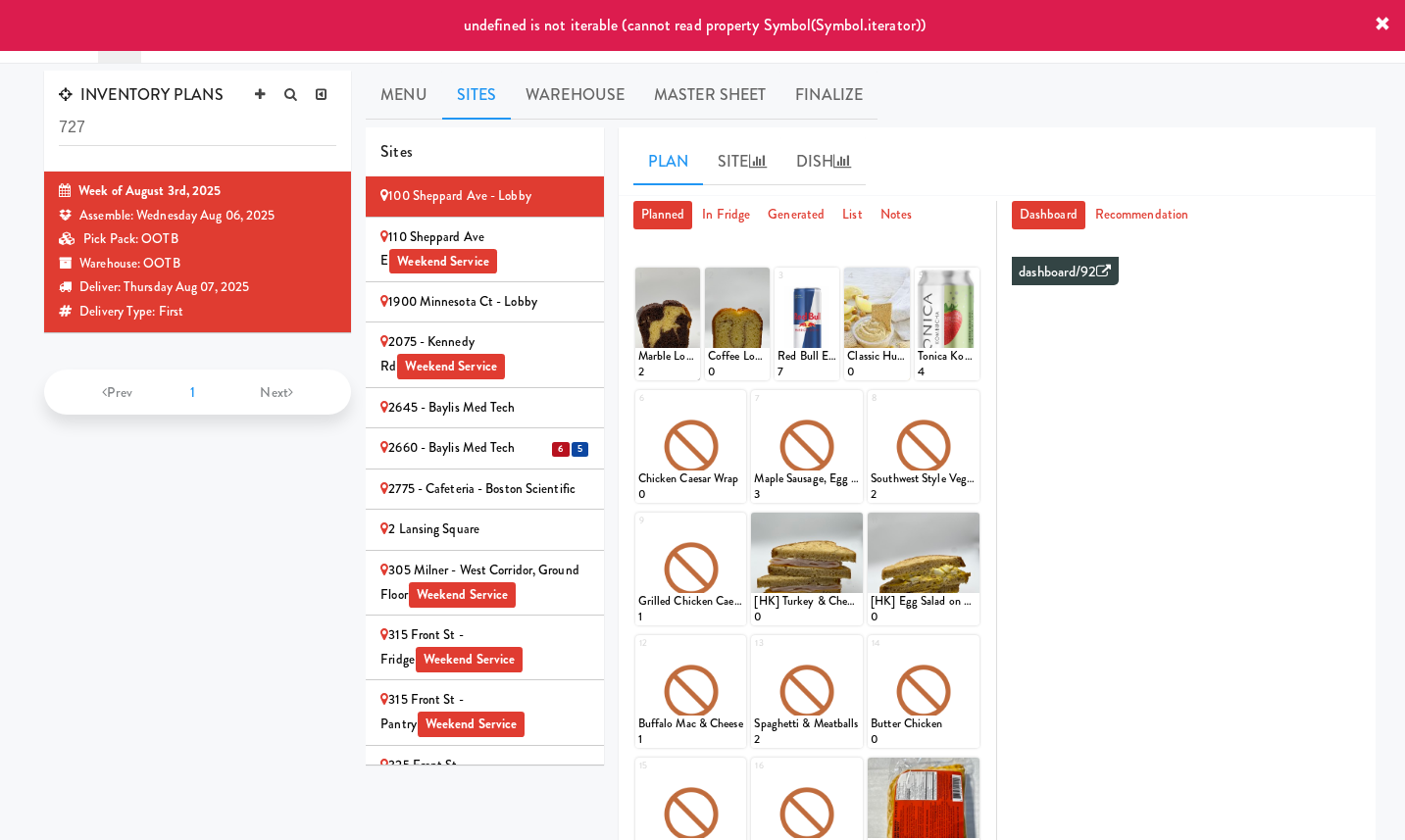 click on "110 Sheppard Ave E  Weekend Service" at bounding box center (484, 249) 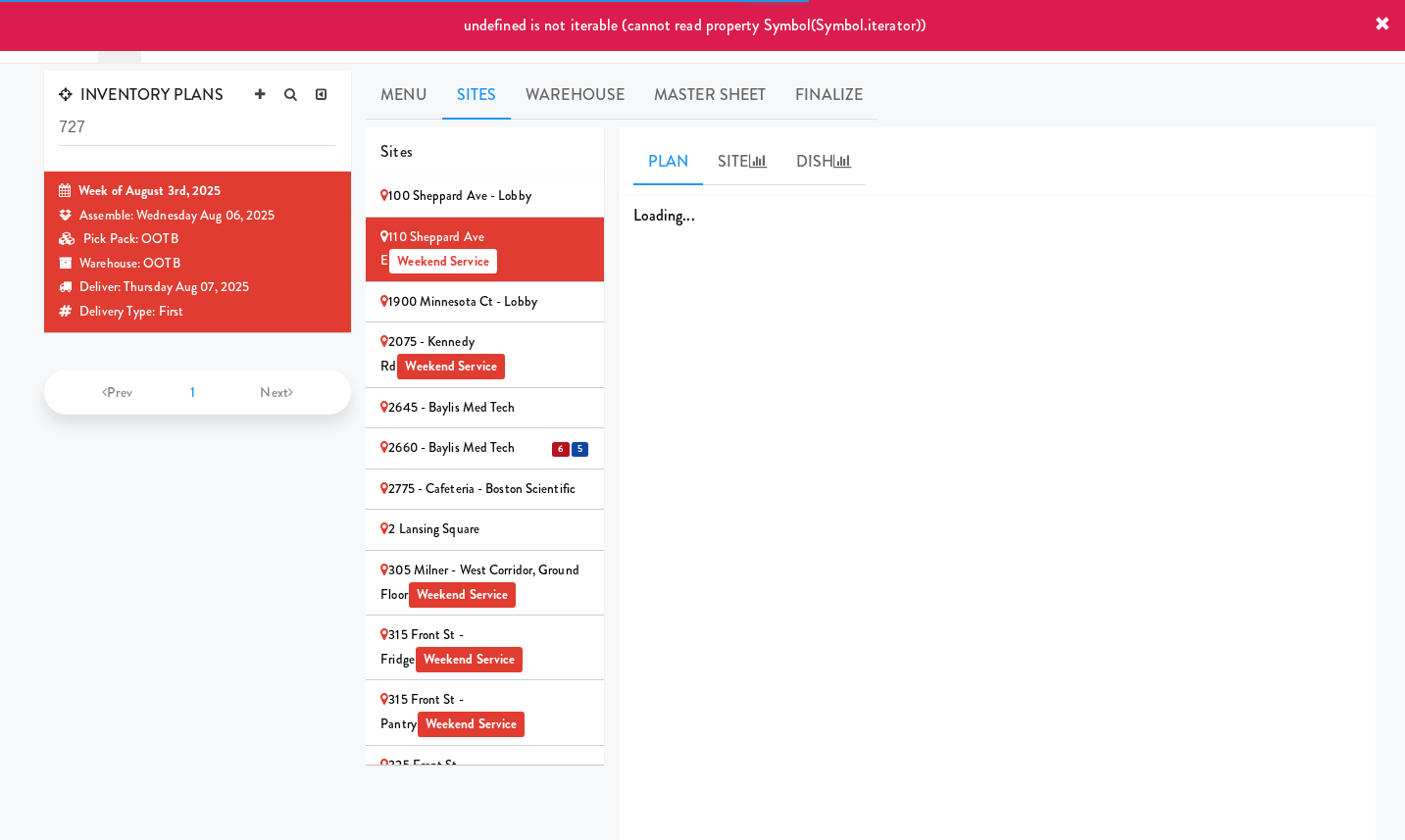 click on "All" at bounding box center (120, 31) 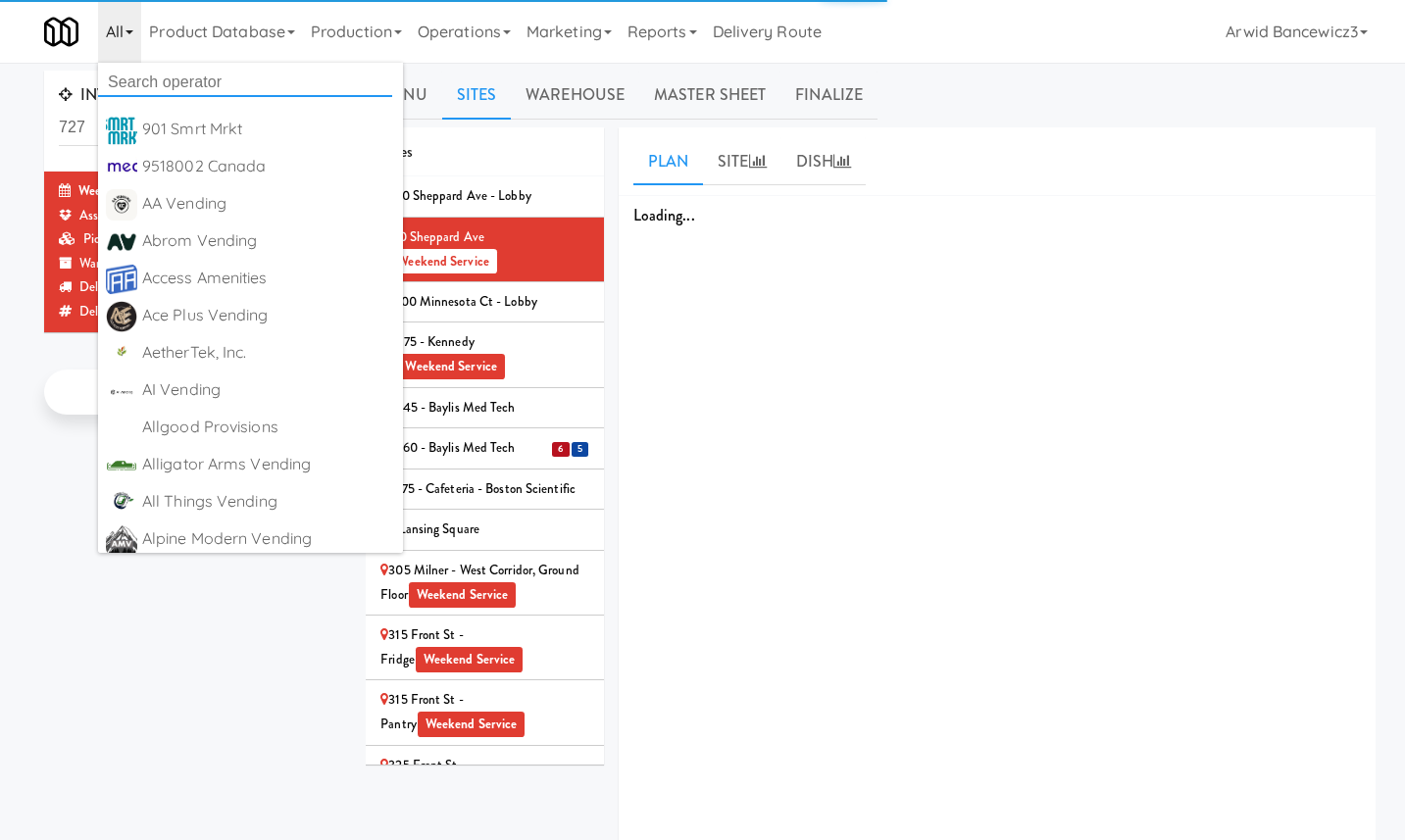 click at bounding box center (245, 82) 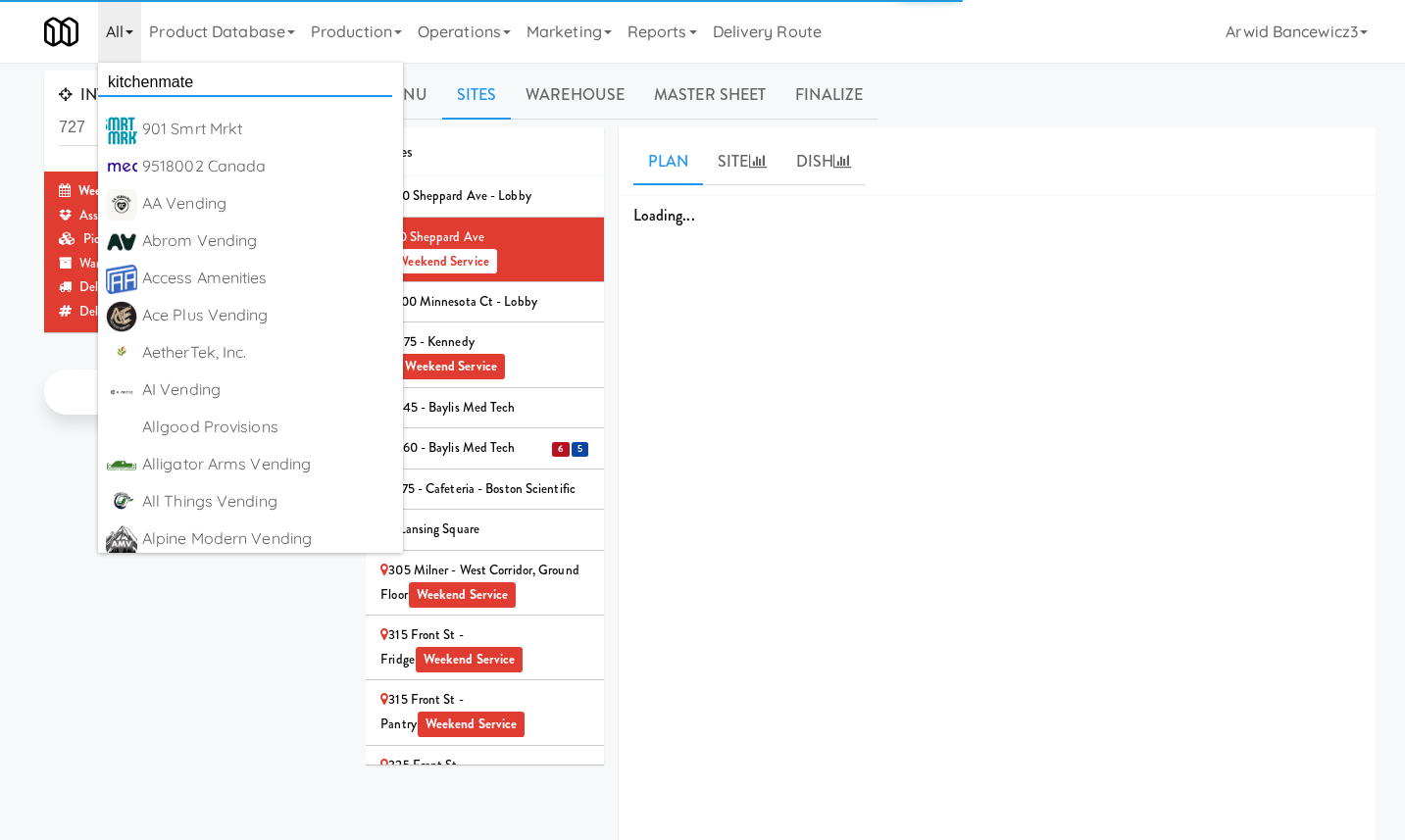 type on "kitchenmate" 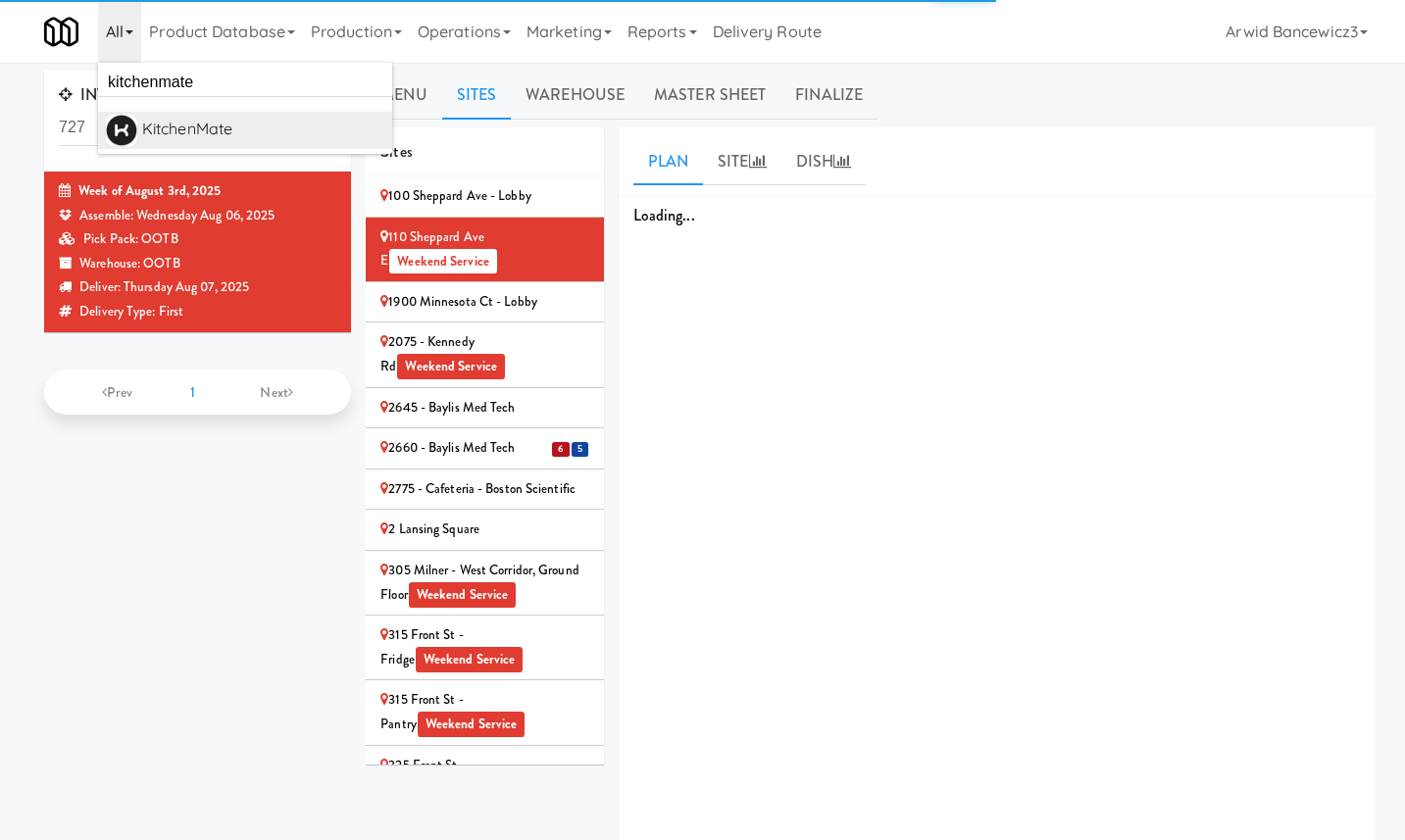 click on "KitchenMate" at bounding box center (263, 129) 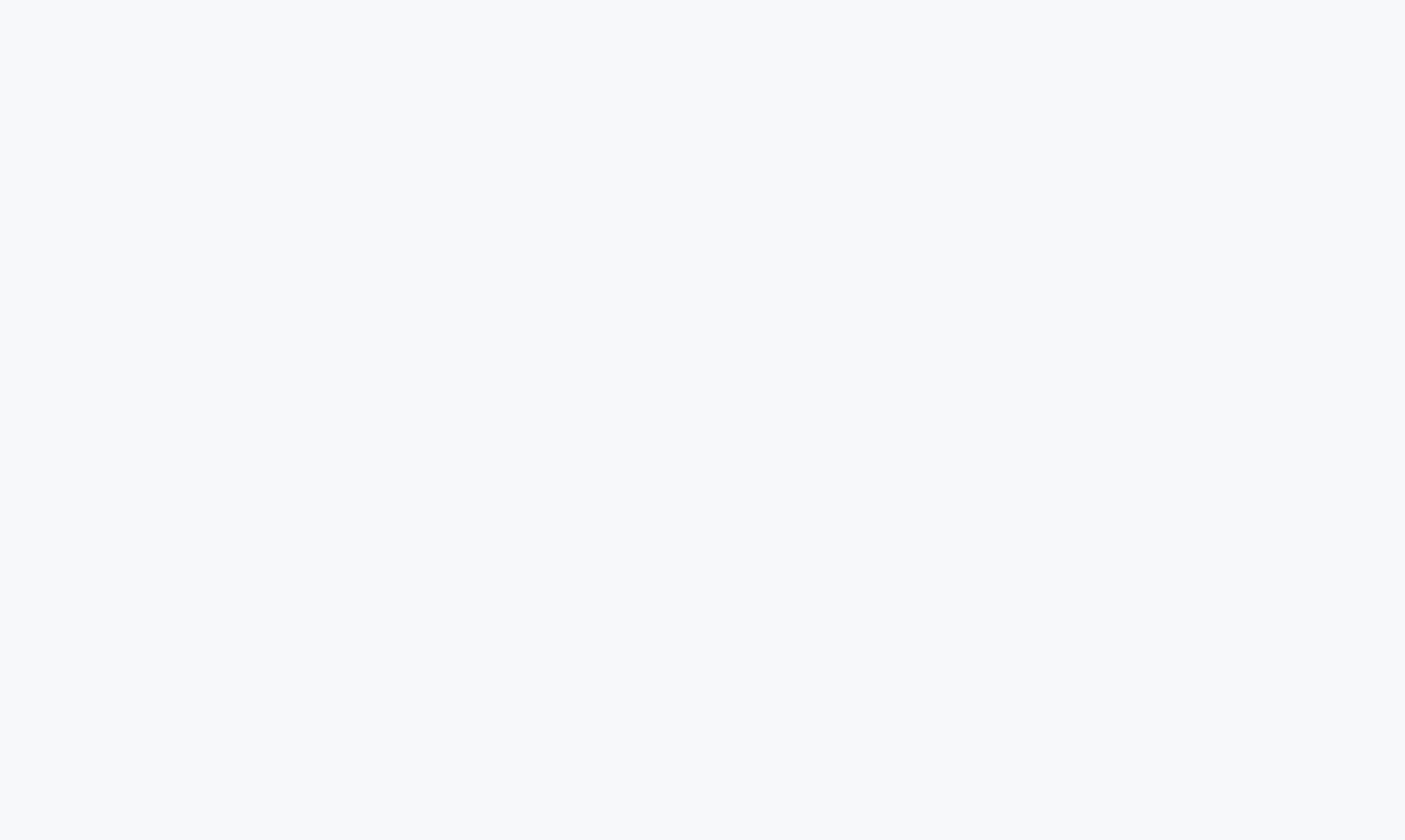 scroll, scrollTop: 0, scrollLeft: 0, axis: both 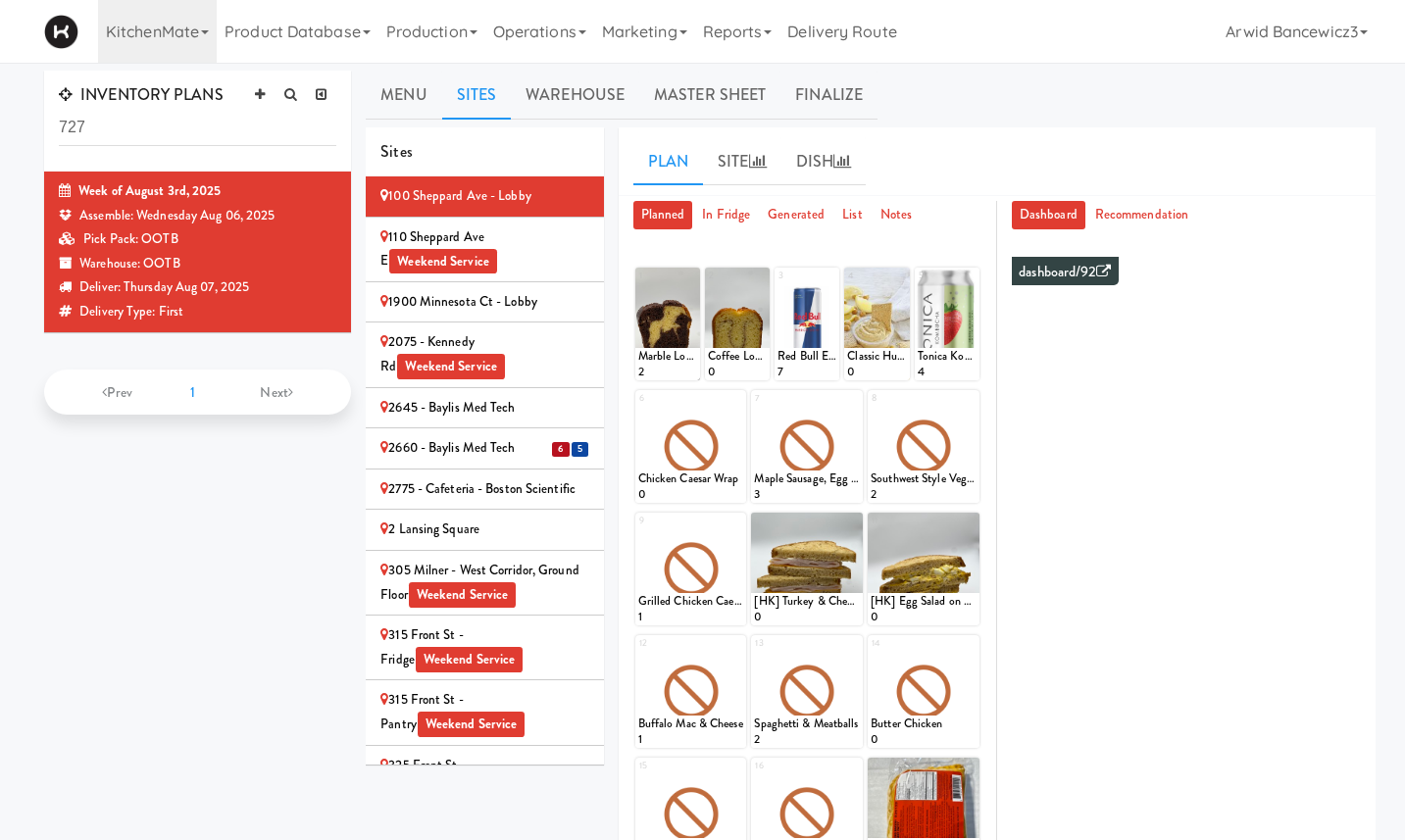 click on "110 Sheppard Ave E  Weekend Service" at bounding box center (484, 249) 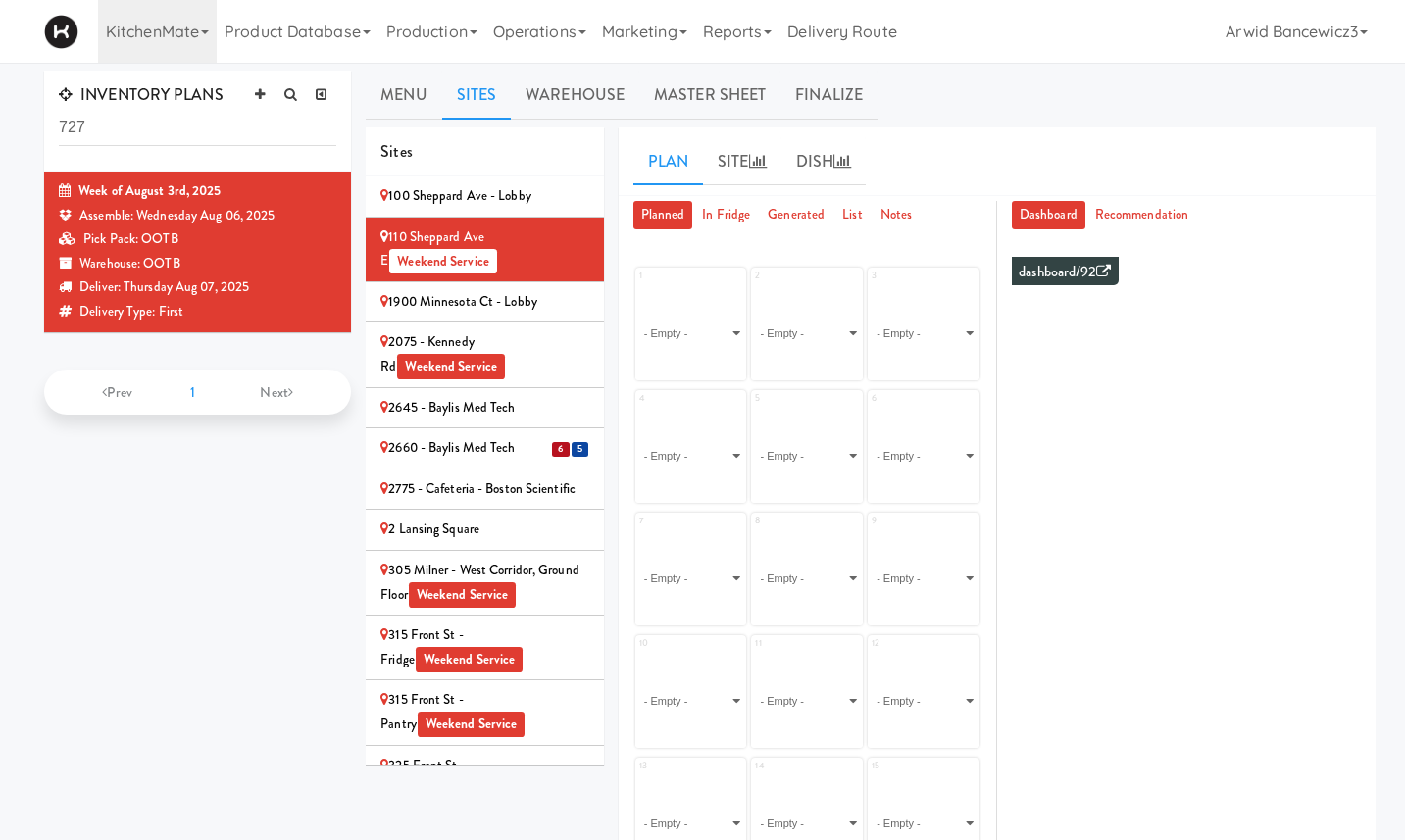 click on "1900 Minnesota Ct - Lobby" at bounding box center [484, 302] 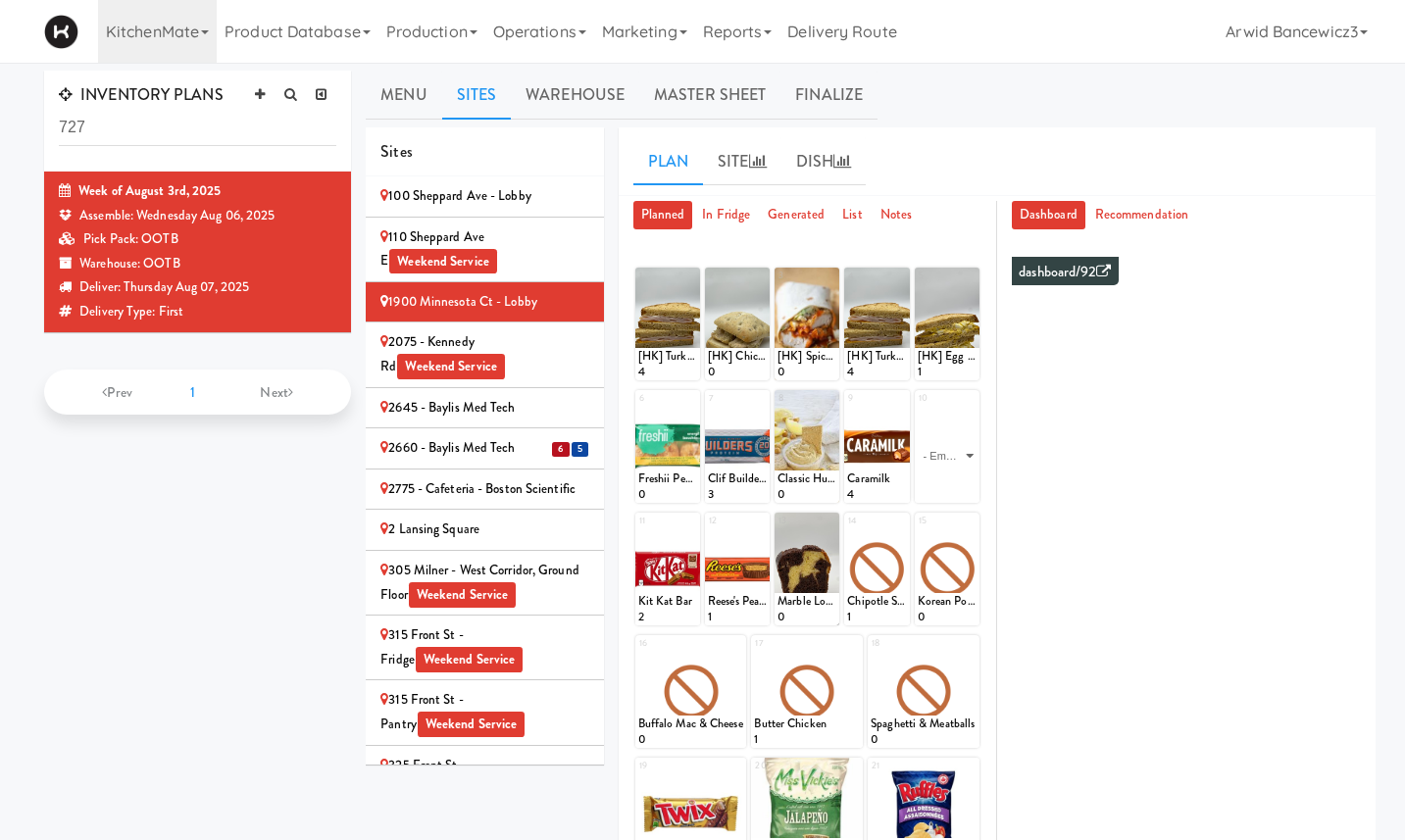 click on "2075 - Kennedy Rd  Weekend Service" at bounding box center [484, 354] 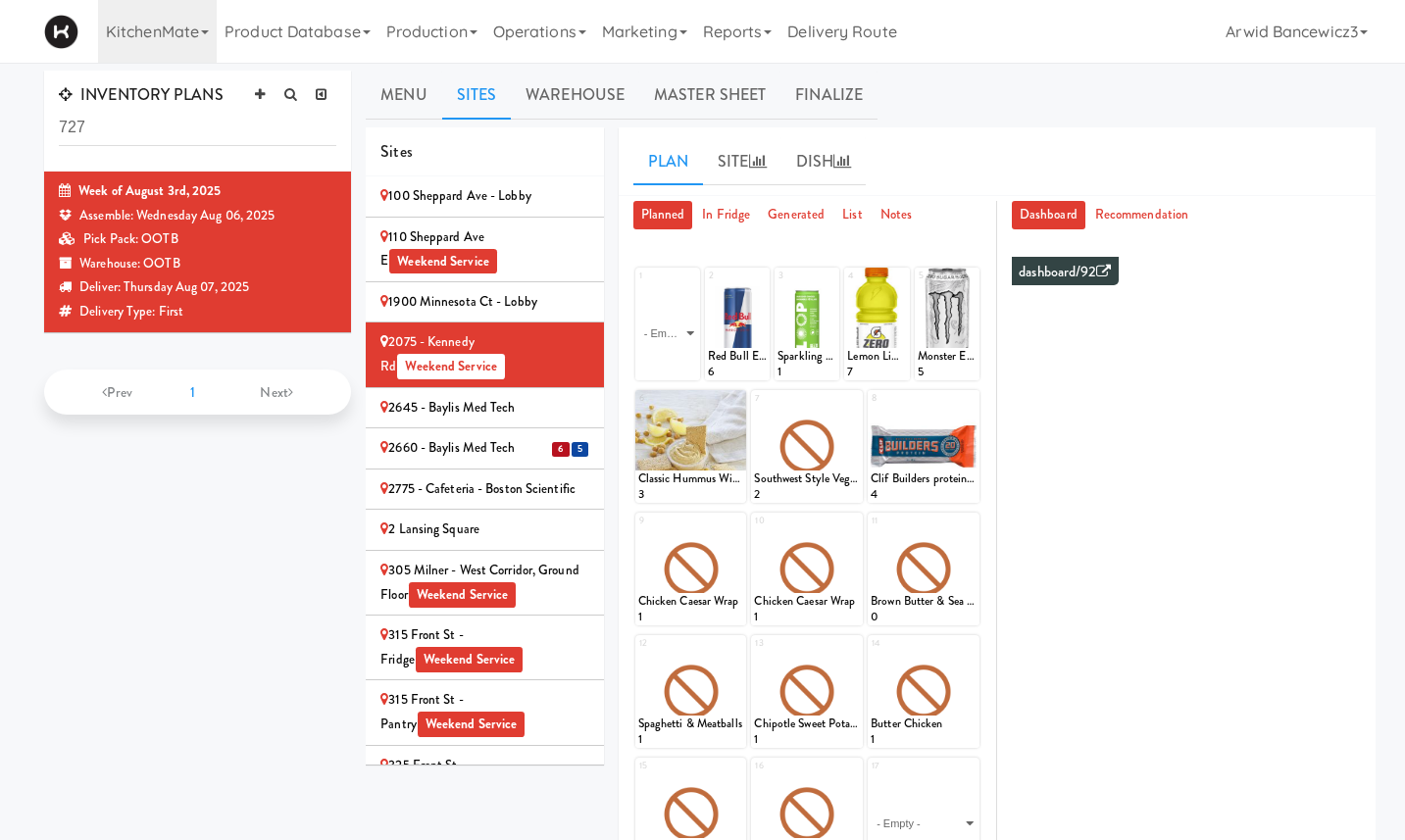 click on "2645 - Baylis Med Tech" at bounding box center [484, 408] 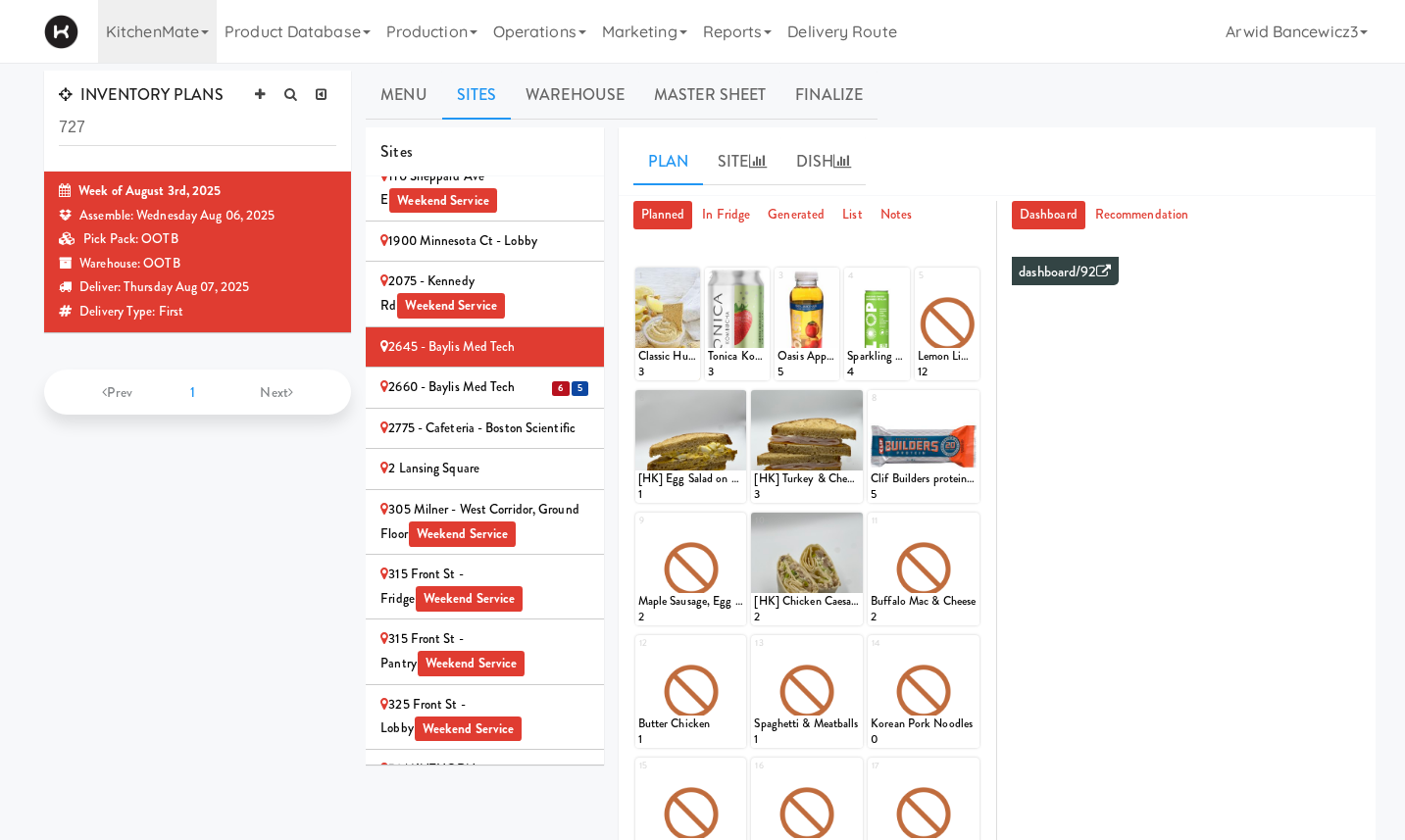 scroll, scrollTop: 66, scrollLeft: 0, axis: vertical 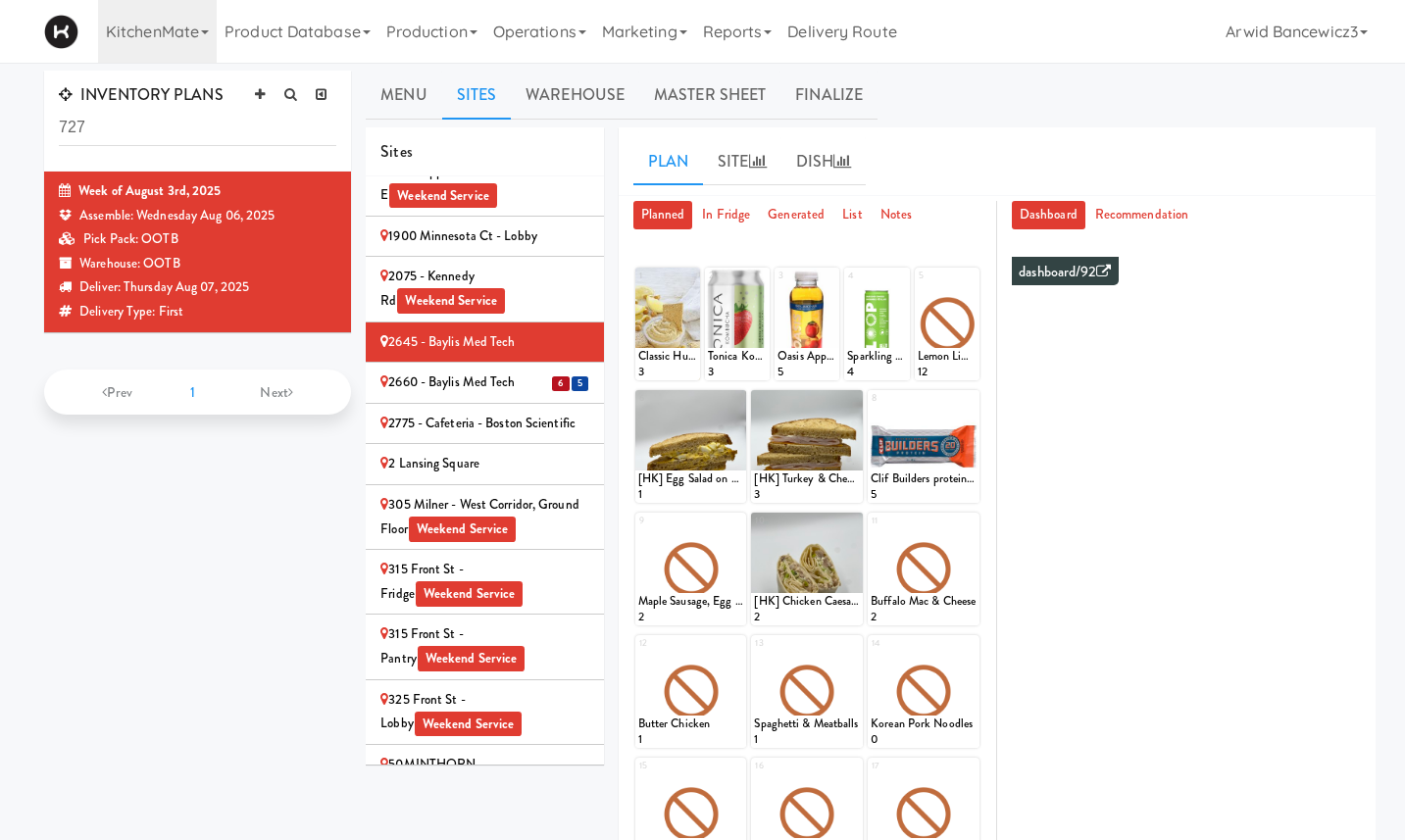 click on "2 Lansing Square" at bounding box center (484, 464) 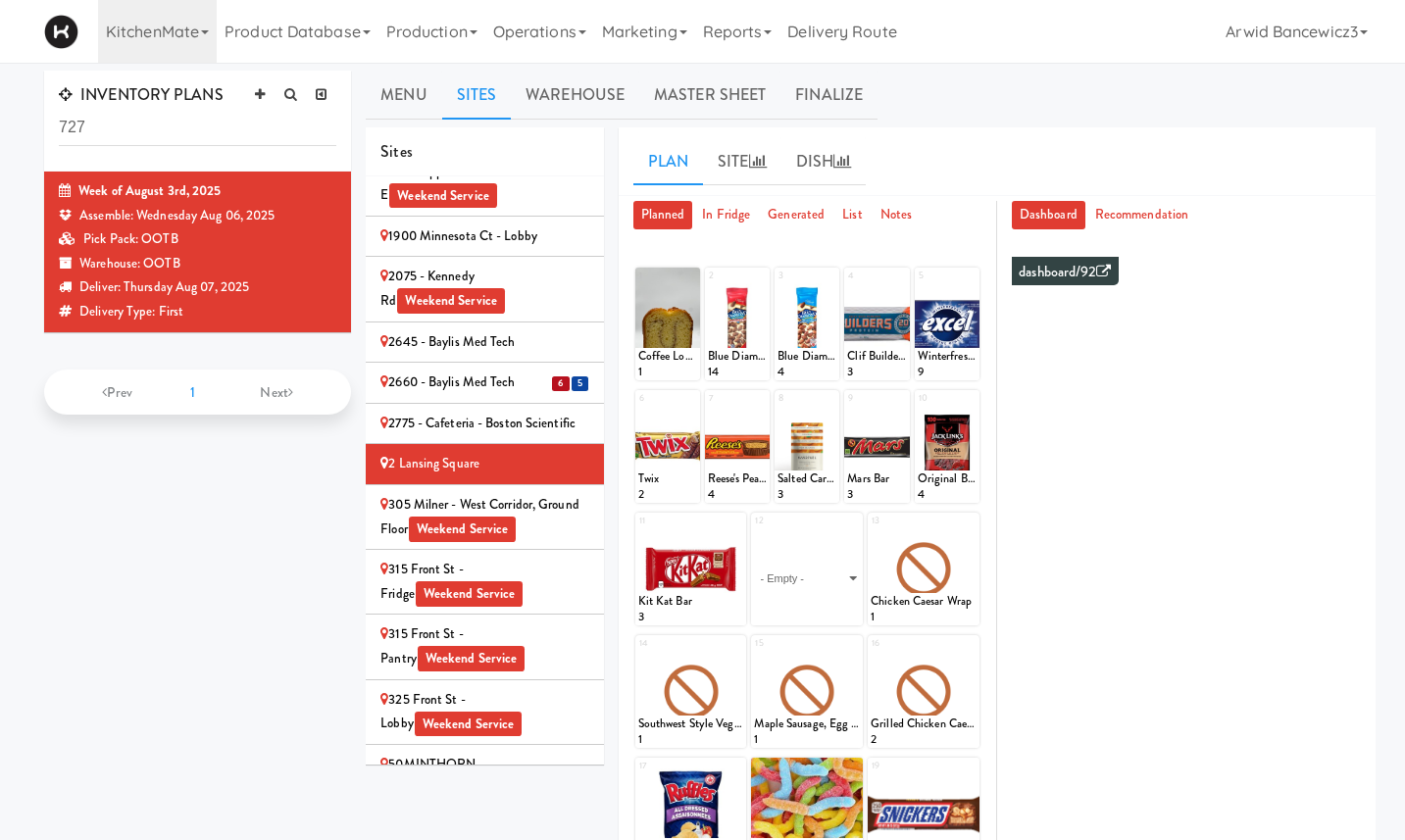 scroll, scrollTop: 152, scrollLeft: 0, axis: vertical 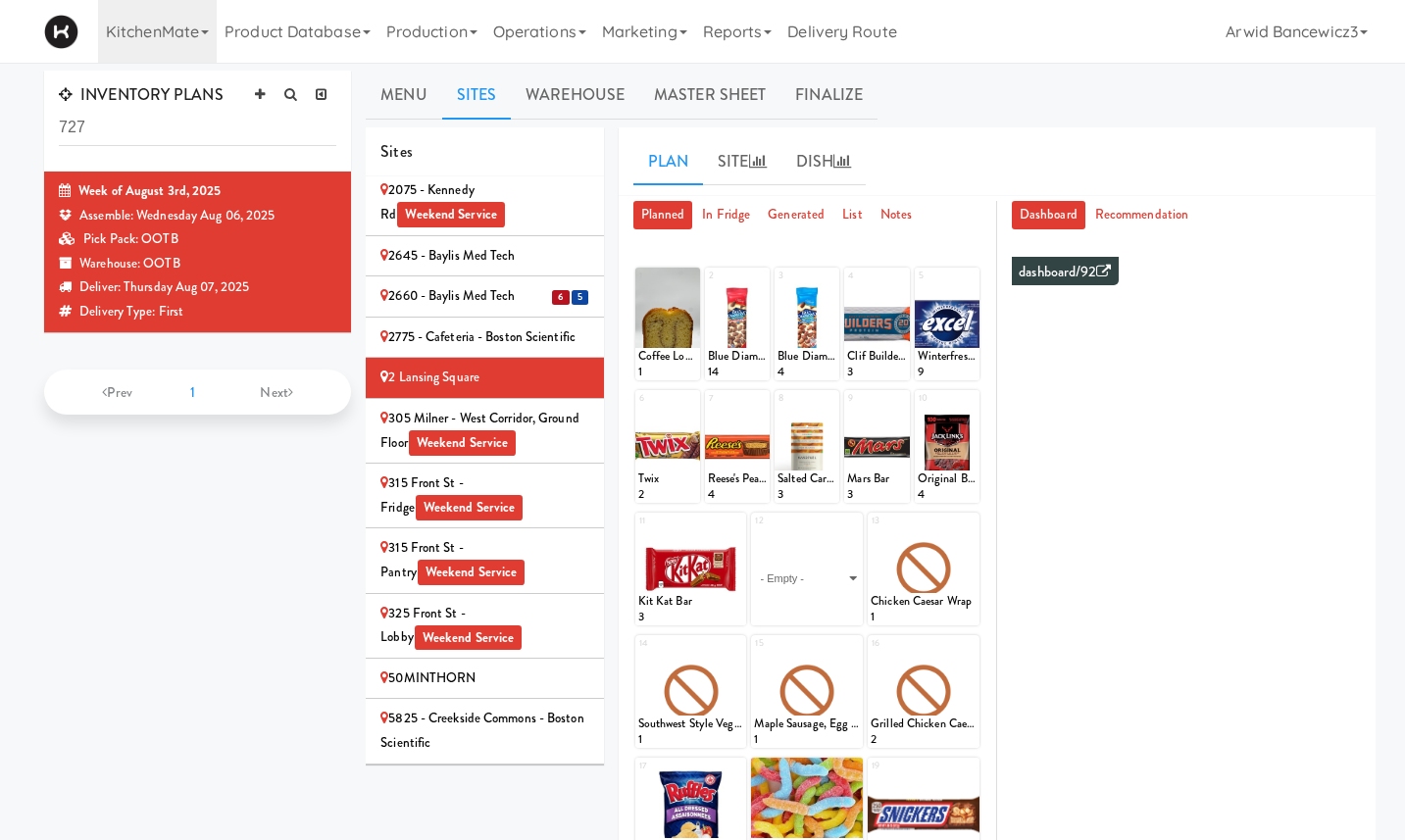 click on "[NUMBER] [STREET] - Fridge Weekend Service" at bounding box center (484, 496) 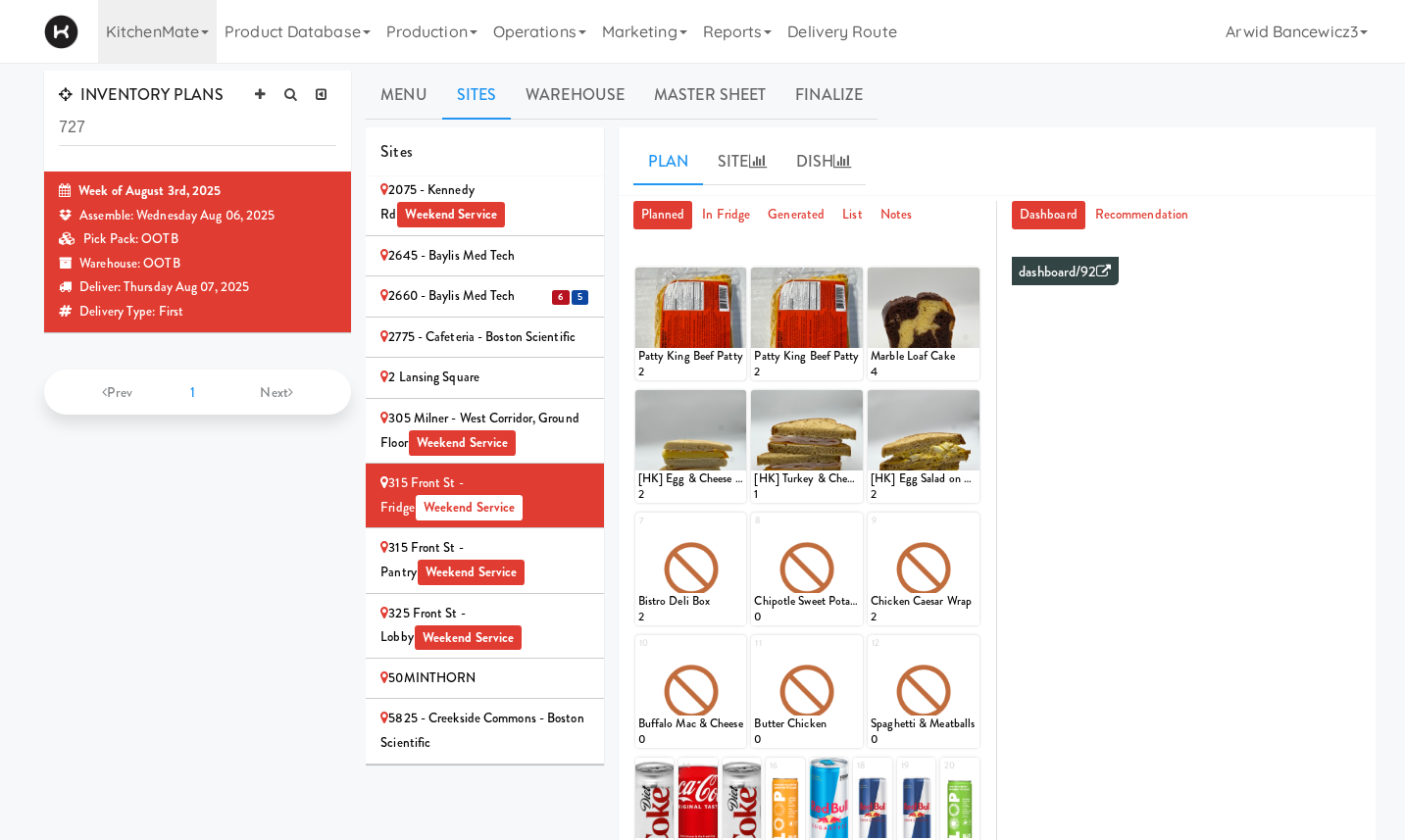 click on "[NUMBER] [STREET] - Pantry Weekend Service" at bounding box center [484, 560] 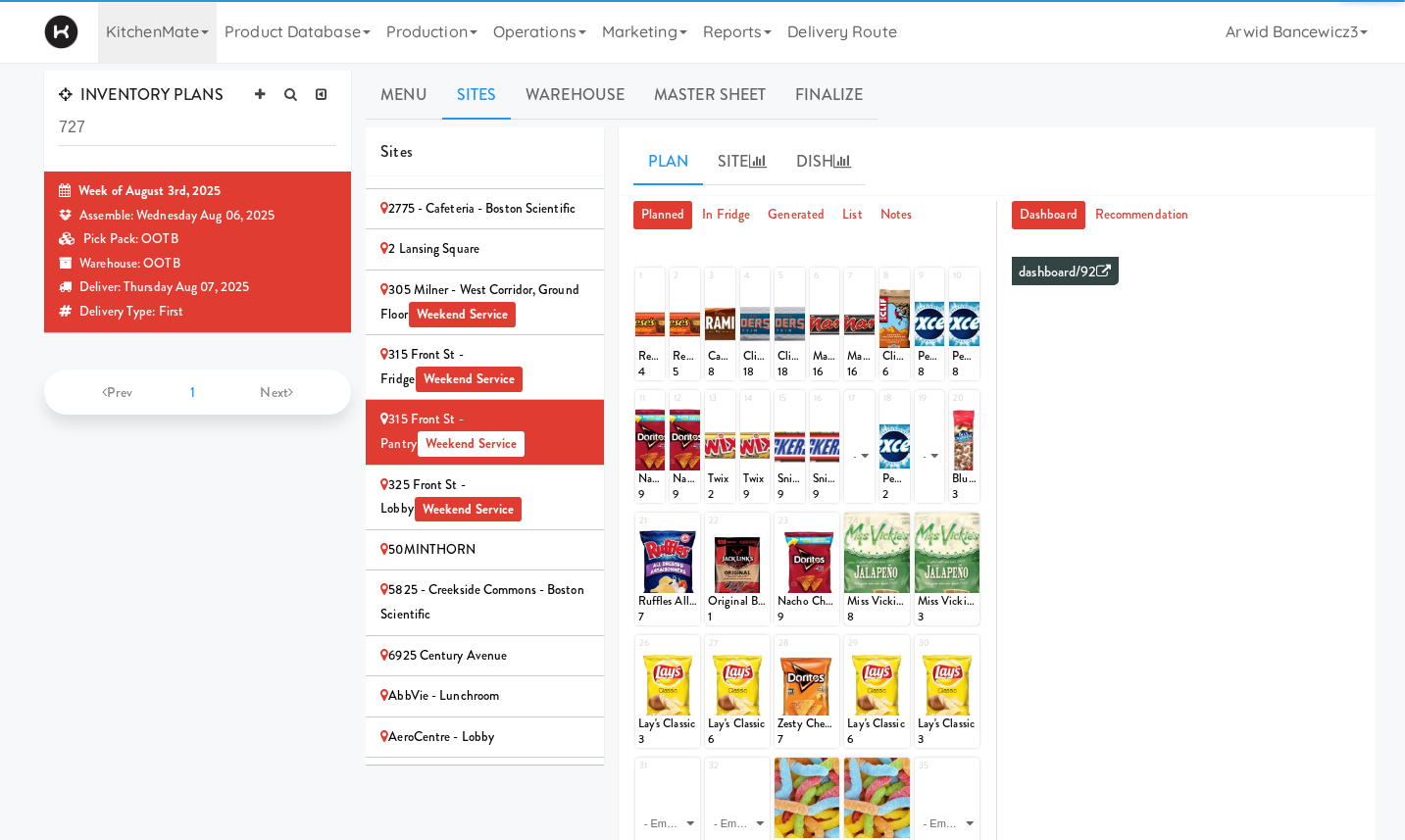 scroll, scrollTop: 304, scrollLeft: 0, axis: vertical 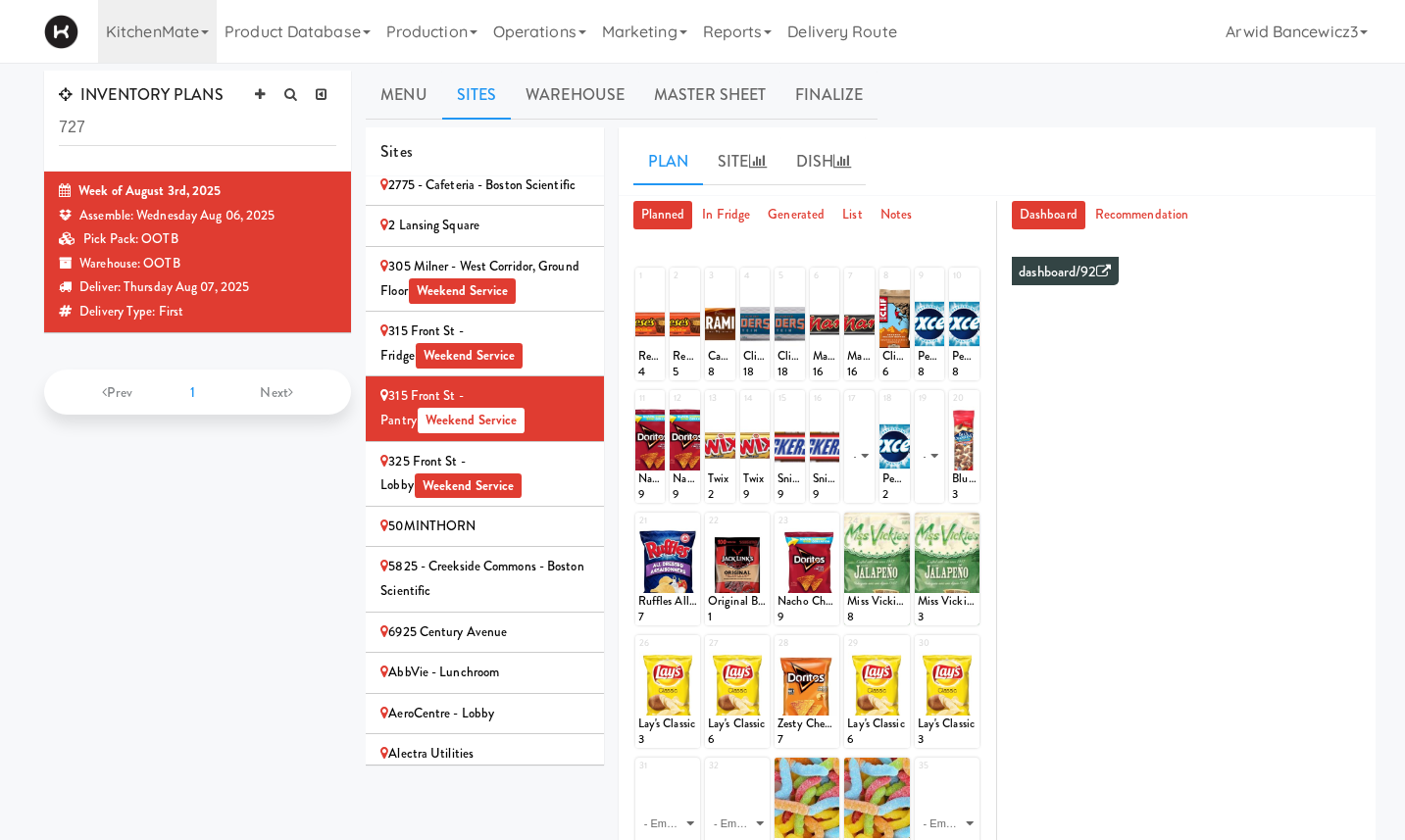 click on "[NUMBER] [STREET] - Lobby Weekend Service" at bounding box center (484, 473) 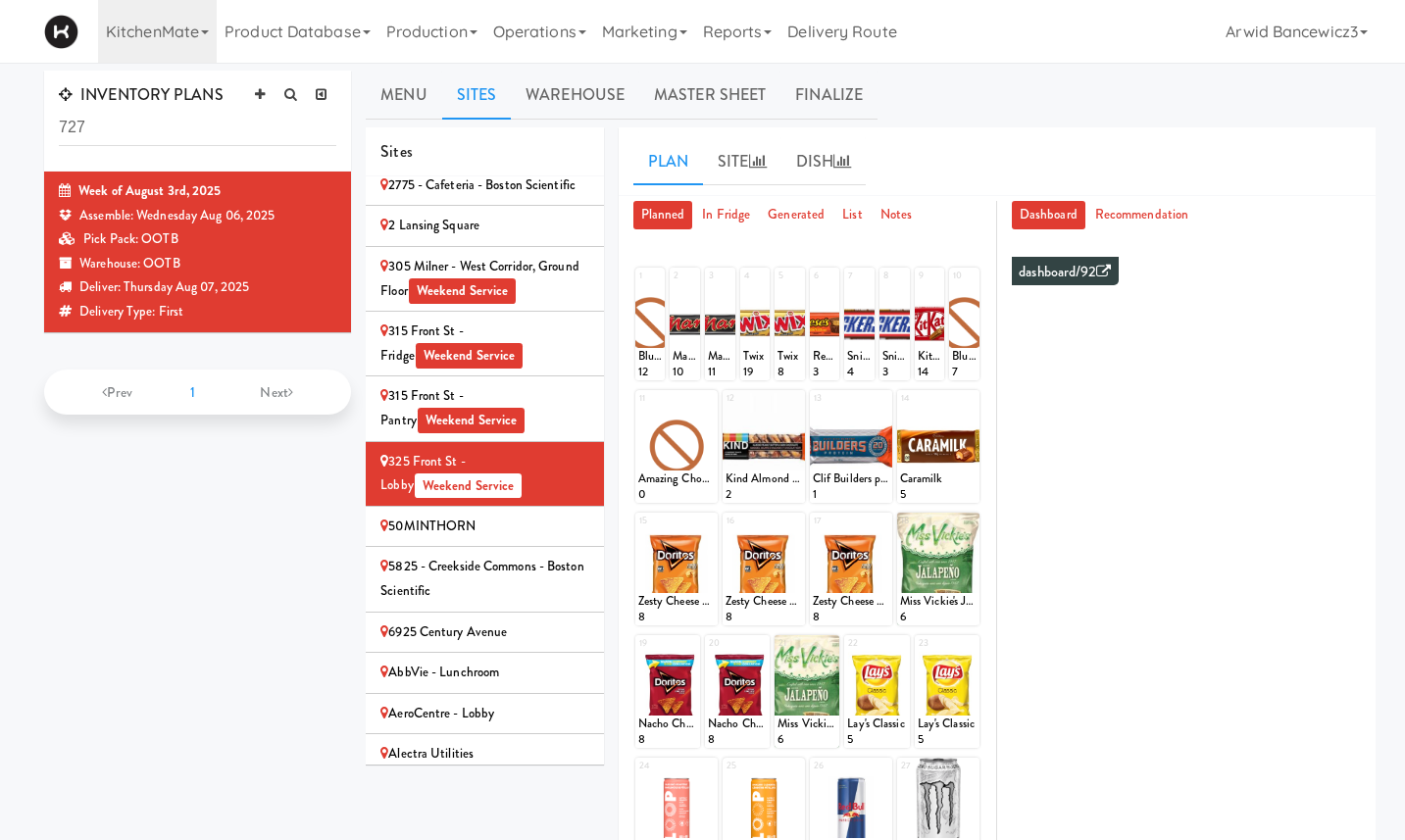 click on "50MINTHORN" at bounding box center (484, 526) 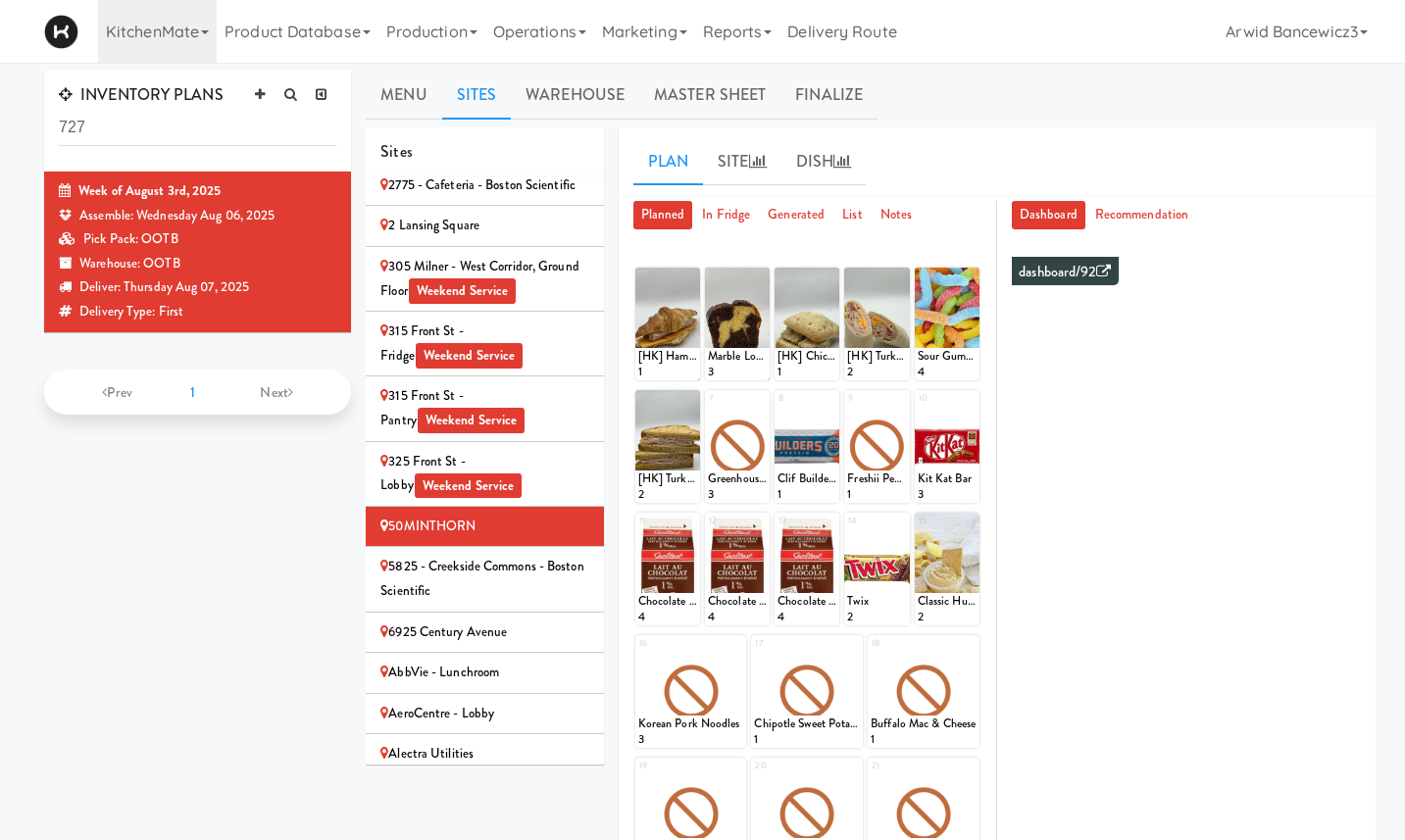 click on "6925 Century Avenue" at bounding box center (484, 632) 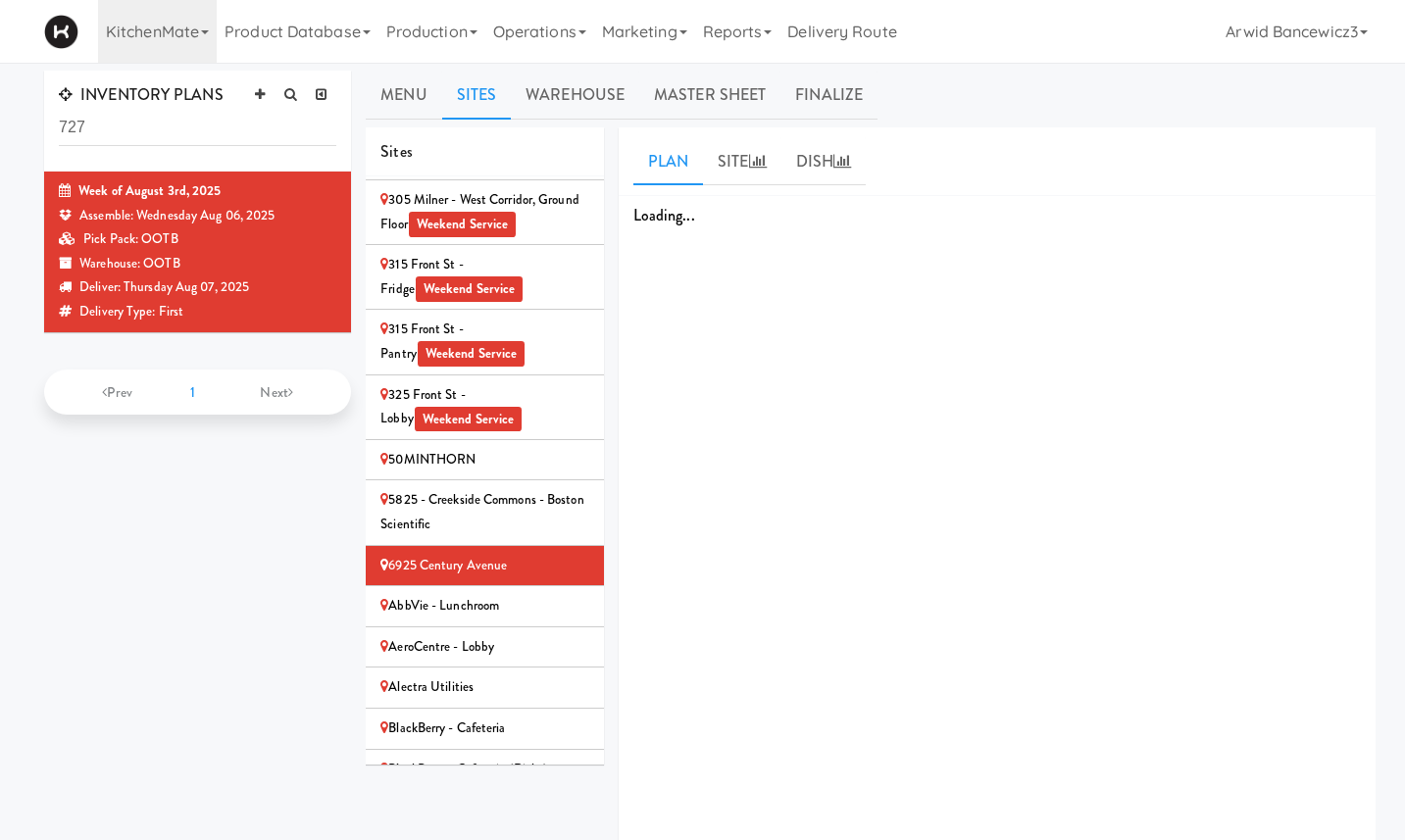 scroll, scrollTop: 374, scrollLeft: 0, axis: vertical 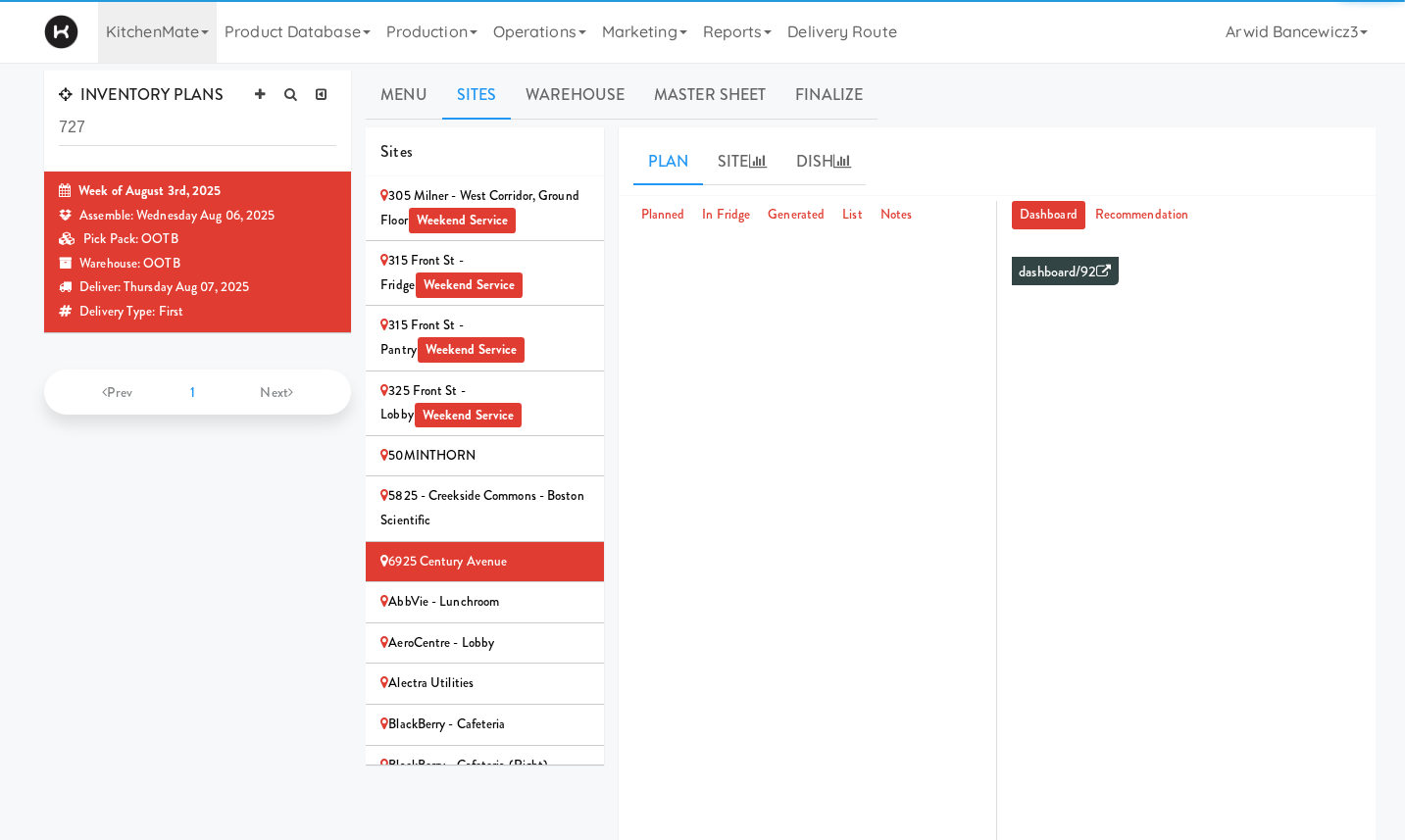 click on "AbbVie - Lunchroom" at bounding box center (484, 602) 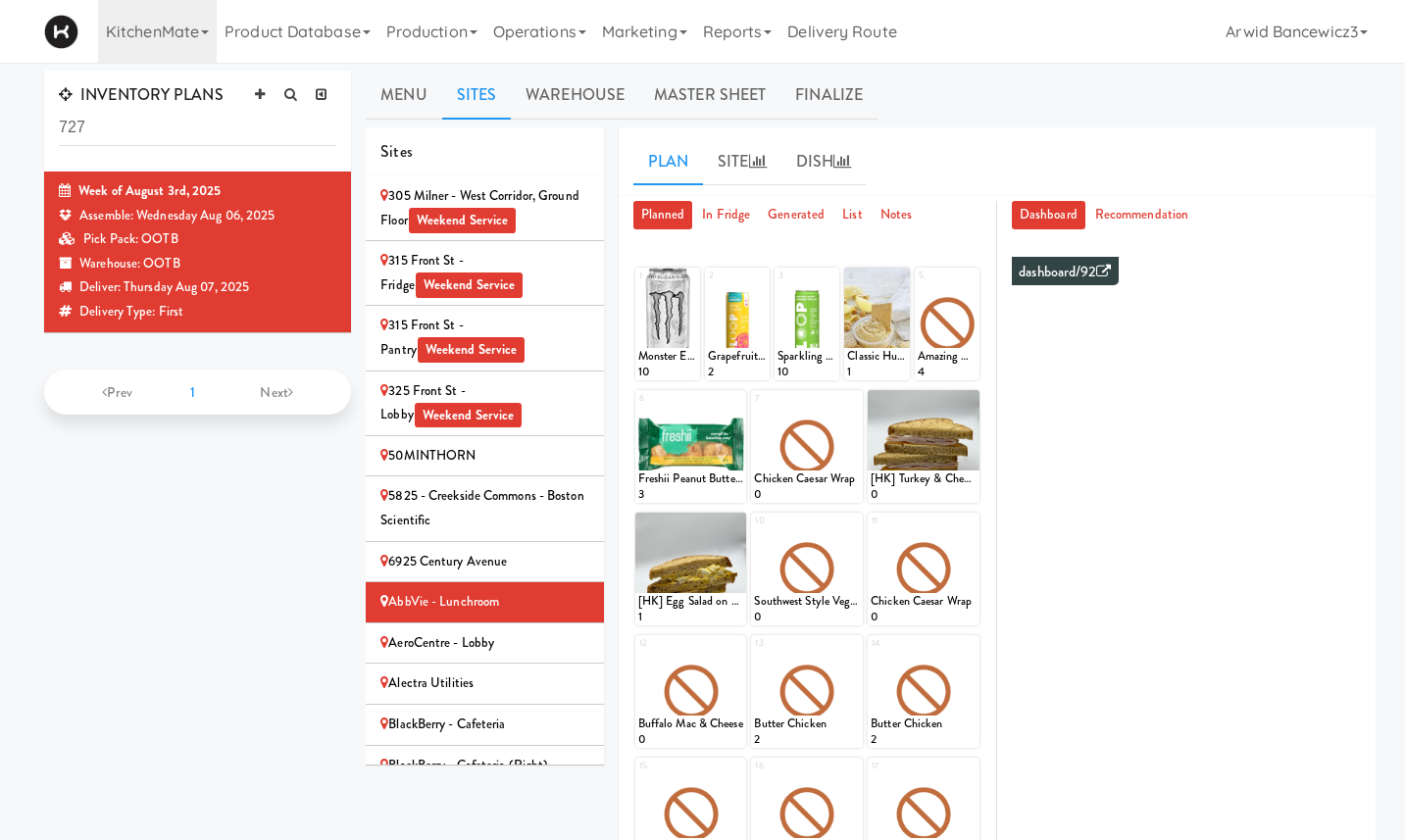 click on "AeroCentre - Lobby" at bounding box center [484, 643] 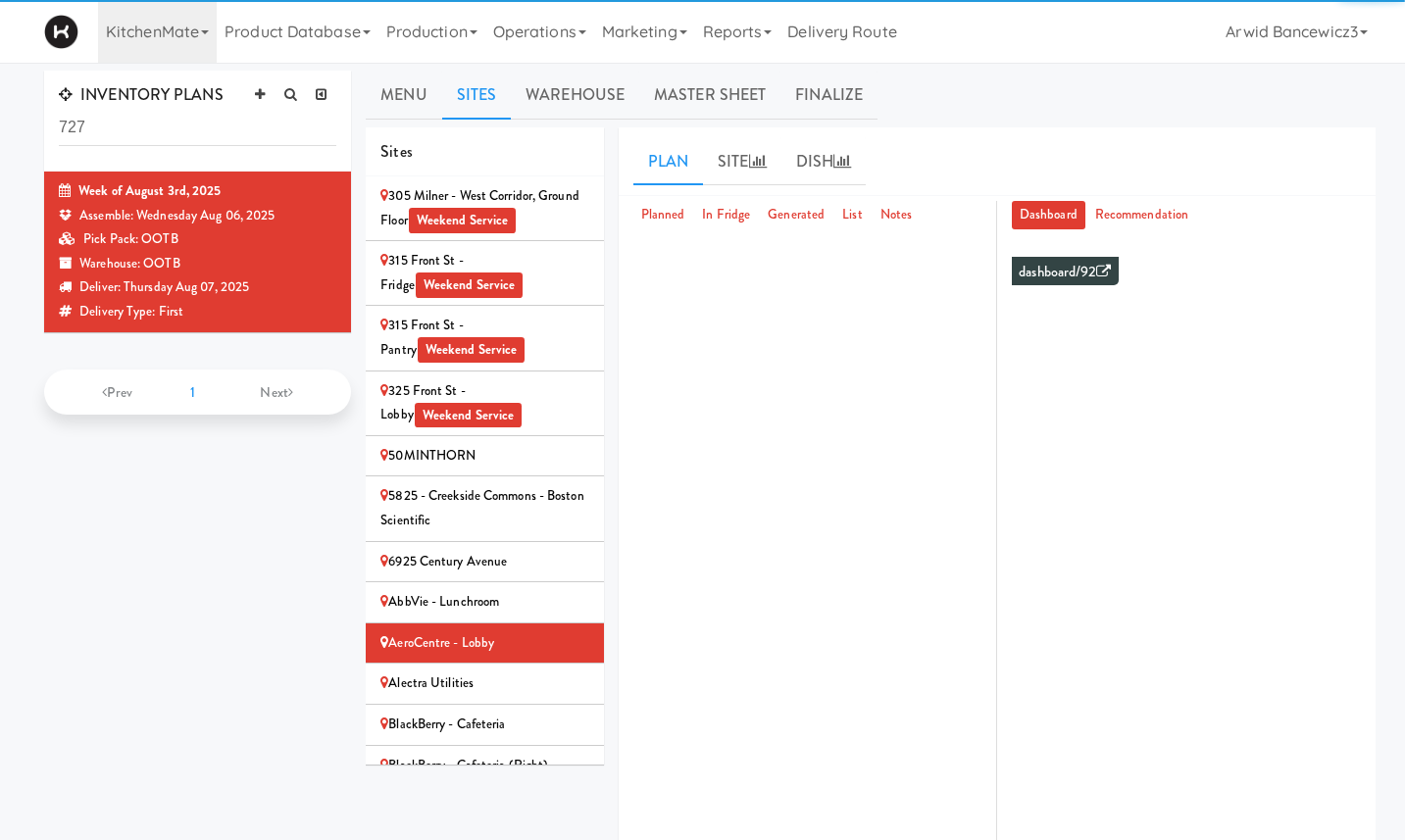 click on "Alectra Utilities" at bounding box center (484, 683) 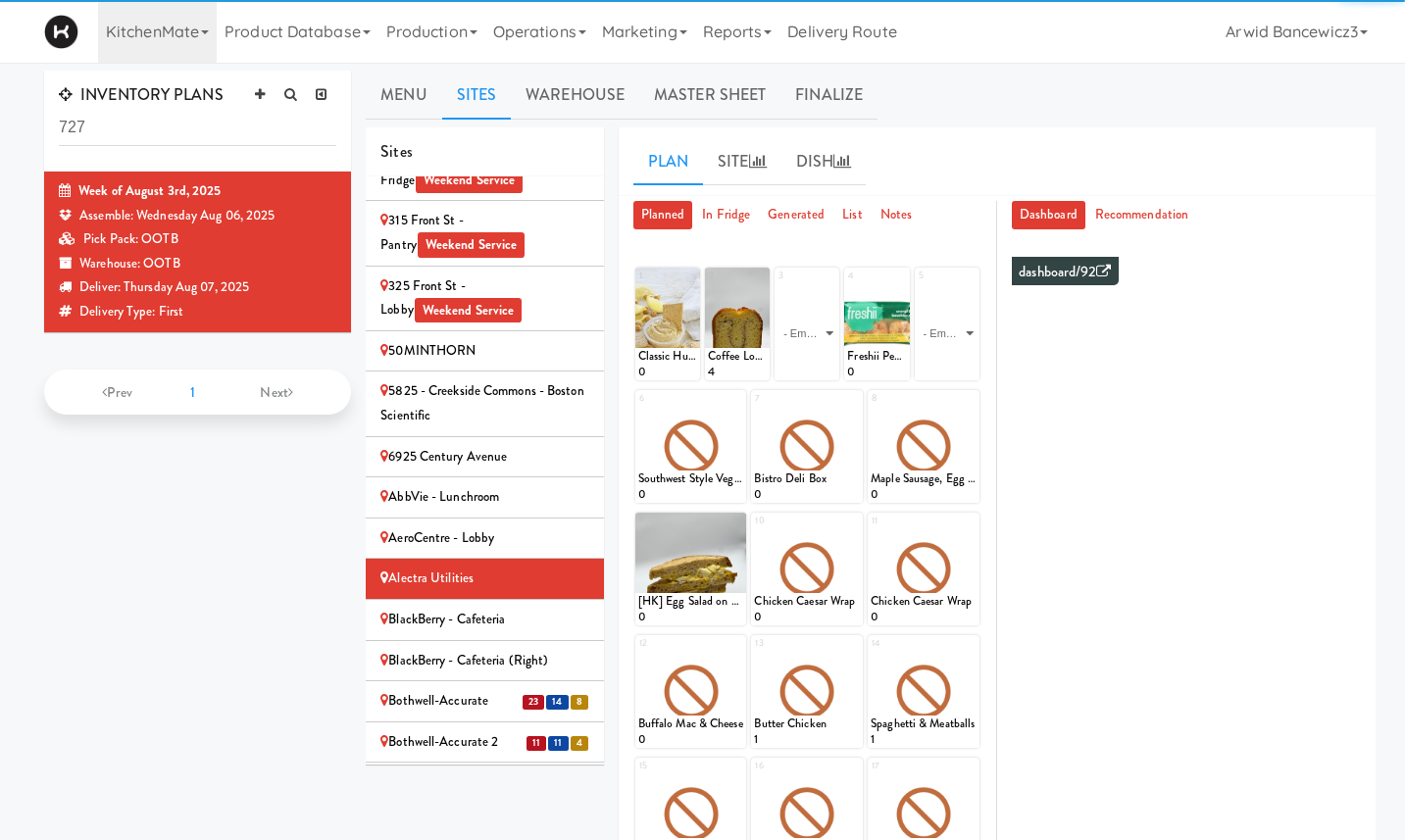 click on "BlackBerry - Cafeteria" at bounding box center (484, 619) 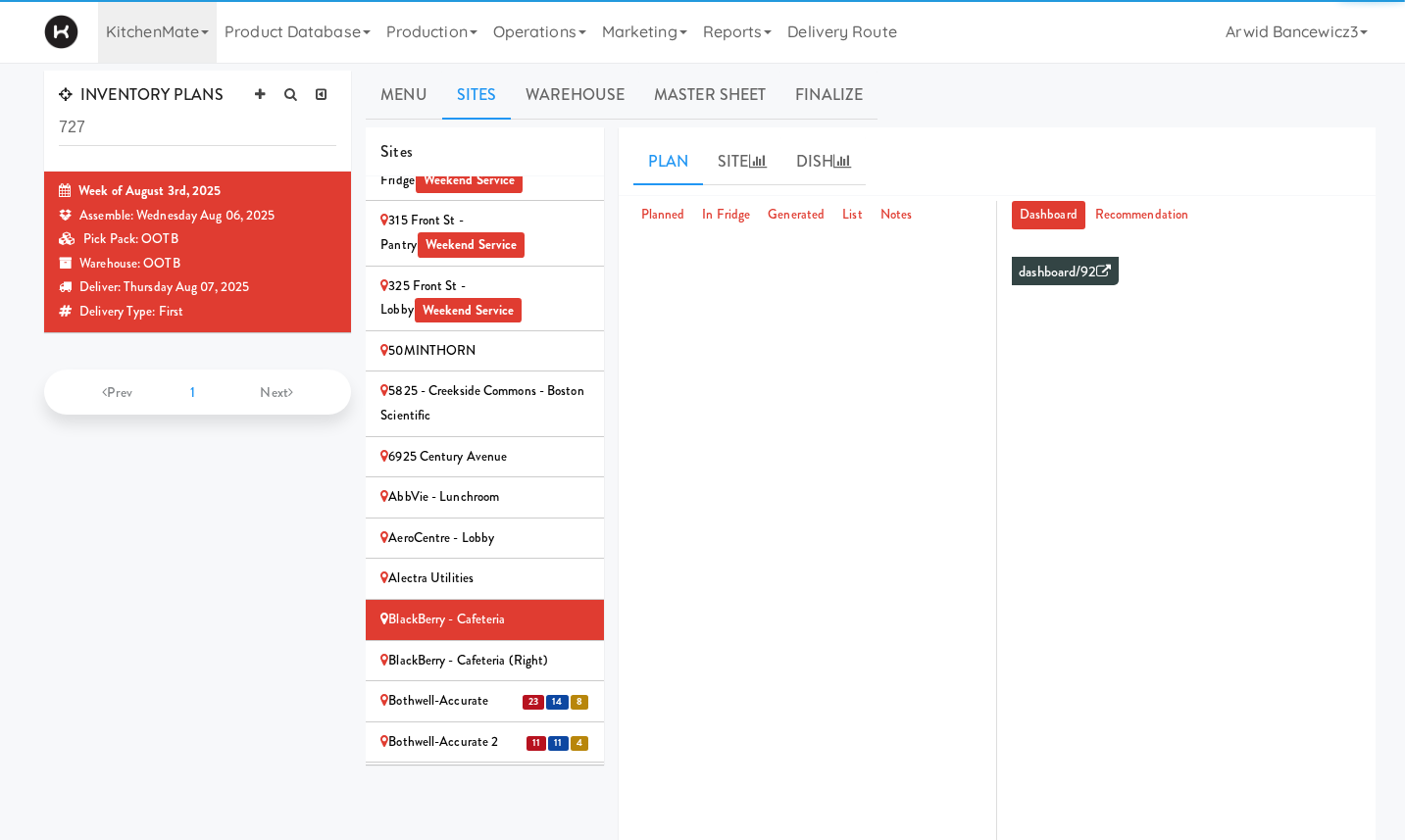 click on "BlackBerry - Cafeteria (Right)" at bounding box center (484, 661) 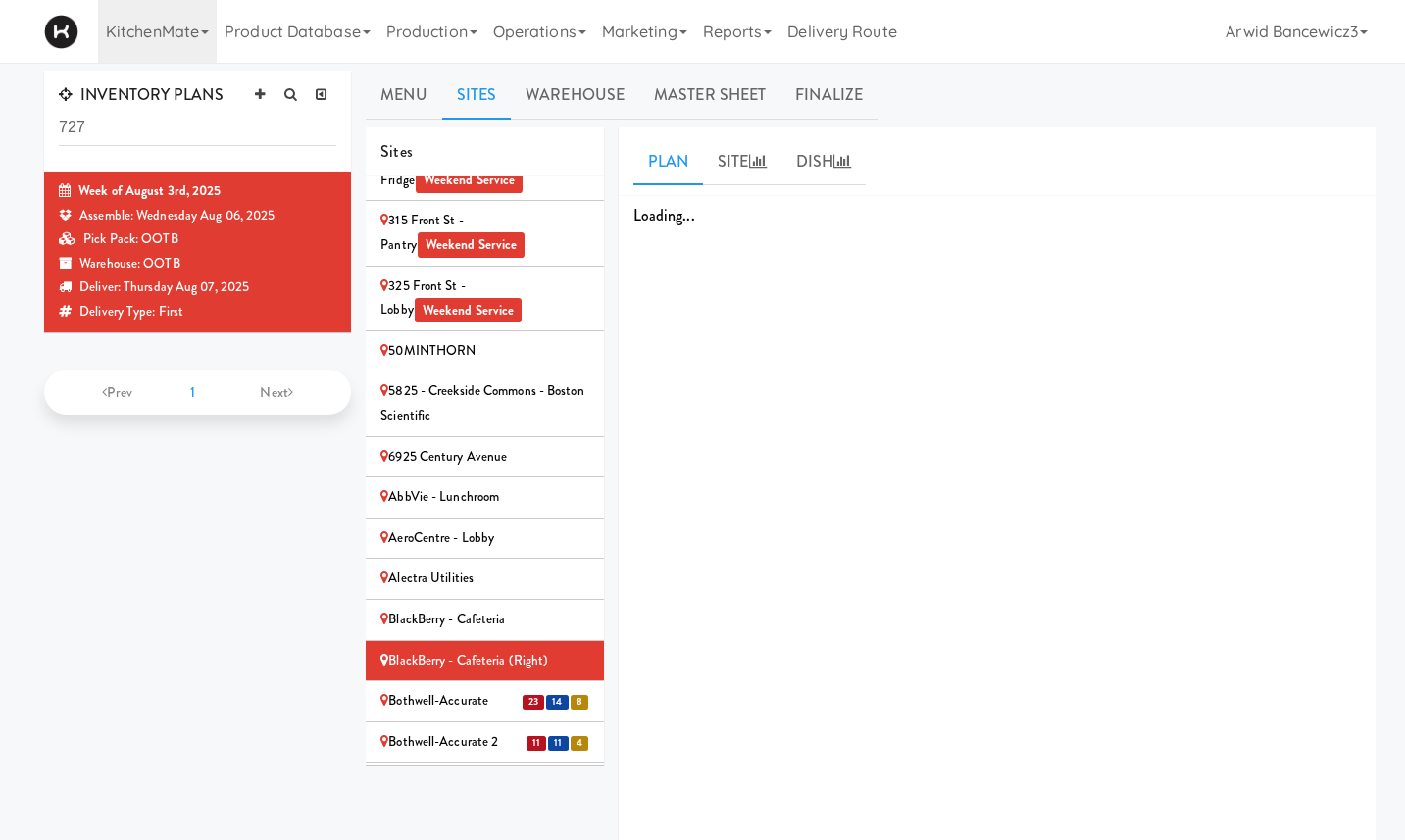 scroll, scrollTop: 805, scrollLeft: 0, axis: vertical 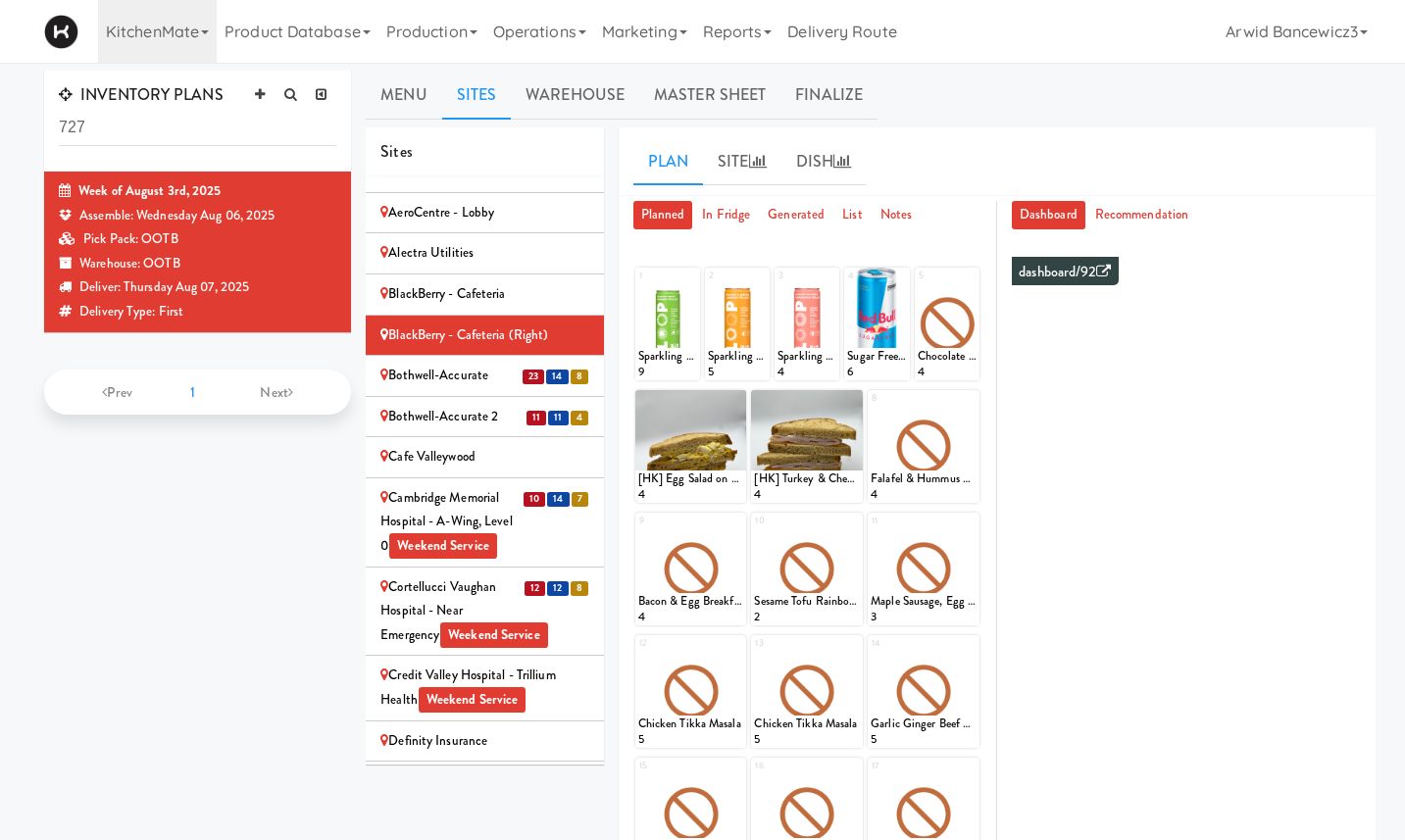 click on "[HOSPITAL NAME] - [WING NAME], Level [NUMBER] Weekend Service" at bounding box center [484, 522] 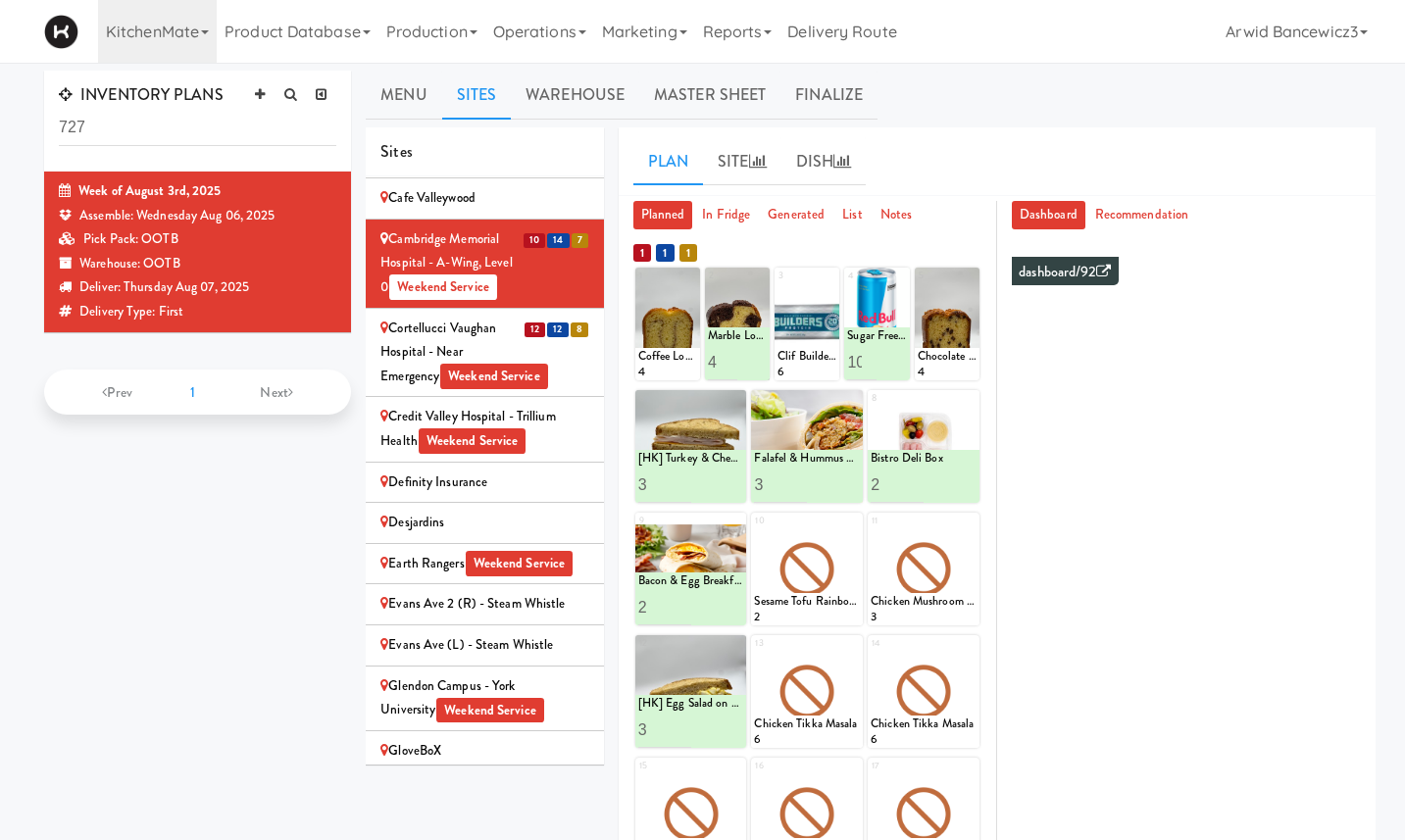 click on "Definity Insurance" at bounding box center (484, 482) 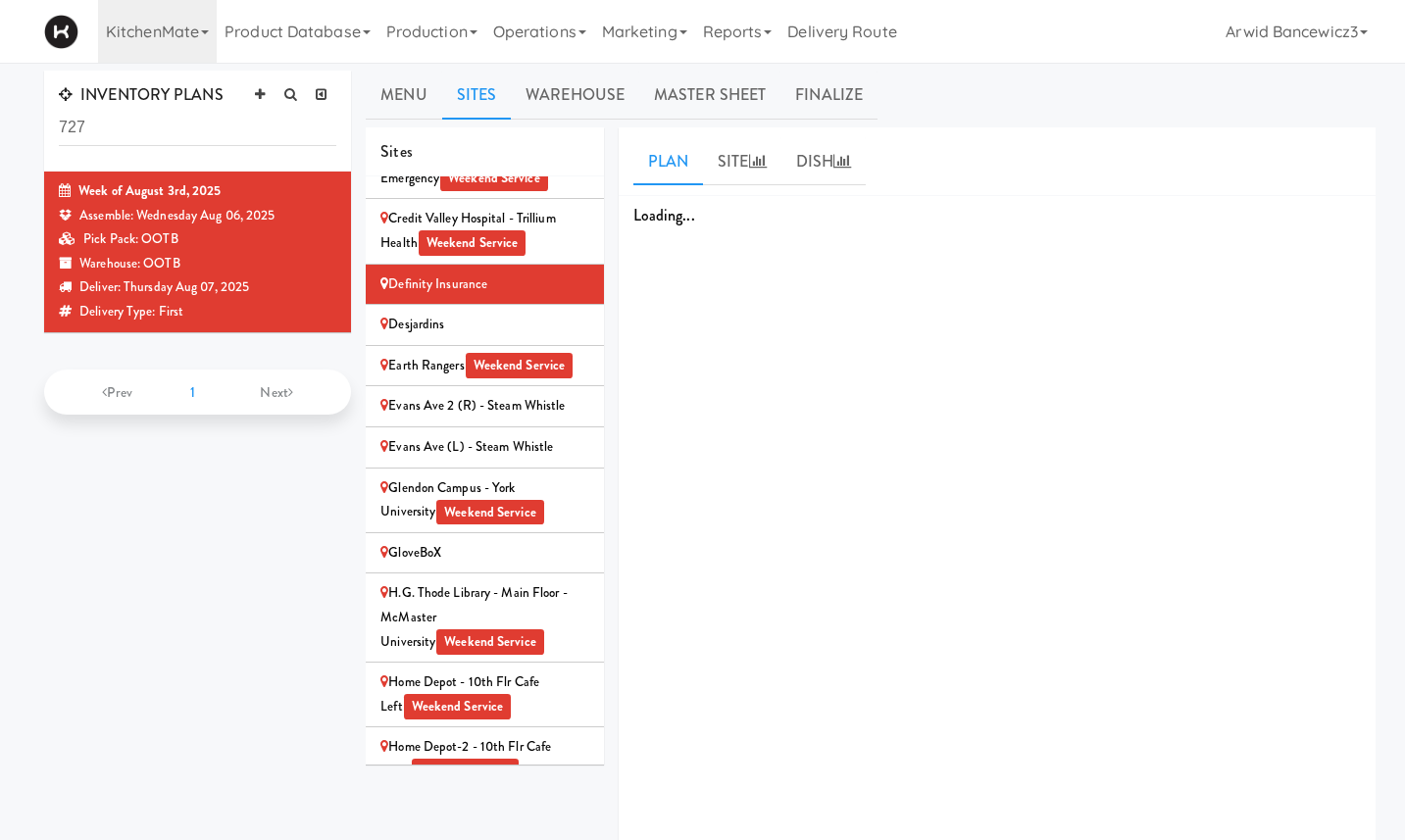 scroll, scrollTop: 1270, scrollLeft: 0, axis: vertical 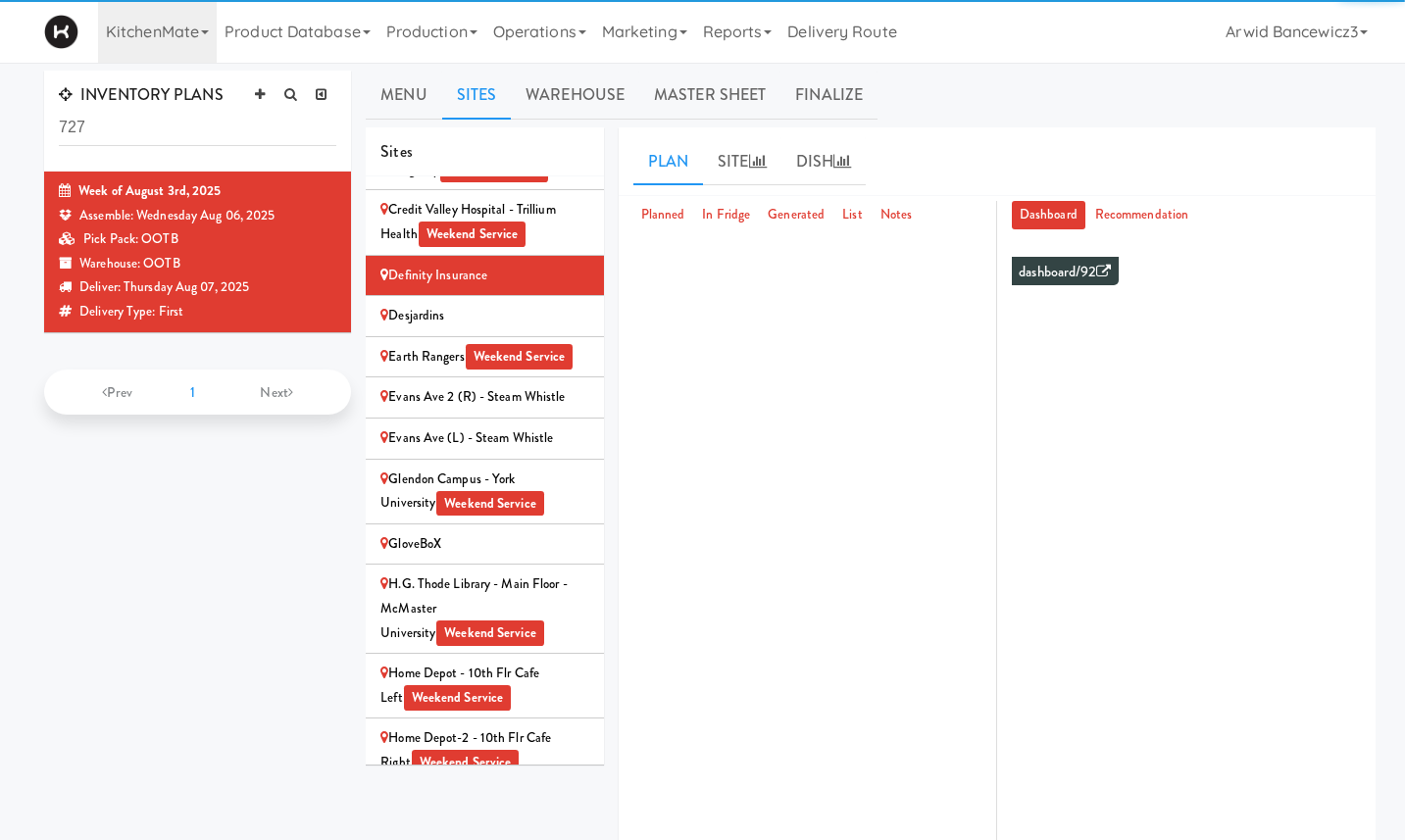 click on "Glendon Campus -  York University  Weekend Service" at bounding box center [484, 491] 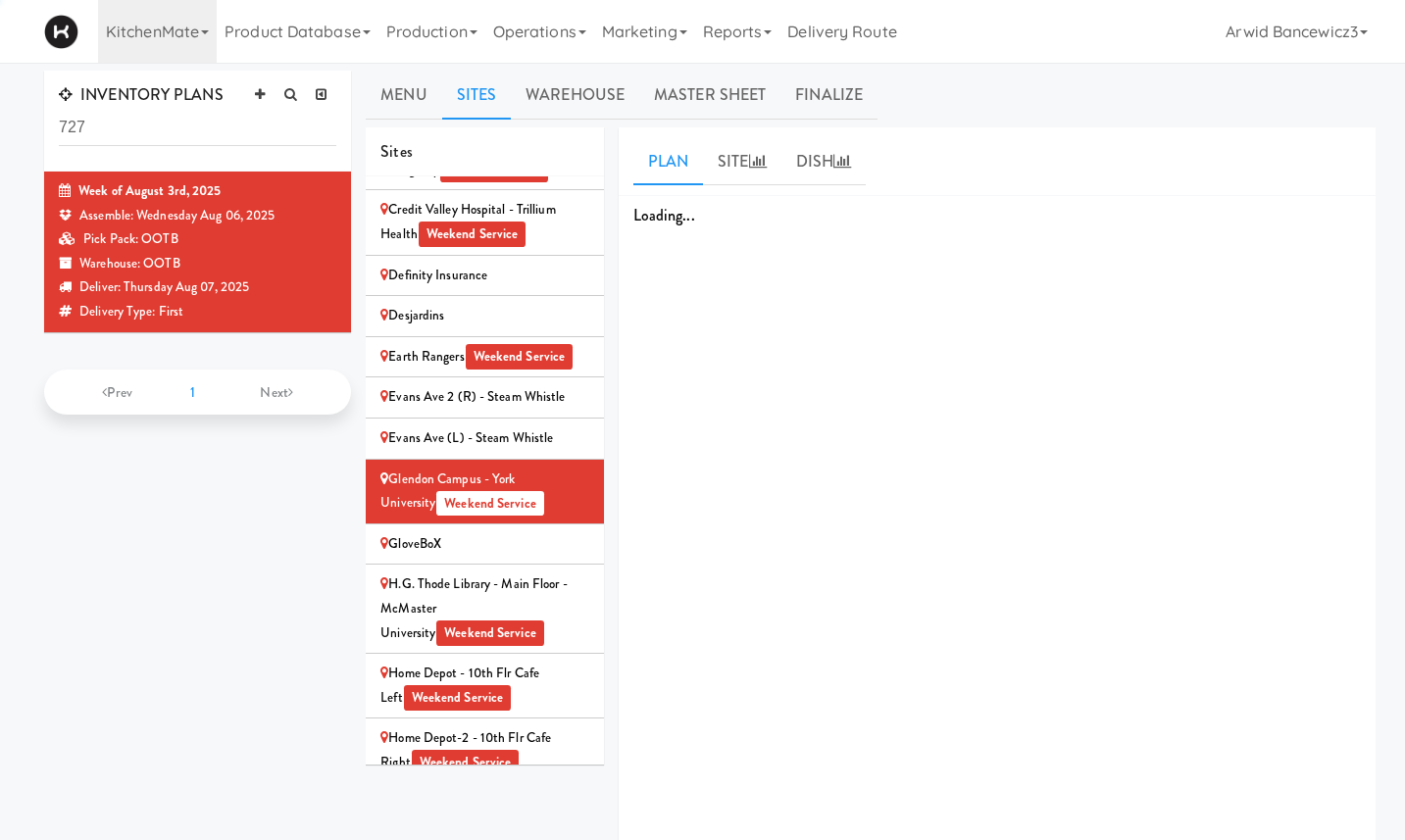 scroll, scrollTop: 1271, scrollLeft: 0, axis: vertical 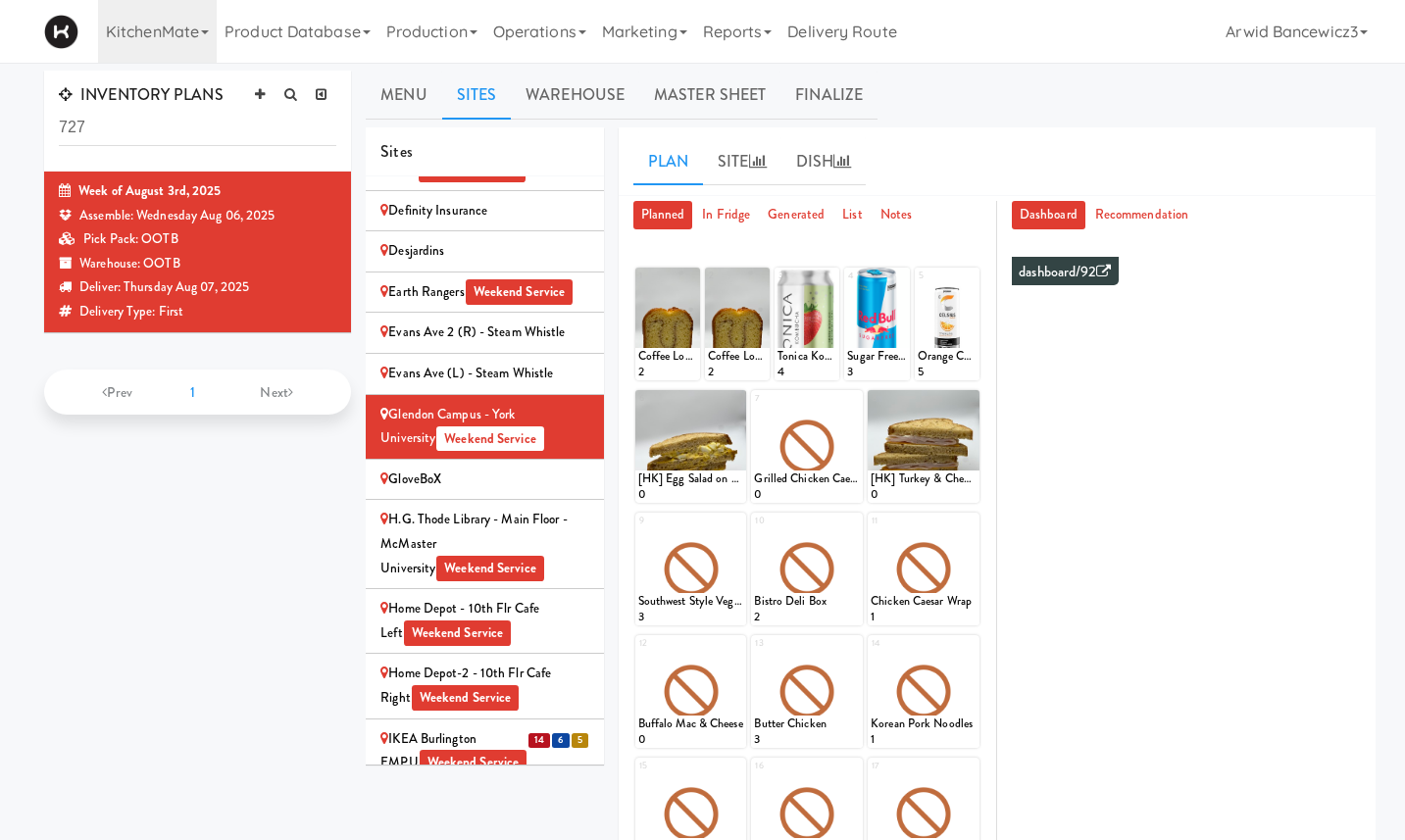click on "GloveBoX" at bounding box center [484, 479] 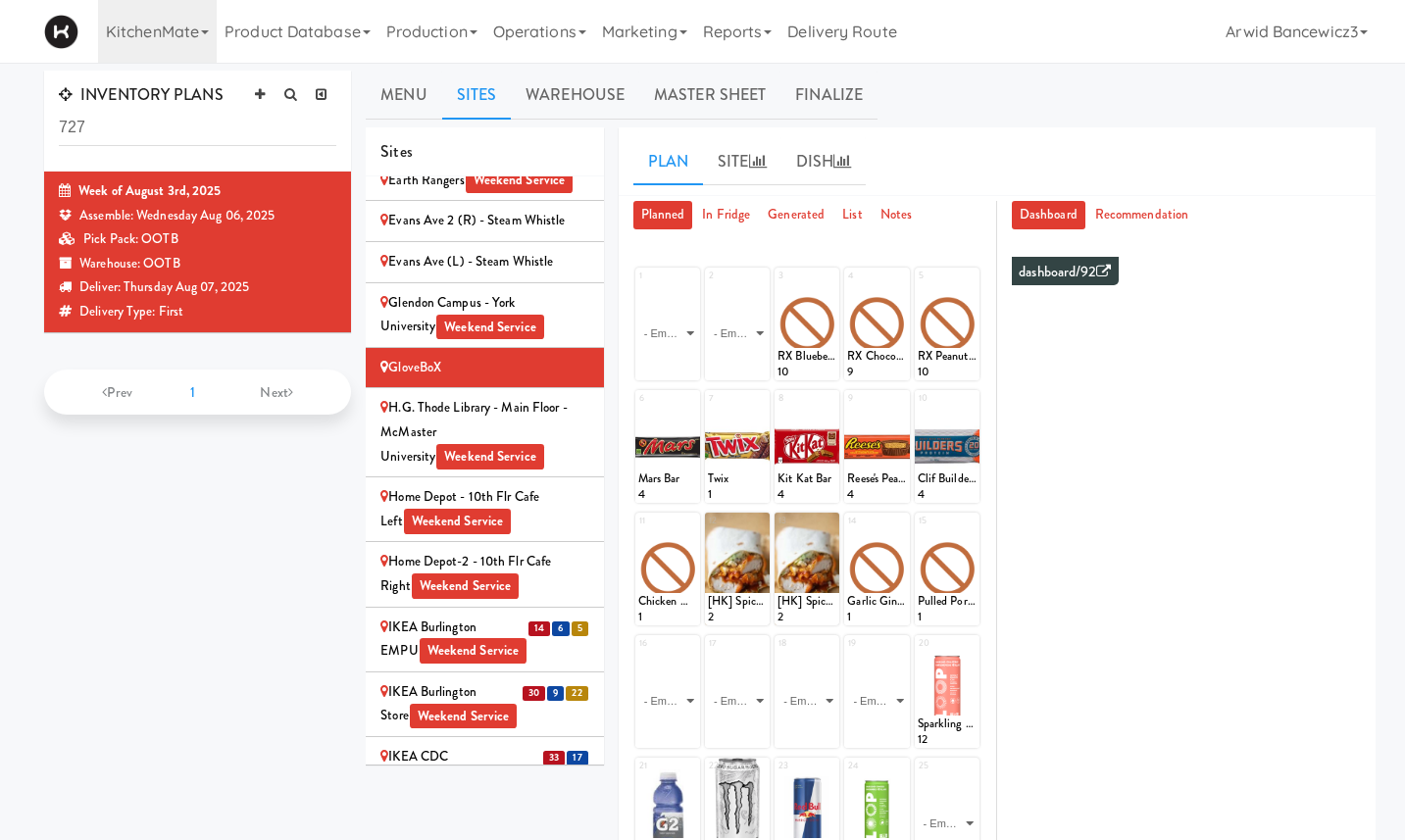 click on "Home Depot - 10th Flr Cafe Left  Weekend Service" at bounding box center [484, 509] 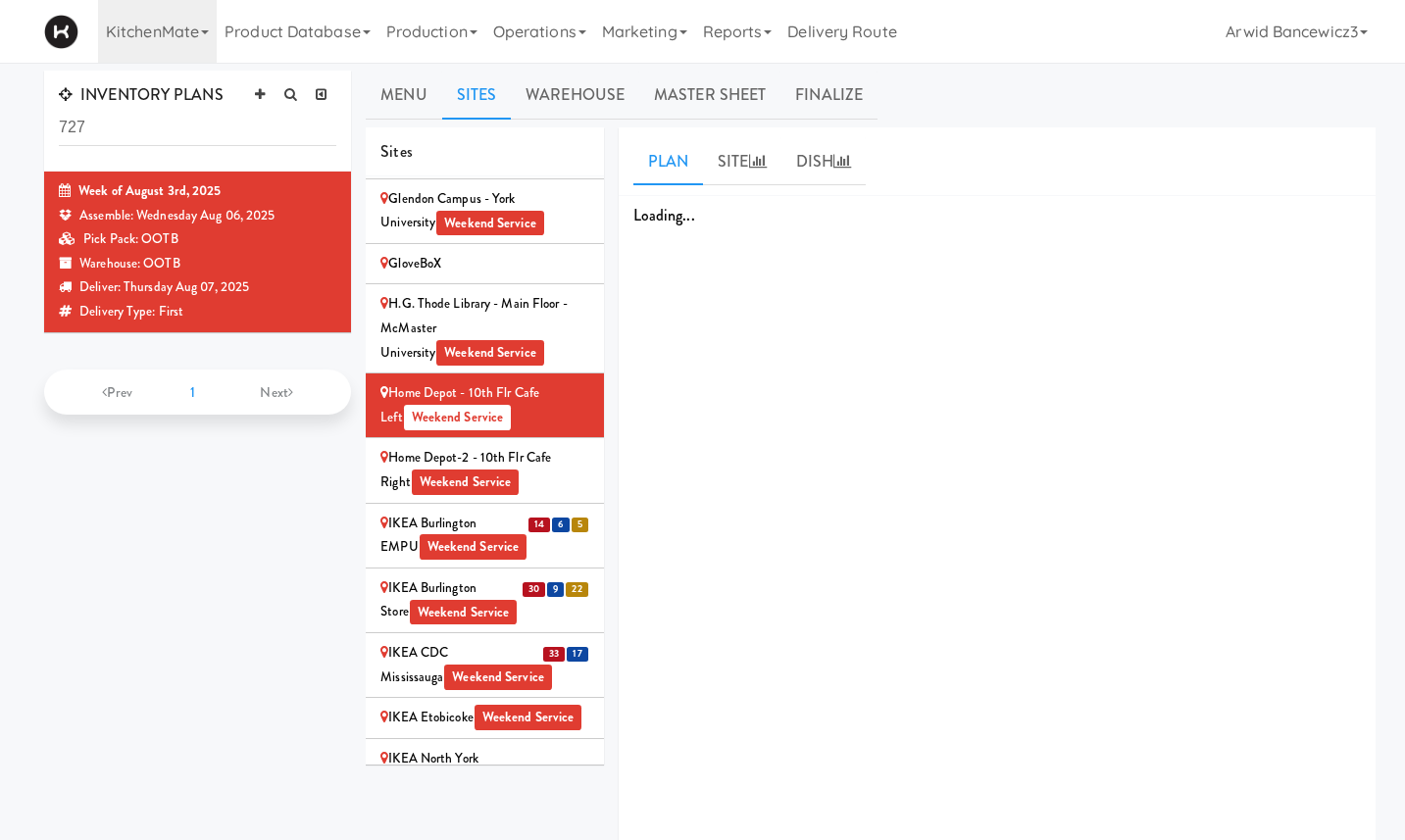 scroll, scrollTop: 1622, scrollLeft: 0, axis: vertical 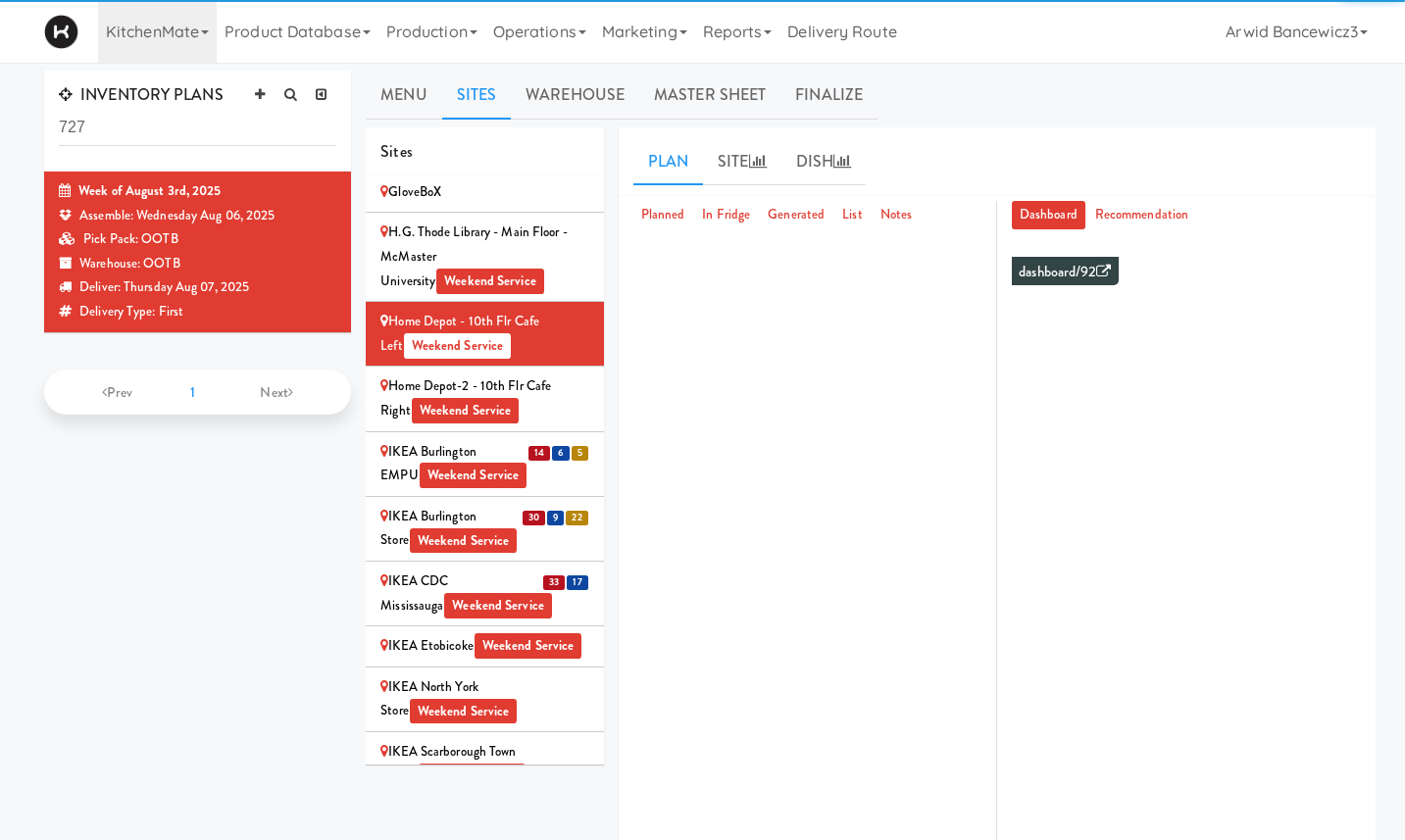 click on "IKEA Burlington EMPU  Weekend Service" at bounding box center [484, 464] 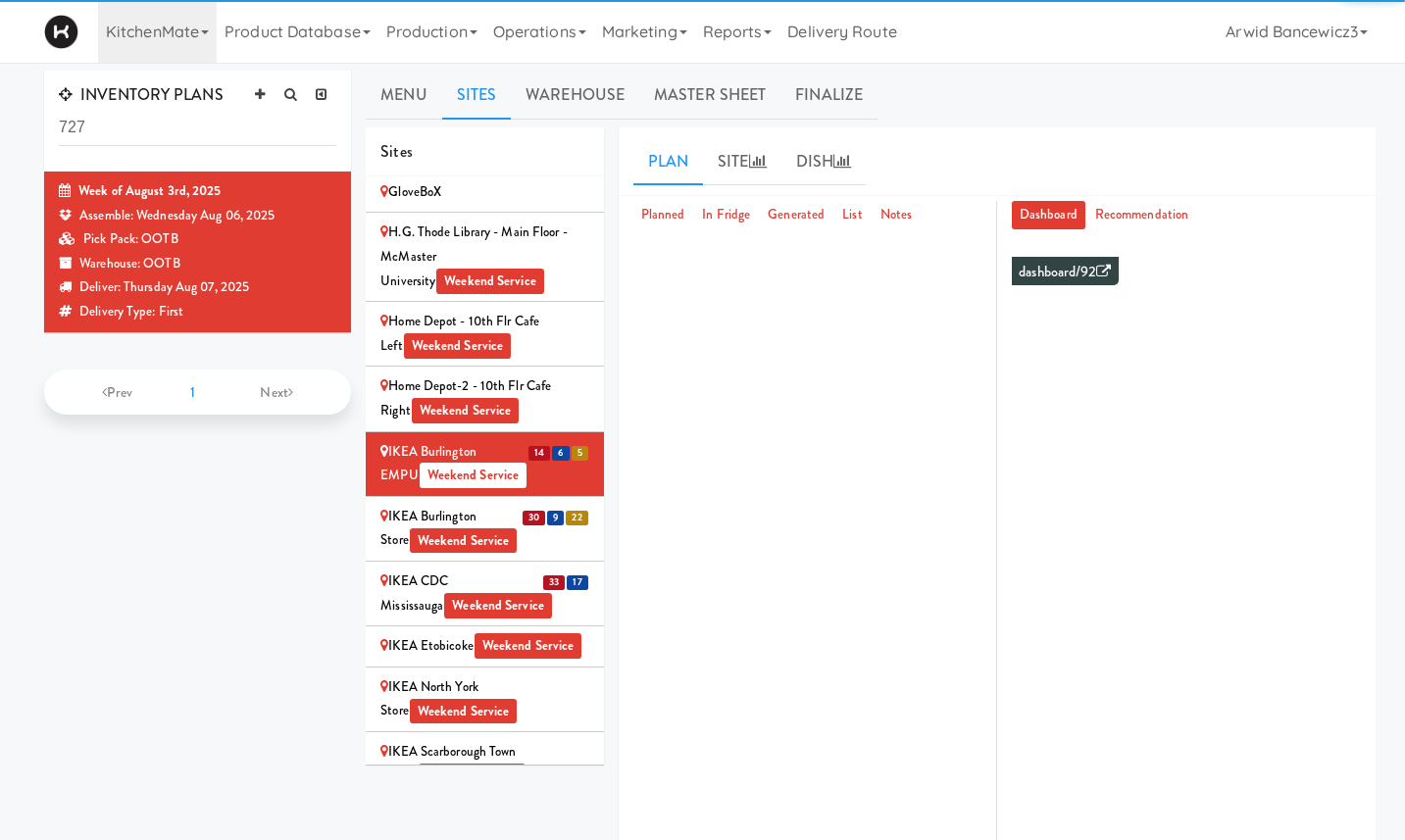 click on "Home Depot-2 - 10th Flr Cafe Right  Weekend Service" at bounding box center [484, 398] 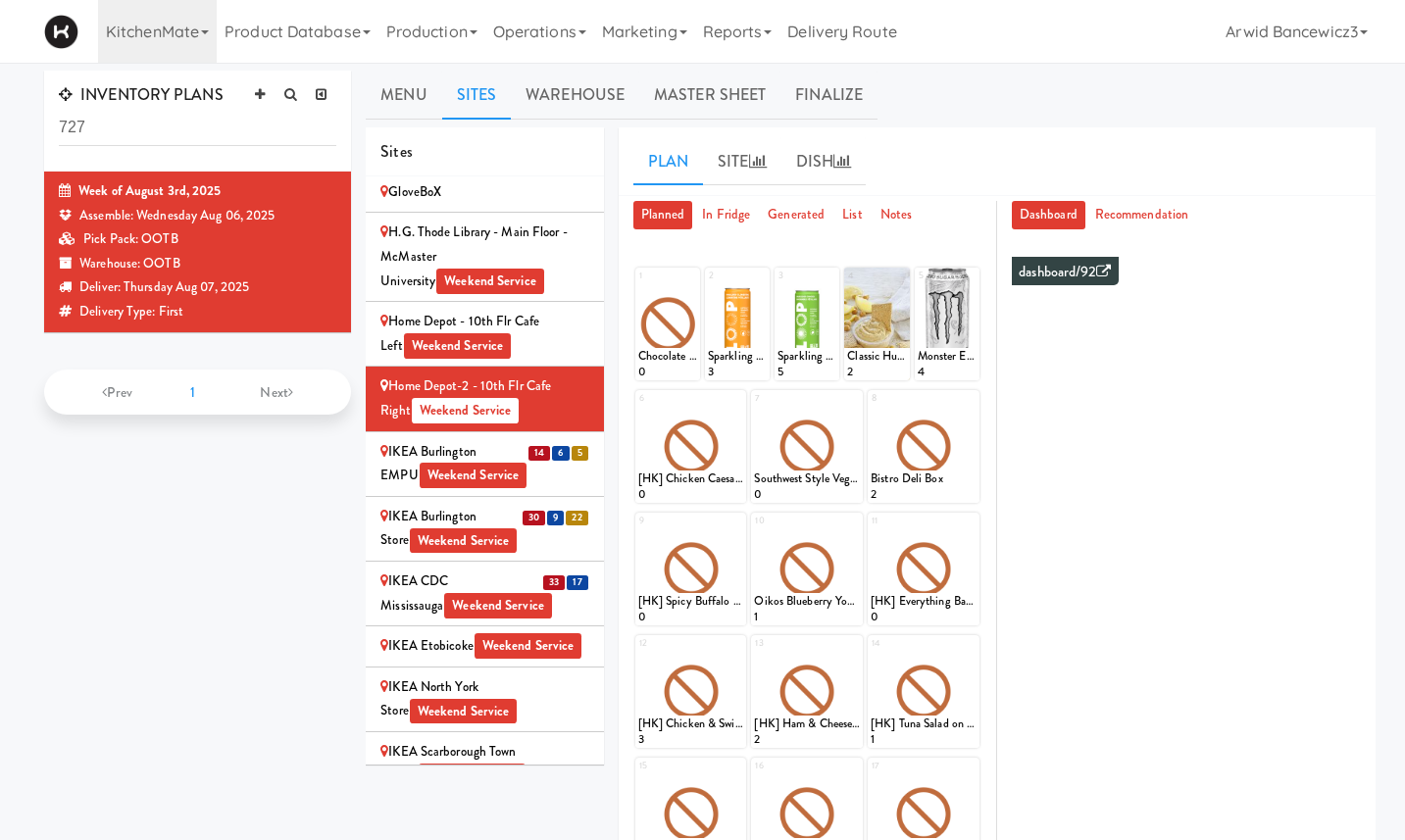 click on "Home Depot - 10th Flr Cafe Left  Weekend Service" at bounding box center (484, 333) 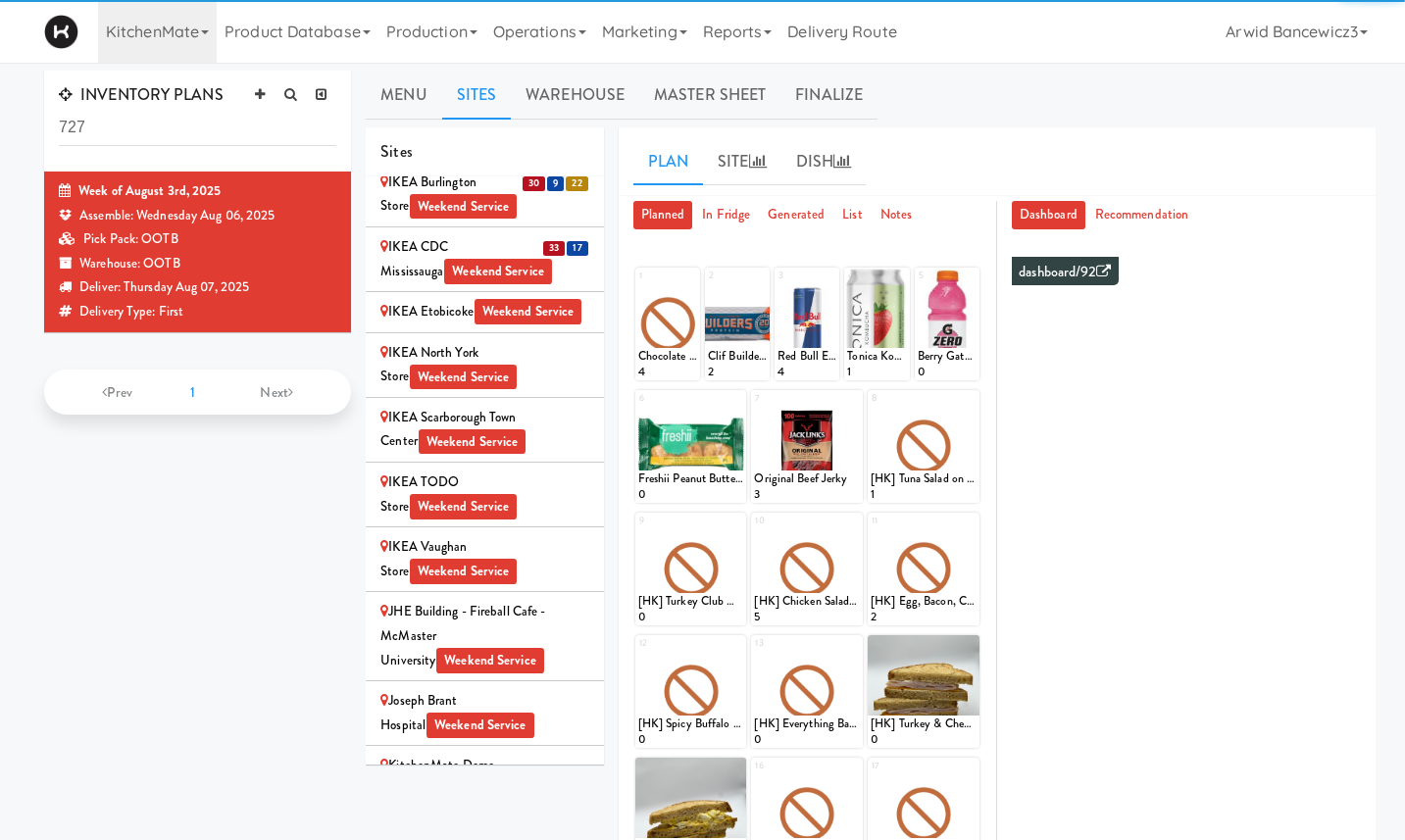 scroll, scrollTop: 2531, scrollLeft: 0, axis: vertical 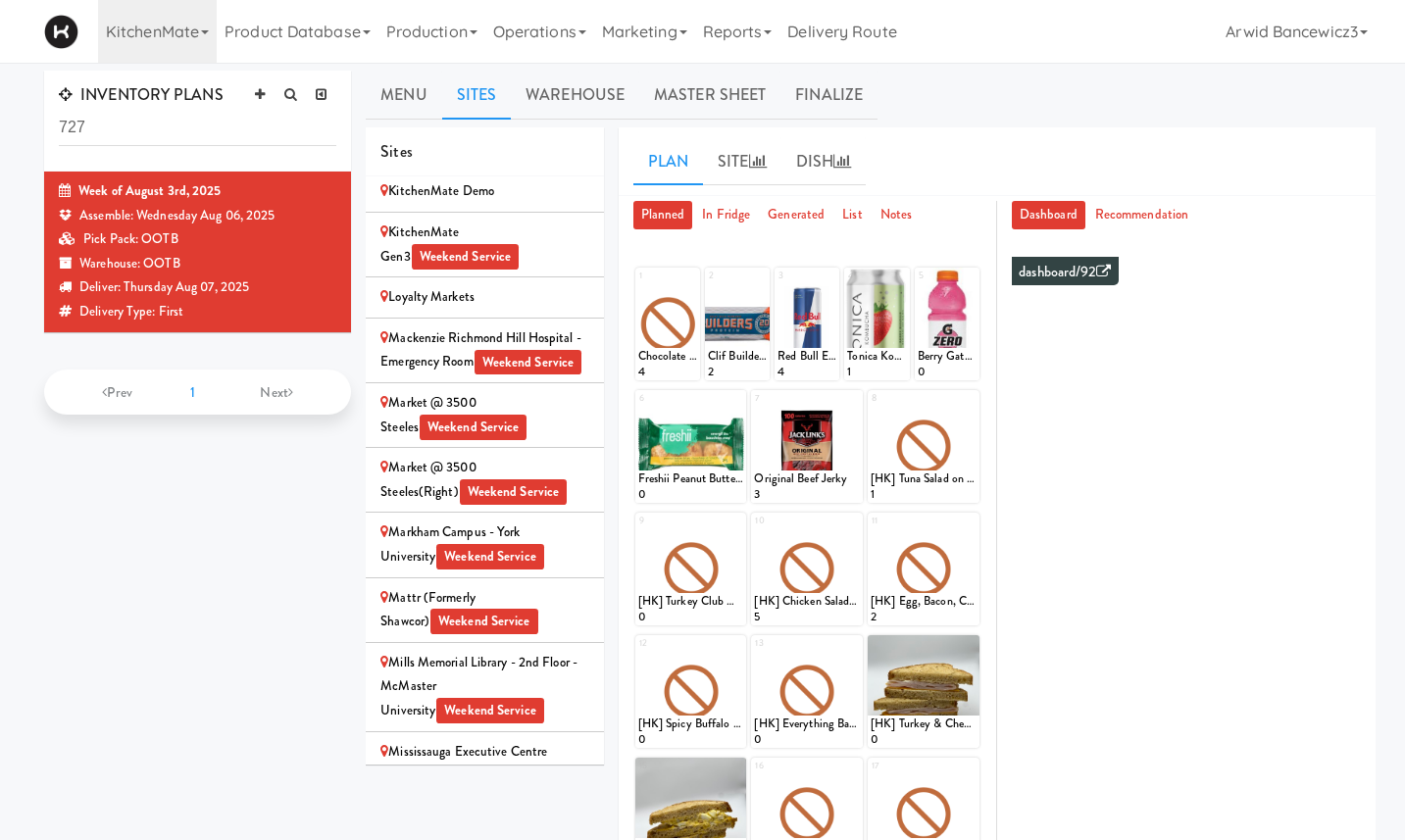 click on "Loyalty Markets" at bounding box center (484, 298) 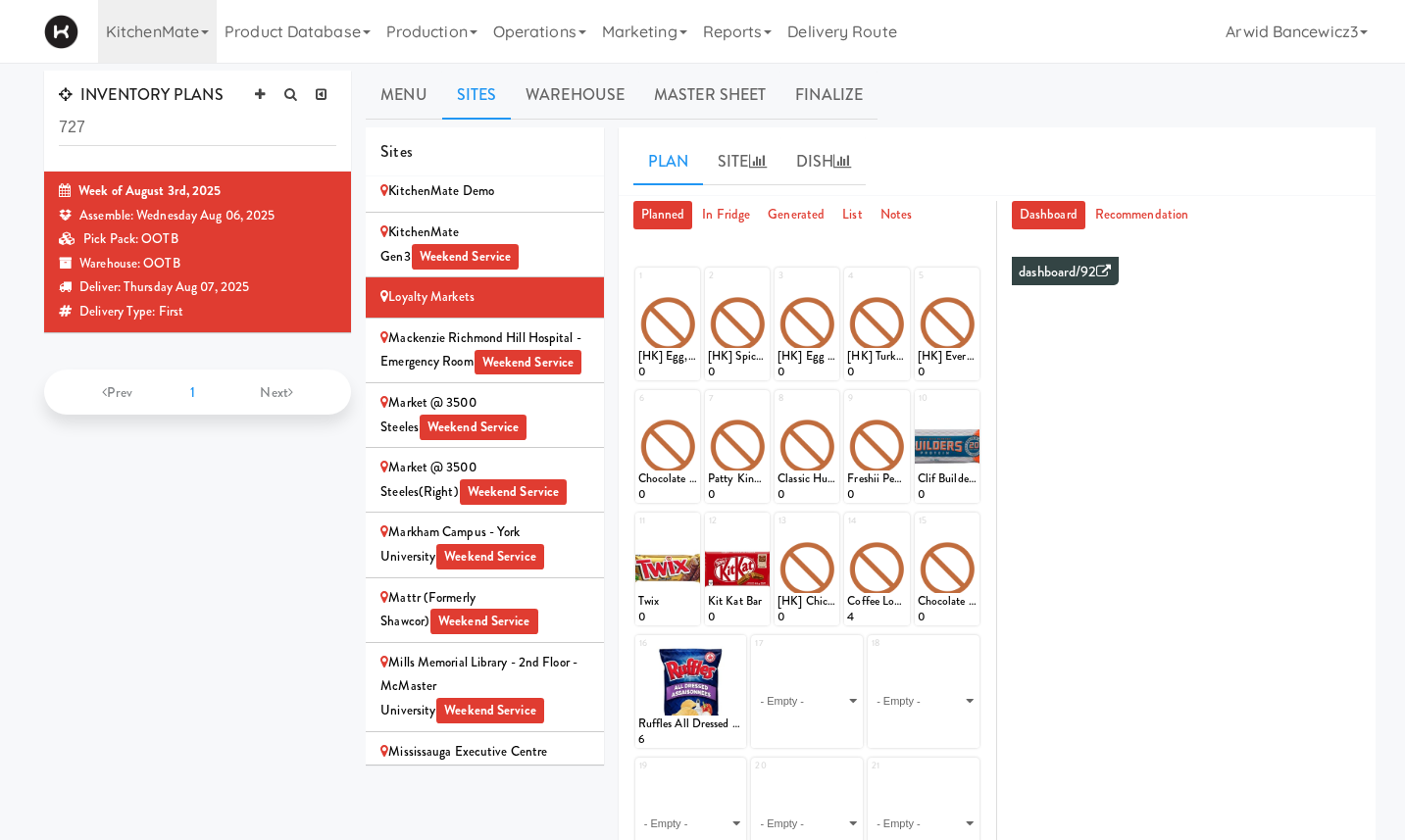 click on "[COMPANY] @ [NUMBER] [STREET] Weekend Service" at bounding box center [484, 415] 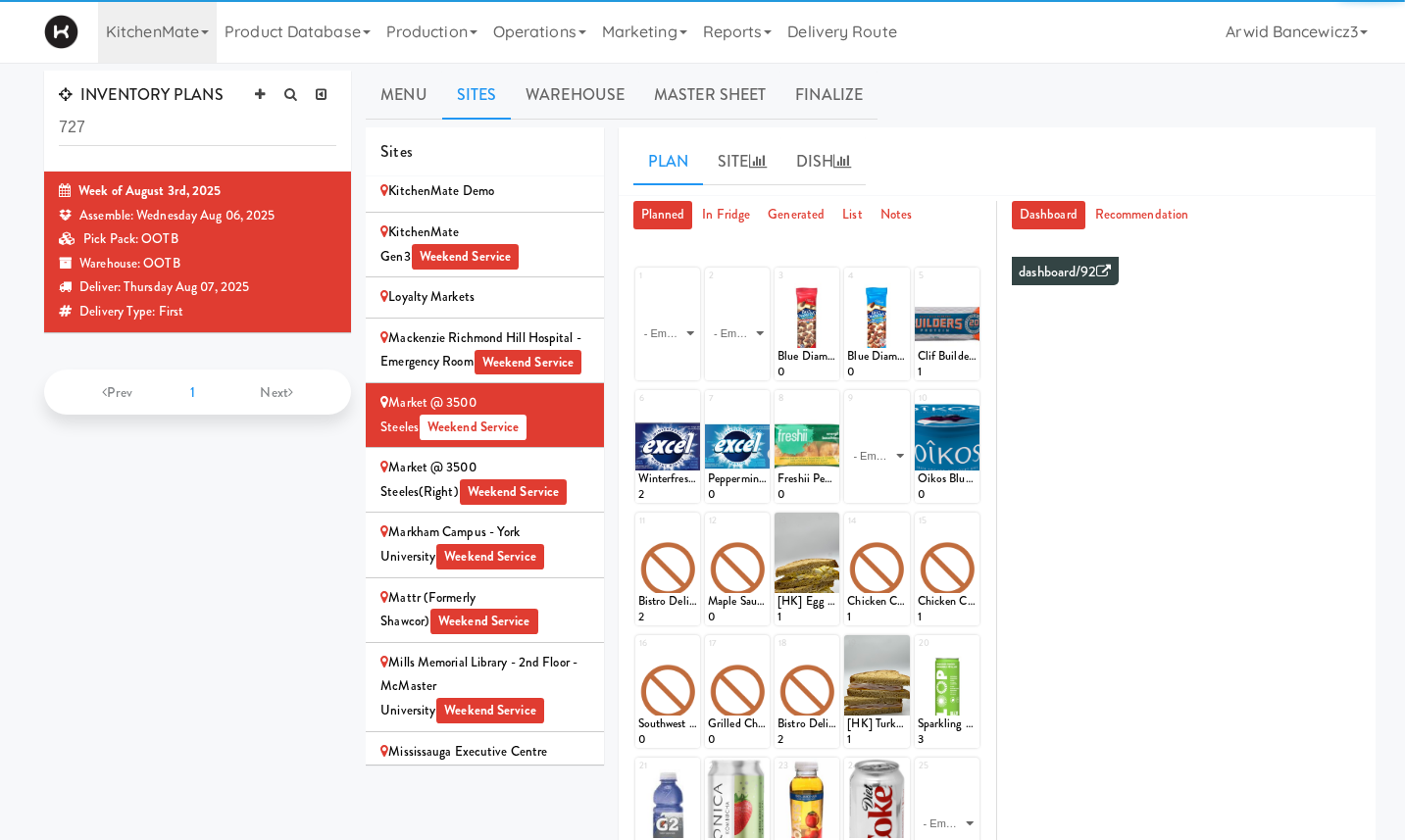 scroll, scrollTop: 2662, scrollLeft: 0, axis: vertical 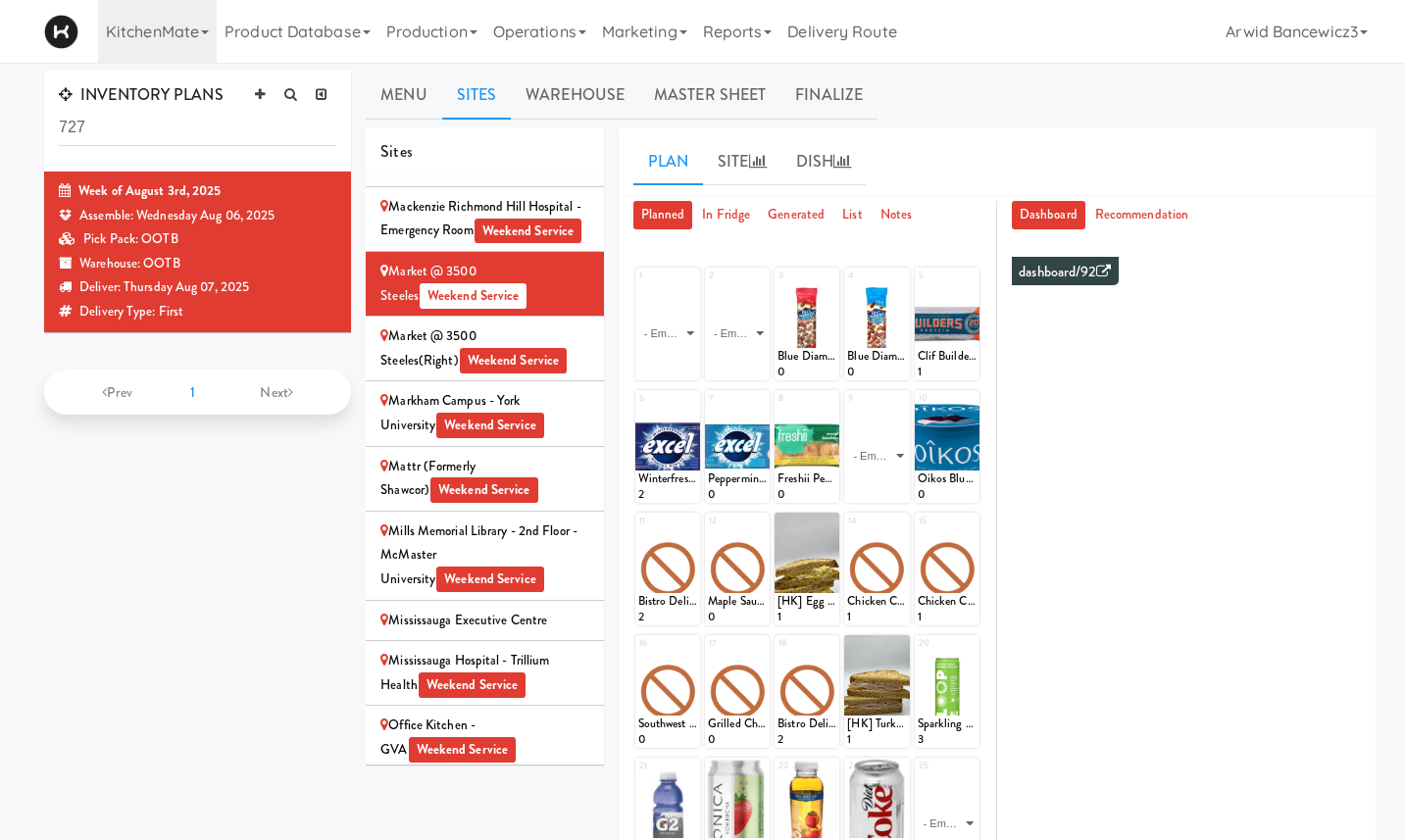 click on "[CITY] Campus - York University Weekend Service" at bounding box center (484, 413) 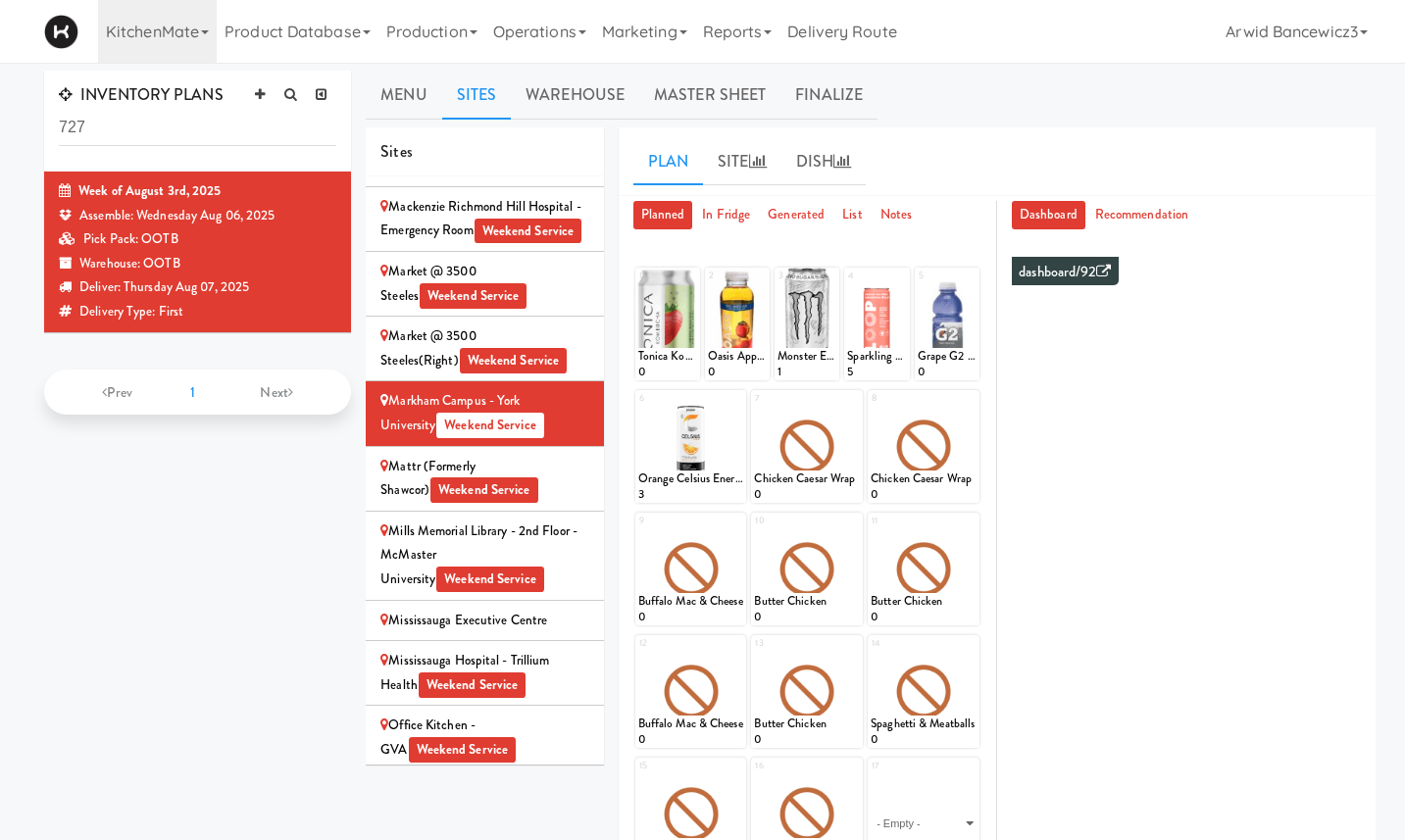 click on "Mattr (formerly Shawcor)  Weekend Service" at bounding box center (484, 478) 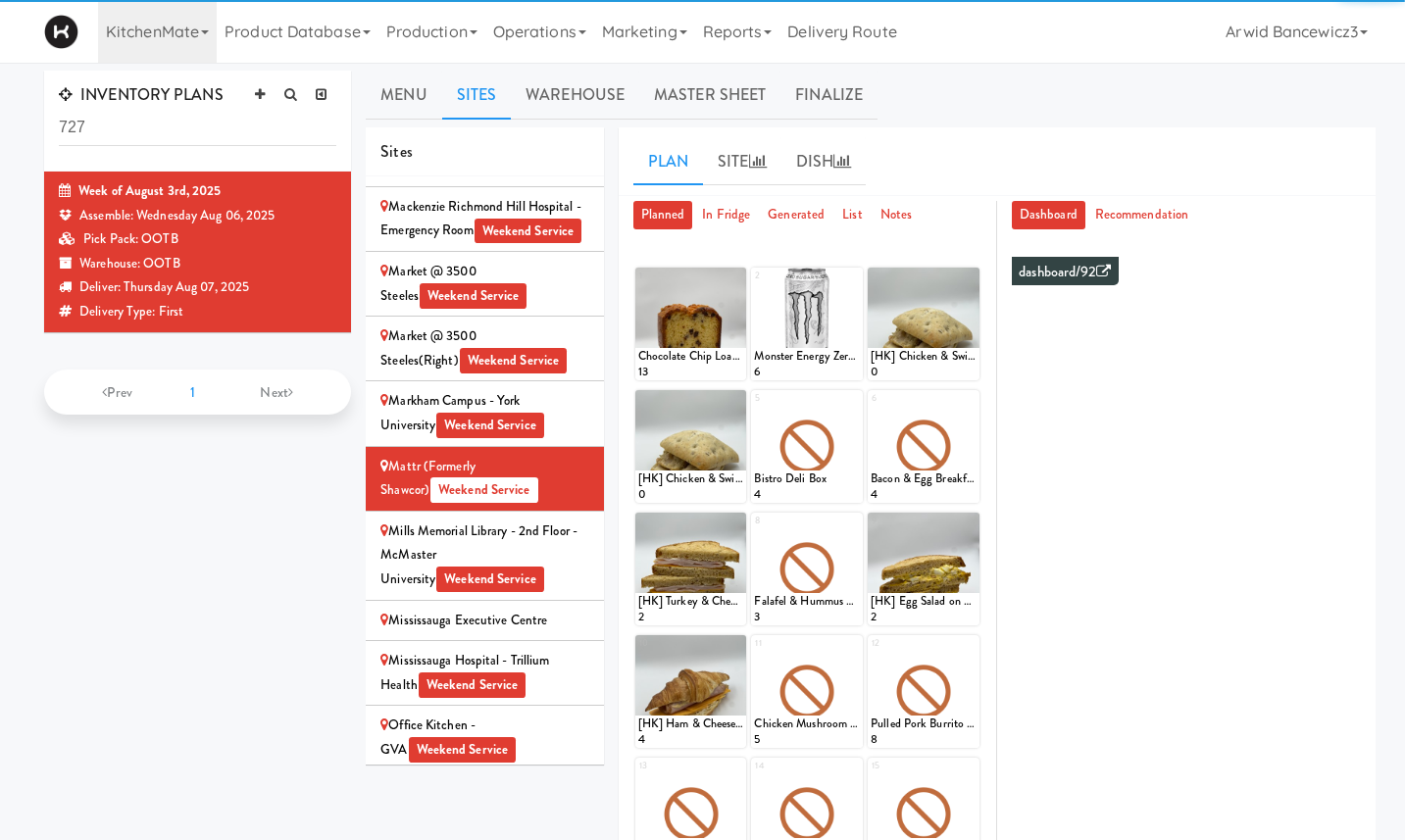 click on "Mississauga Executive Centre" at bounding box center (484, 620) 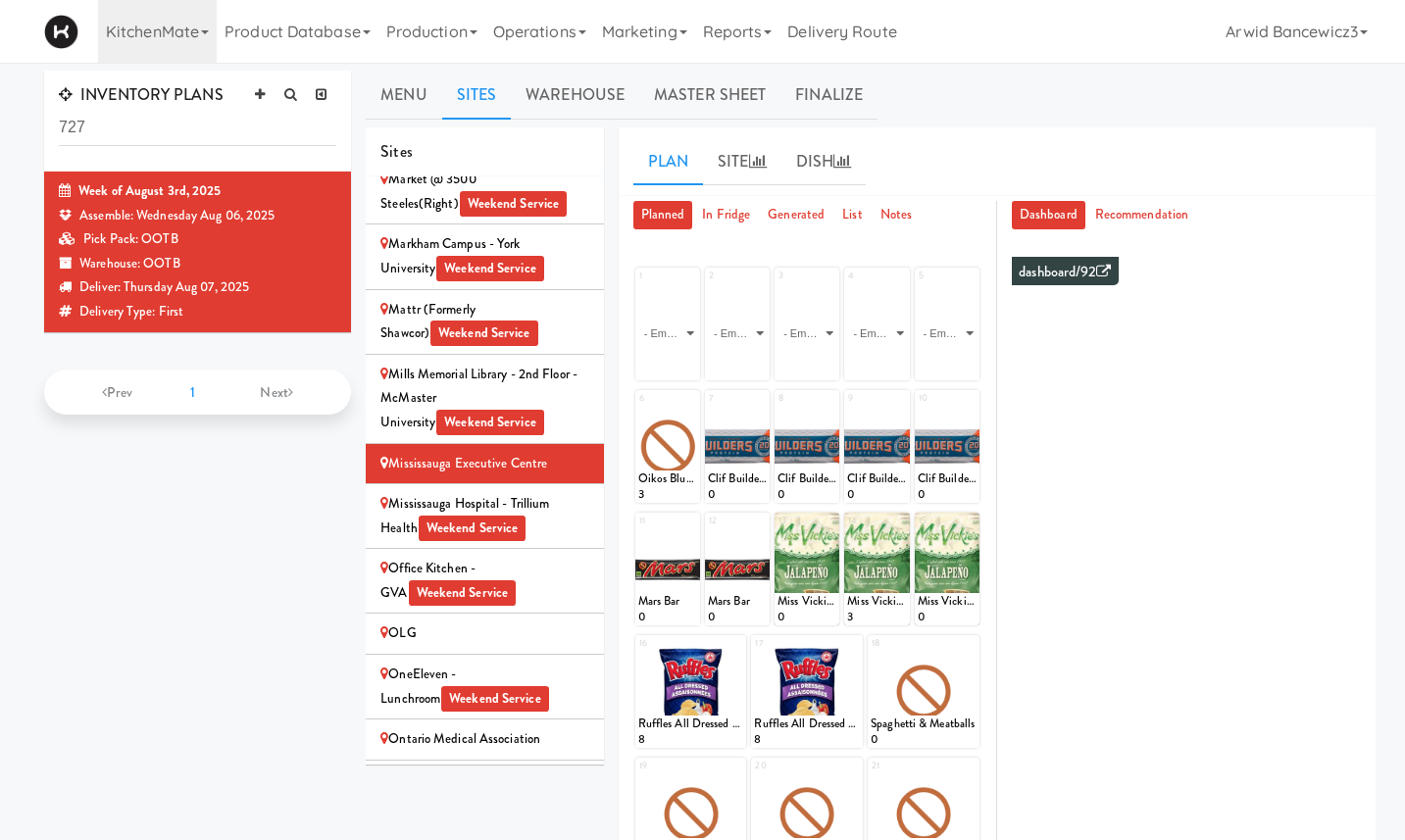 scroll, scrollTop: 2936, scrollLeft: 0, axis: vertical 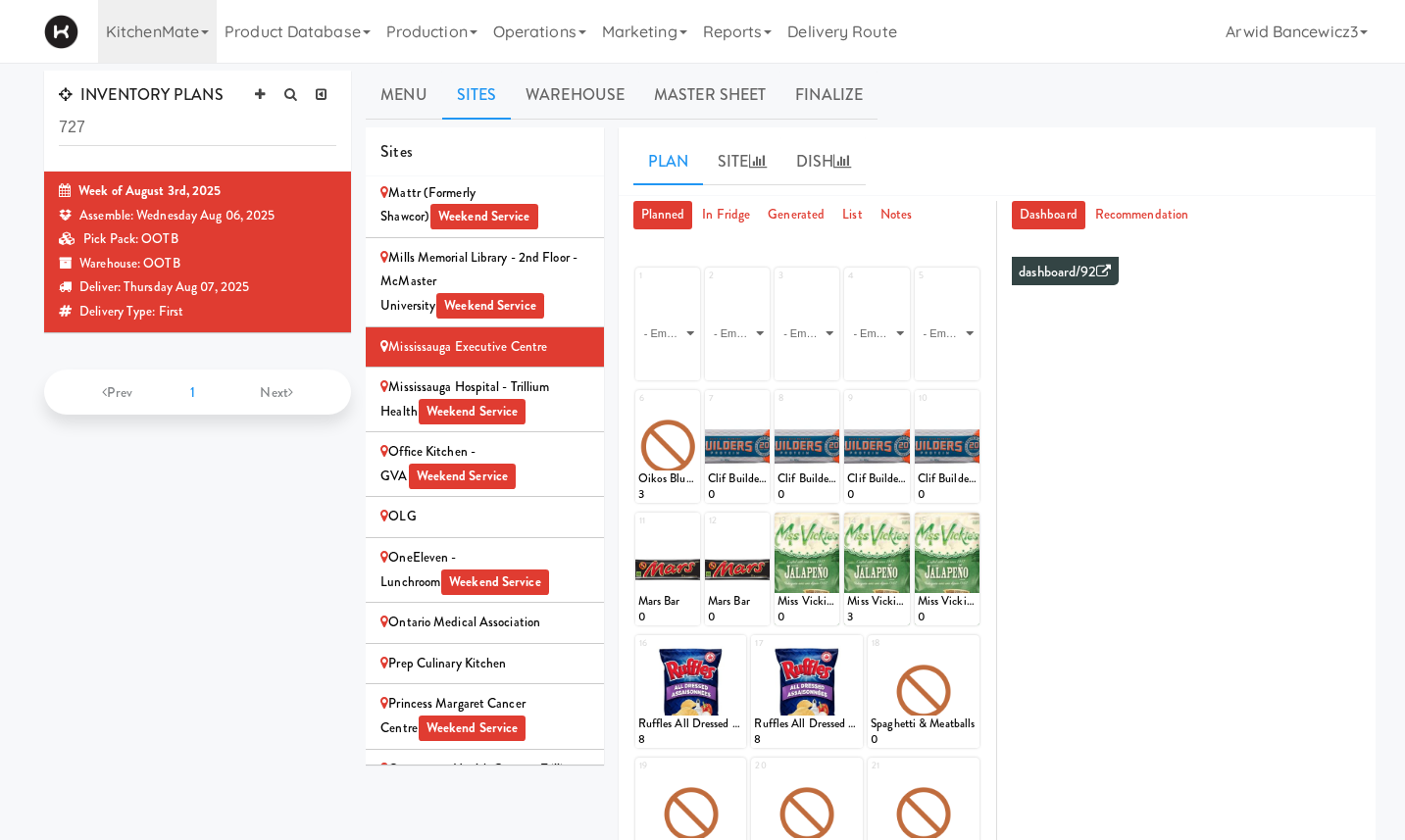 click on "OLG" at bounding box center (484, 517) 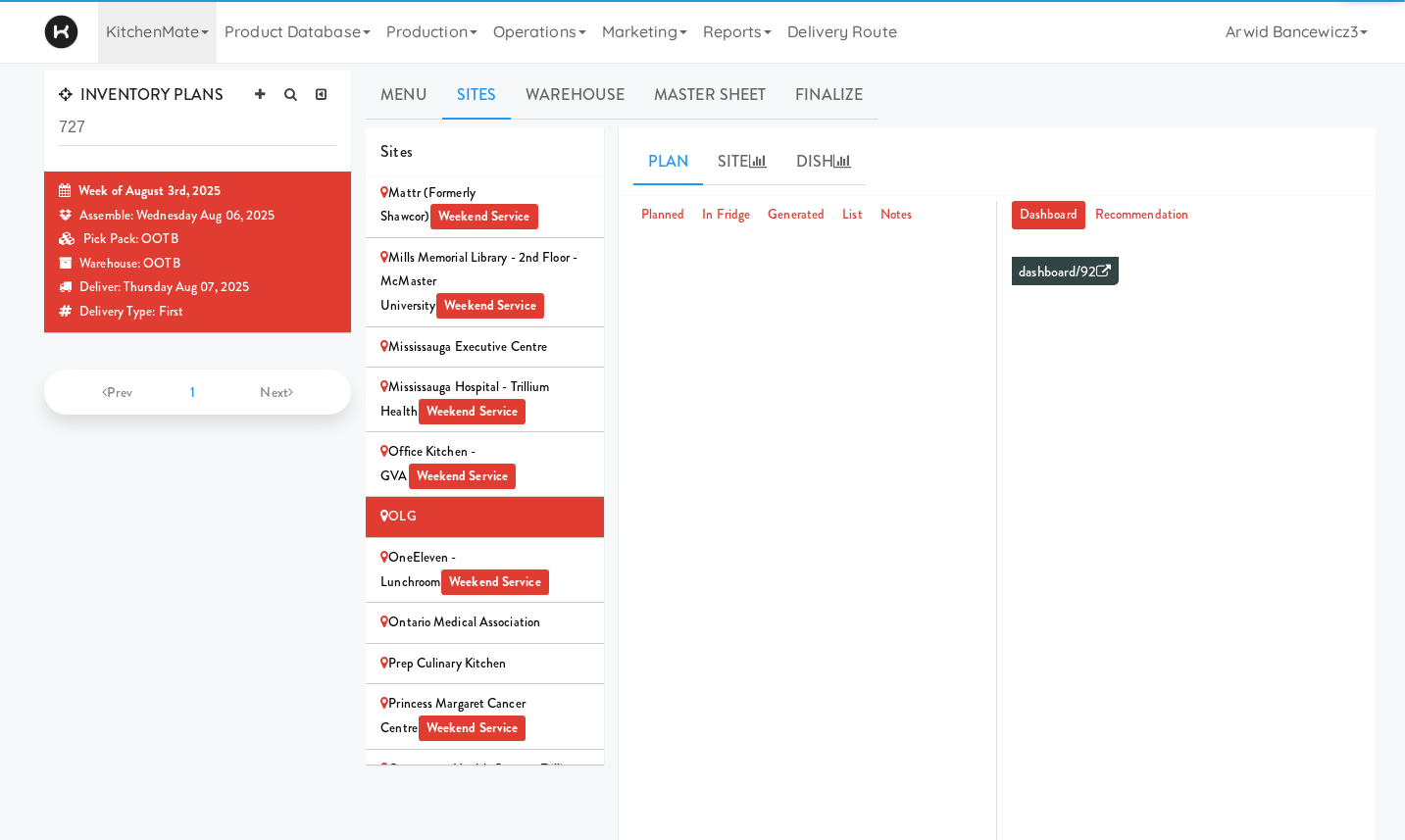 click on "Office Kitchen - GVA  Weekend Service" at bounding box center (484, 464) 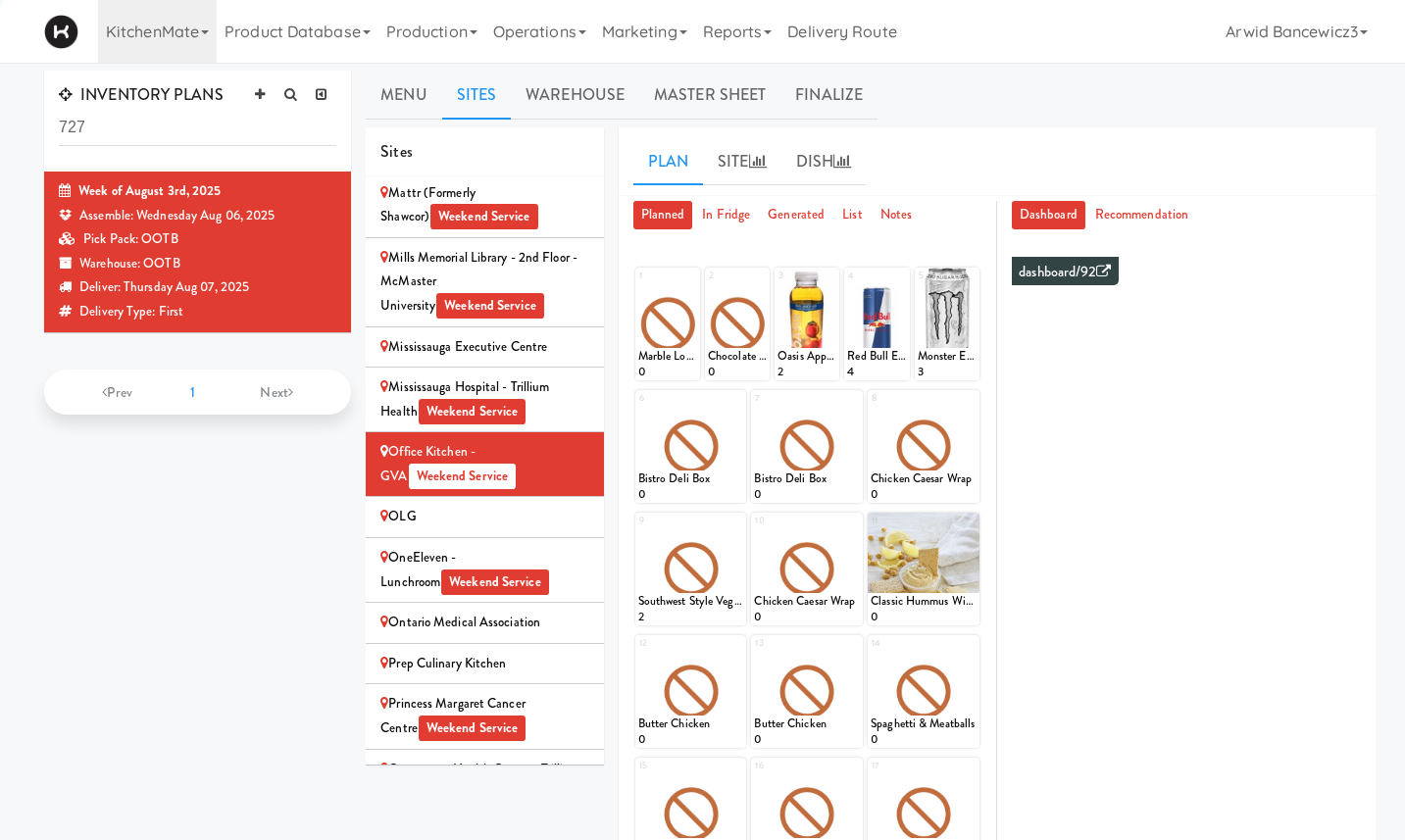 click on "Mississauga Hospital - Trillium Health  Weekend Service" at bounding box center [484, 399] 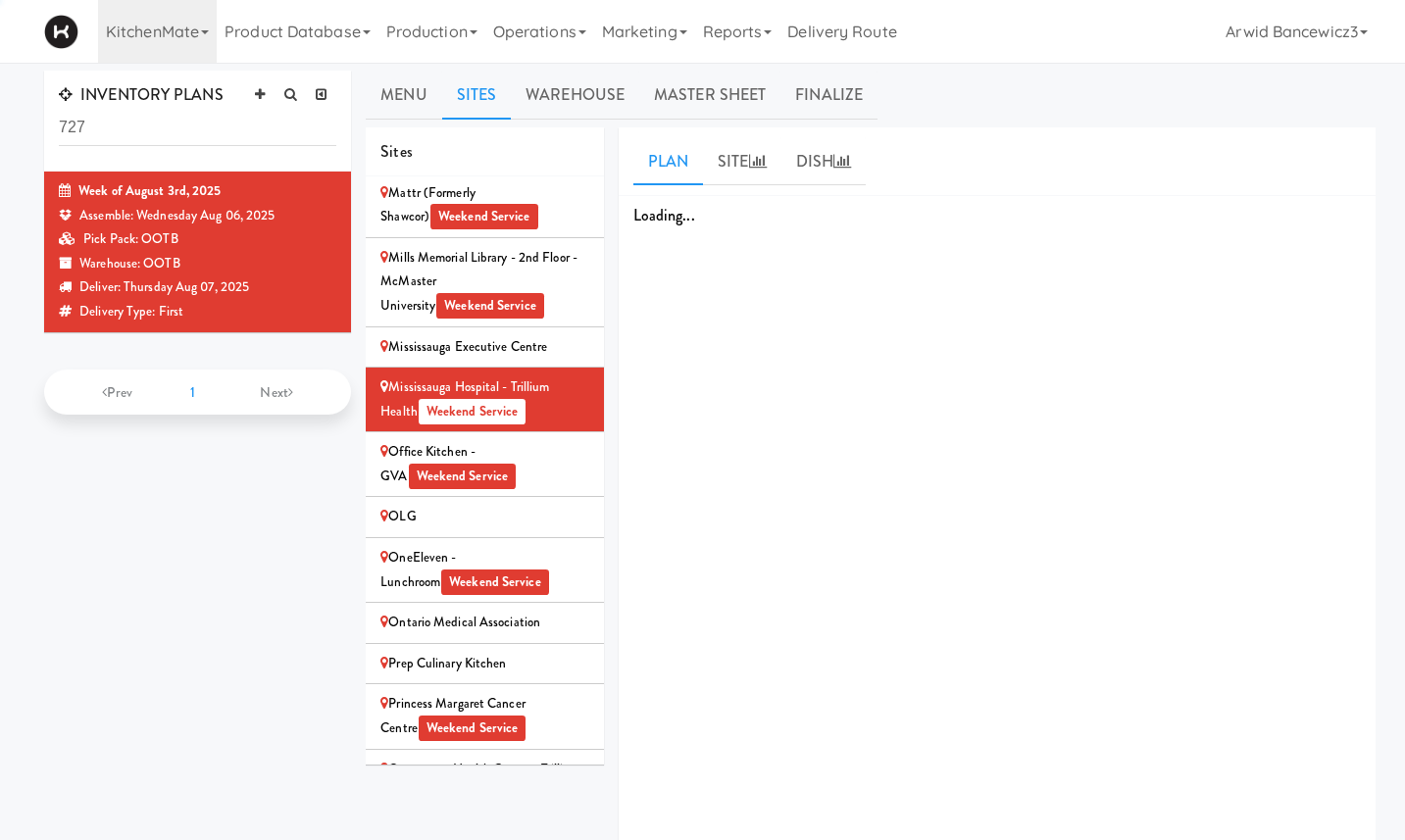 click on "[LOCATION] - 2nd Floor - [UNIVERSITY] Weekend Service" at bounding box center (484, 282) 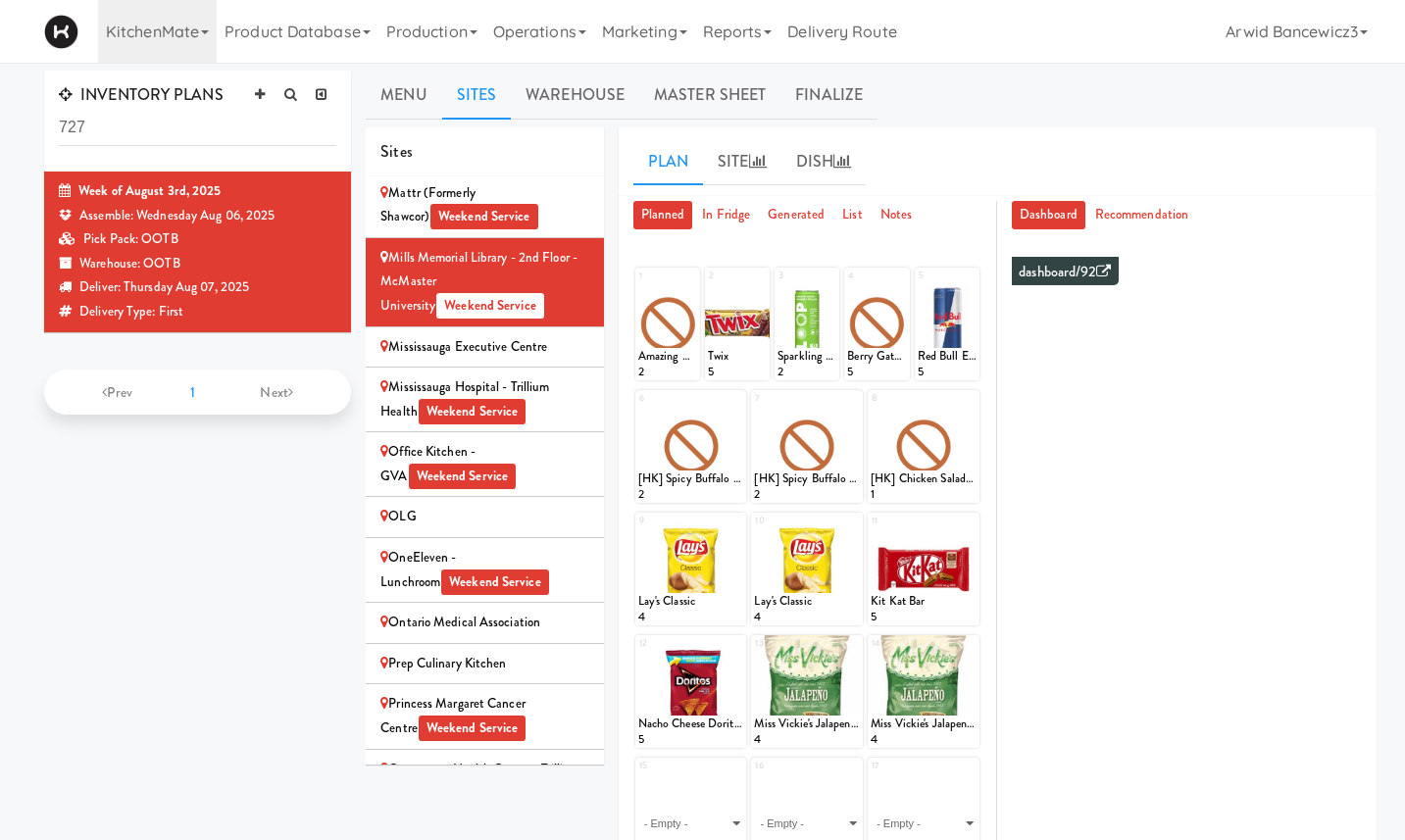 click on "Mattr (formerly Shawcor)  Weekend Service" at bounding box center [484, 205] 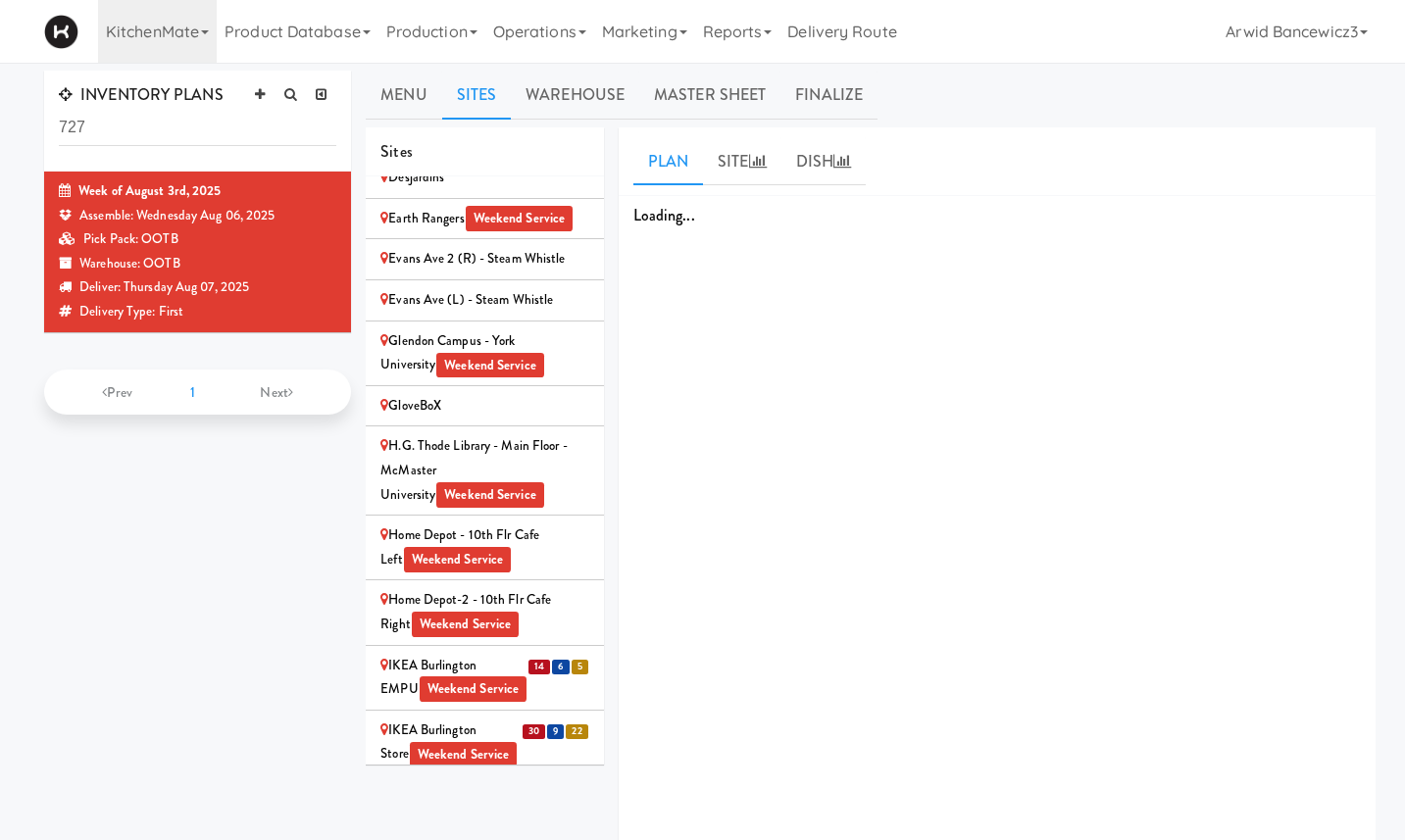 scroll, scrollTop: 781, scrollLeft: 0, axis: vertical 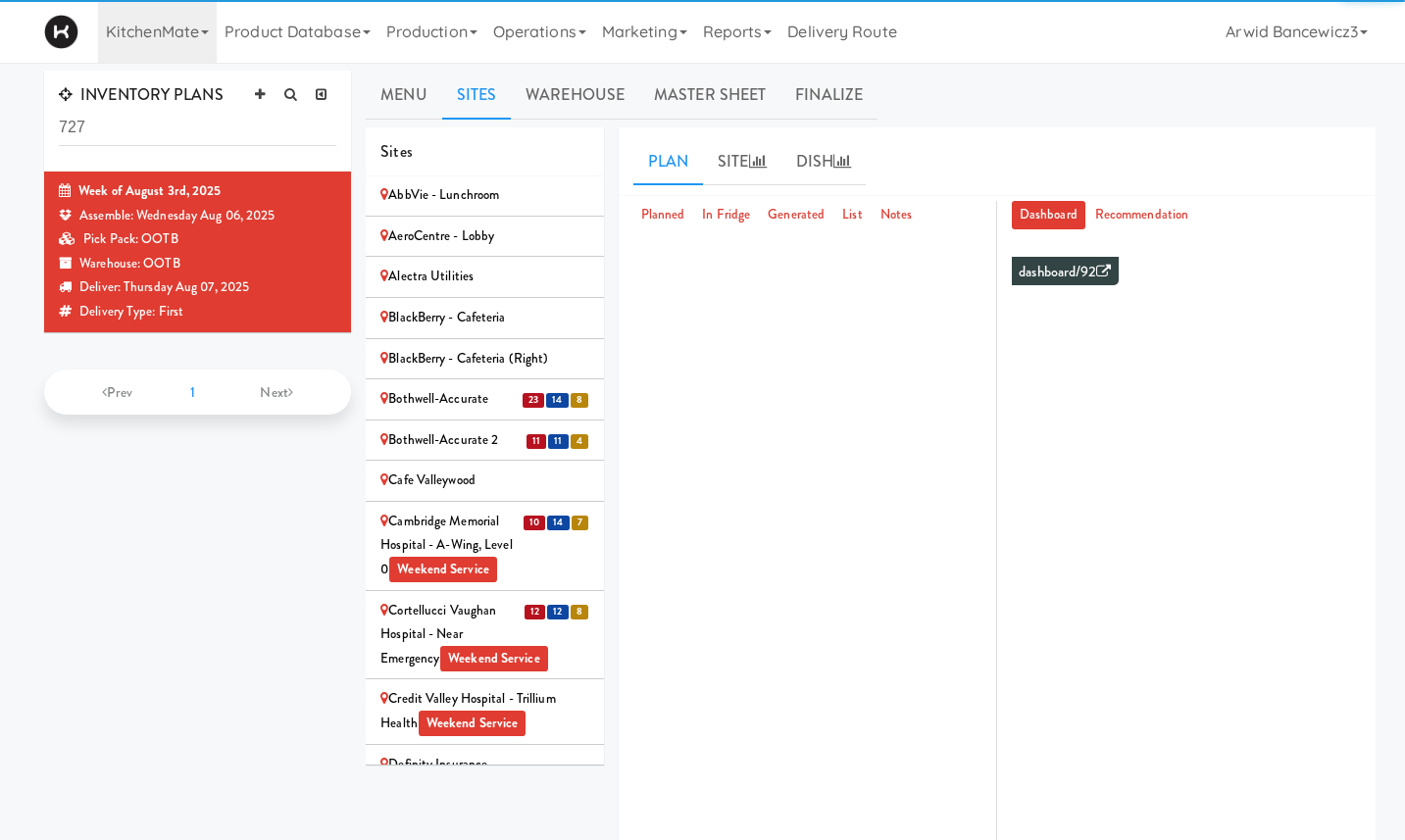 click on "100 Sheppard Ave - Lobby" at bounding box center (484, -585) 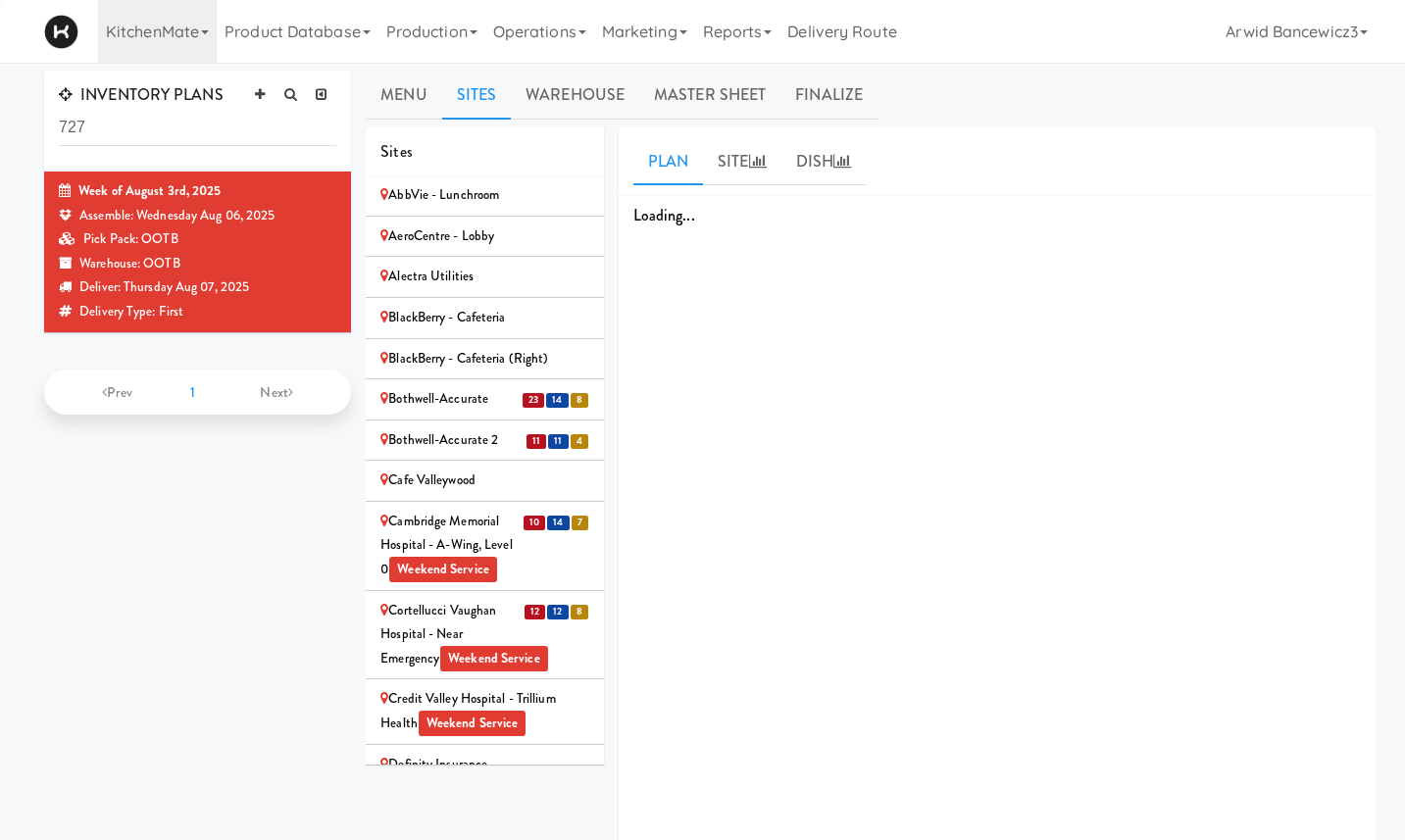 scroll, scrollTop: 0, scrollLeft: 0, axis: both 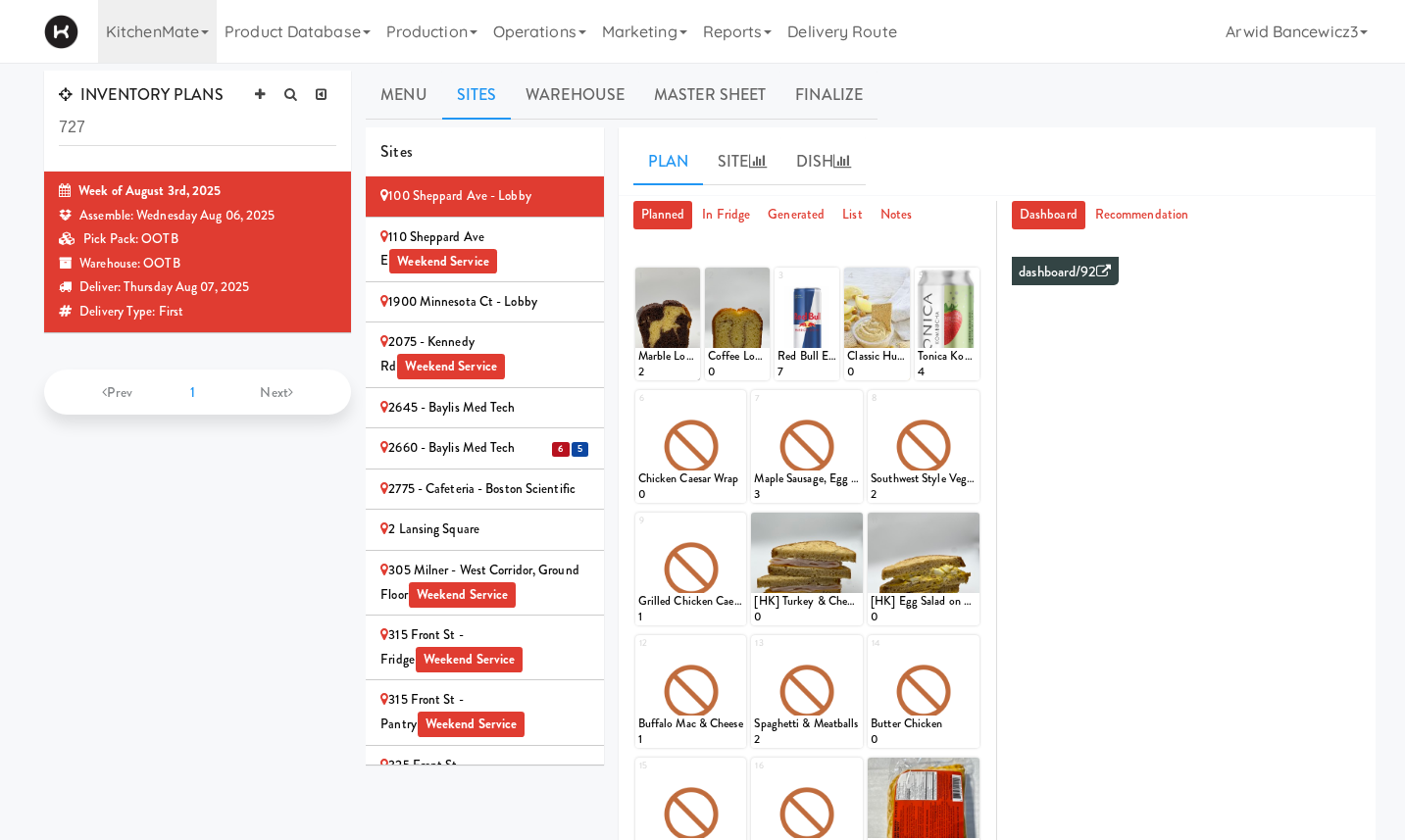 click on "110 Sheppard Ave E  Weekend Service" at bounding box center [484, 249] 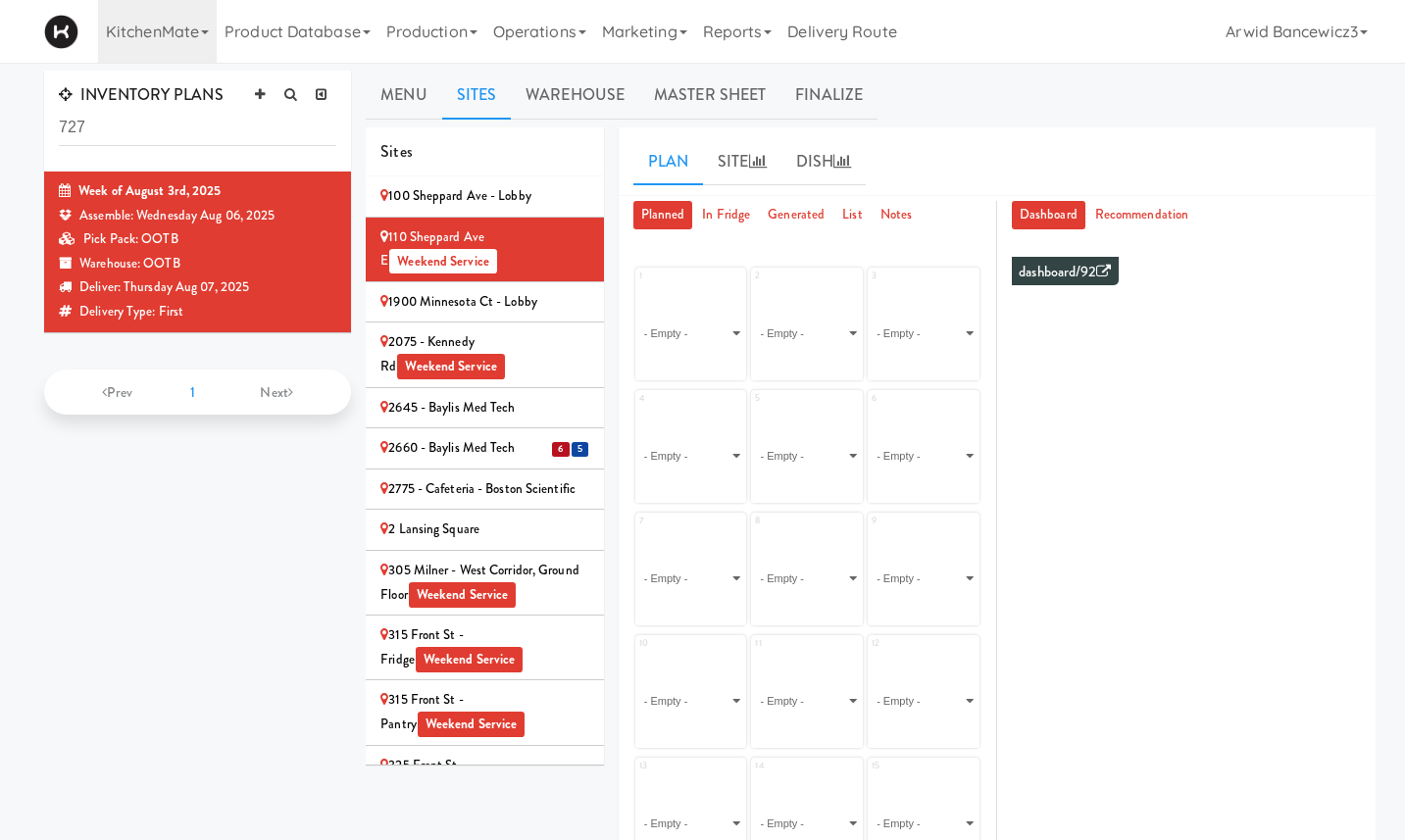 click on "2075 - Kennedy Rd  Weekend Service" at bounding box center (484, 355) 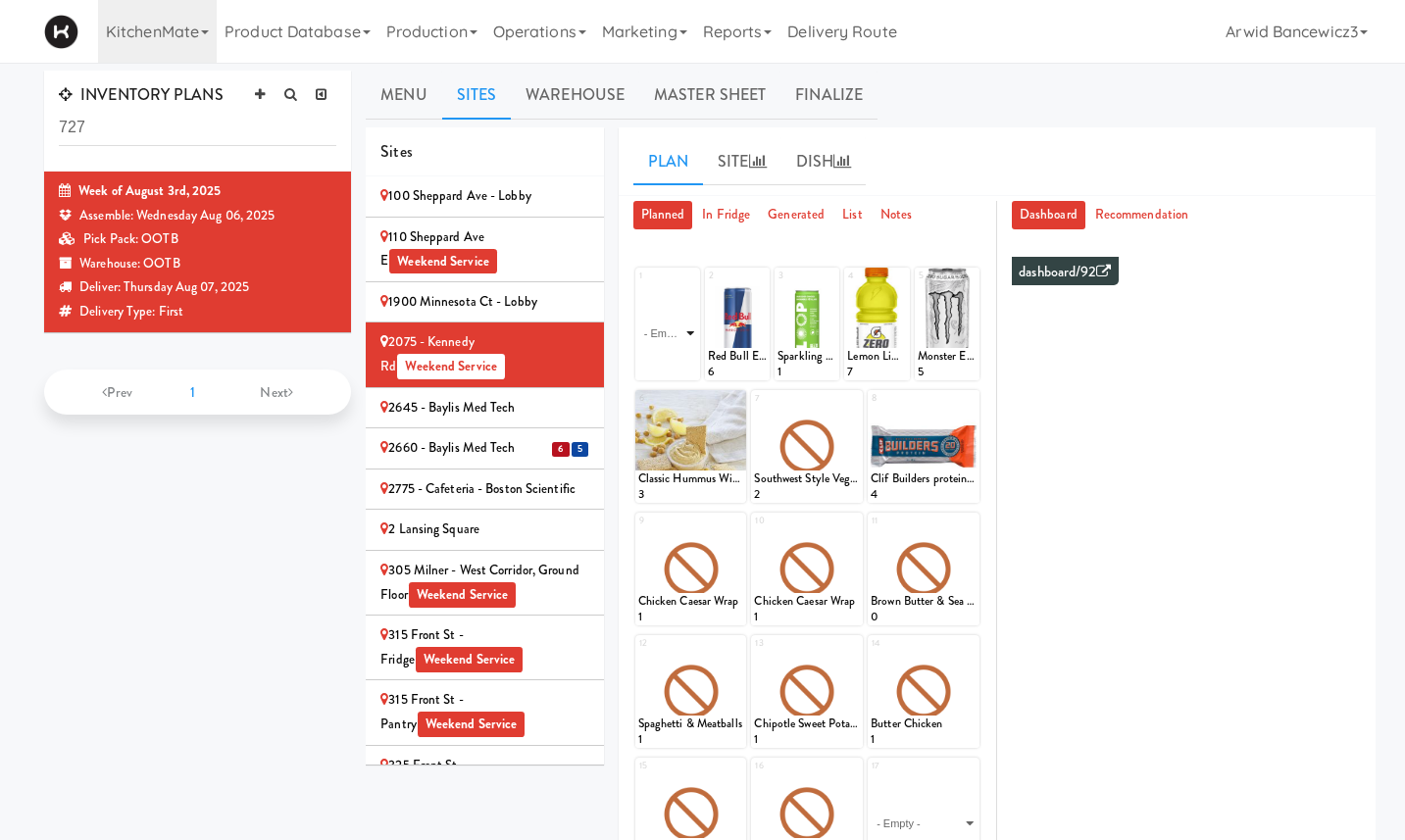 click on "- Empty - Activia Probiotic Peach Mango Smoothie Berry Gatorade Zero Chocolate Milk Tetra Pack Coca Cola Diet Coke Frooti Fuze Iced Tea Grape G2 Gatorade Thirst Quencher Greenhouse Fiery Ginger Shot Lemon Lime Gatorade Zero Monster Energy Zero Ultra Norse Cold Brew Coffee Oasis Apple Juice Orange Celsius Energy Drink Orange Gatorade Zero Red Bull Energy Drink Sanpellengrino Aranciata Sparkling Clementine Probiotic Soda Sparkling Ginger Probiotic Soda Sparkling Grapefruit Probiotic Soda Sugar Free Red Bull Tonica Kombucha Berry Bounce Amazing Chocolate Chunk Cookie Bacon & Egg Breakfast Wrap Bistro Deli Box Blue Diamond Roasted Salted Almonds Blue Diamond Smokehouse Almonds Caramilk Chocolate Chip Loaf Cake Chocolate Loaf Cake Classic Hummus With Crackers Clif Bar Peanut Butter Crunch Clif Builders proteins Bar Chocolate Clif Builders proteins Bar Chocolate Mint Coffee Loaf Cake Falafel & Hummus Wrap Freshii Peanut Butter Energii Bites [HK] Cheddar Cheese Bagel [HK] Chicken Caesar Wrap [HK] Turkey Club Wrap" at bounding box center [668, 333] 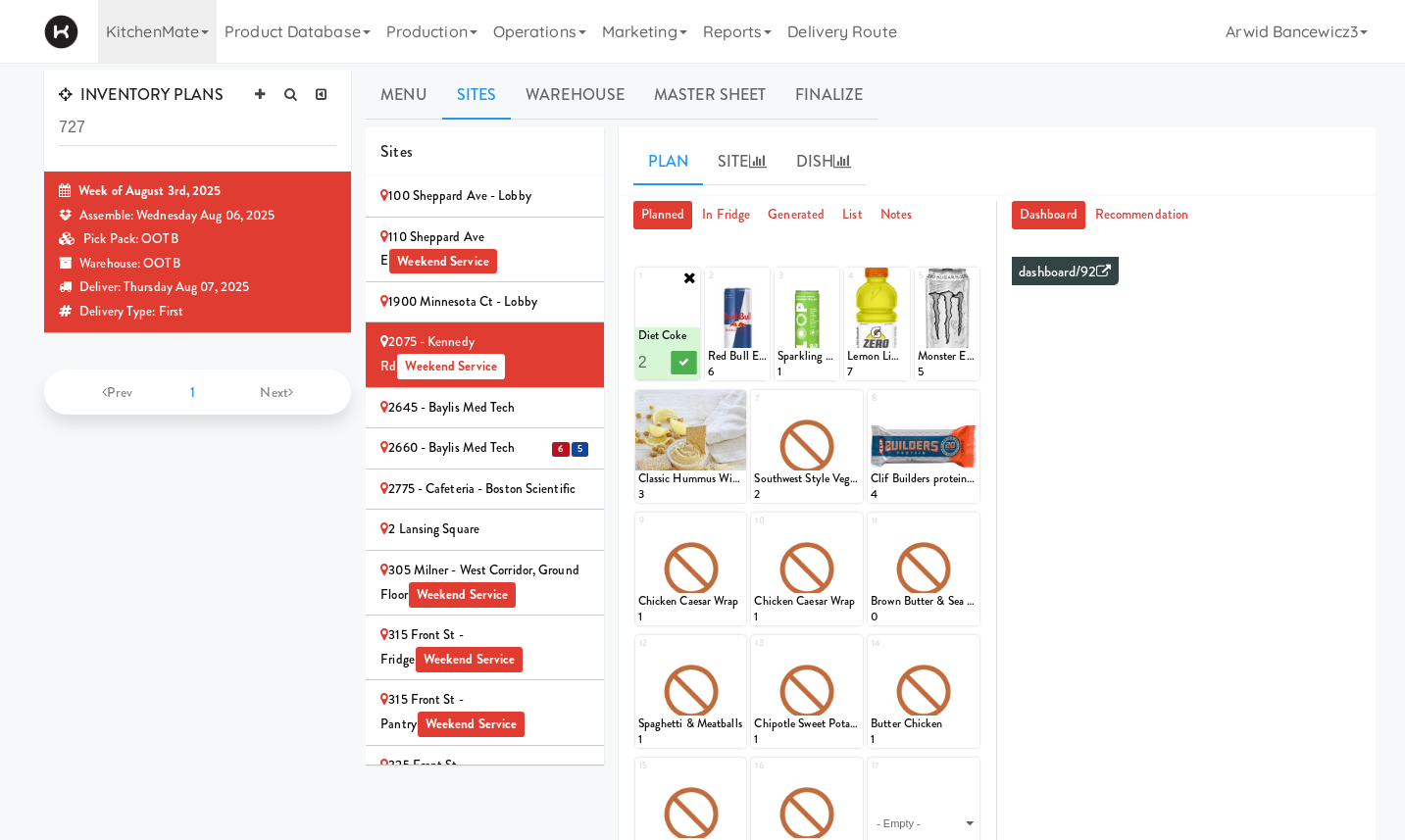 type on "2" 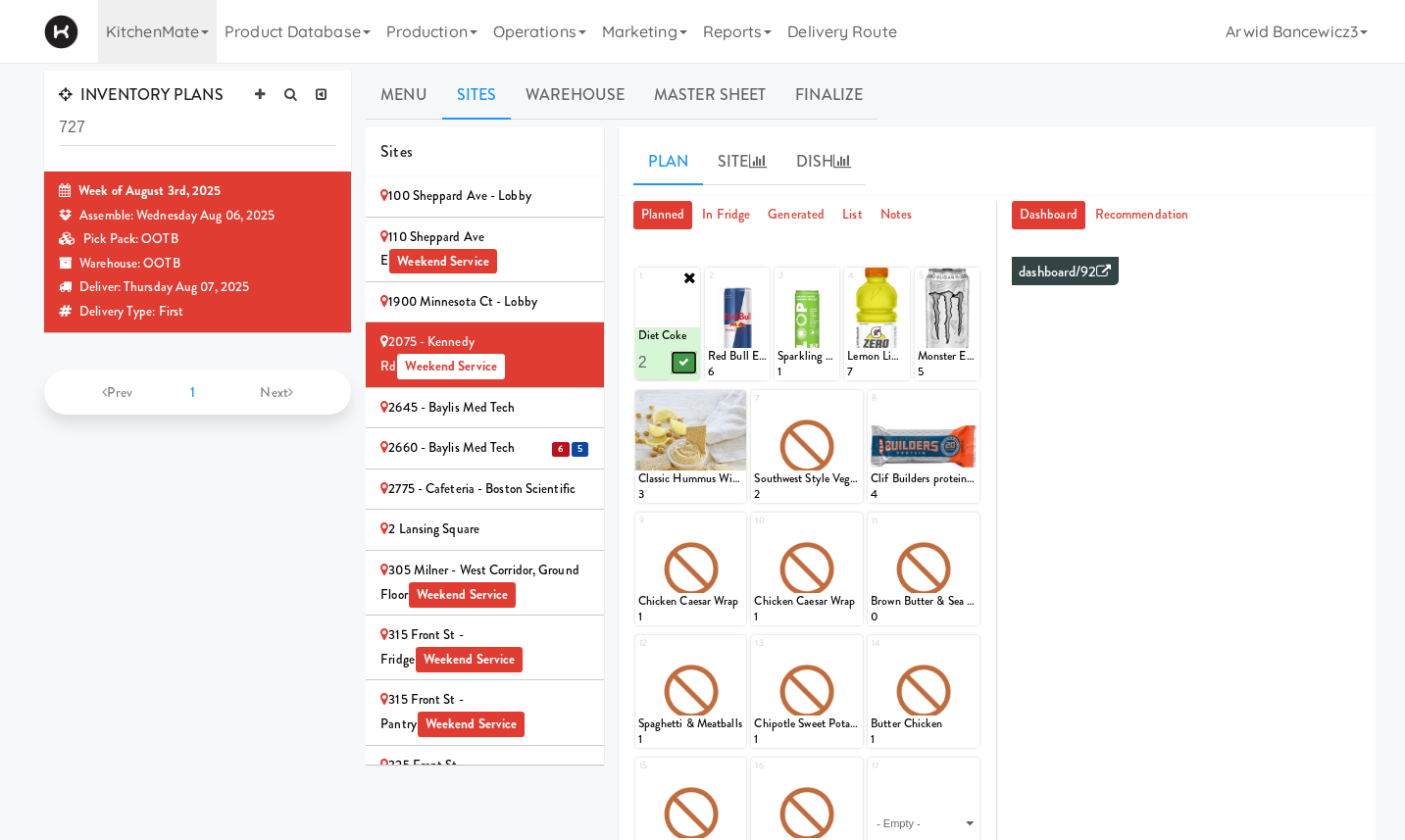 click at bounding box center (683, 362) 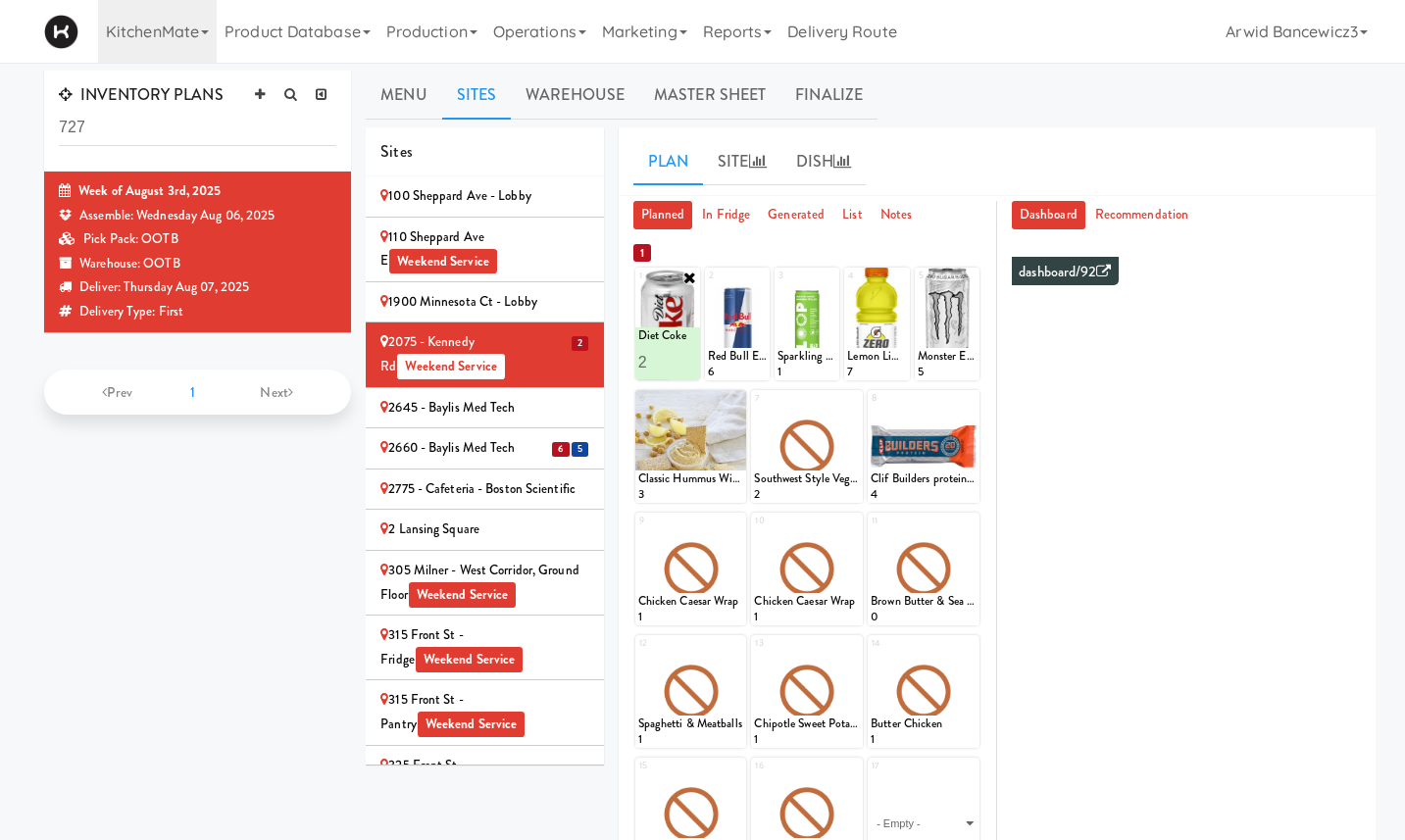 click at bounding box center (690, 277) 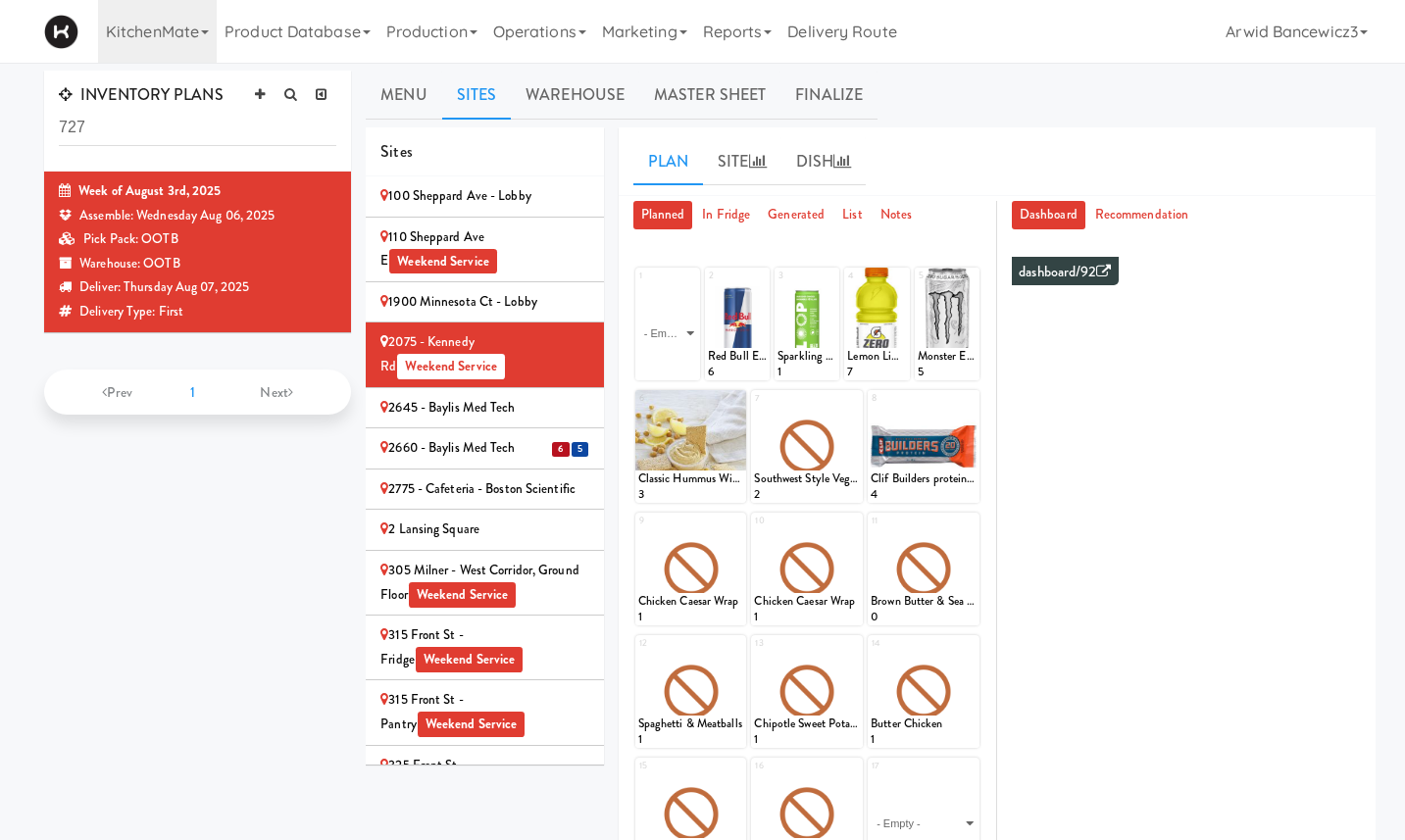 click on "2 Lansing Square" at bounding box center [484, 529] 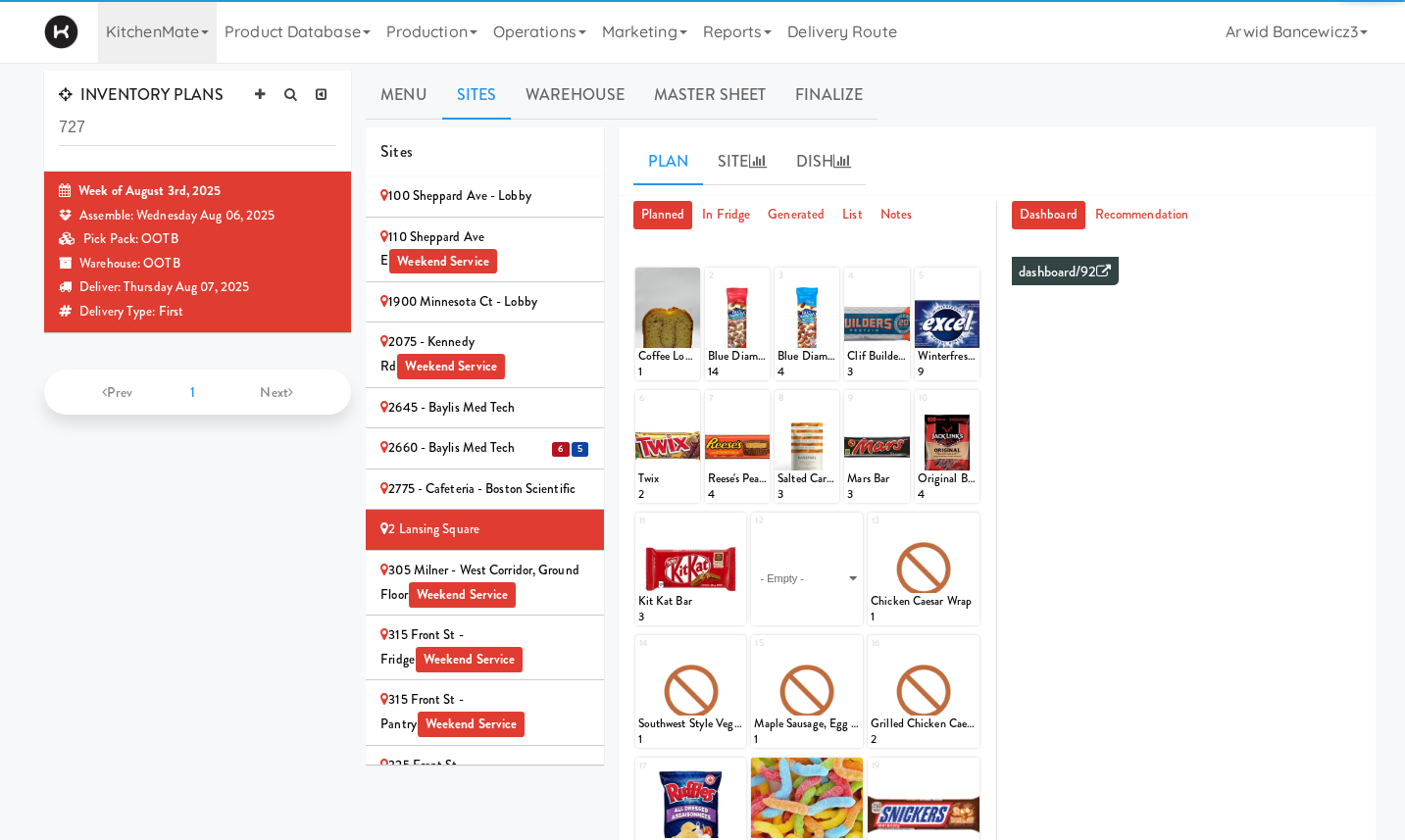 scroll, scrollTop: 2808, scrollLeft: 0, axis: vertical 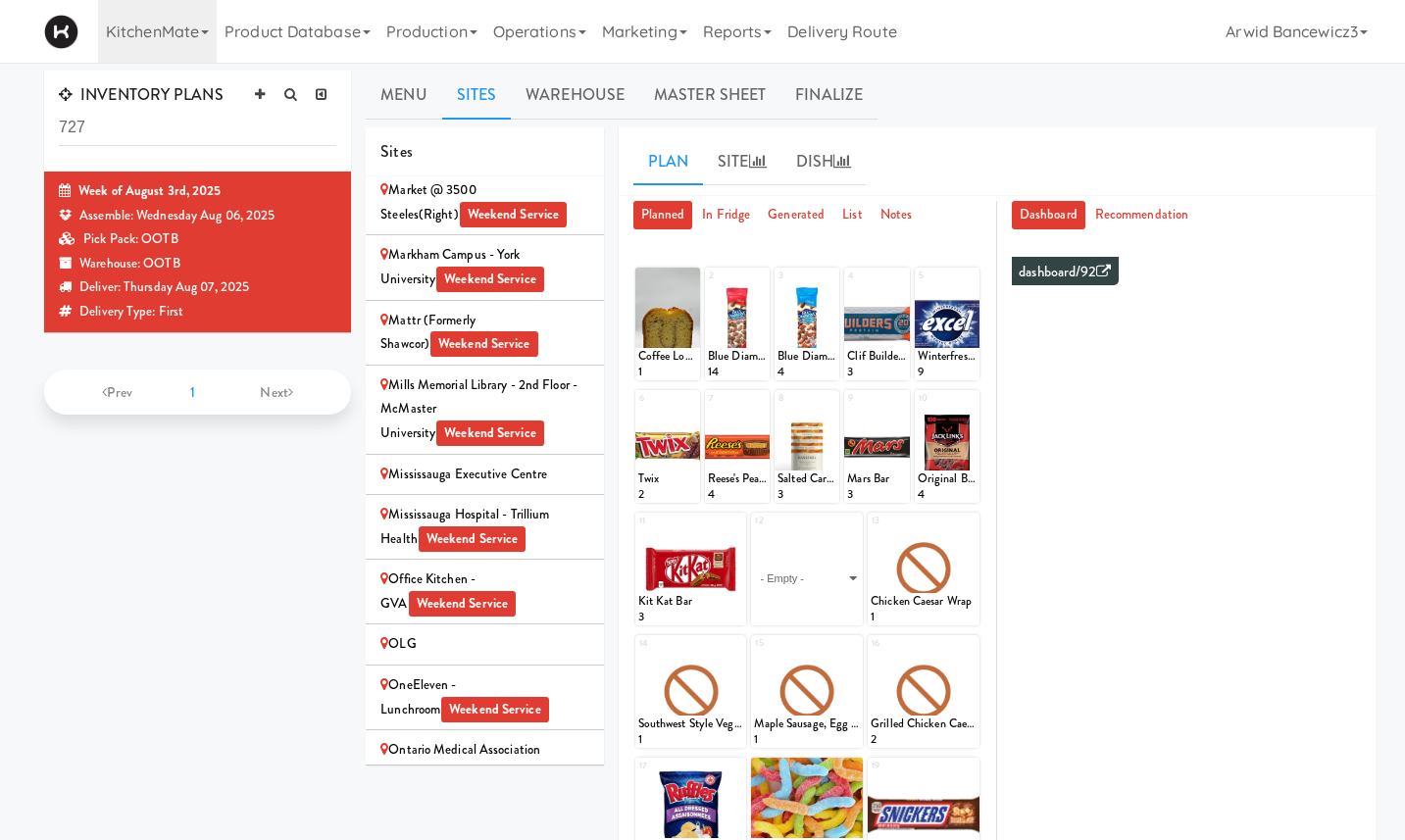 click on "Mississauga Hospital - Trillium Health  Weekend Service" at bounding box center (484, 526) 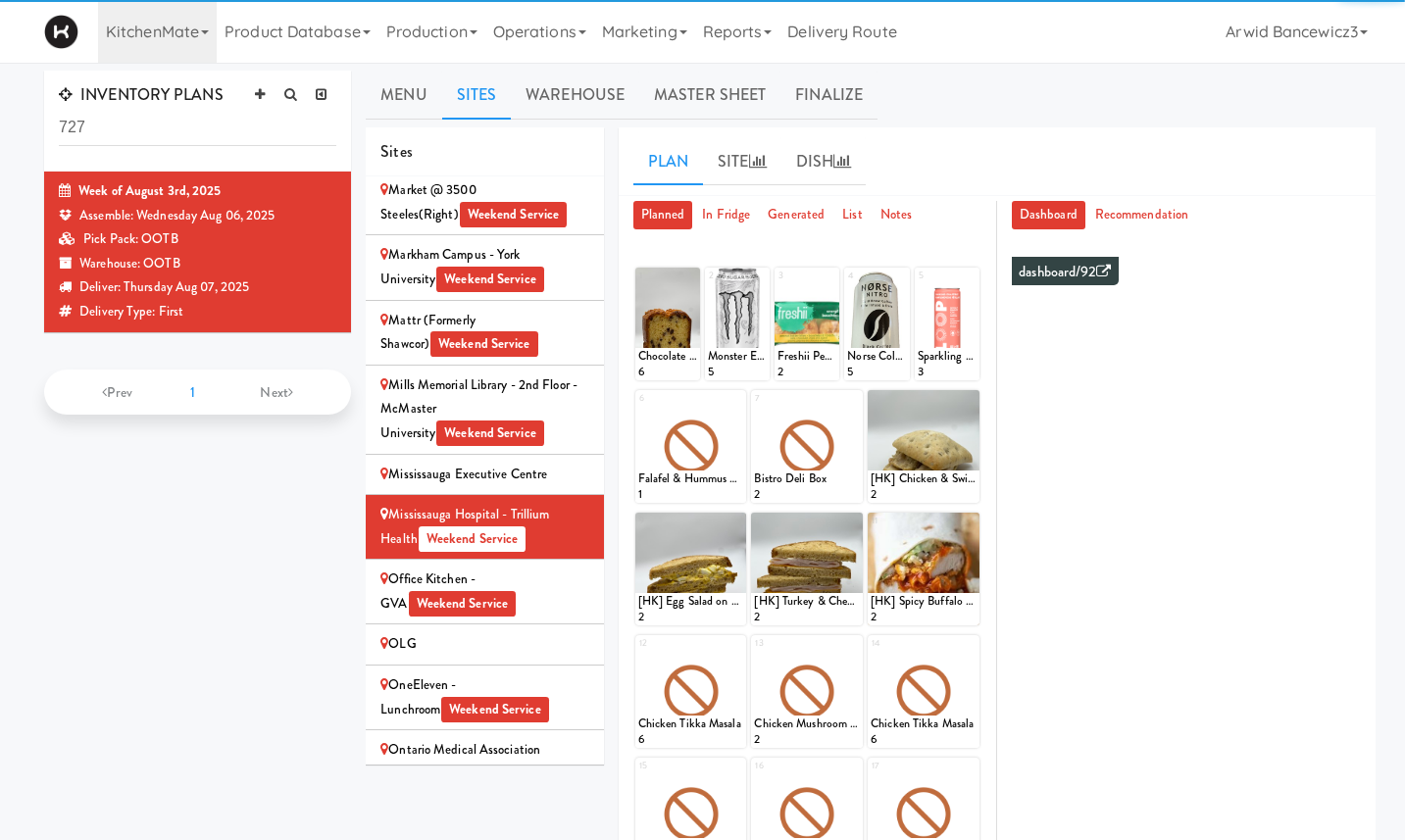 scroll, scrollTop: 3701, scrollLeft: 0, axis: vertical 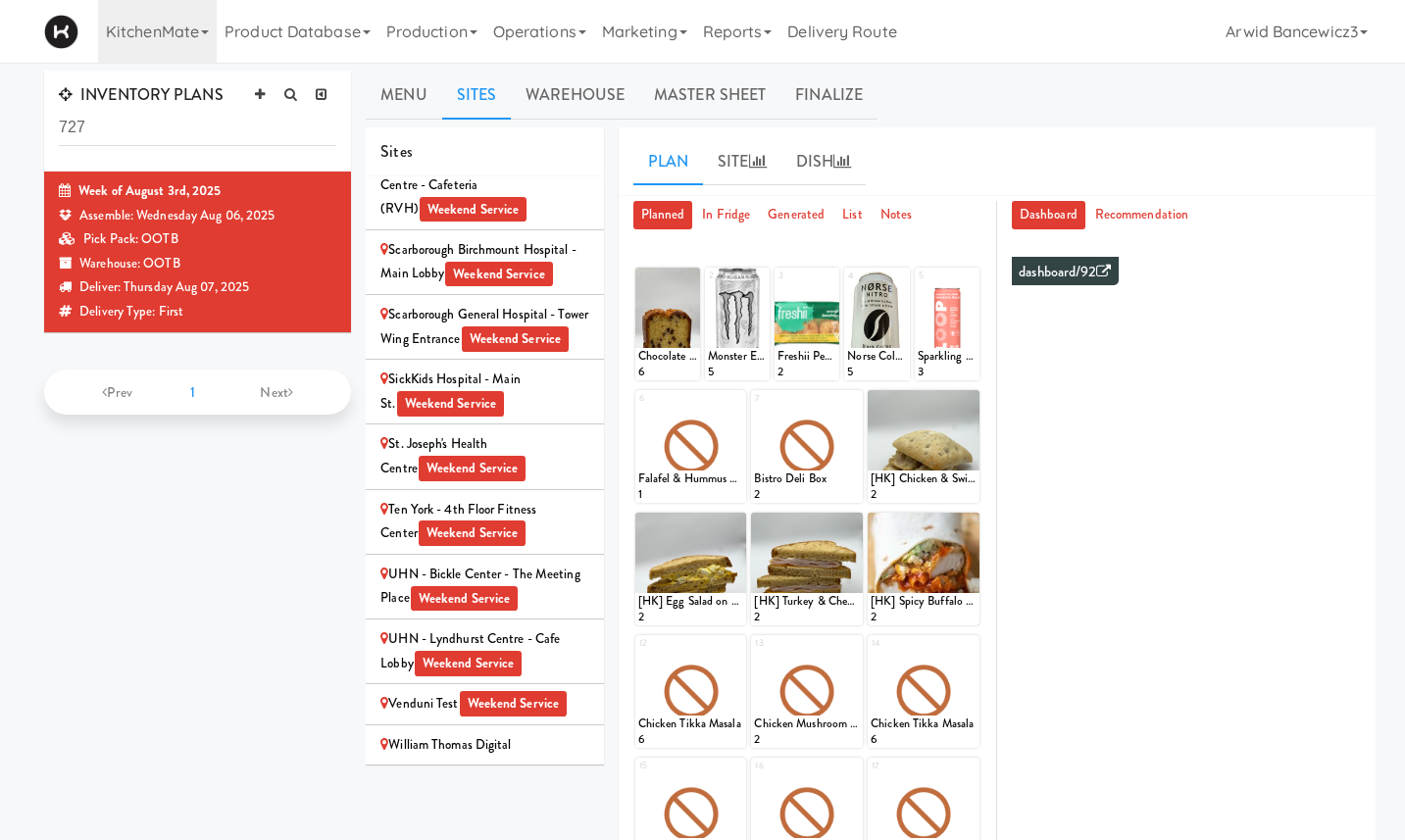 click on "St. Joseph's Health Centre  Weekend Service" at bounding box center (484, 456) 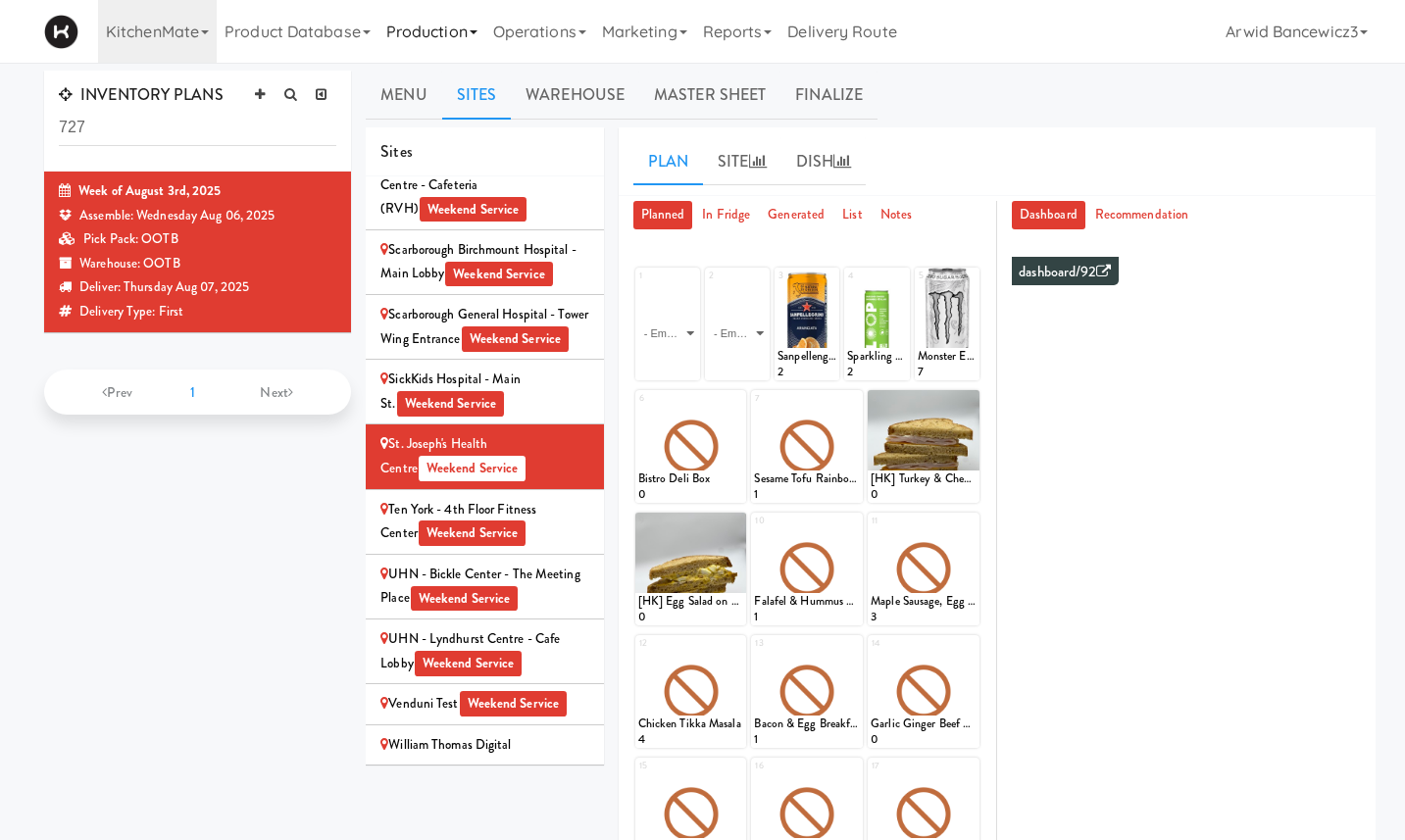 click on "Production" at bounding box center (431, 31) 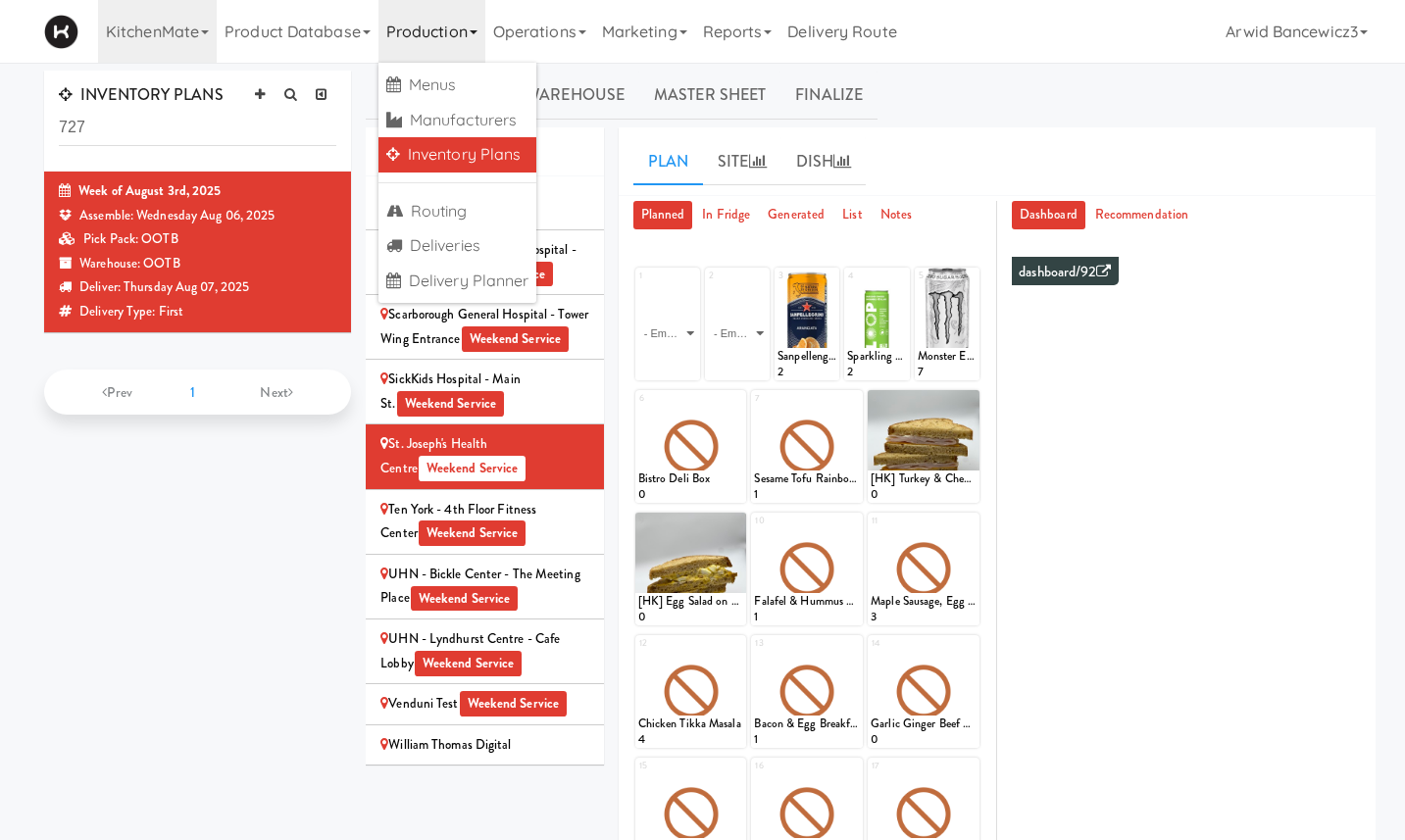 click on "Production" at bounding box center [431, 31] 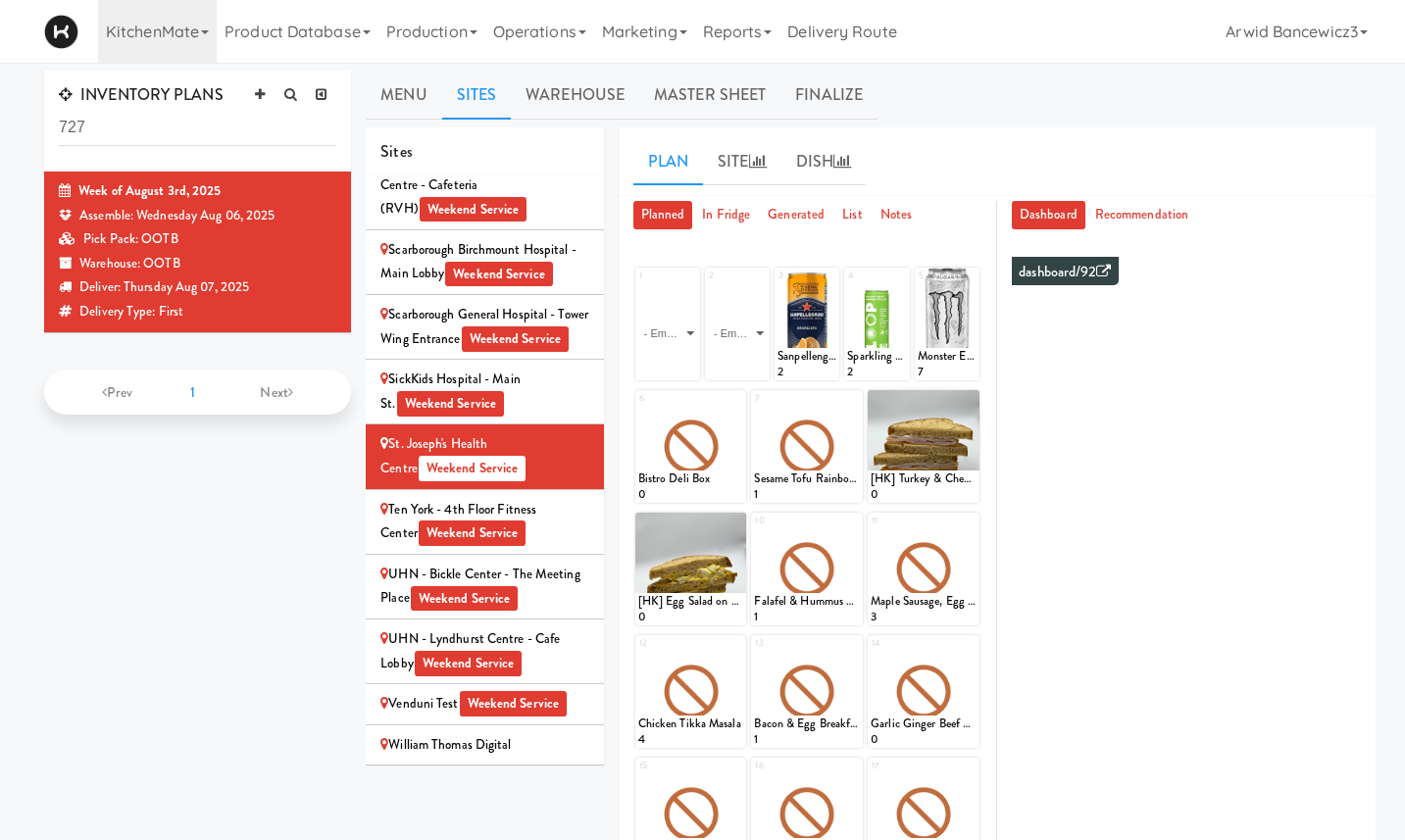 click on "[HOSPITAL NAME] - [WING NAME] Entrance Weekend Service" at bounding box center [484, 326] 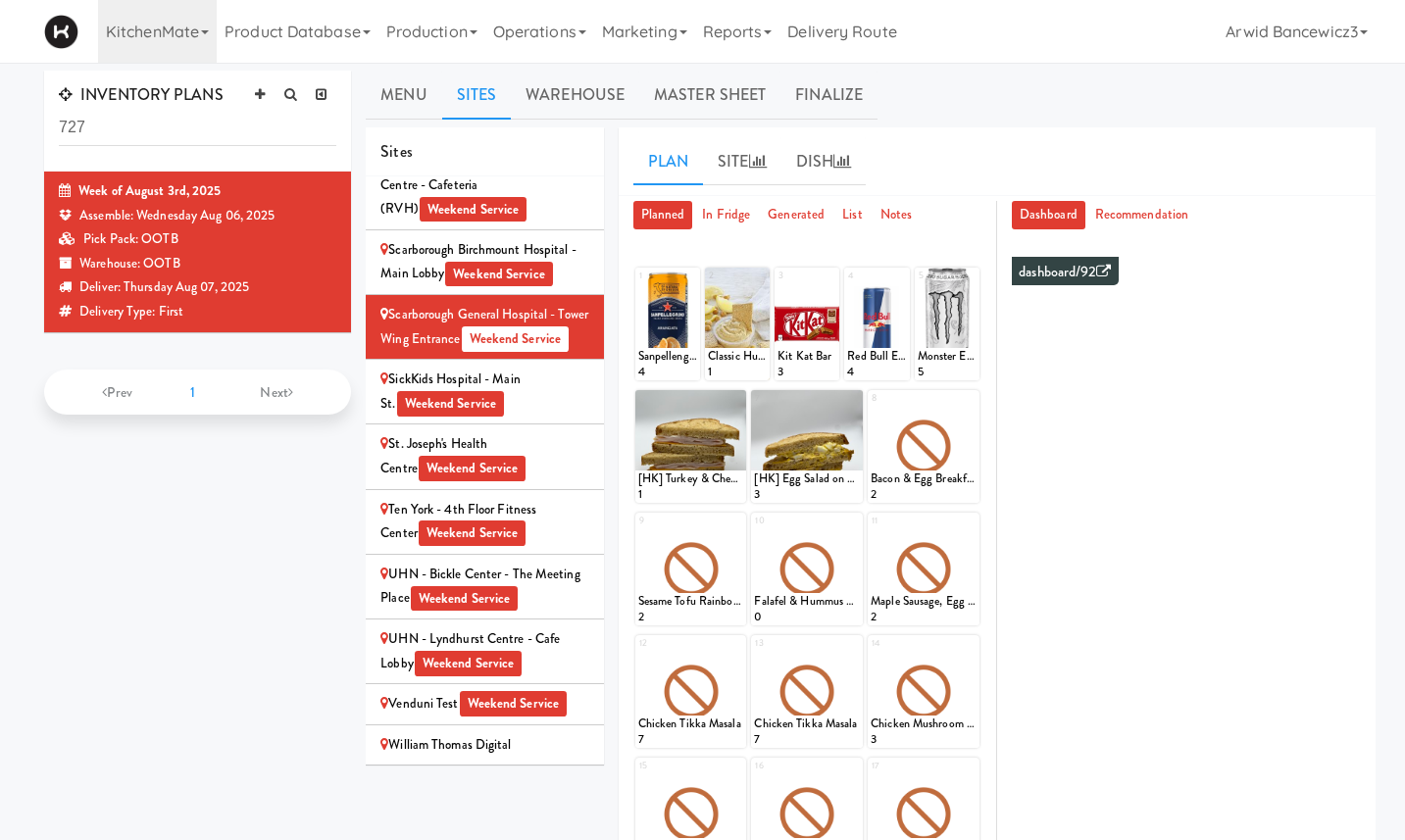 scroll, scrollTop: 2545, scrollLeft: 0, axis: vertical 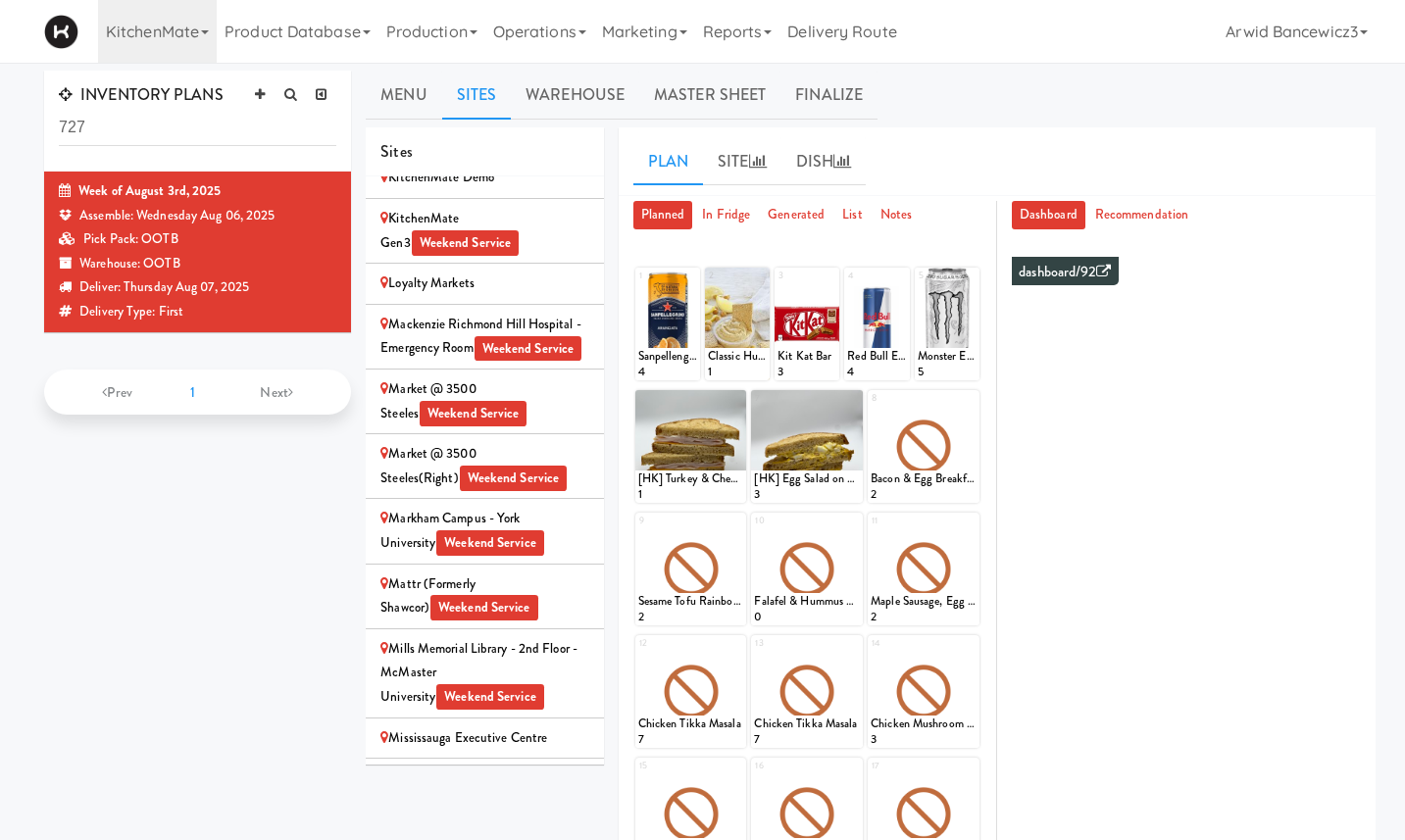 click on "KitchenMate Gen3  Weekend Service" at bounding box center (484, 230) 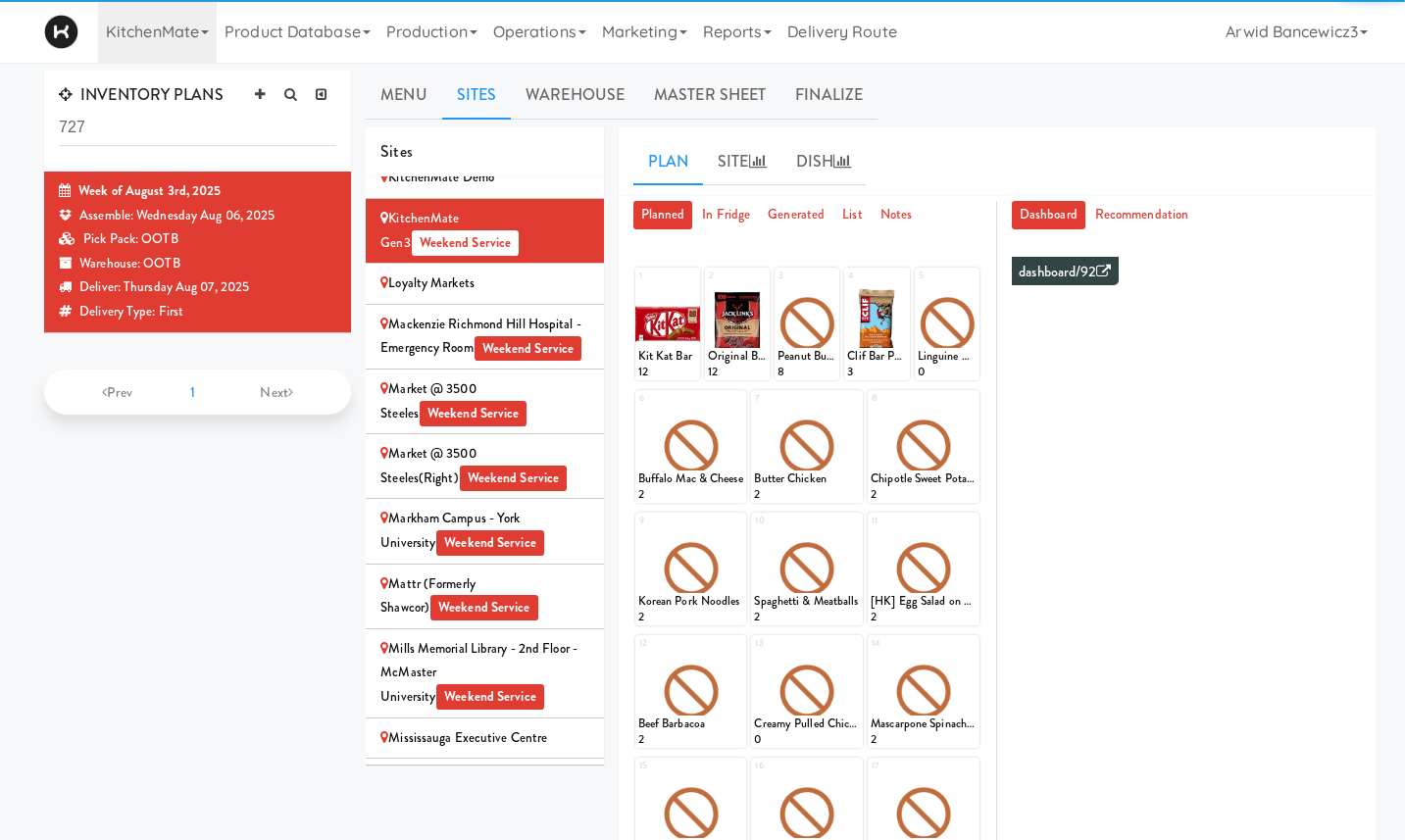scroll, scrollTop: 228, scrollLeft: 0, axis: vertical 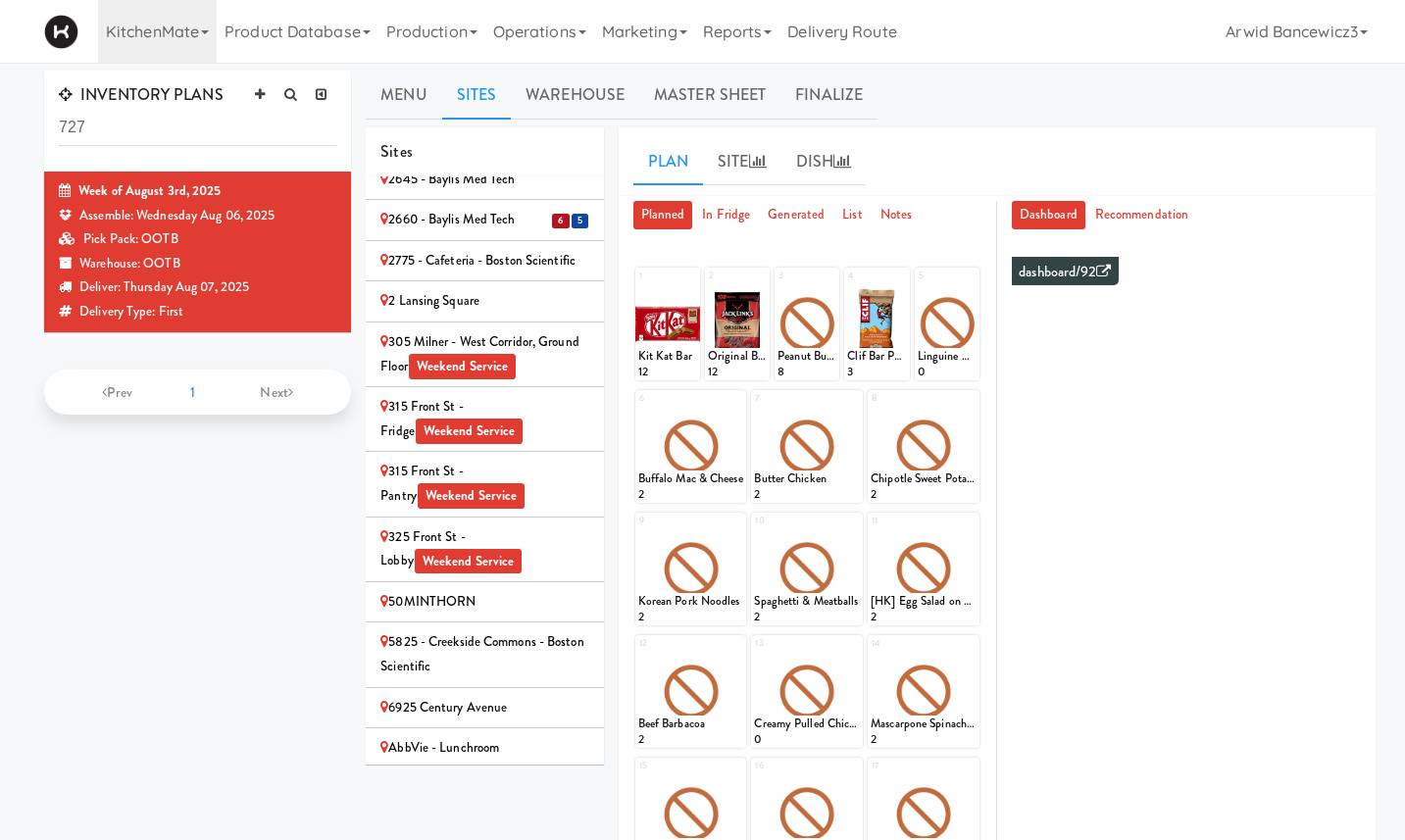 click on "2660 - Baylis Med Tech" at bounding box center (484, 220) 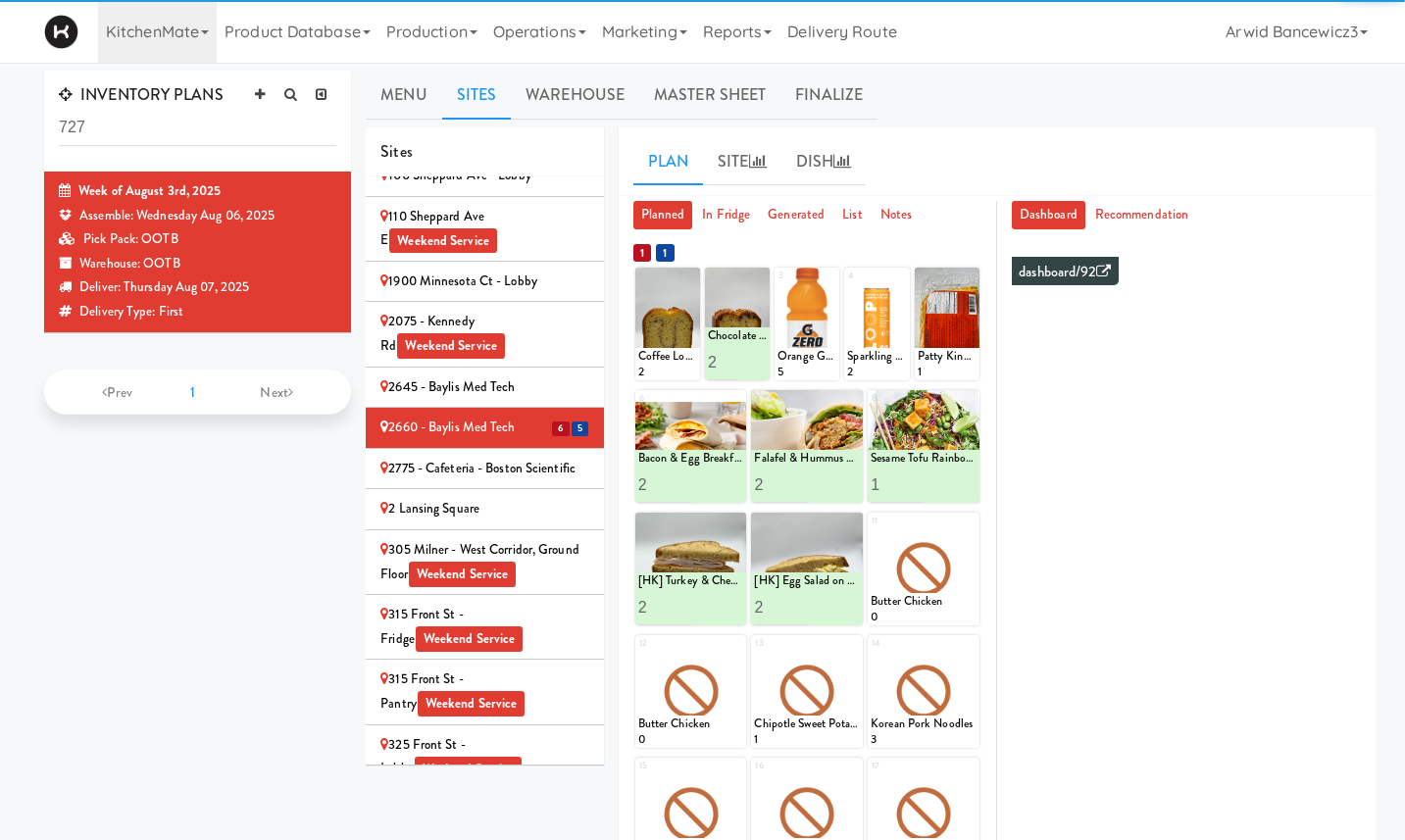 scroll, scrollTop: 0, scrollLeft: 0, axis: both 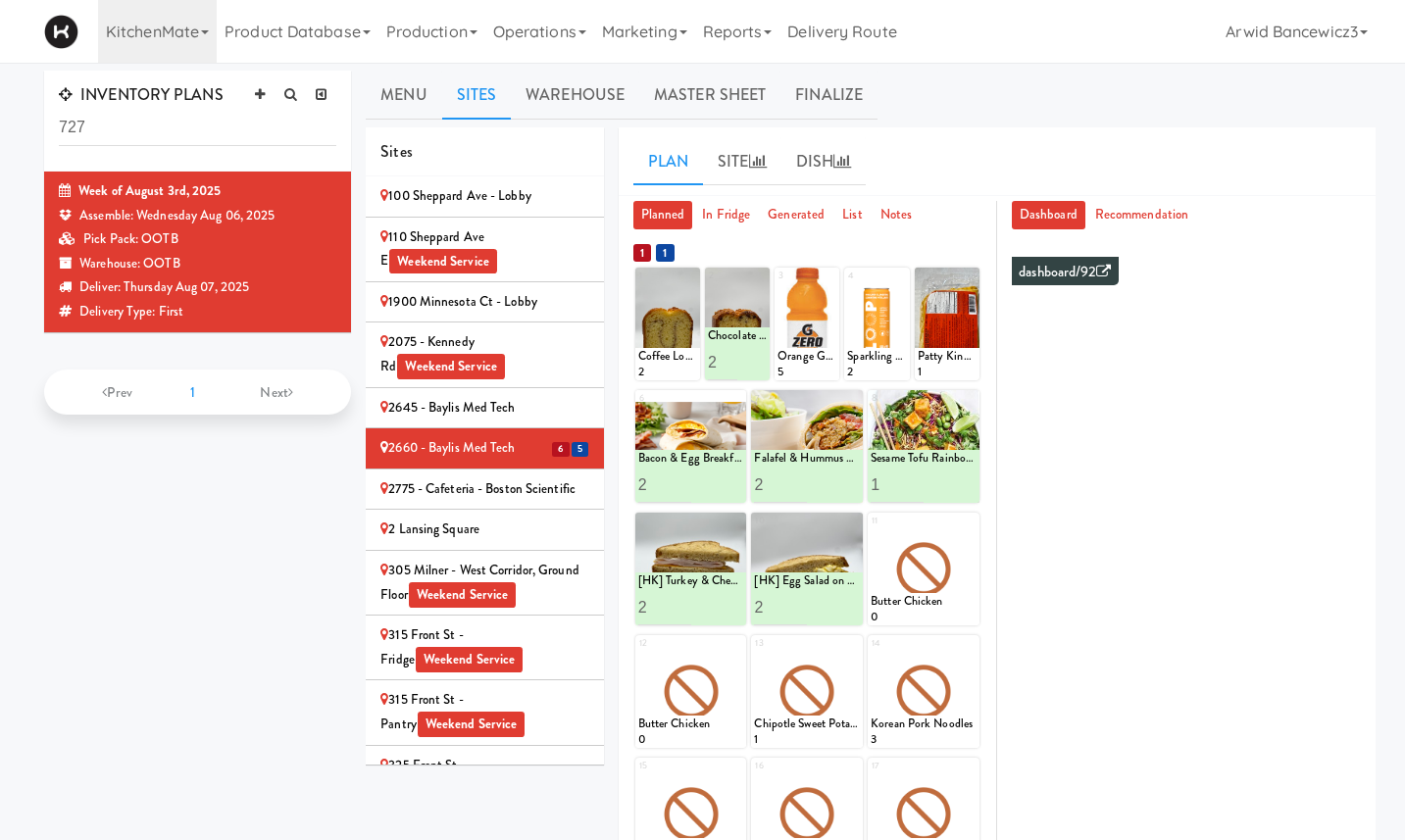 click on "100 Sheppard Ave - Lobby" at bounding box center [484, 196] 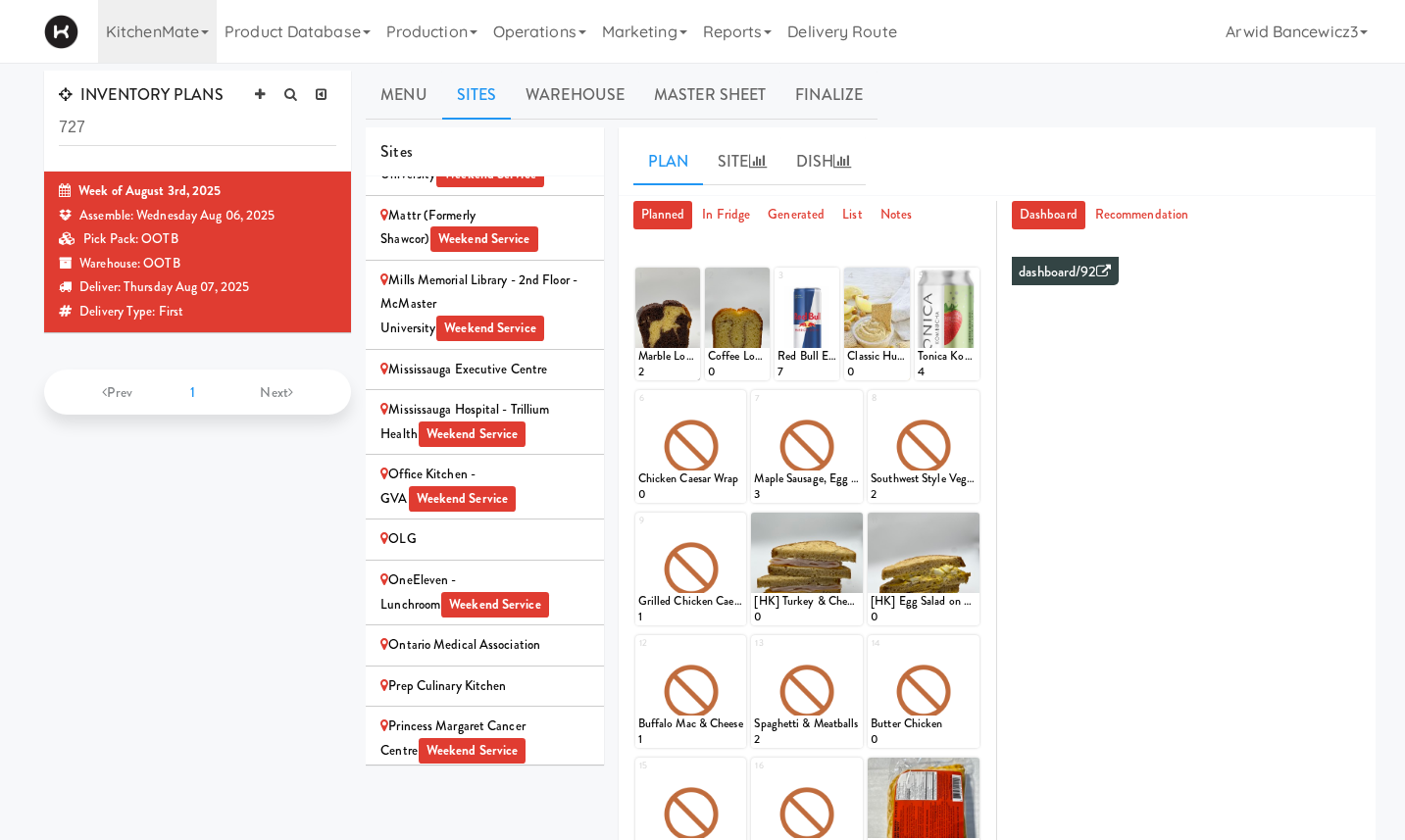 scroll, scrollTop: 3431, scrollLeft: 0, axis: vertical 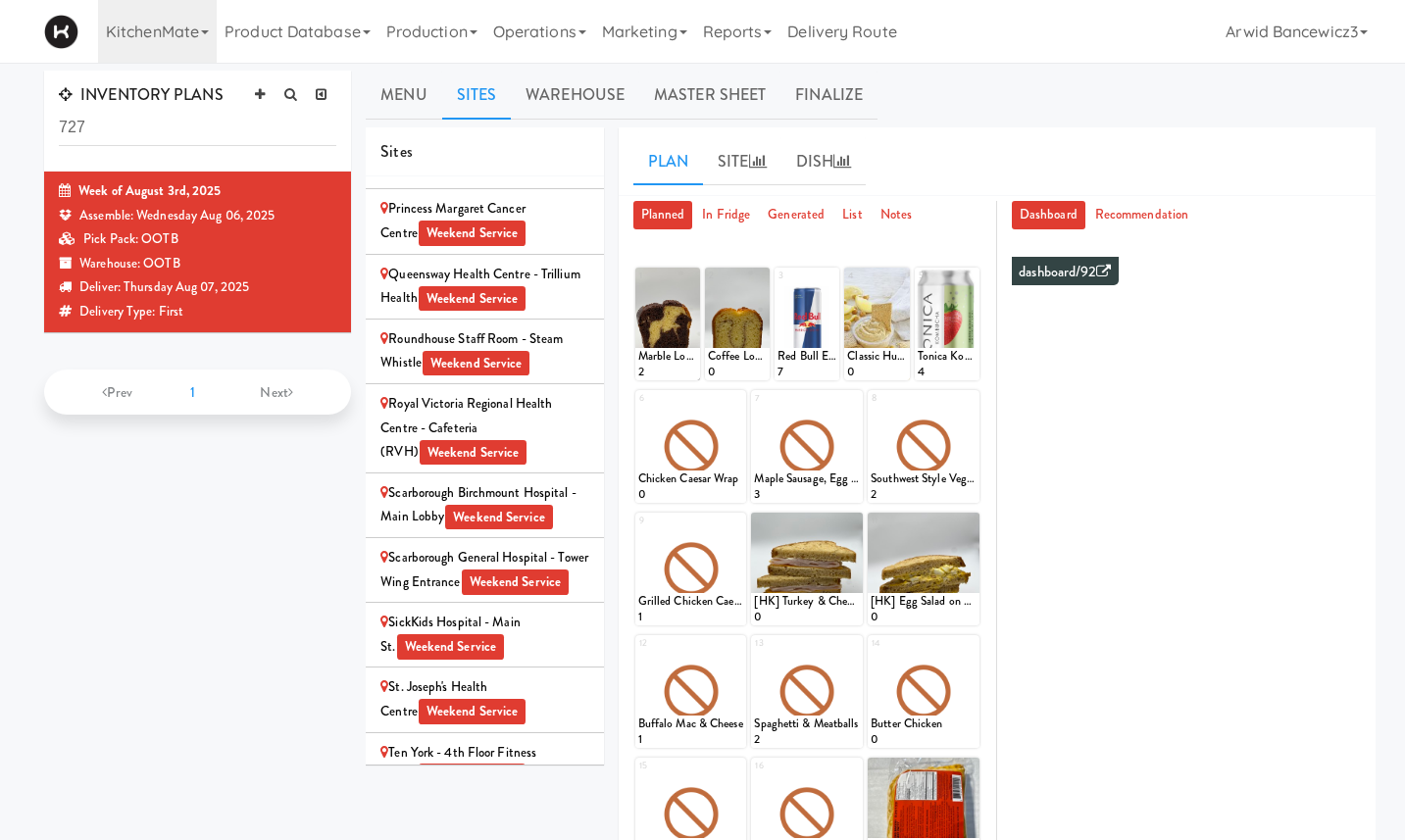 click on "Roundhouse Staff Room - Steam Whistle  Weekend Service" at bounding box center (484, 351) 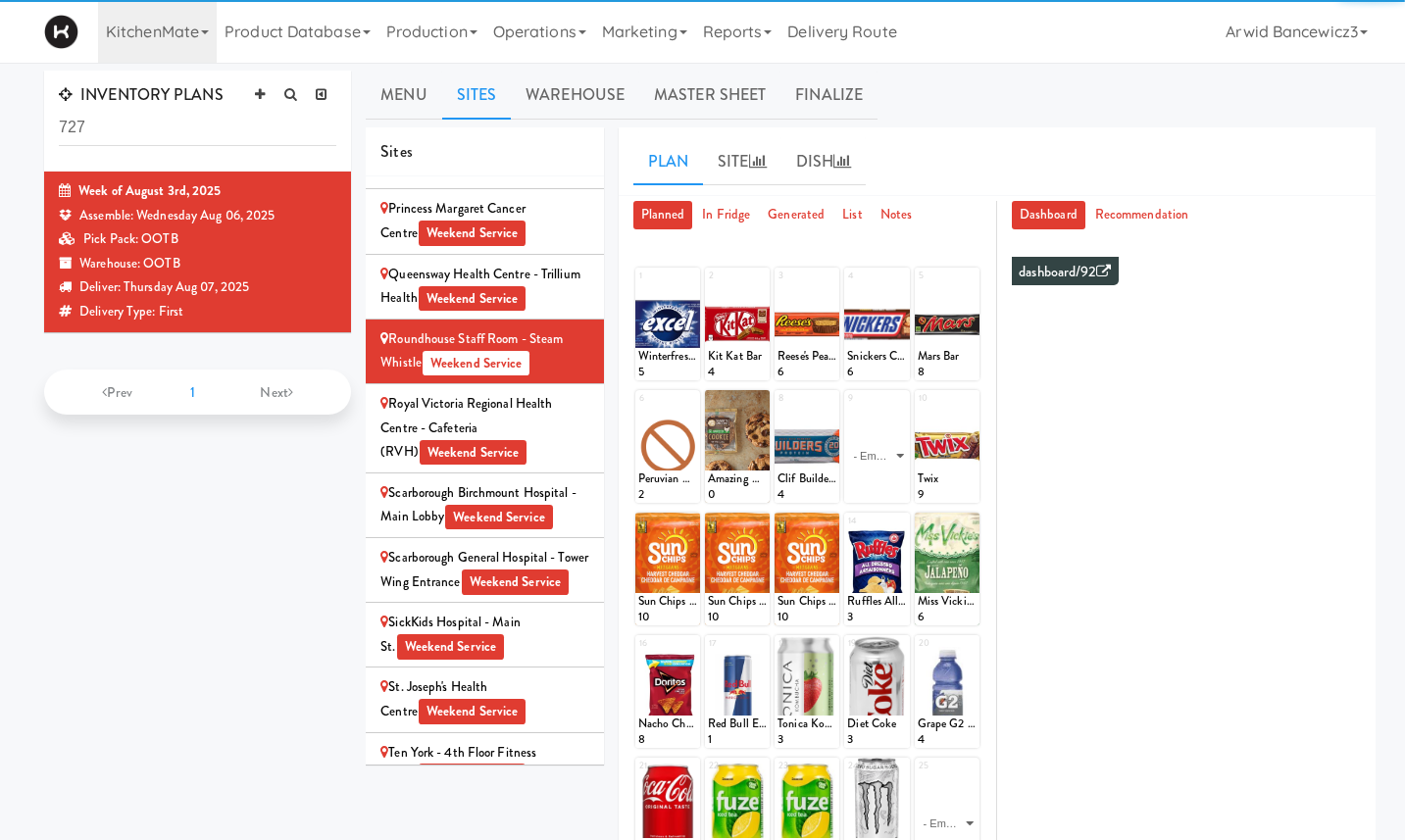 scroll, scrollTop: 3701, scrollLeft: 0, axis: vertical 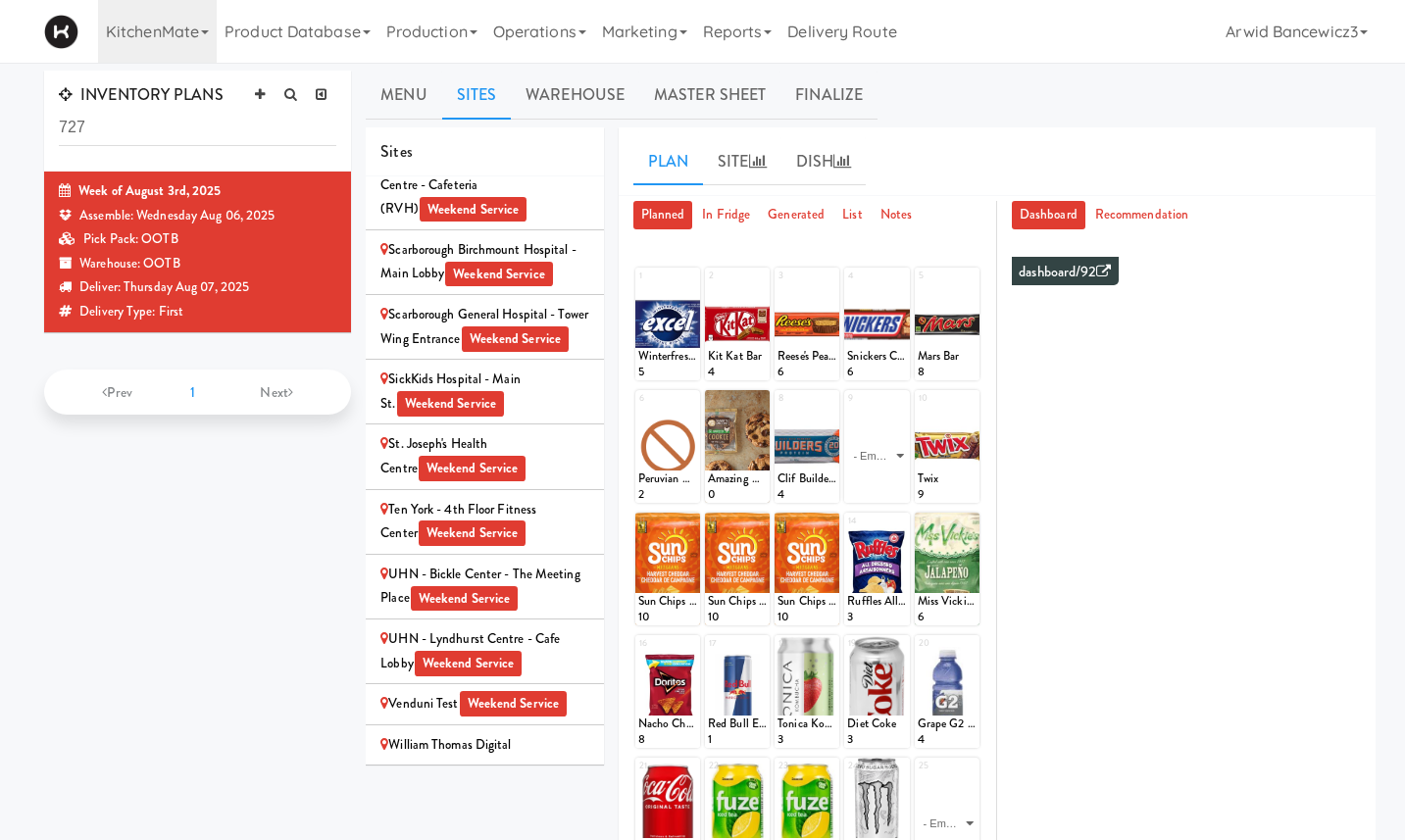 click on "[HOSPITAL NAME] - [WING NAME] Entrance Weekend Service" at bounding box center (484, 327) 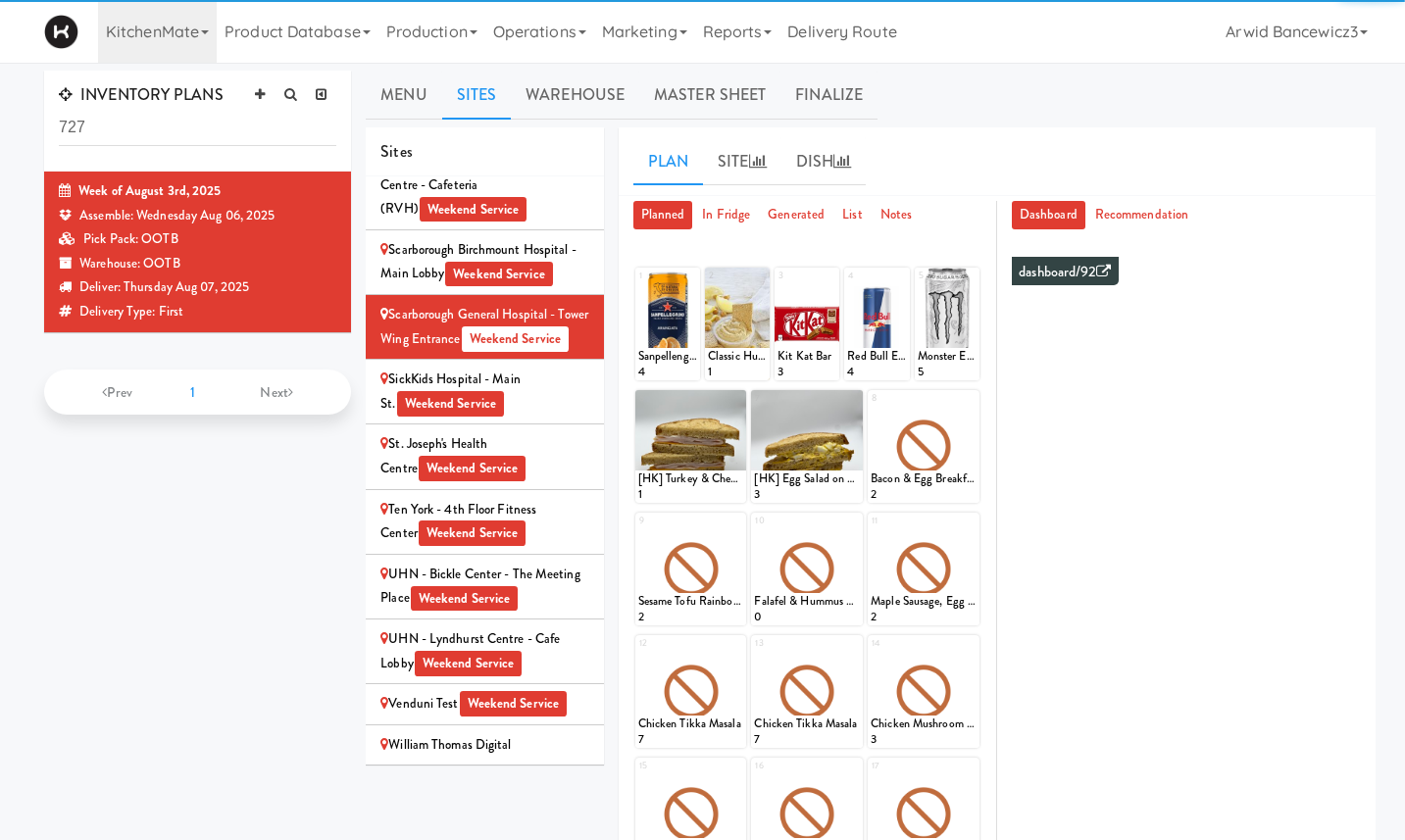 click on "SickKids Hospital - Main St.  Weekend Service" at bounding box center [484, 391] 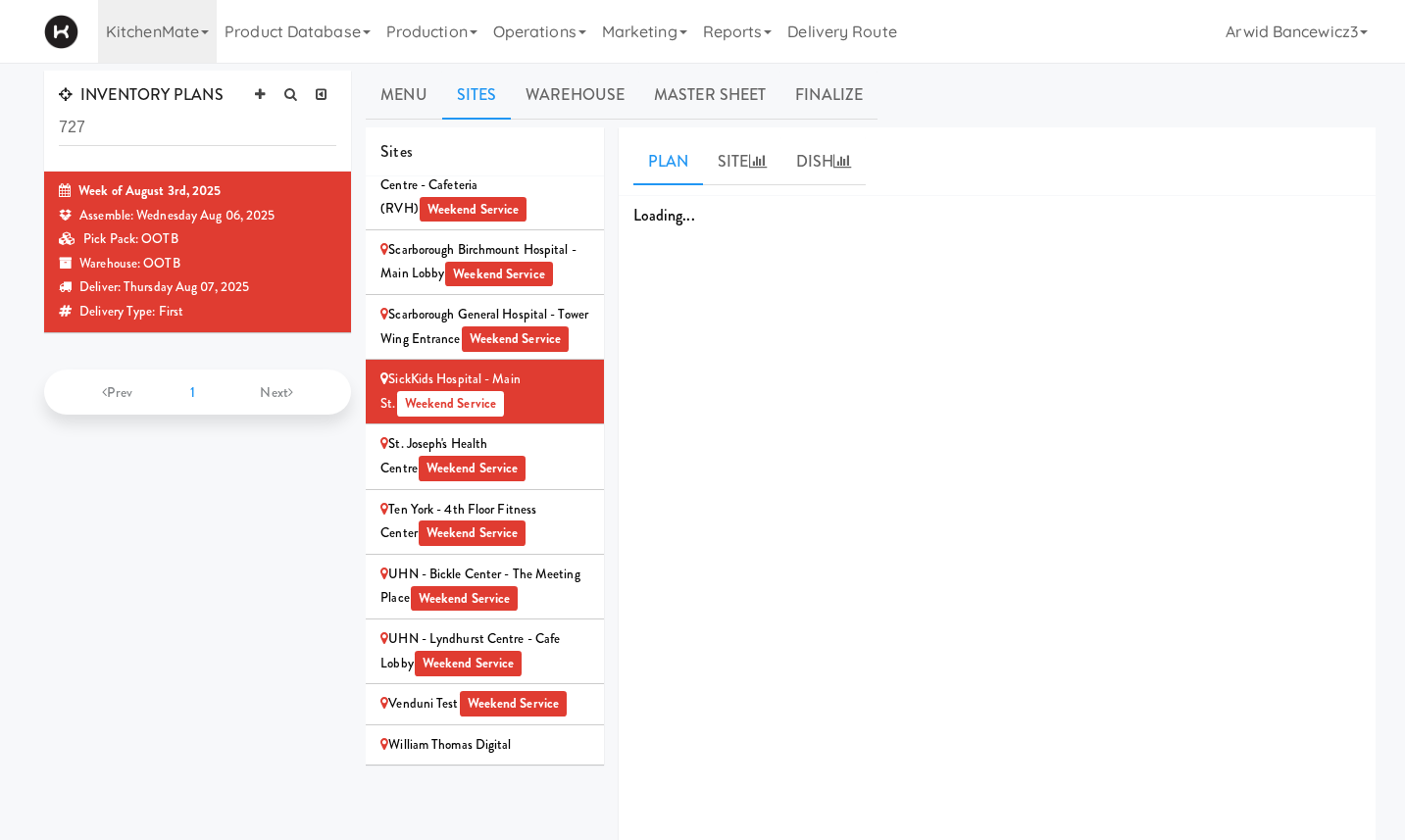 scroll, scrollTop: 106, scrollLeft: 0, axis: vertical 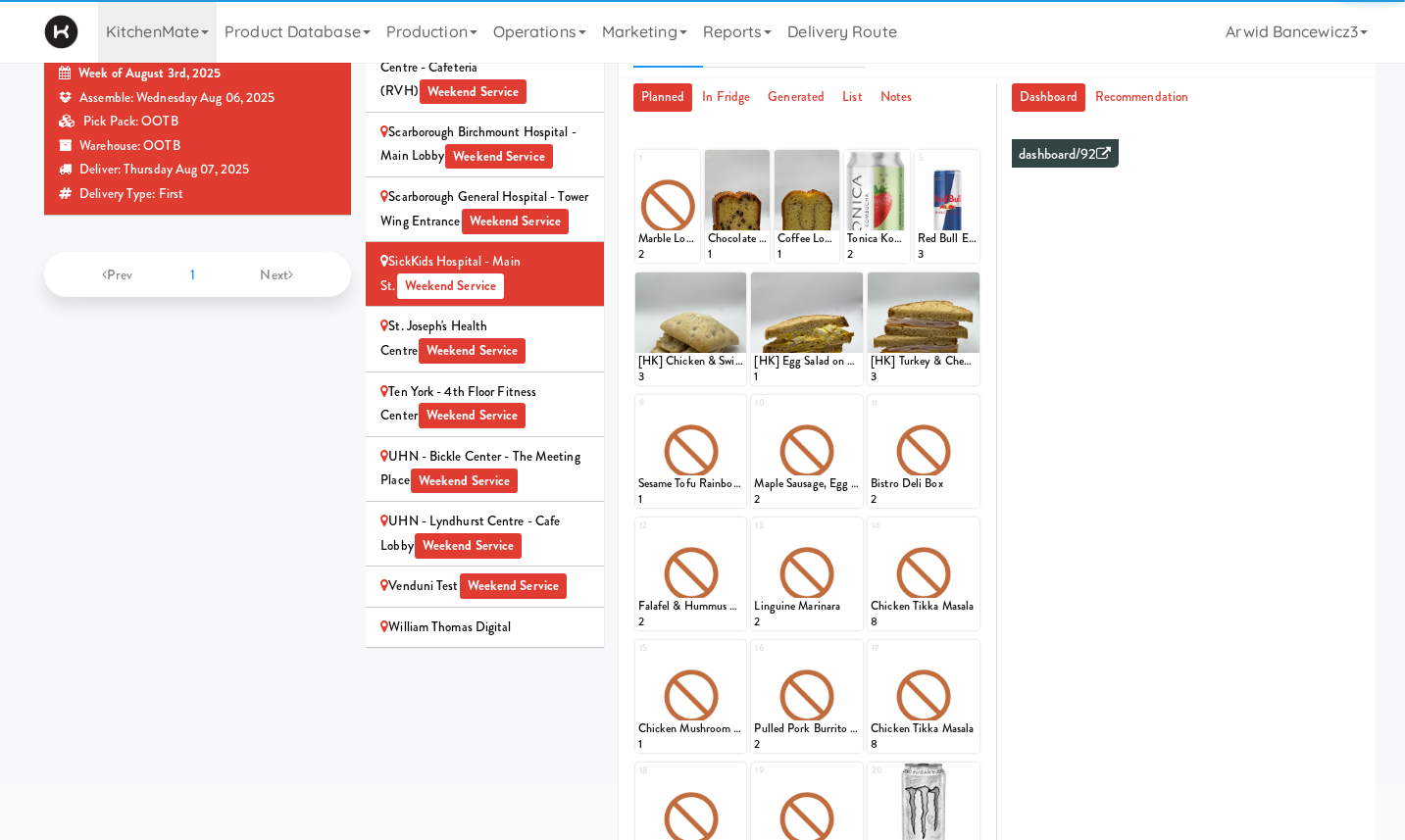 click on "St. Joseph's Health Centre  Weekend Service" at bounding box center [484, 338] 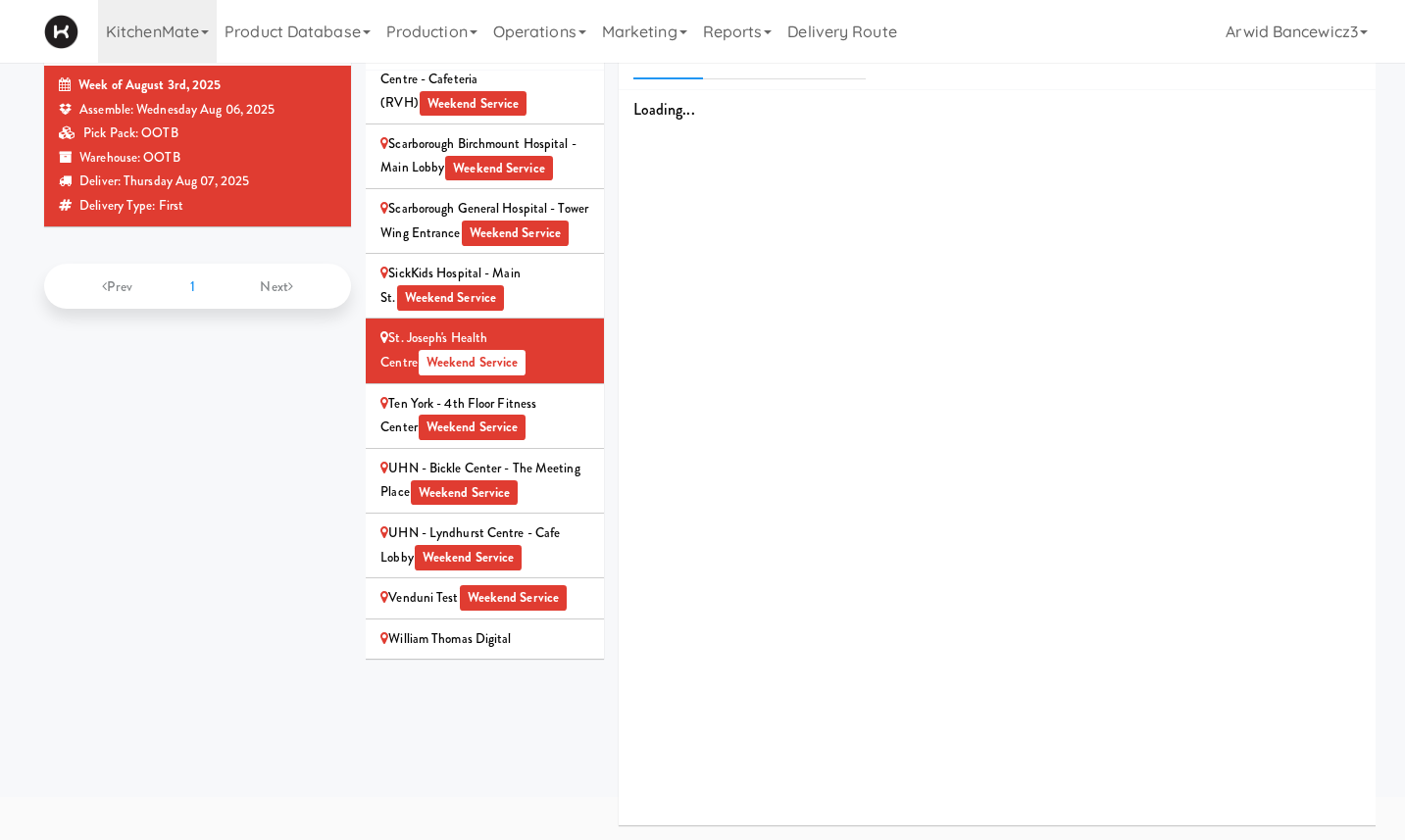 scroll, scrollTop: 106, scrollLeft: 0, axis: vertical 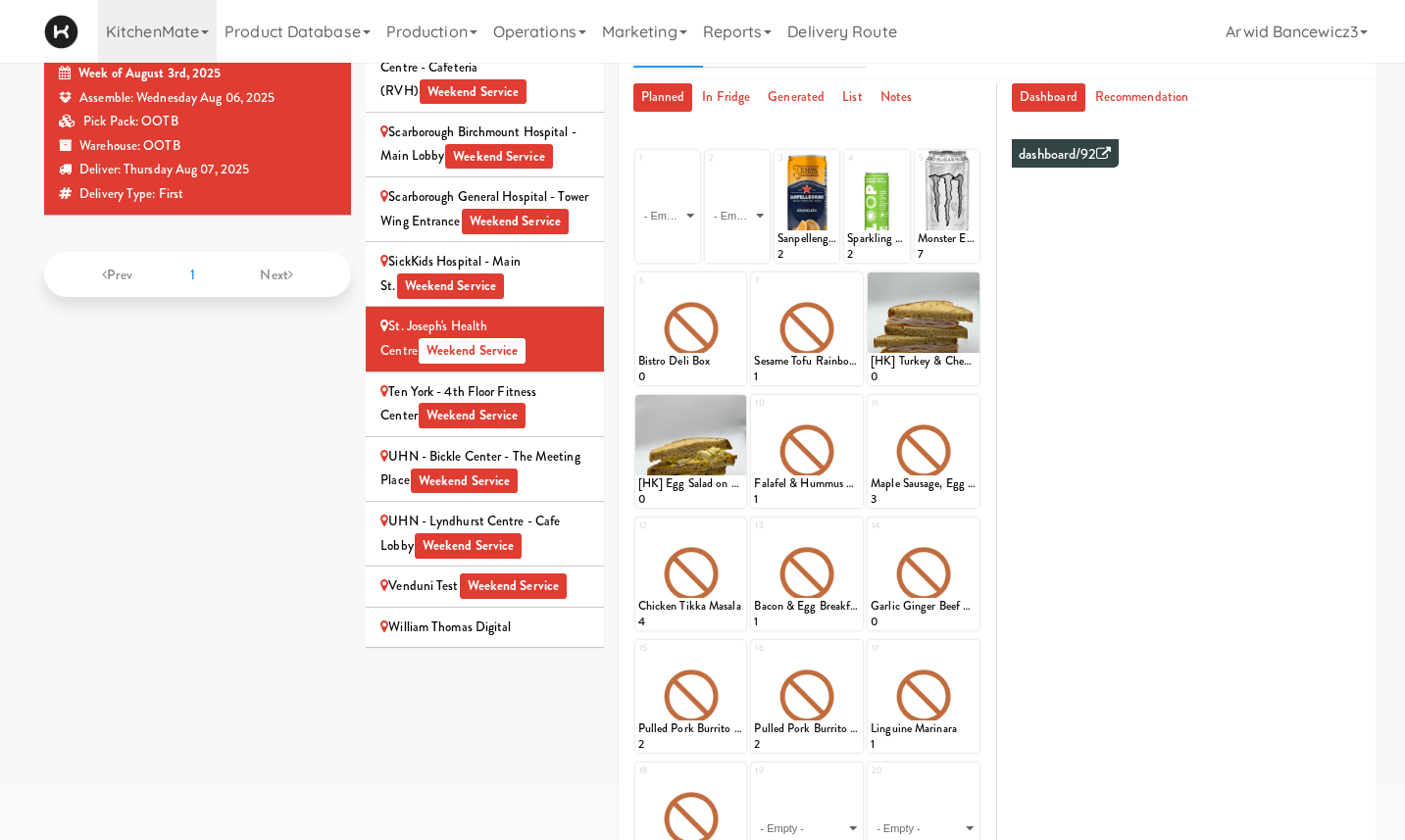 click on "UHN - Lyndhurst Centre - Cafe Lobby  Weekend Service" at bounding box center (484, 533) 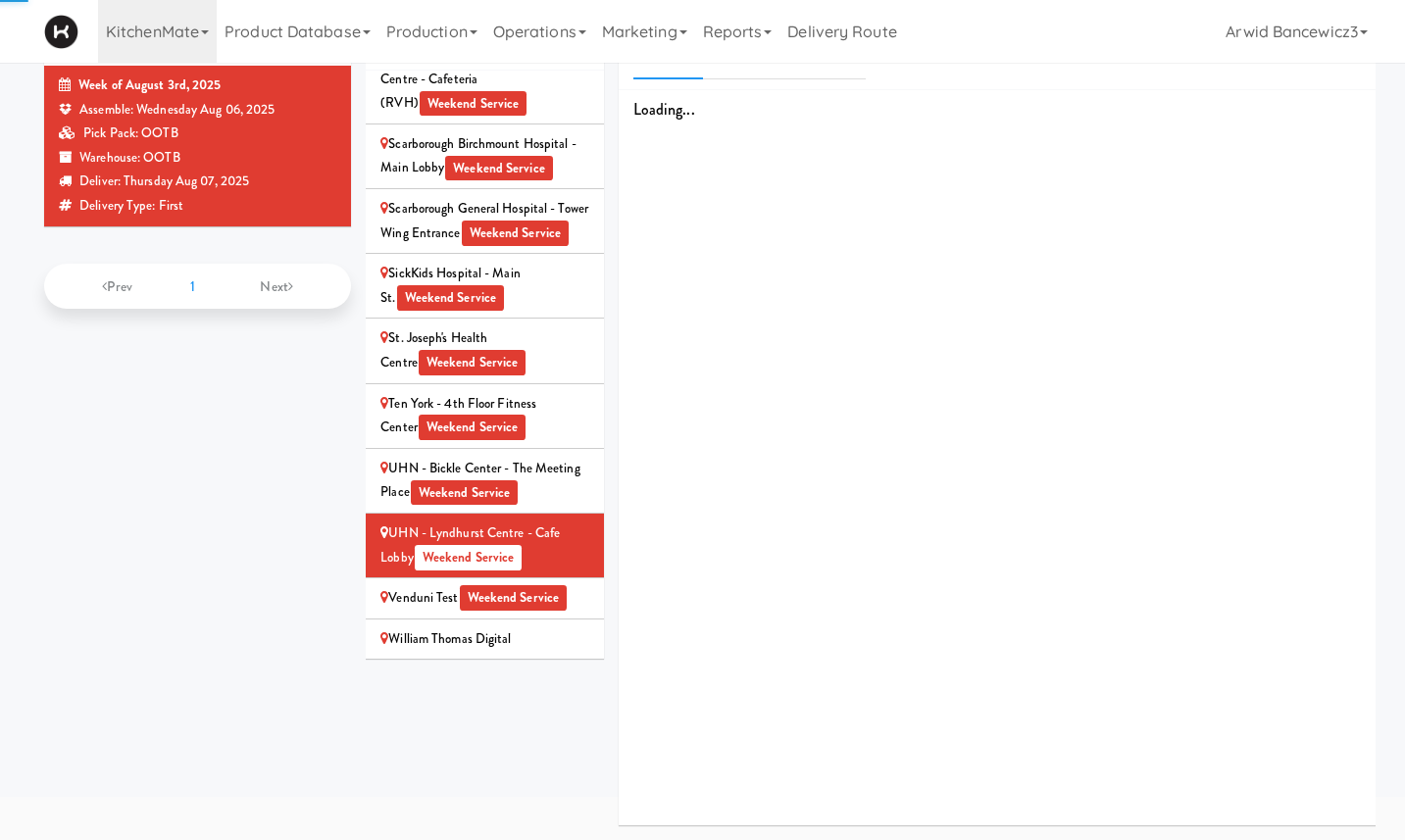 scroll, scrollTop: 106, scrollLeft: 0, axis: vertical 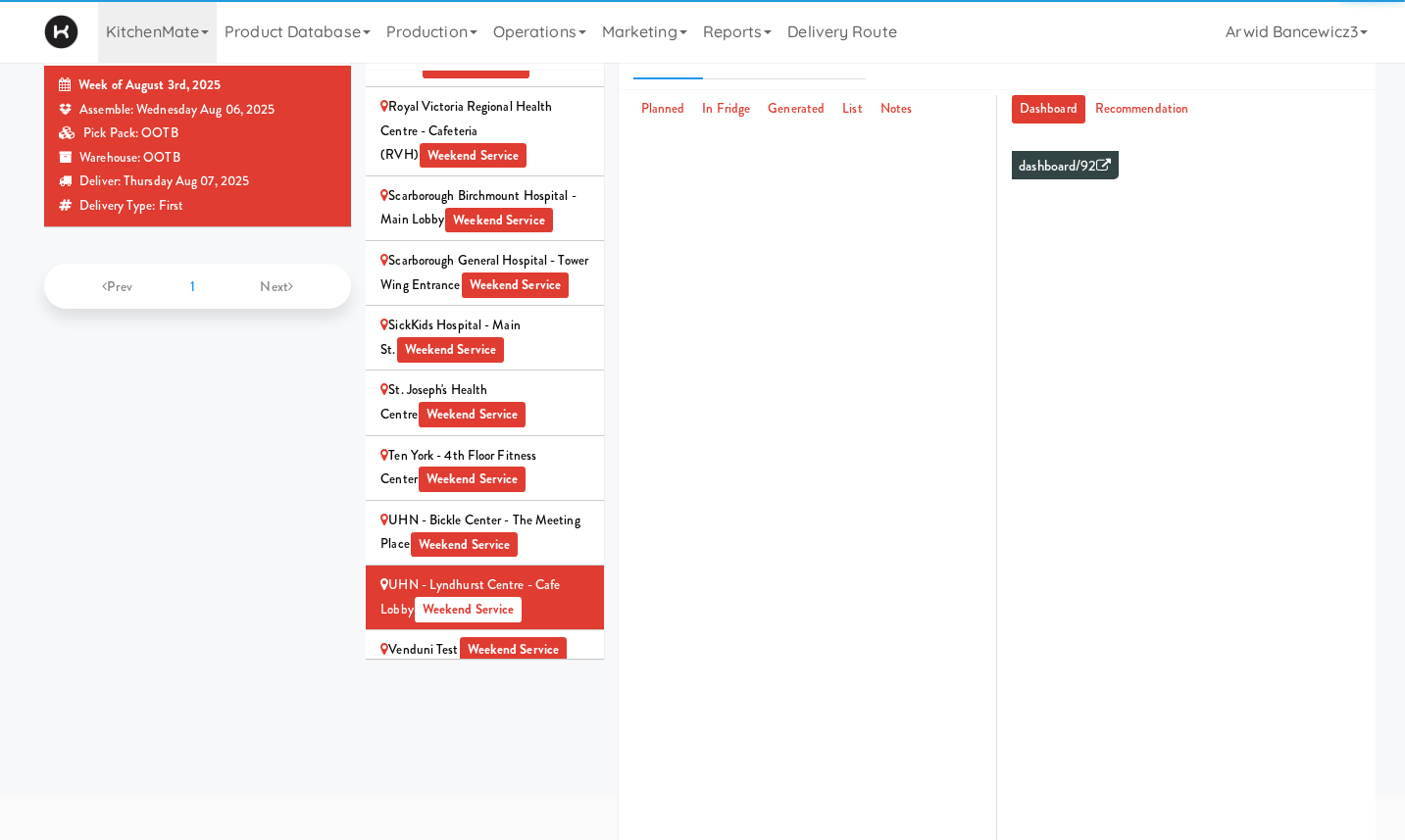 click on "Cafe Valleywood" at bounding box center [484, -2466] 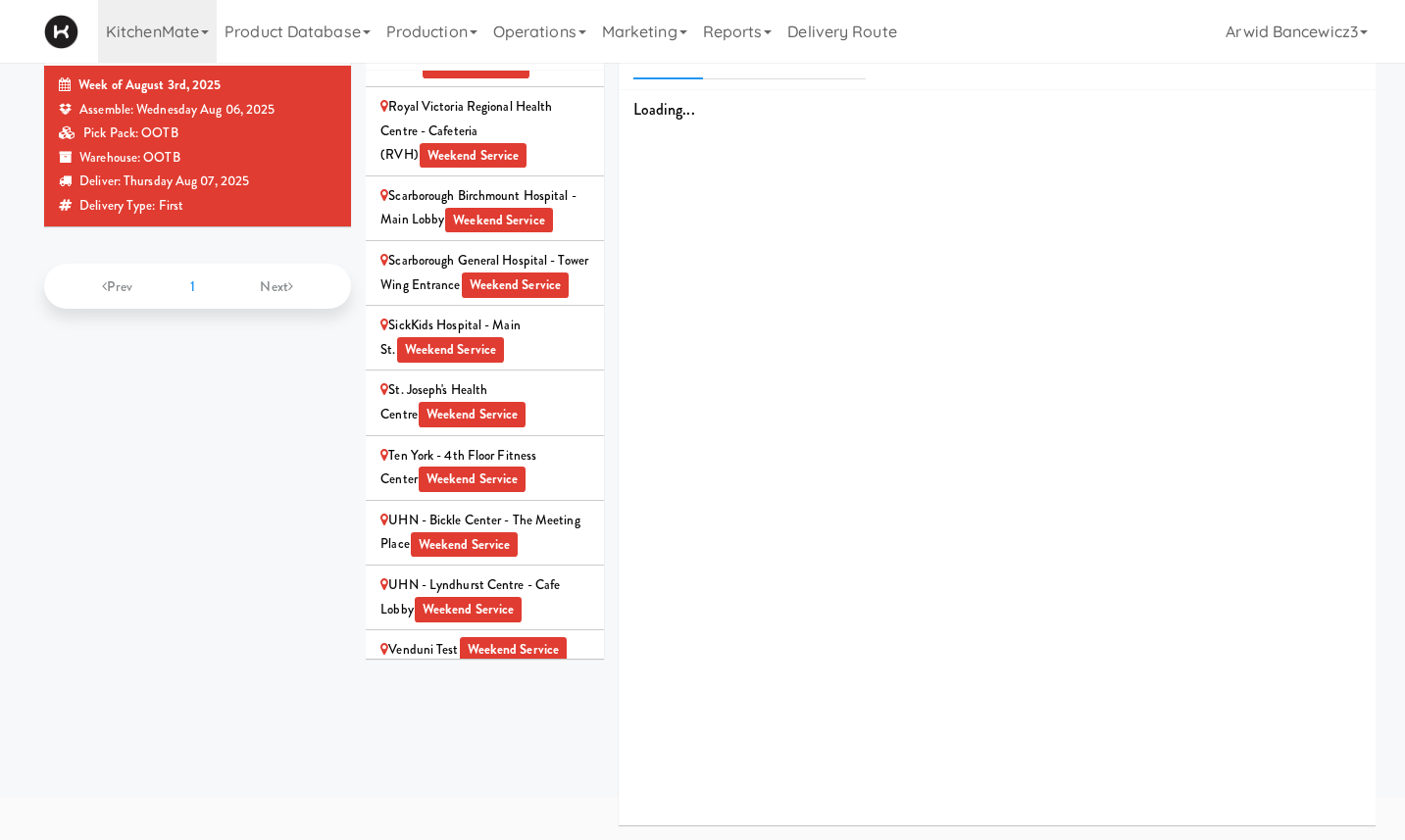 scroll, scrollTop: 0, scrollLeft: 0, axis: both 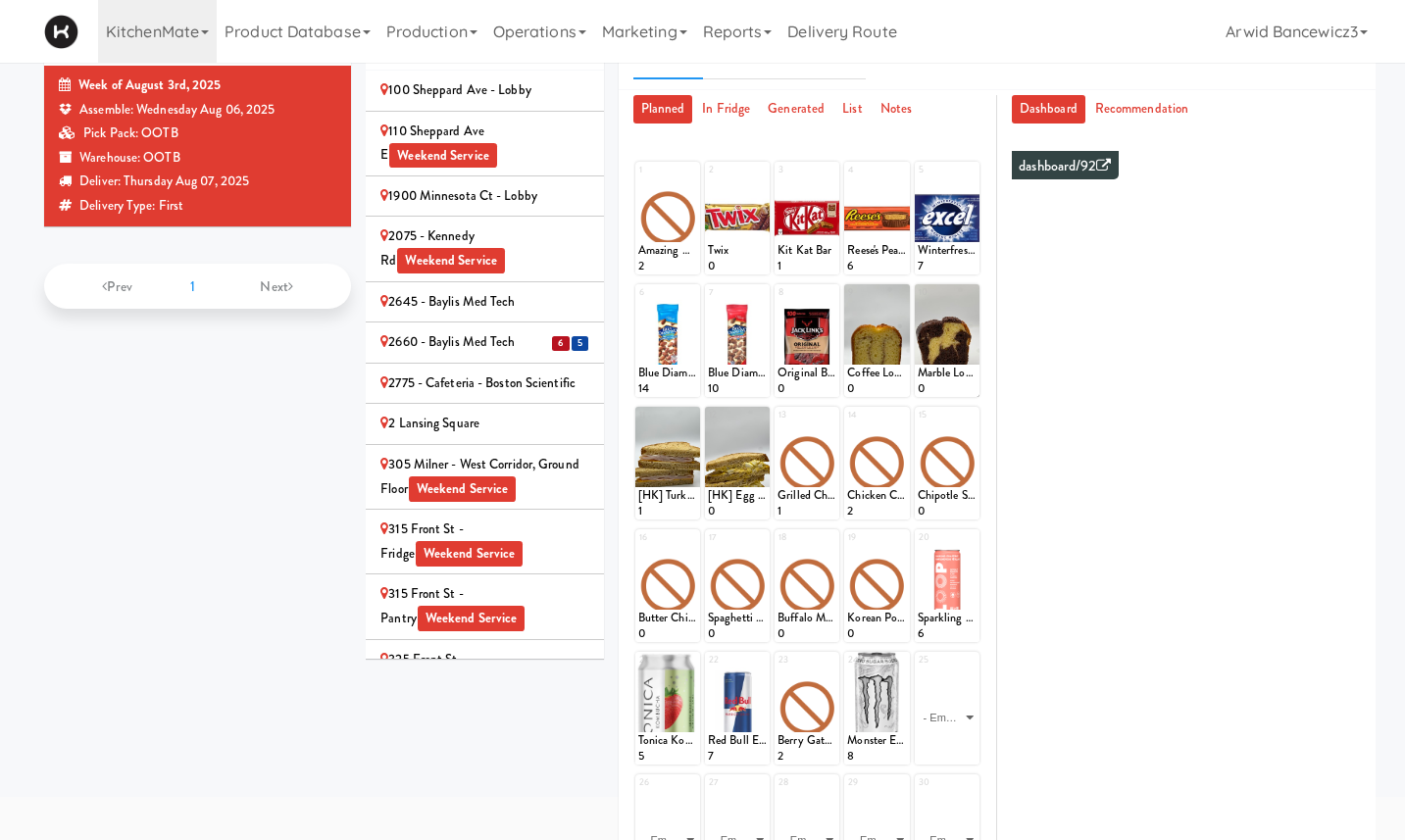 click on "110 Sheppard Ave E  Weekend Service" at bounding box center (484, 143) 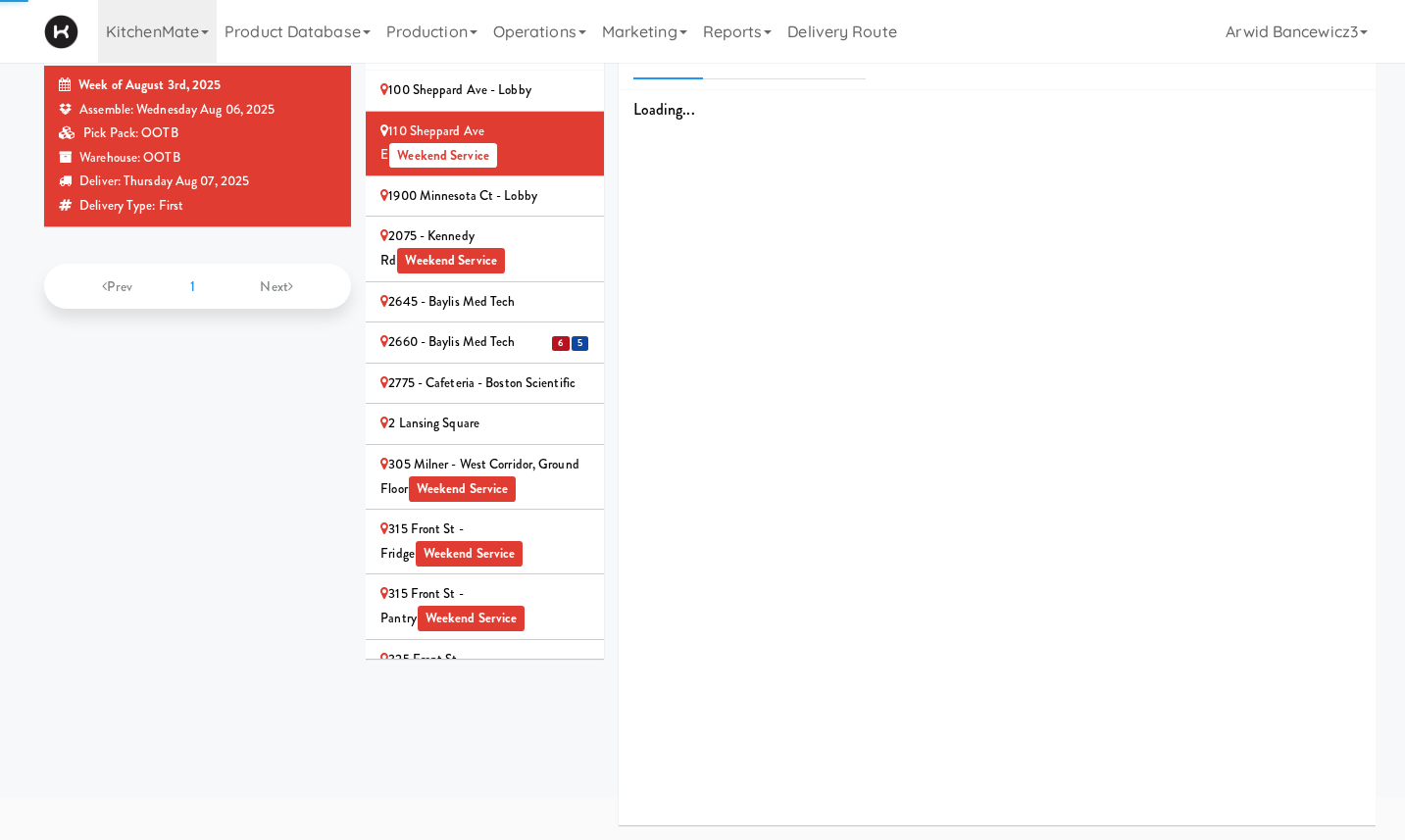 scroll, scrollTop: 15, scrollLeft: 0, axis: vertical 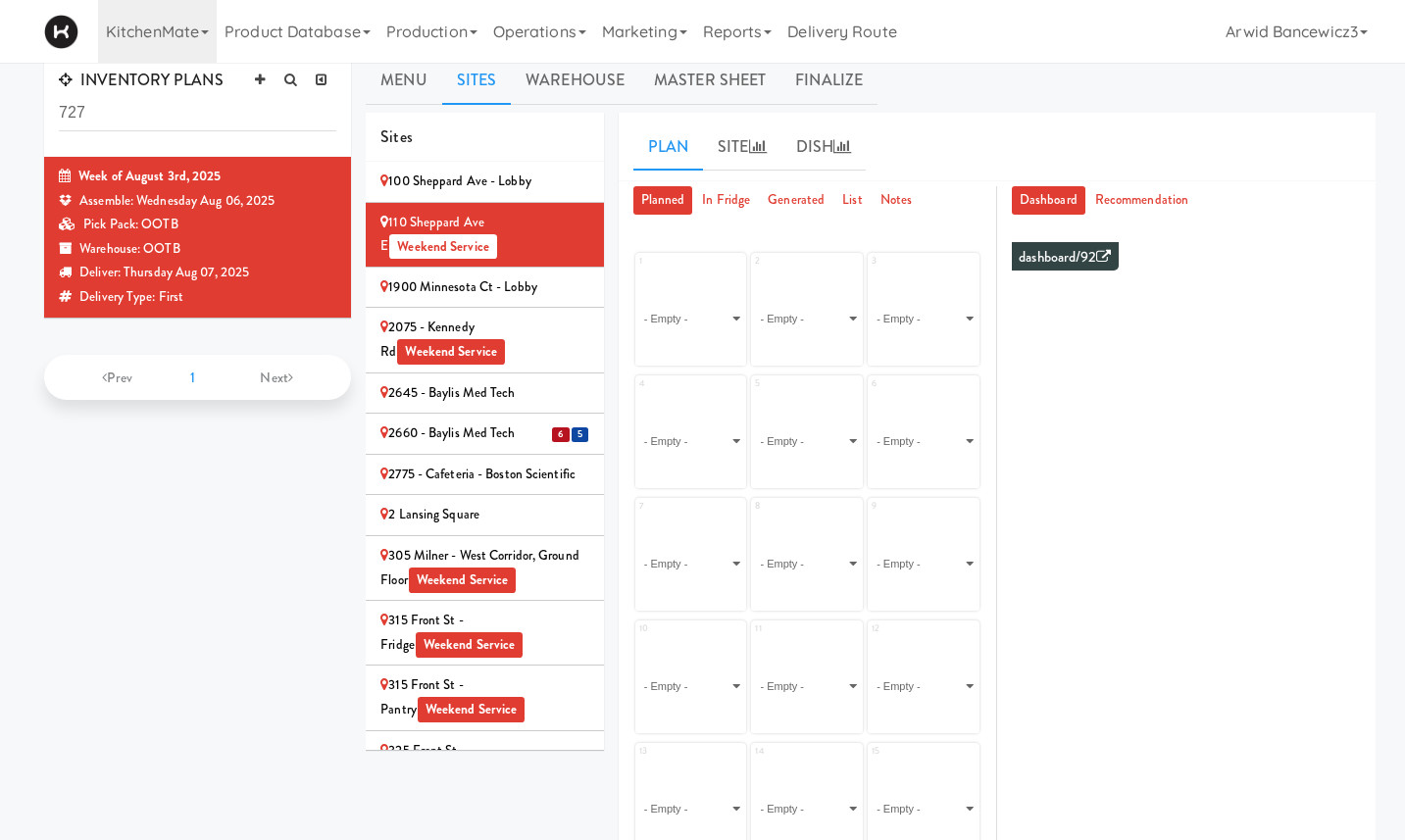 click on "100 Sheppard Ave - Lobby" at bounding box center [484, 181] 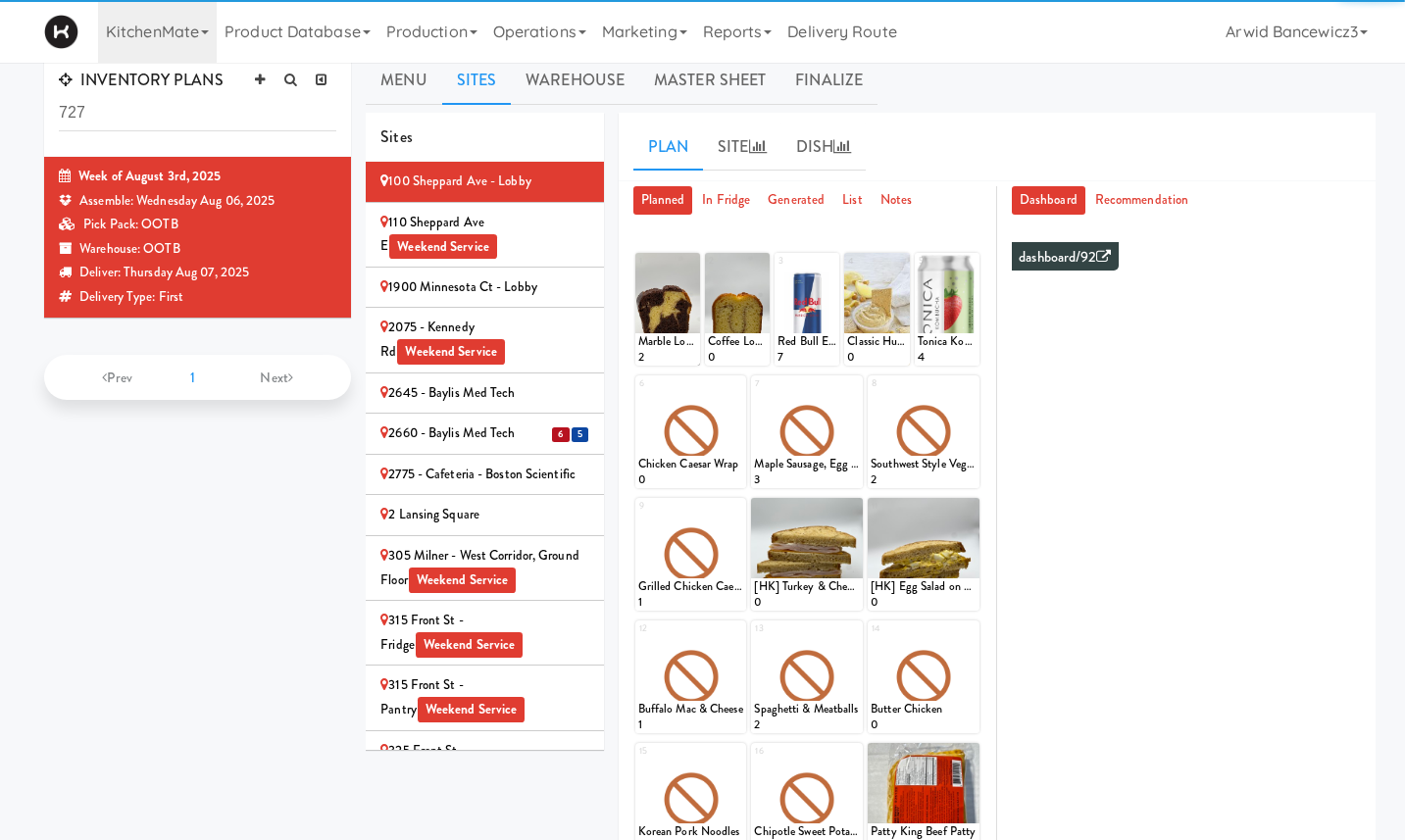 scroll, scrollTop: 575, scrollLeft: 0, axis: vertical 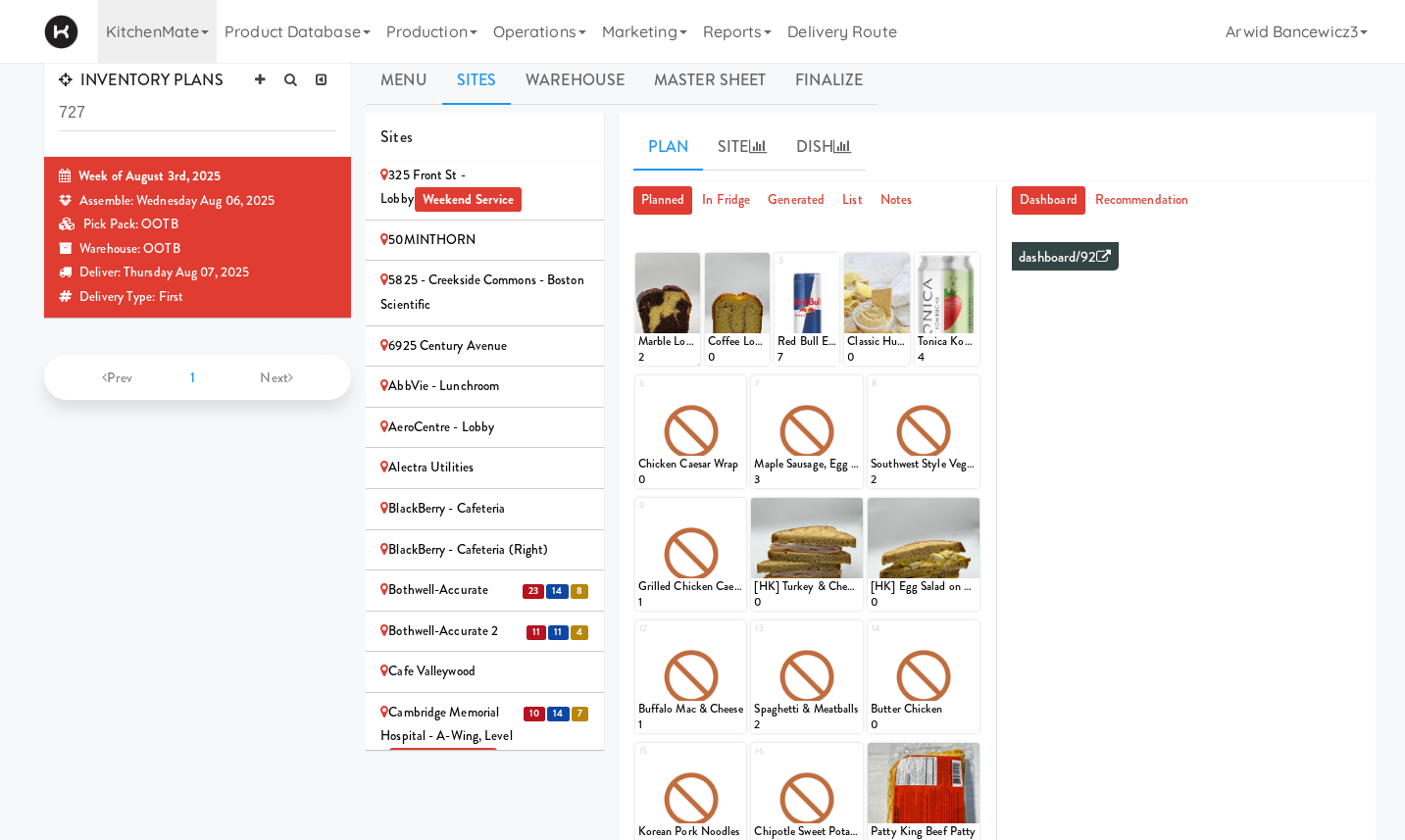 click on "6925 Century Avenue" at bounding box center [484, 346] 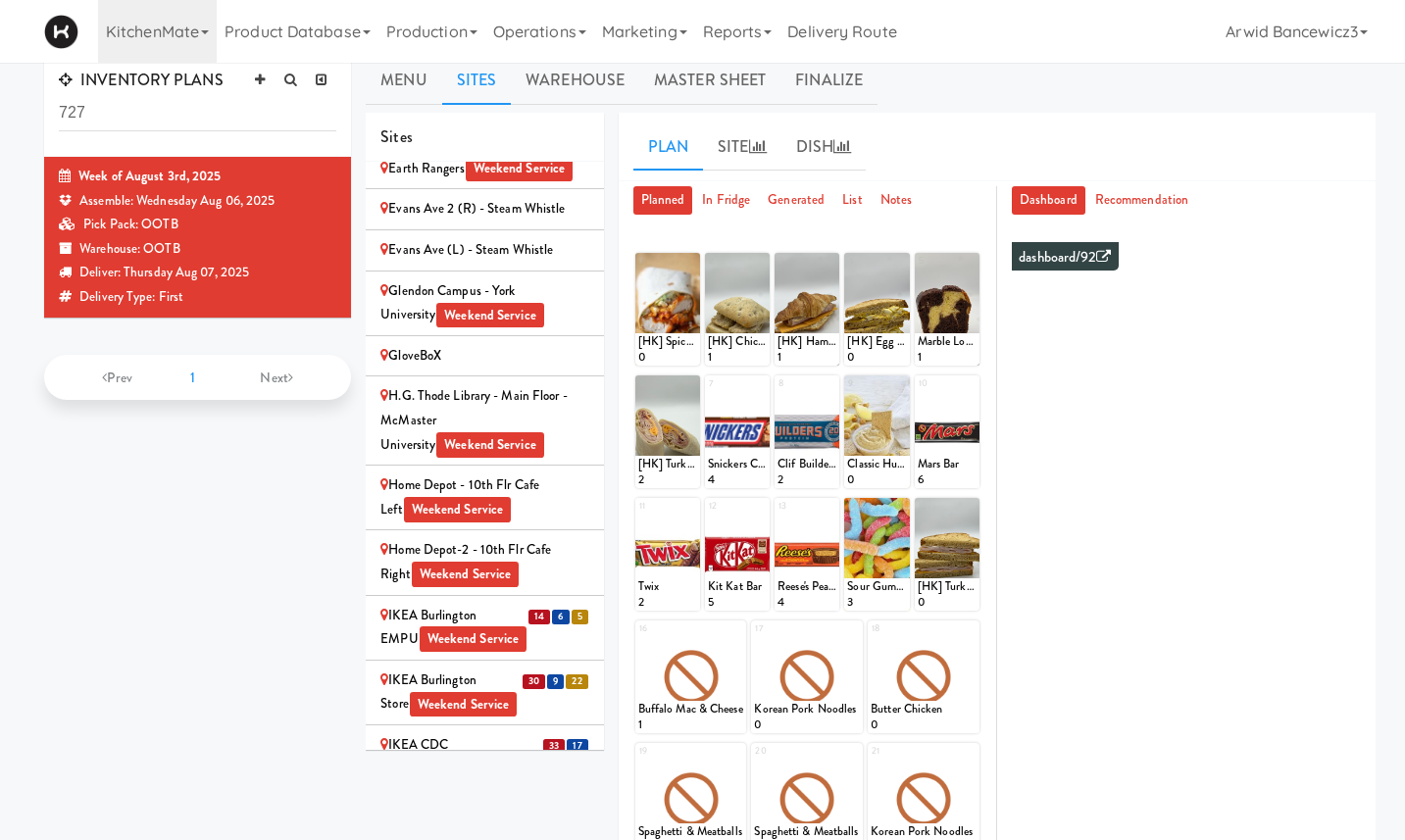 scroll, scrollTop: 1464, scrollLeft: 0, axis: vertical 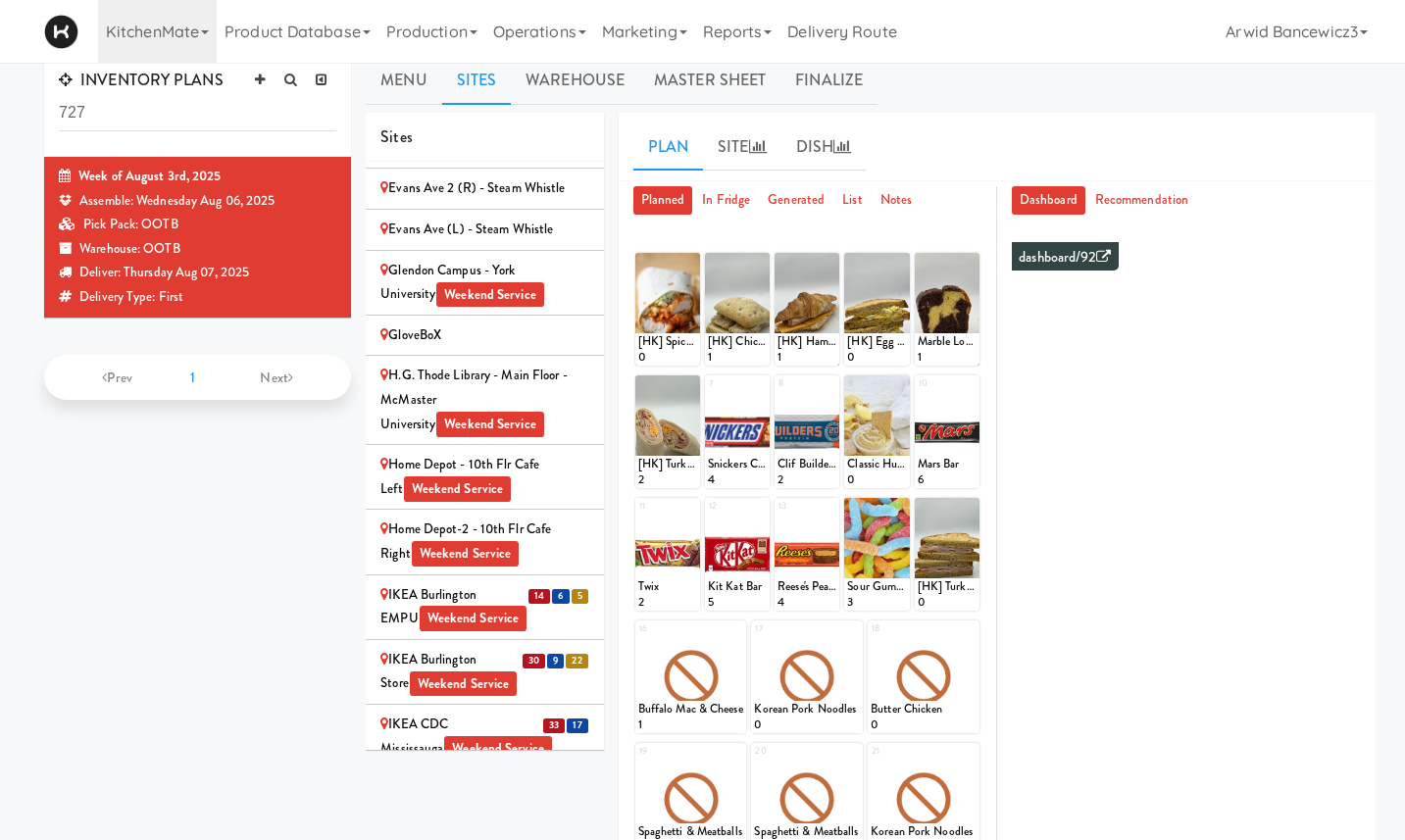 click on "GloveBoX" at bounding box center [484, 335] 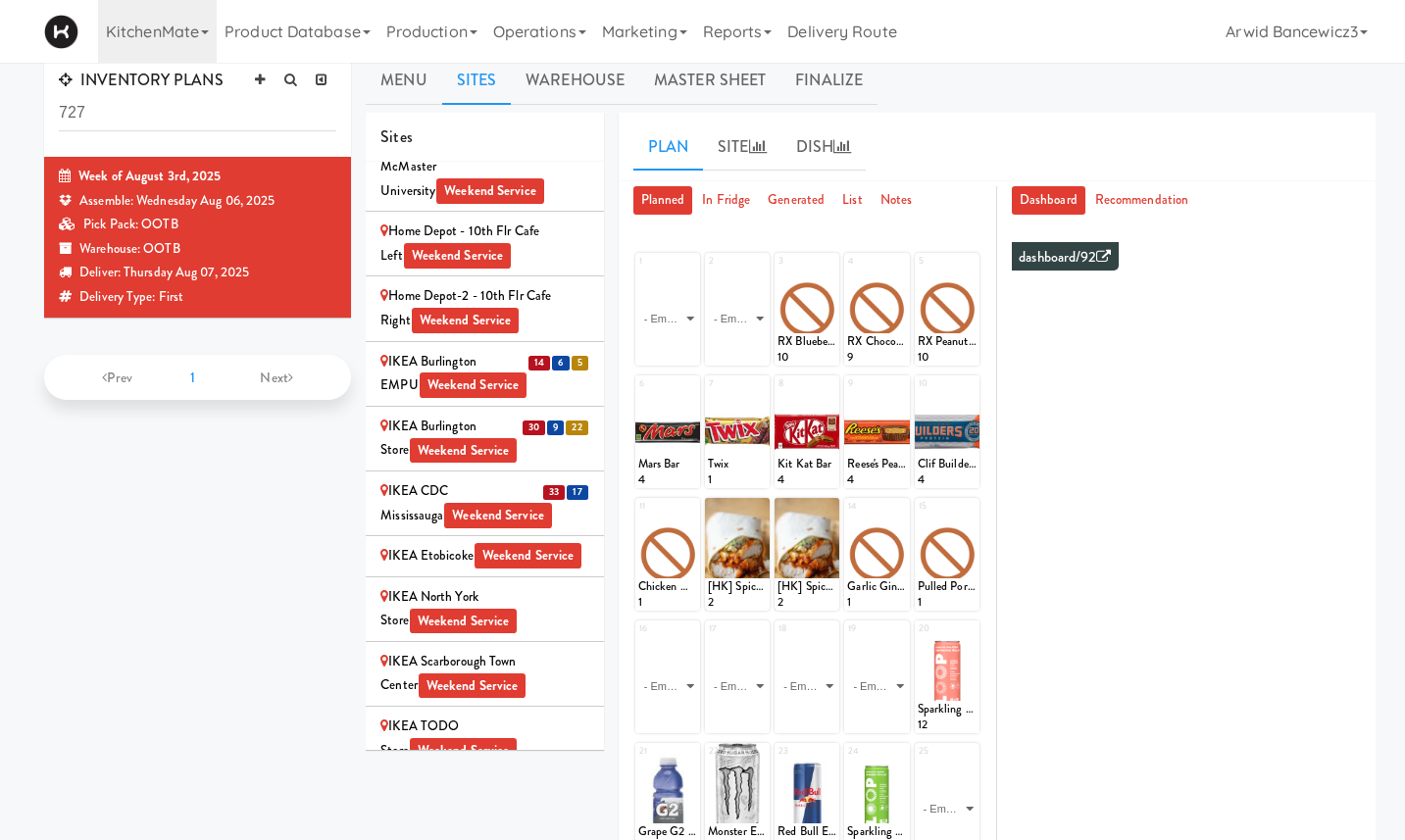 scroll, scrollTop: 2206, scrollLeft: 0, axis: vertical 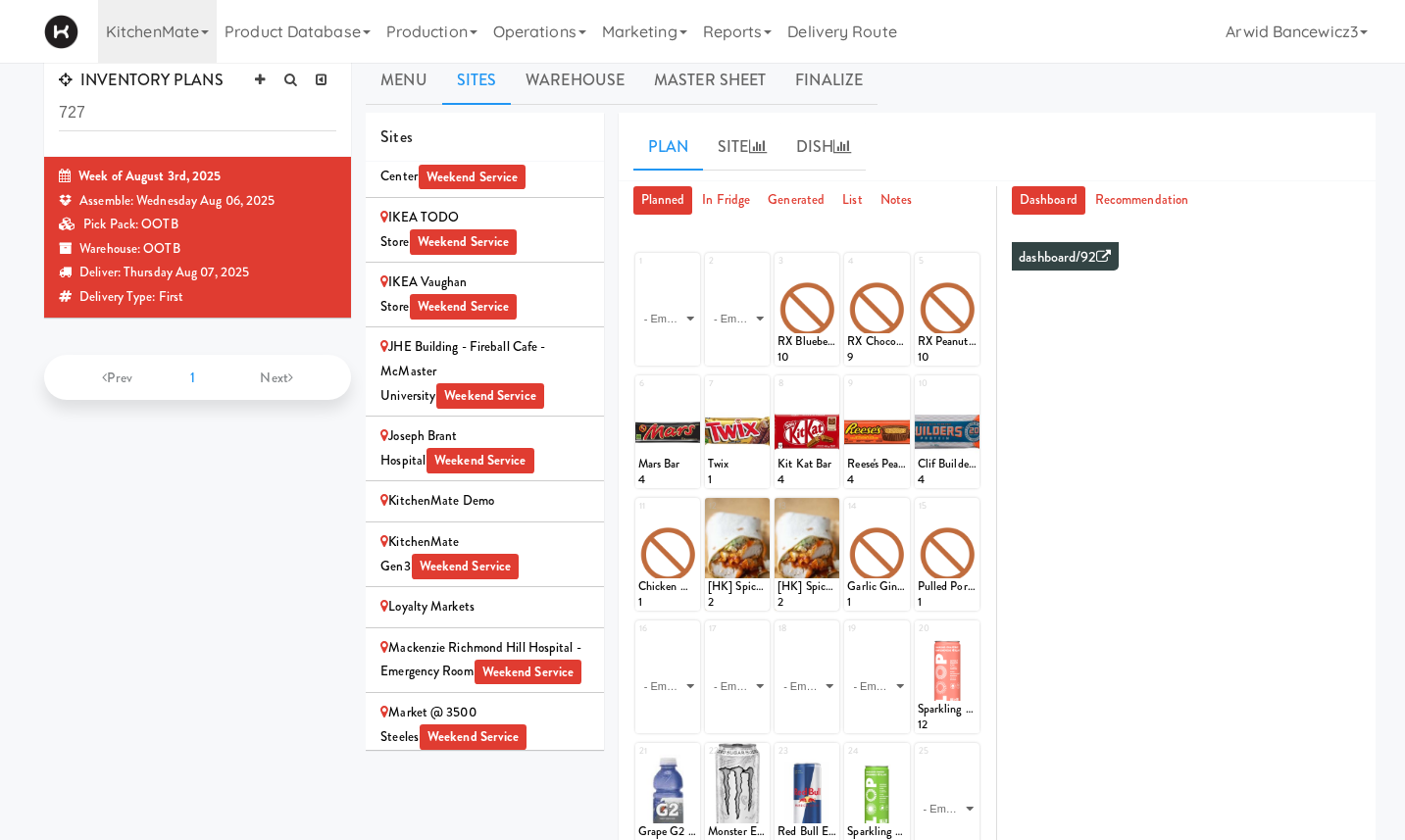 click on "IKEA Vaughan Store  Weekend Service" at bounding box center (484, 294) 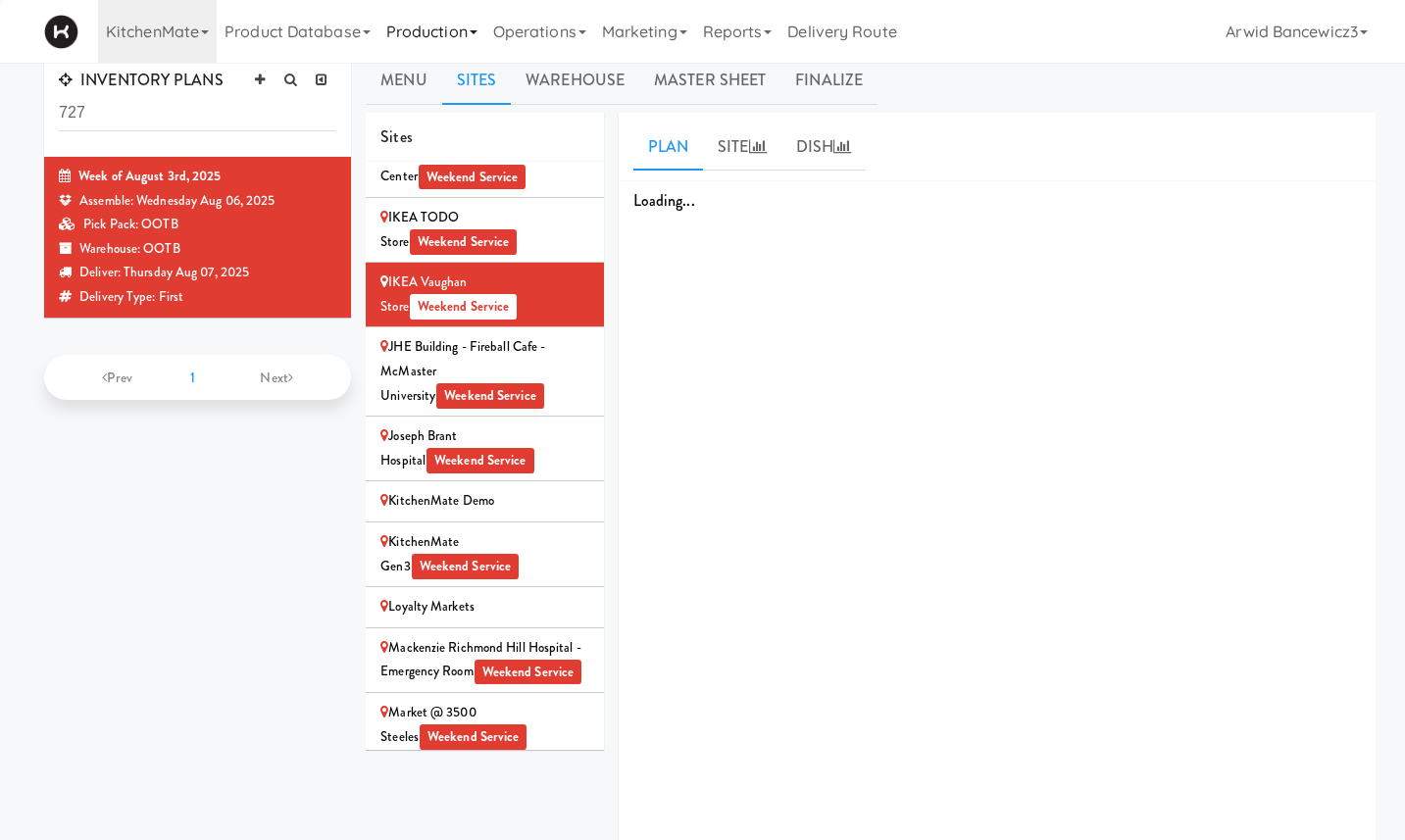 click on "Production" at bounding box center (431, 31) 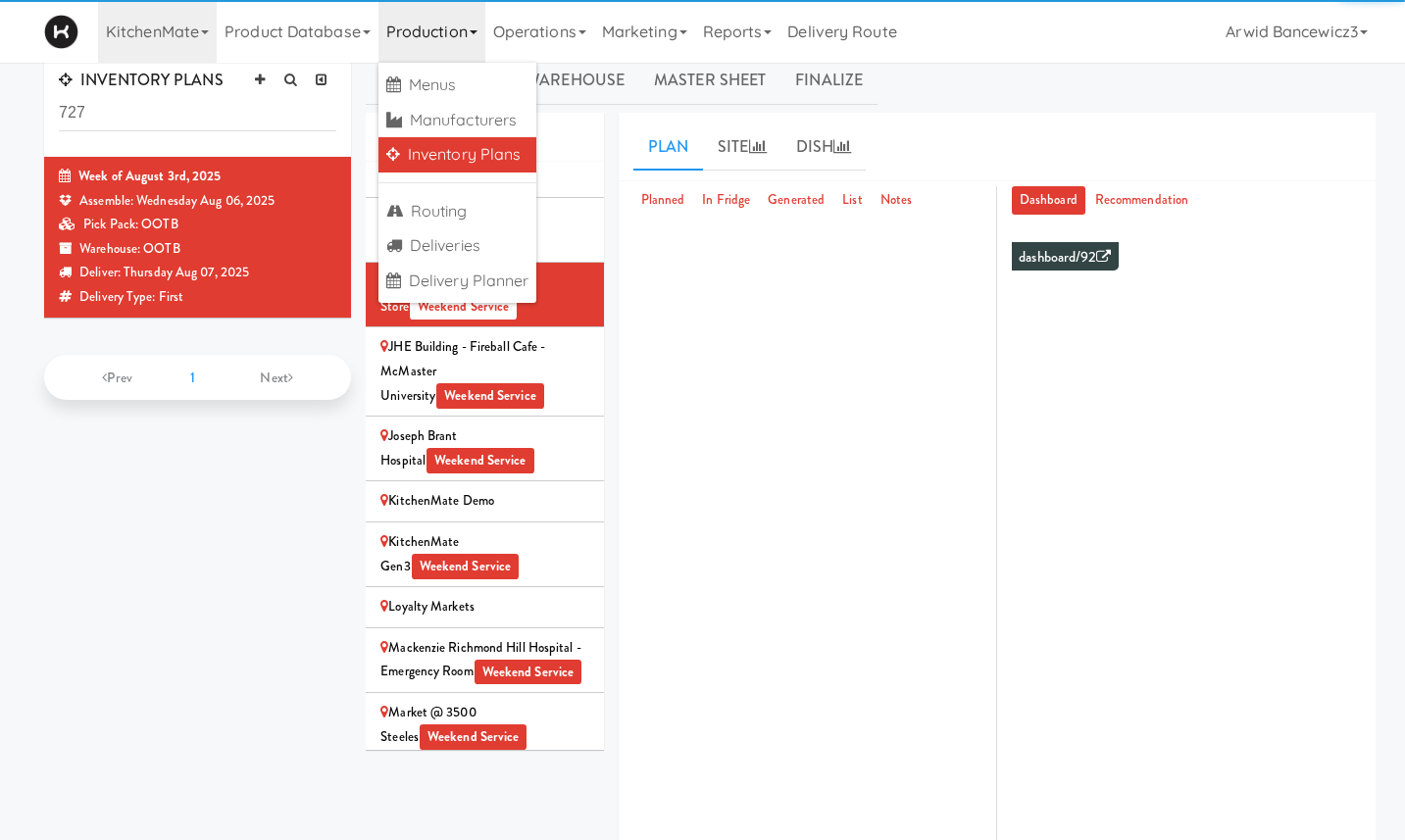 click on "Operations" at bounding box center [539, 31] 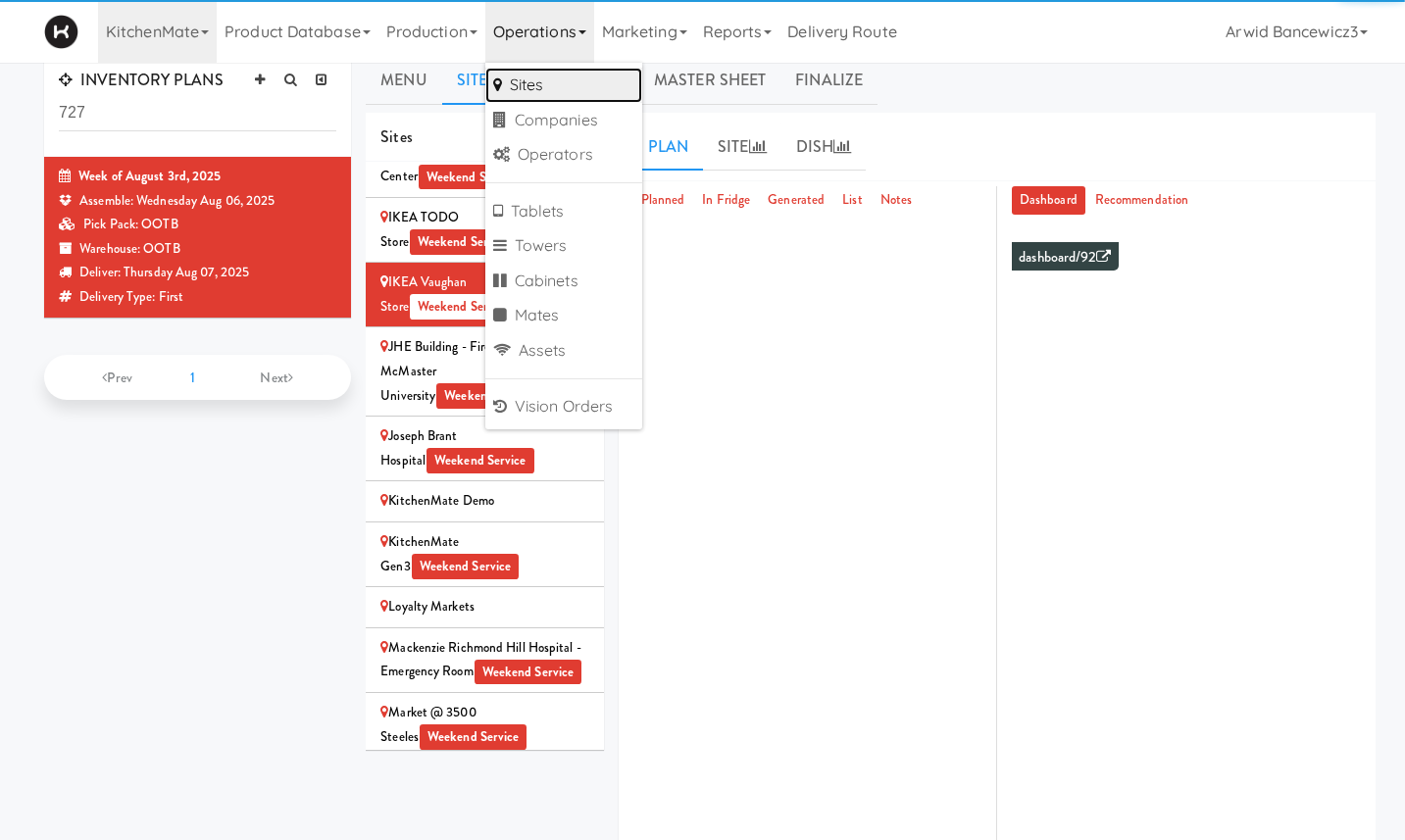 click on "Sites" at bounding box center (564, 85) 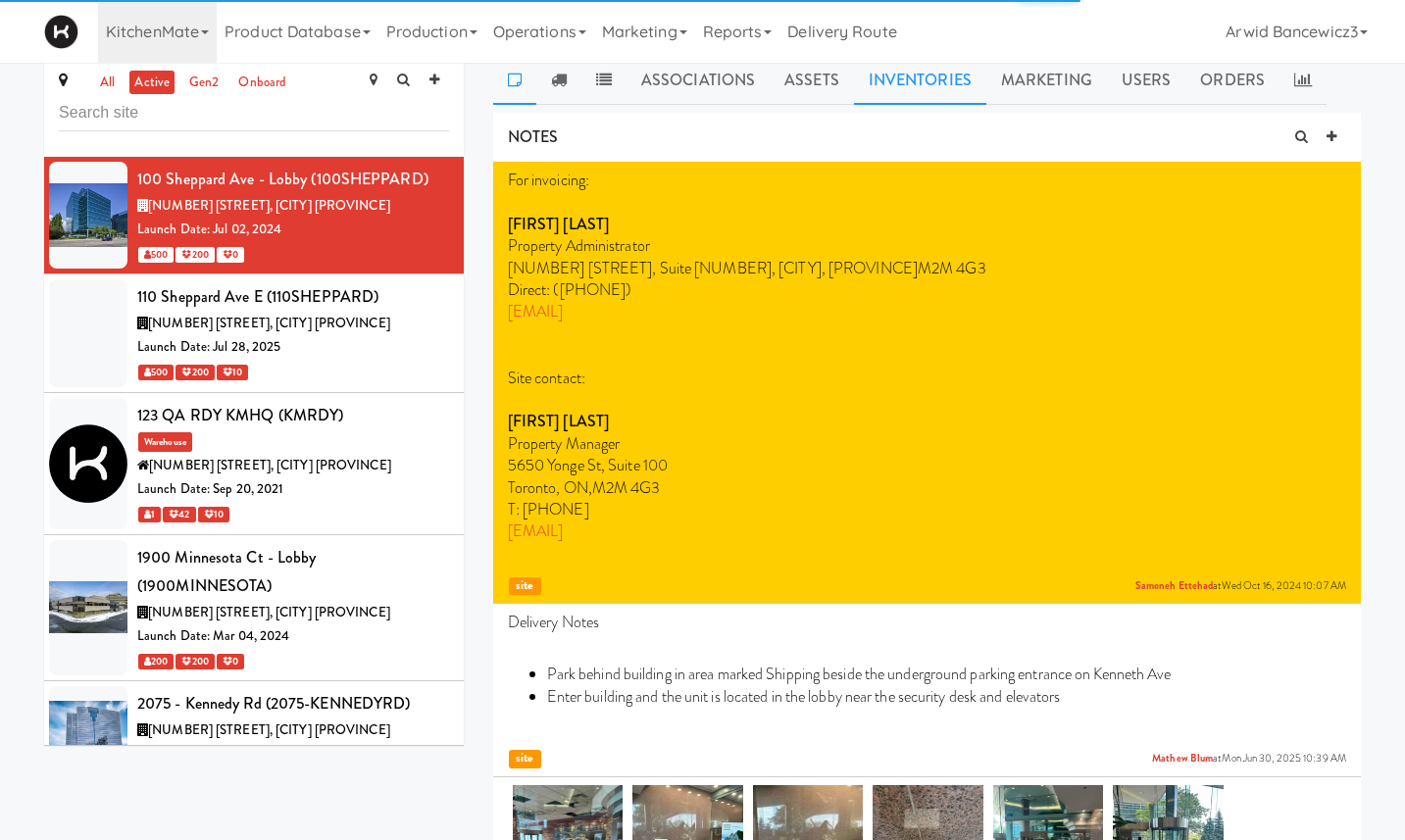 click on "Inventories" at bounding box center [920, 80] 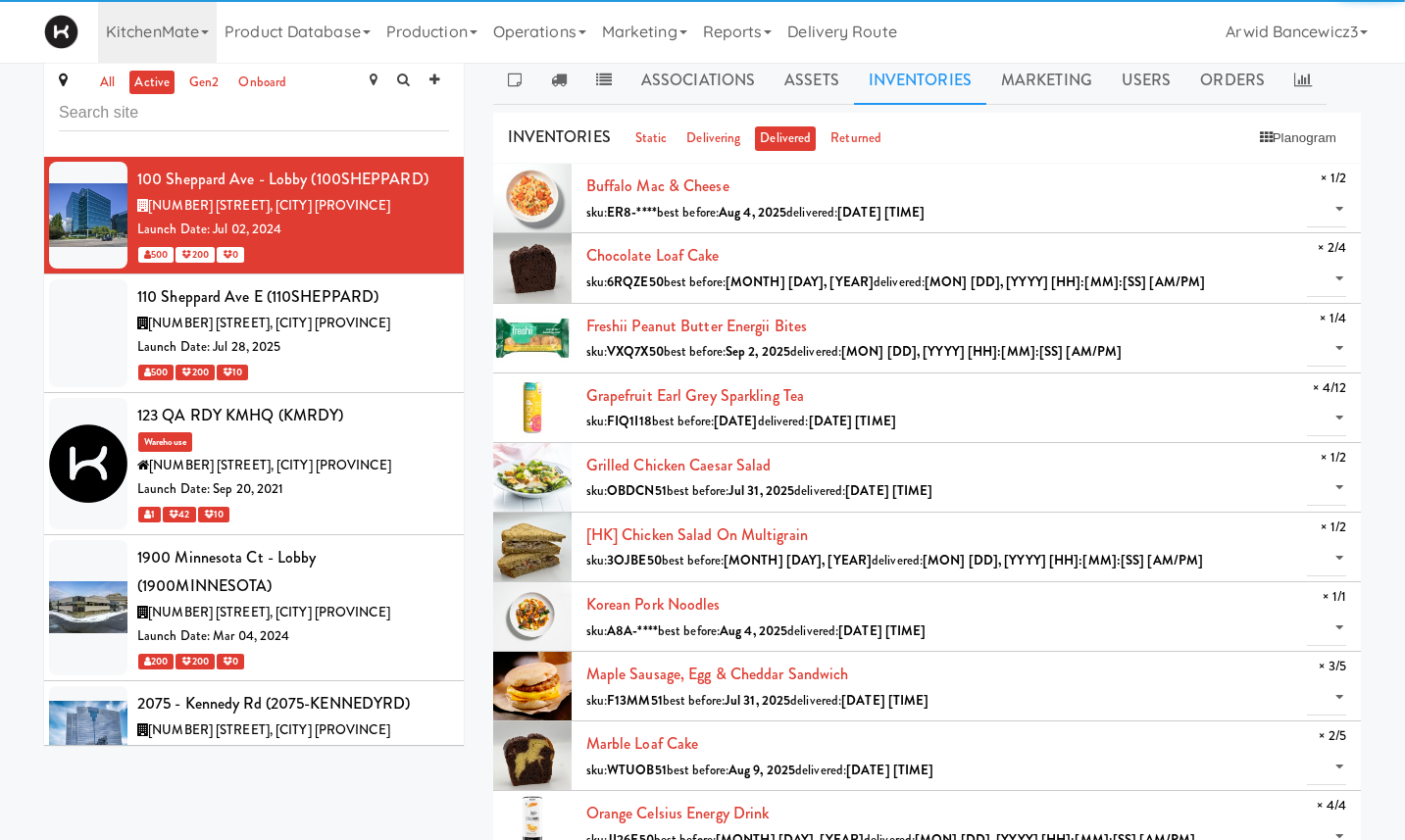 scroll, scrollTop: 0, scrollLeft: 0, axis: both 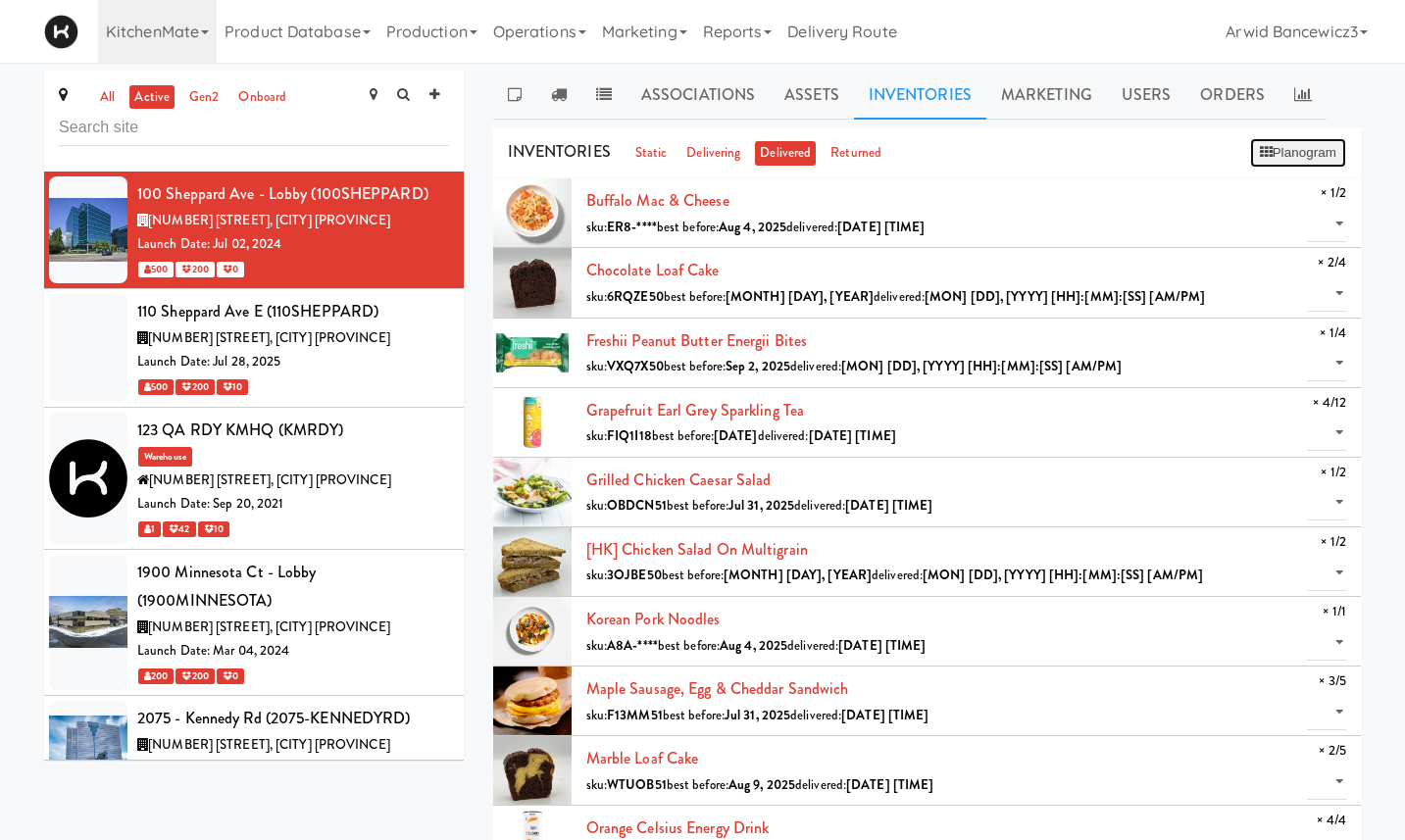 click on "Planogram" at bounding box center [1298, 153] 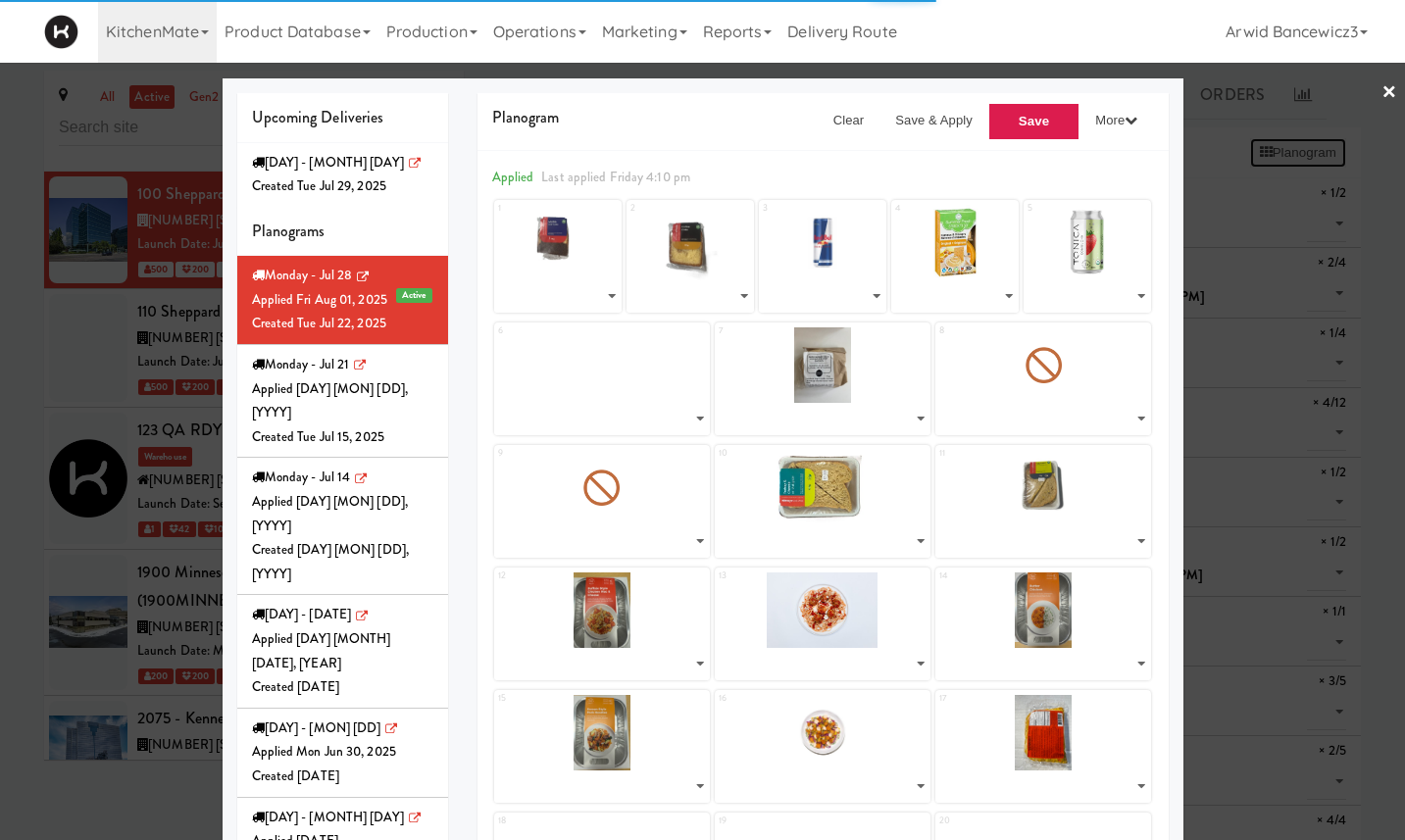 select on "number:256909" 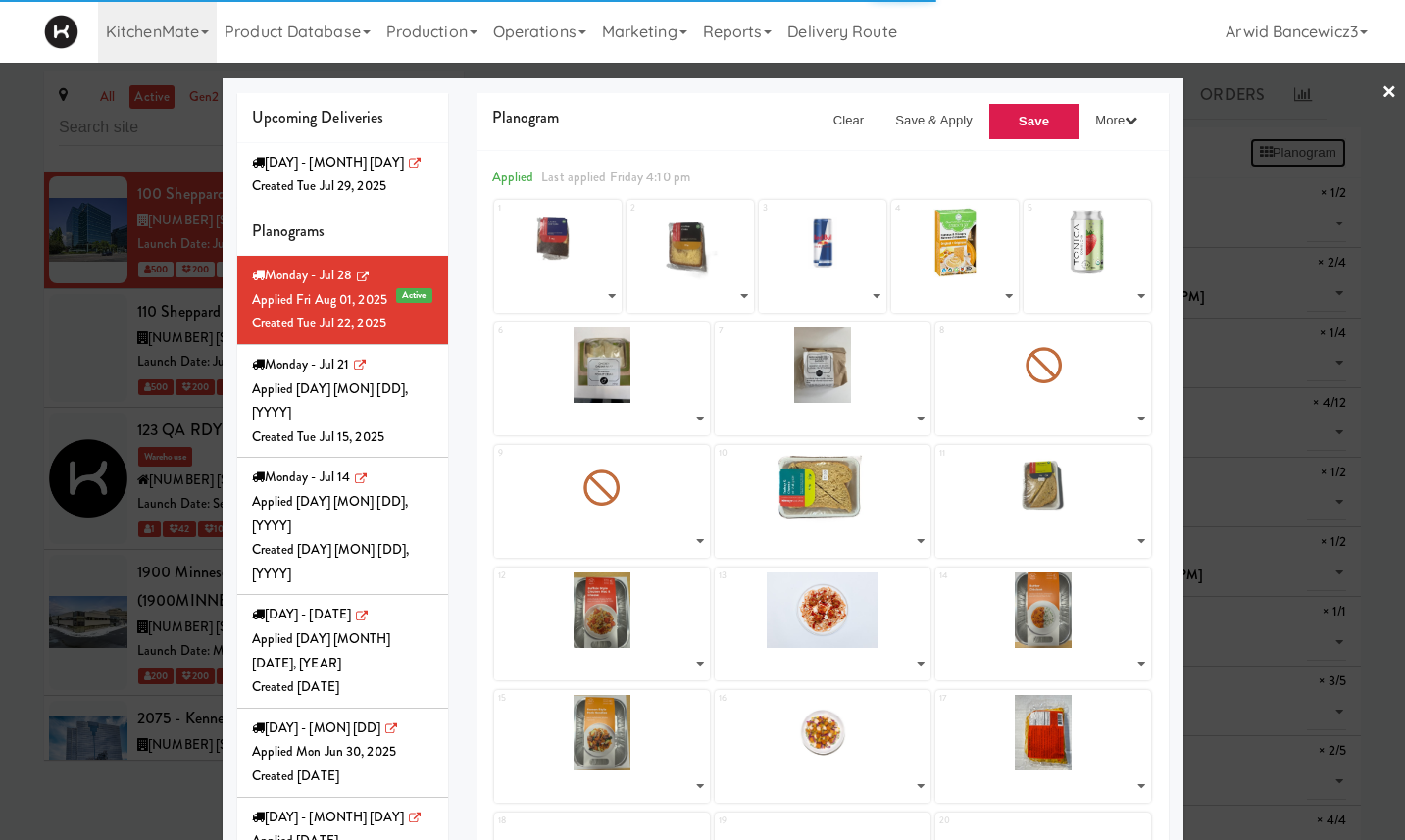 select on "number:256799" 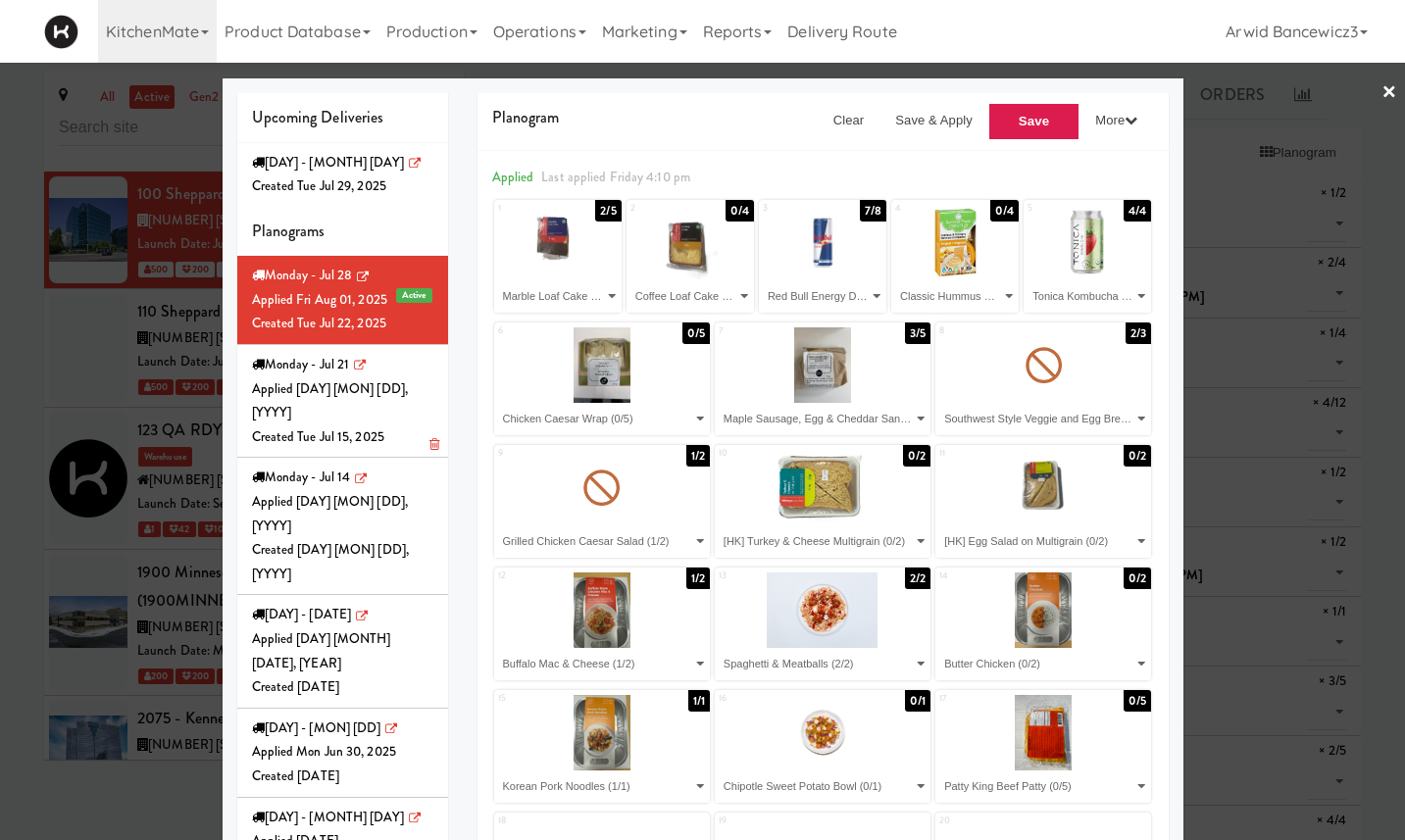 click on "Created Tue Jul 15, 2025" at bounding box center (342, 437) 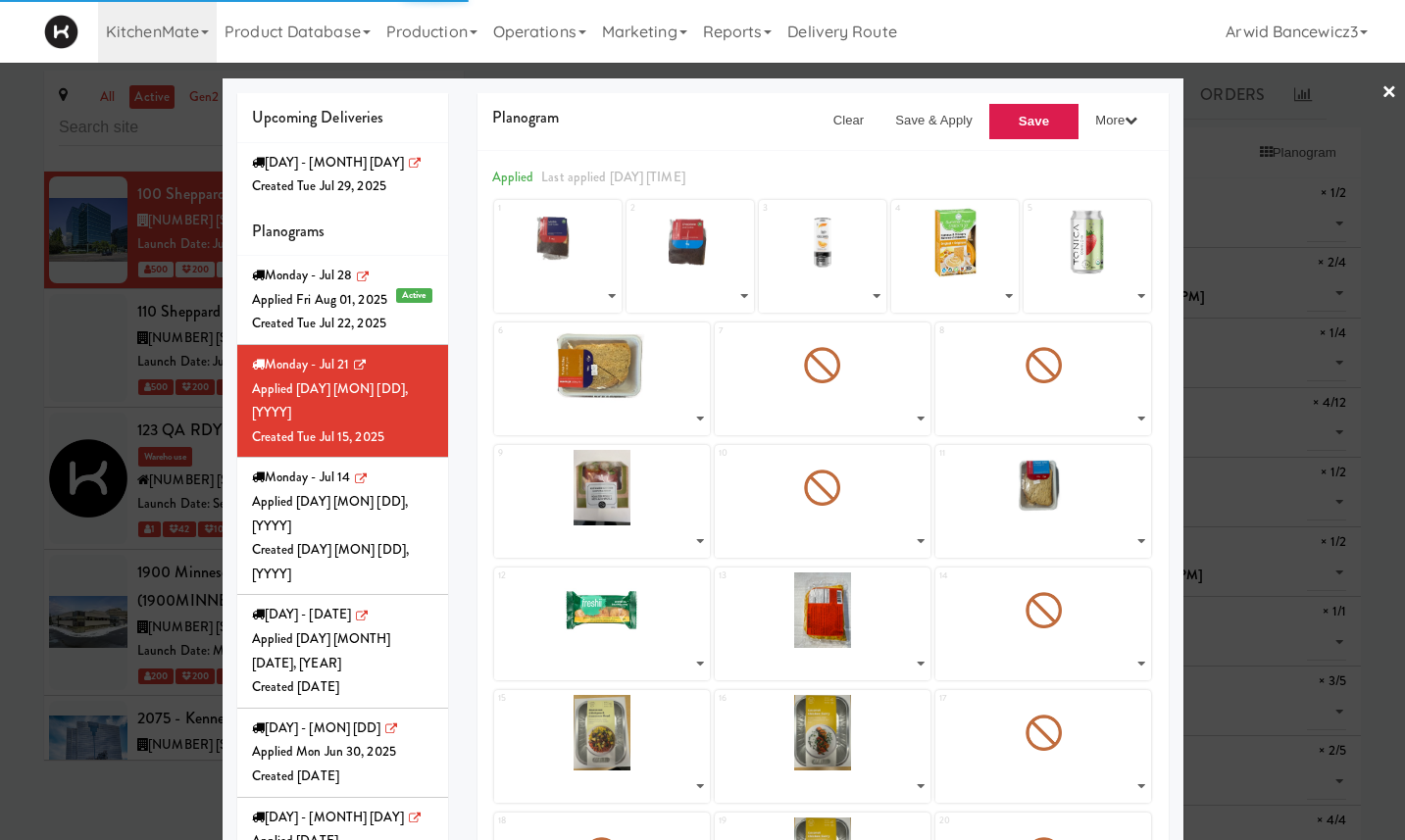 select on "number:253856" 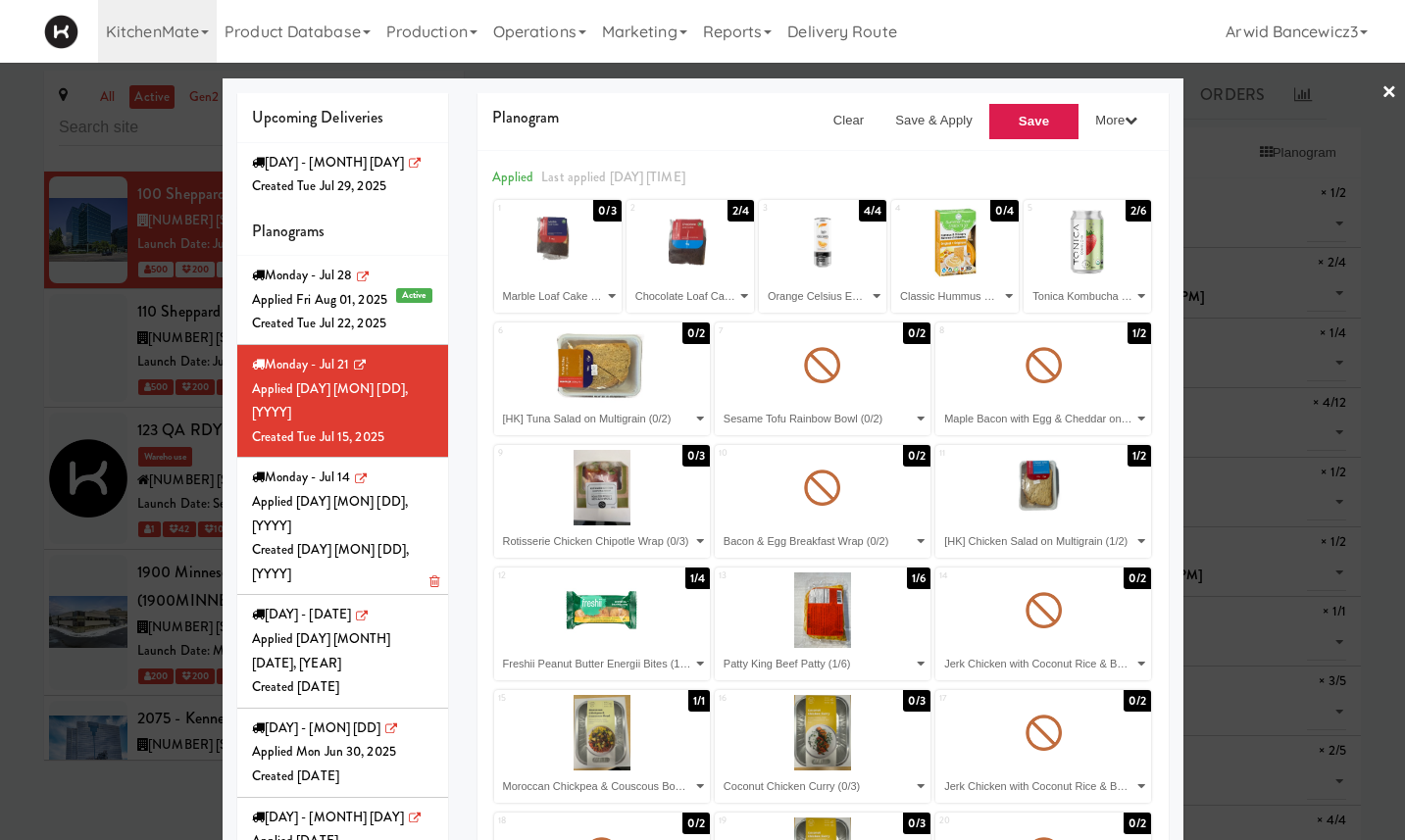 click on "Created [DAY] [MON] [DD], [YYYY]" at bounding box center (342, 562) 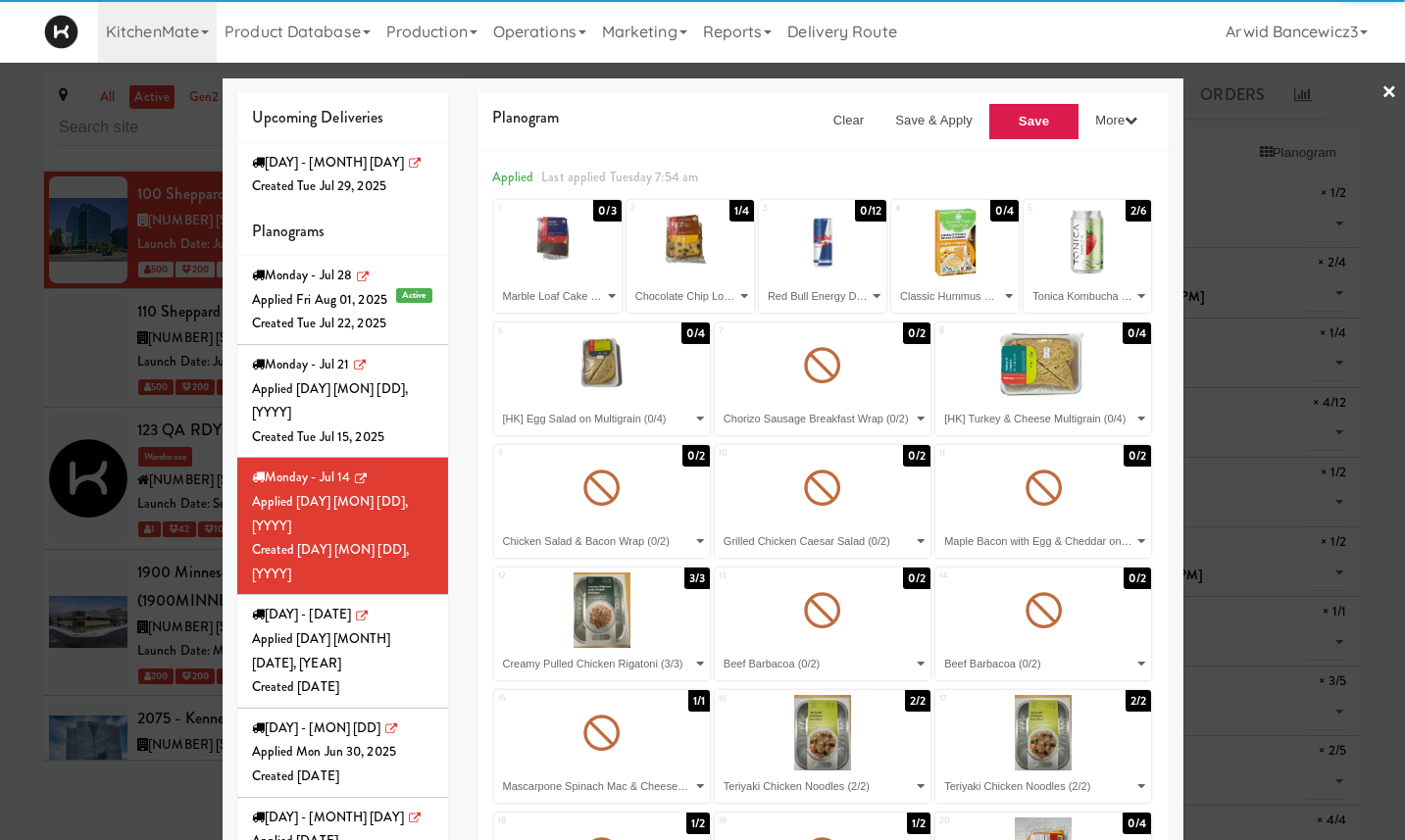 click at bounding box center [702, 420] 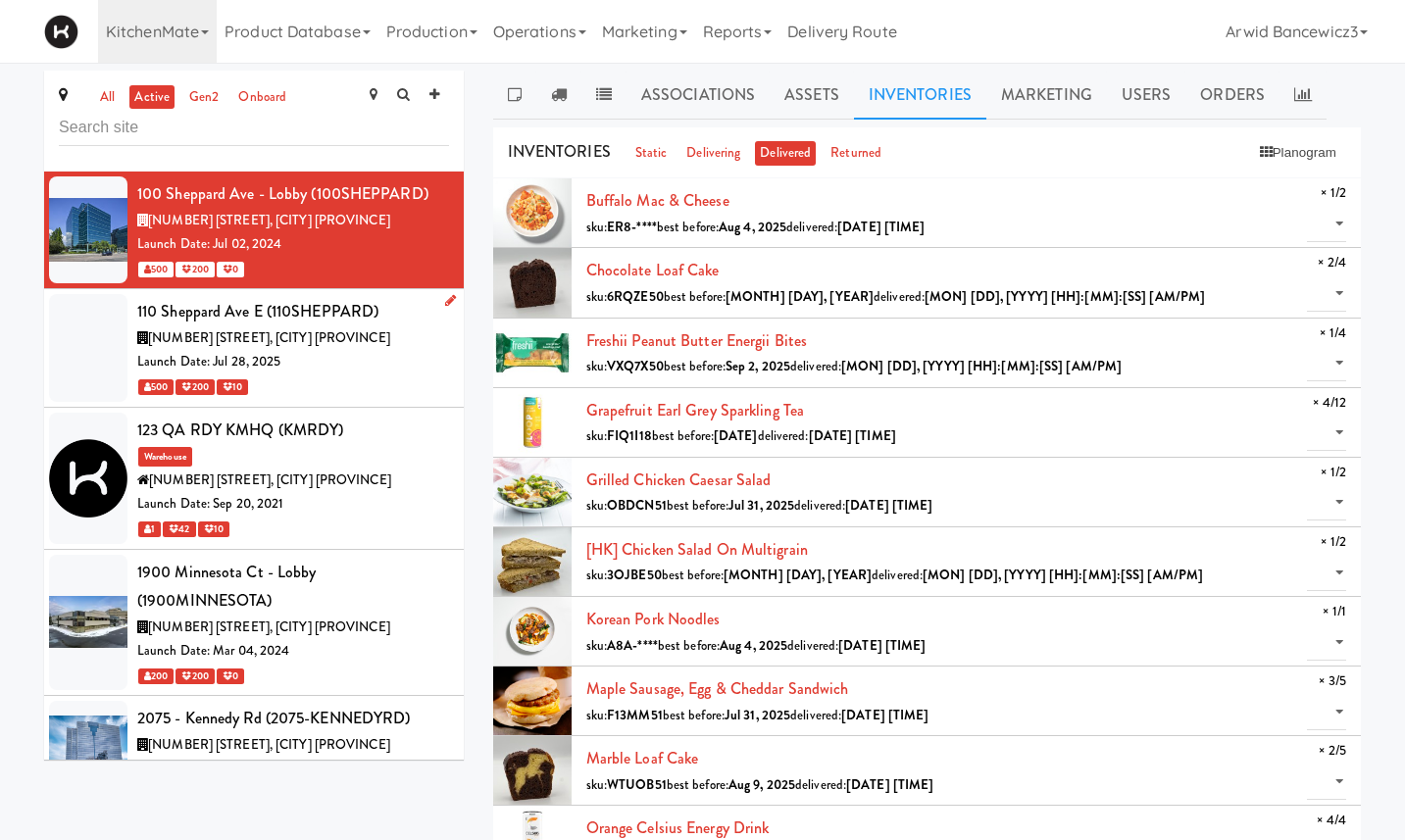 click on "Launch Date: Jul 28, 2025" at bounding box center (293, 362) 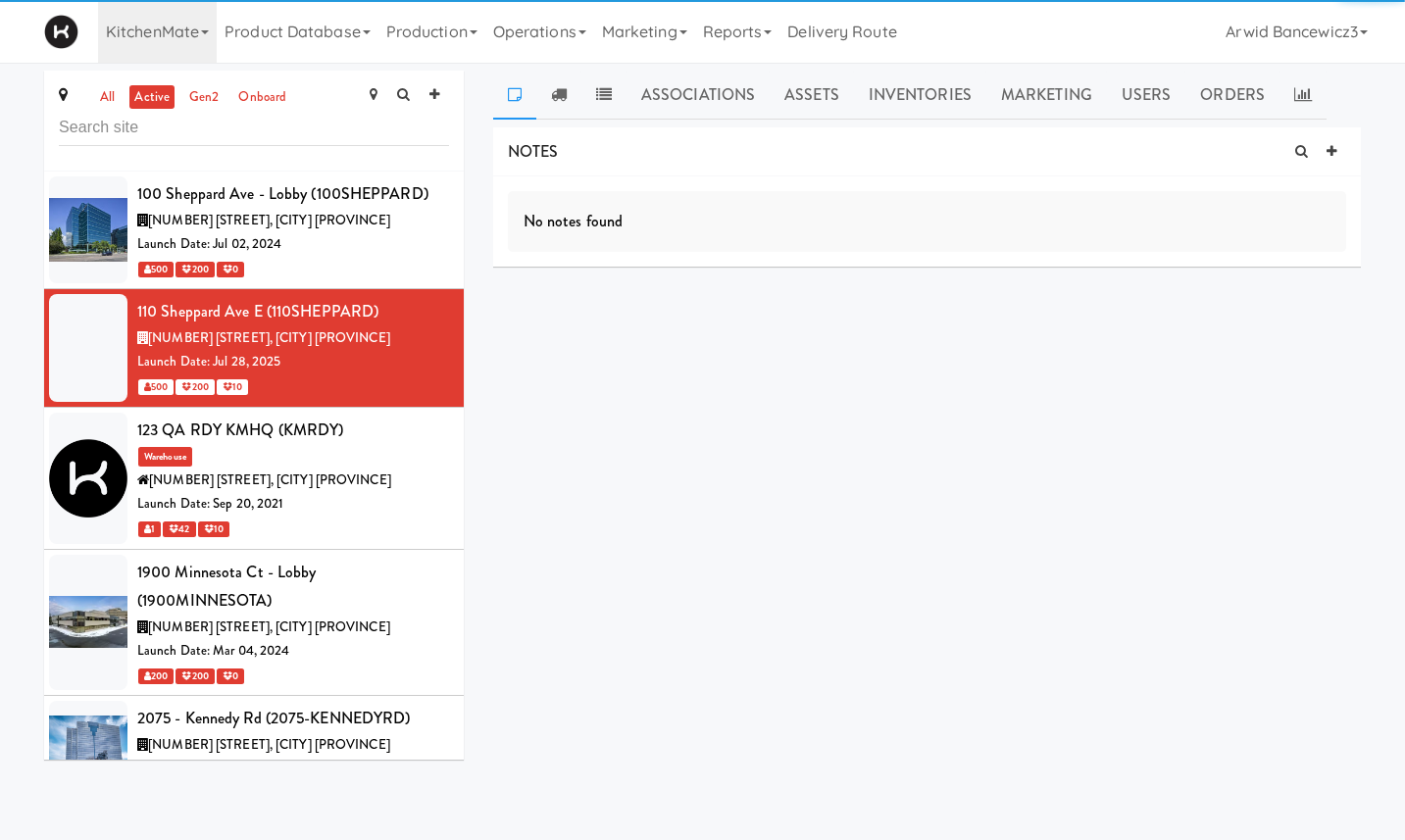 click on "USERS active Ordered this week Didn't order this week [NUMBER] this week [NUMBER] this week [NUMBER] this week [NUMBER]+ this week inactive all Name Meals This Week Orders This Week Orders Last Week Total Points Last Order Registered Sean Zeitz 0 0 0 0 1500 13 days ago Orders" at bounding box center (927, 344) 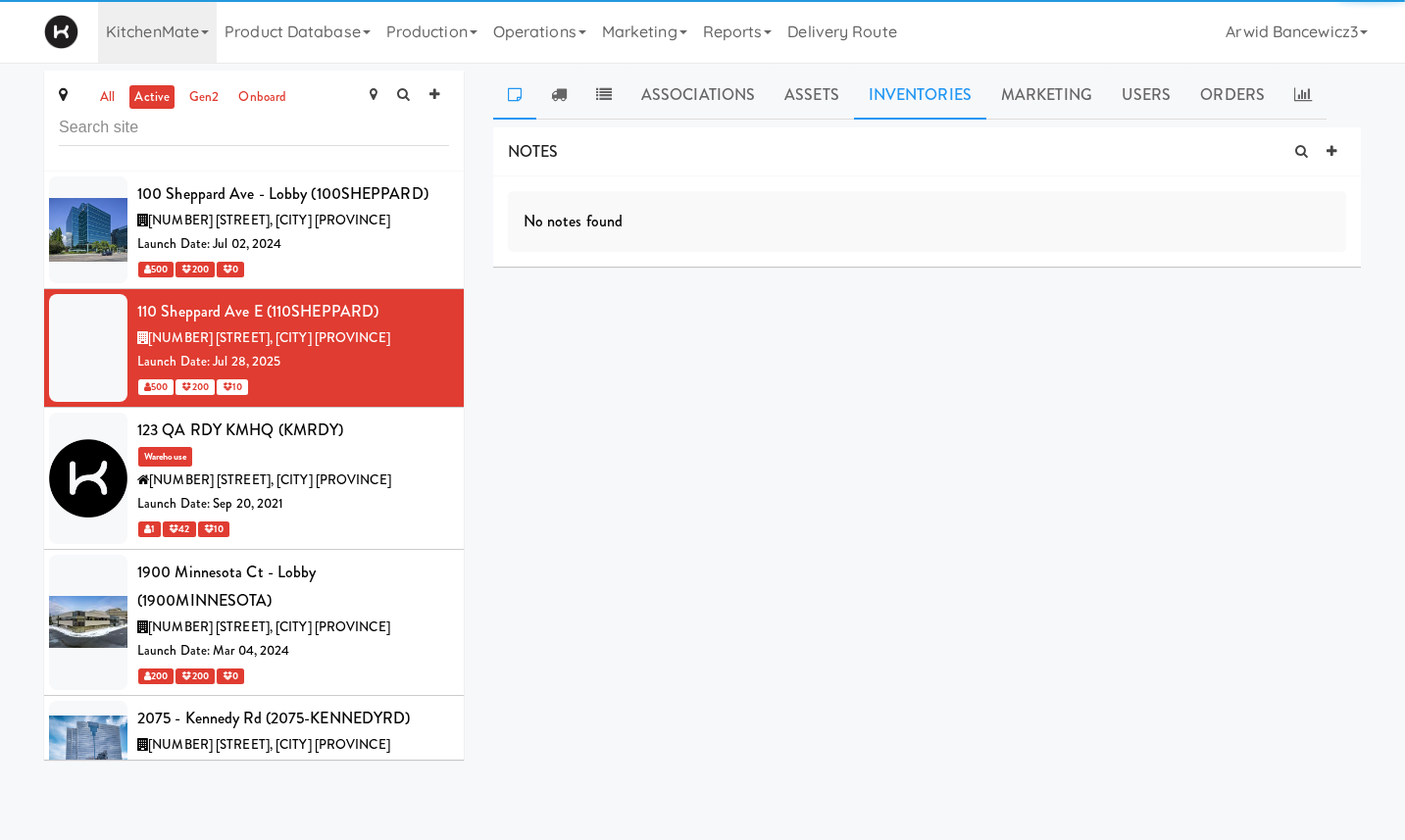 click on "Inventories" at bounding box center [920, 95] 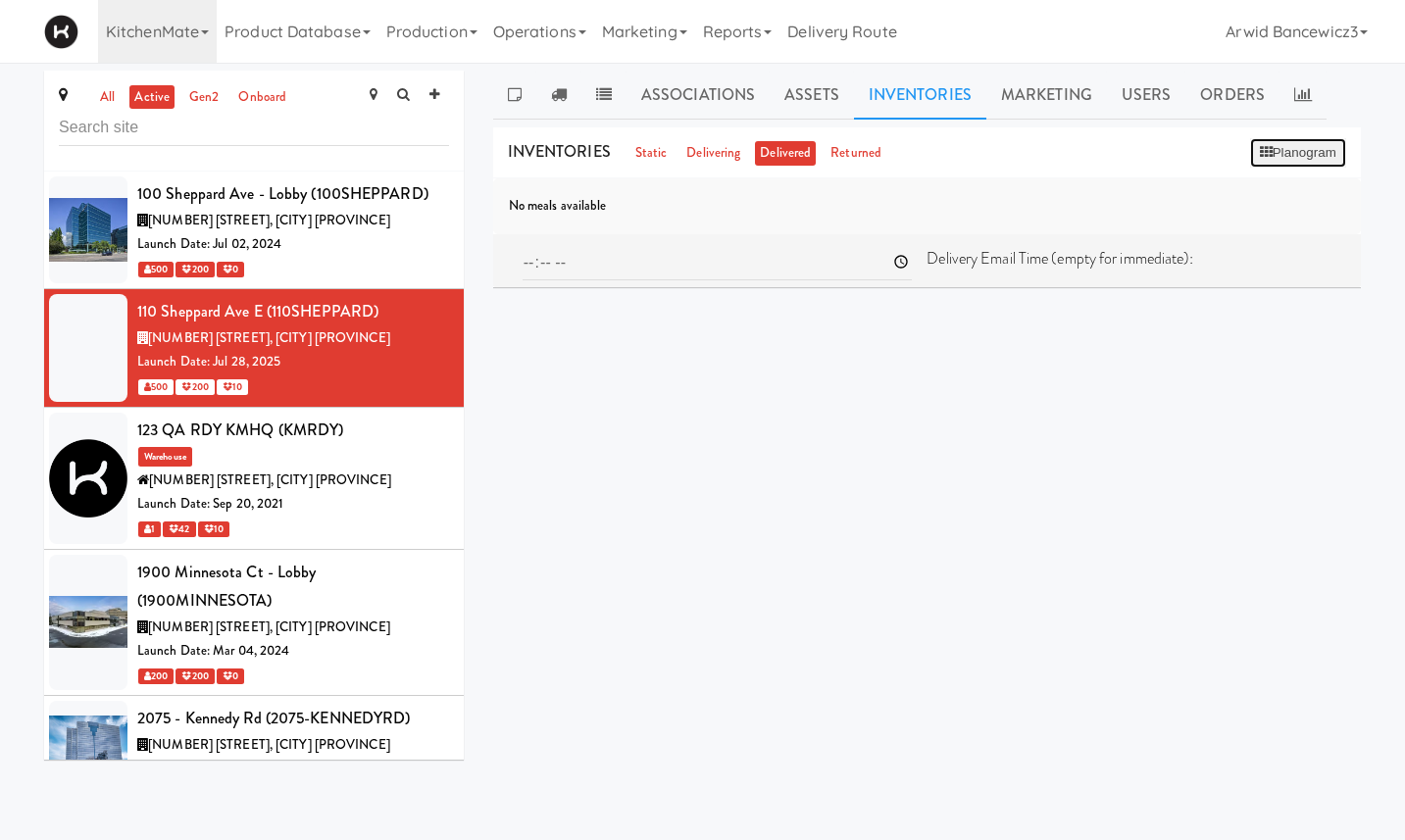 click on "Planogram" at bounding box center (1298, 153) 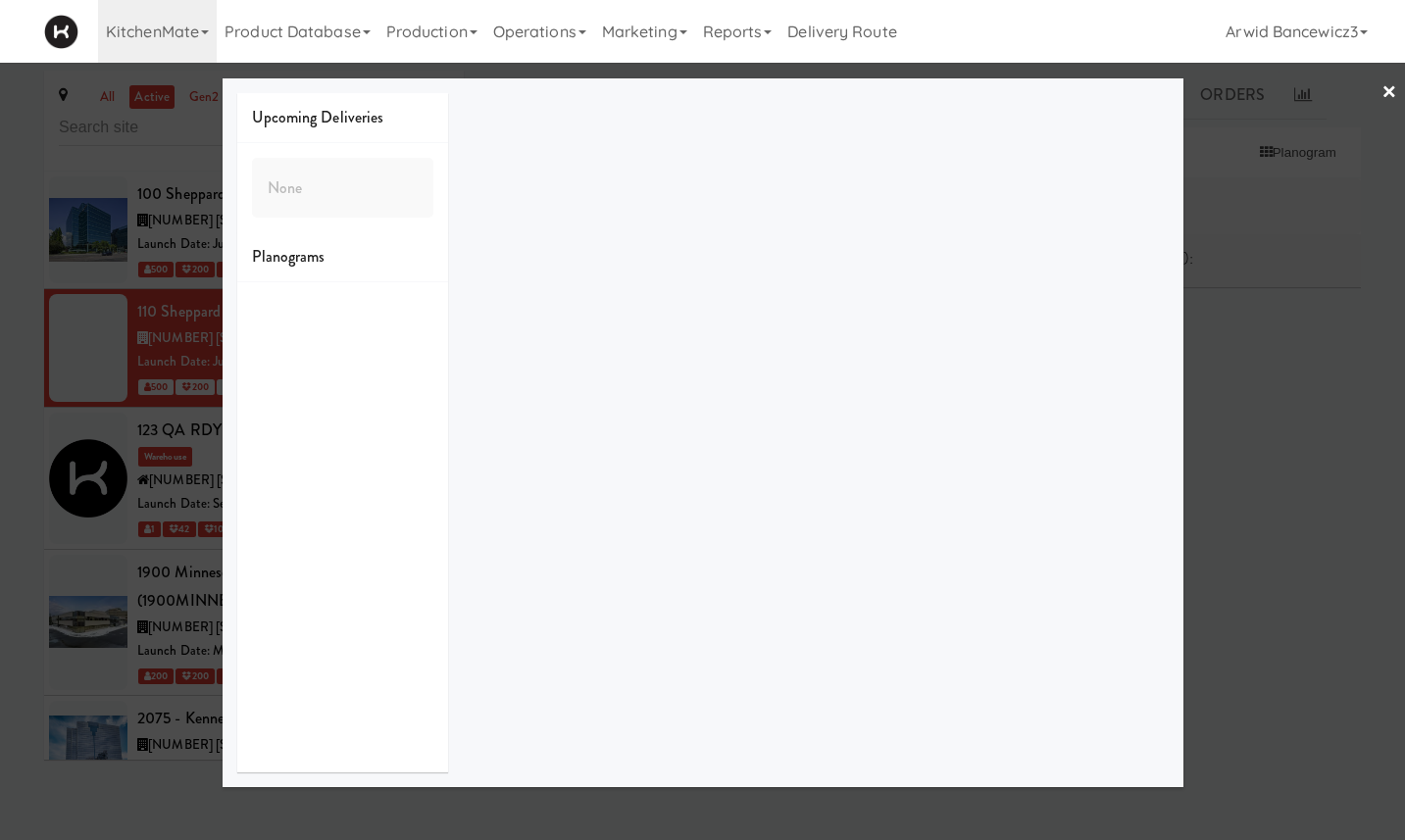 click at bounding box center (702, 420) 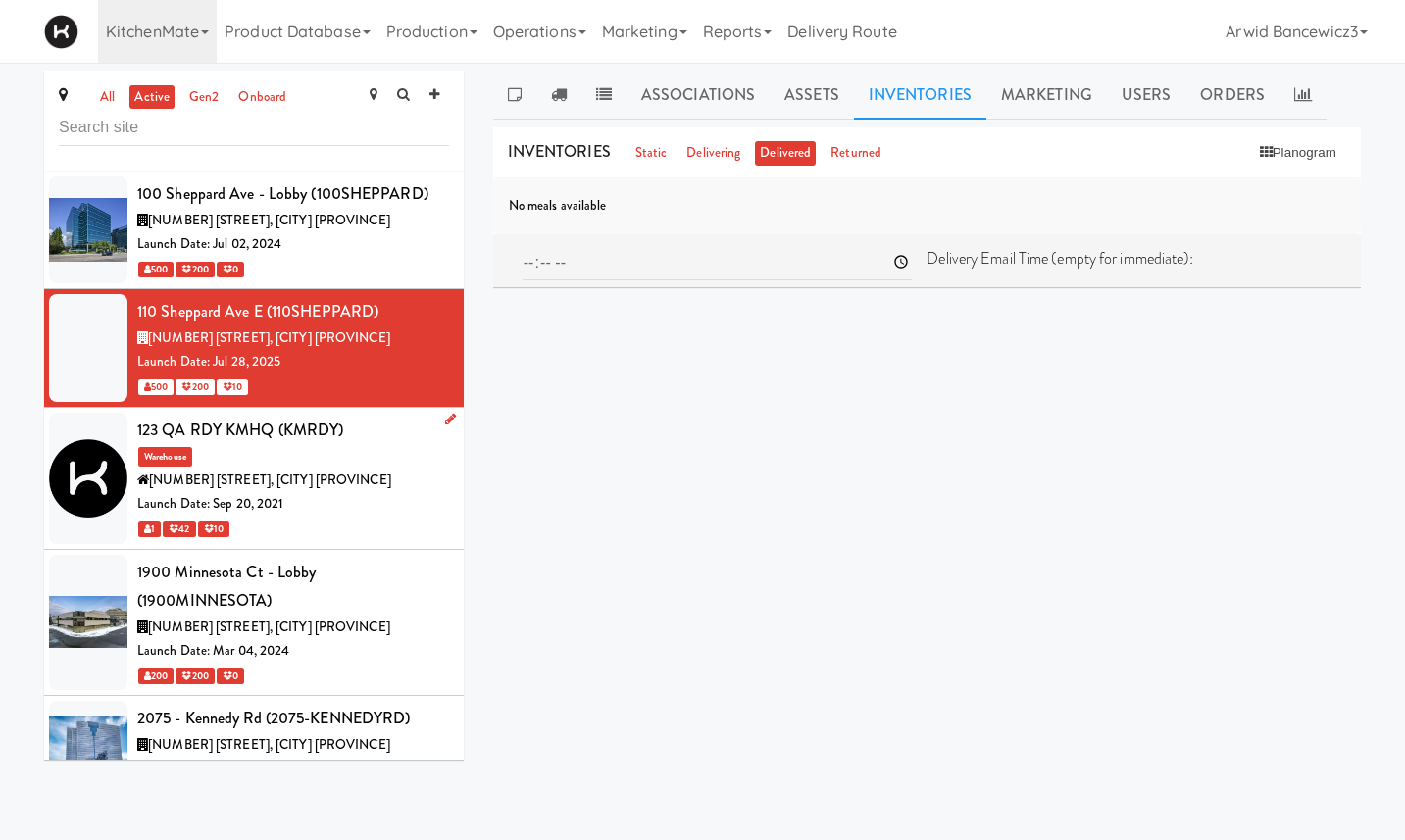 click on "Launch Date: Sep 20, 2021" at bounding box center (293, 504) 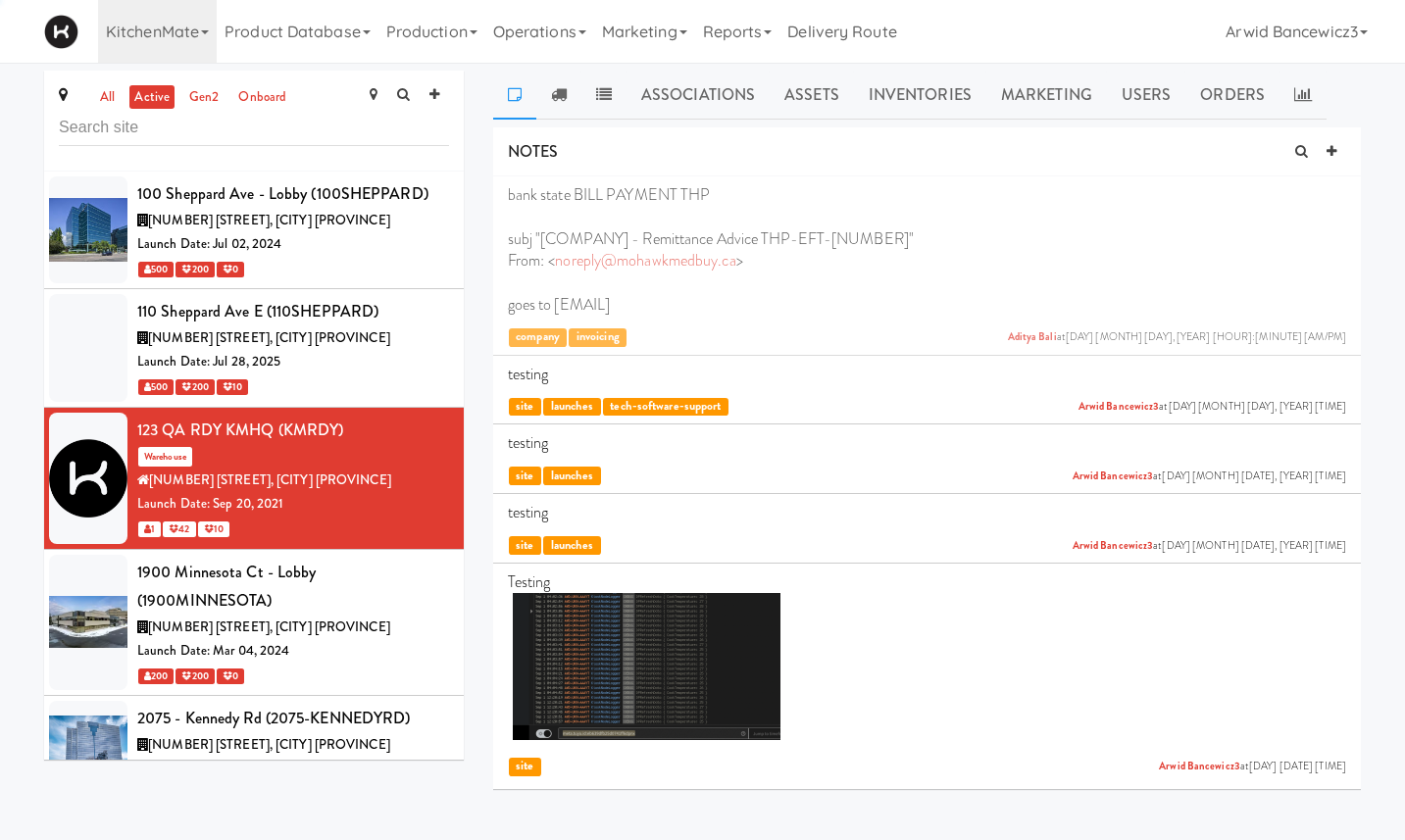 click on "Inventories" at bounding box center (920, 95) 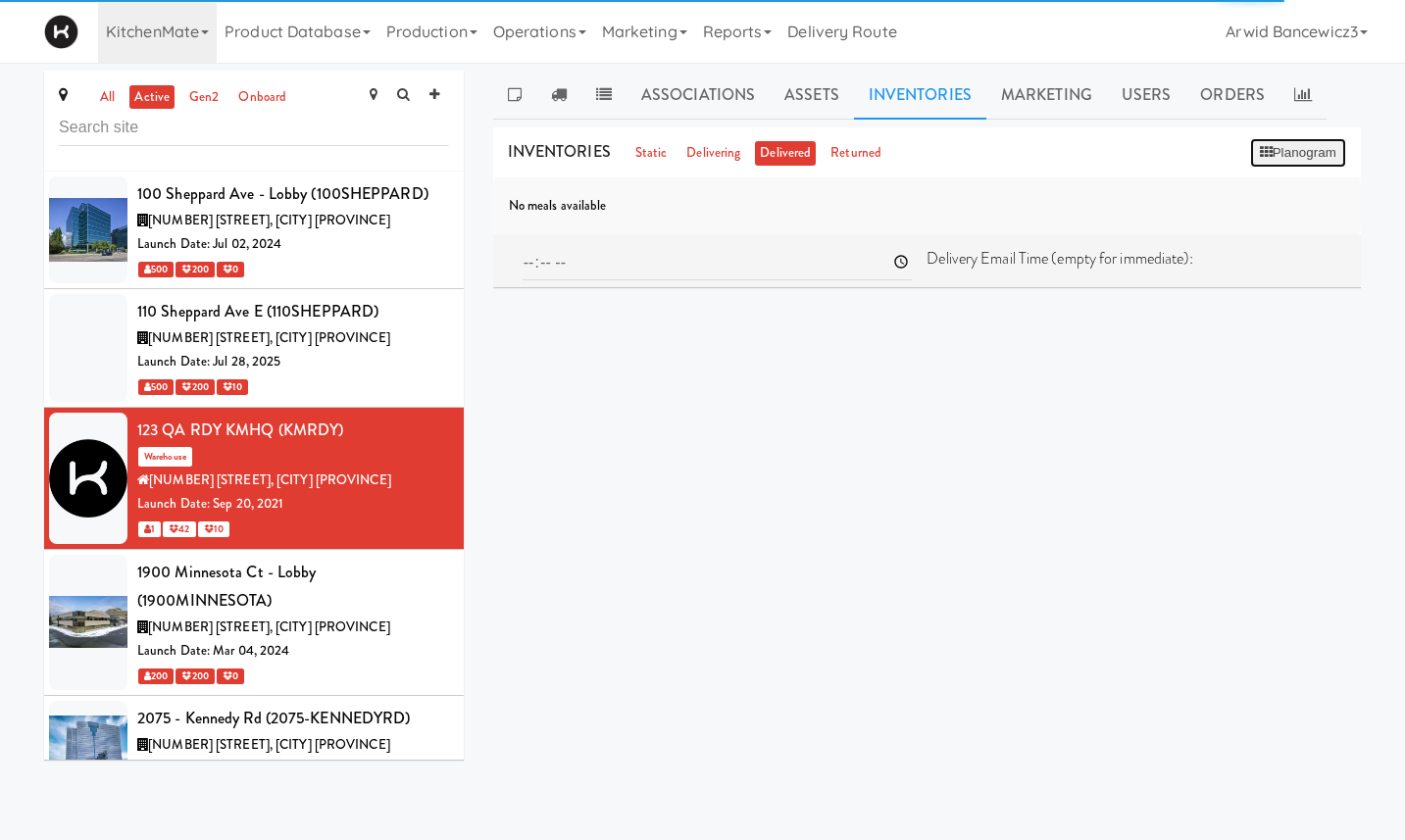 click on "Planogram" at bounding box center (1298, 153) 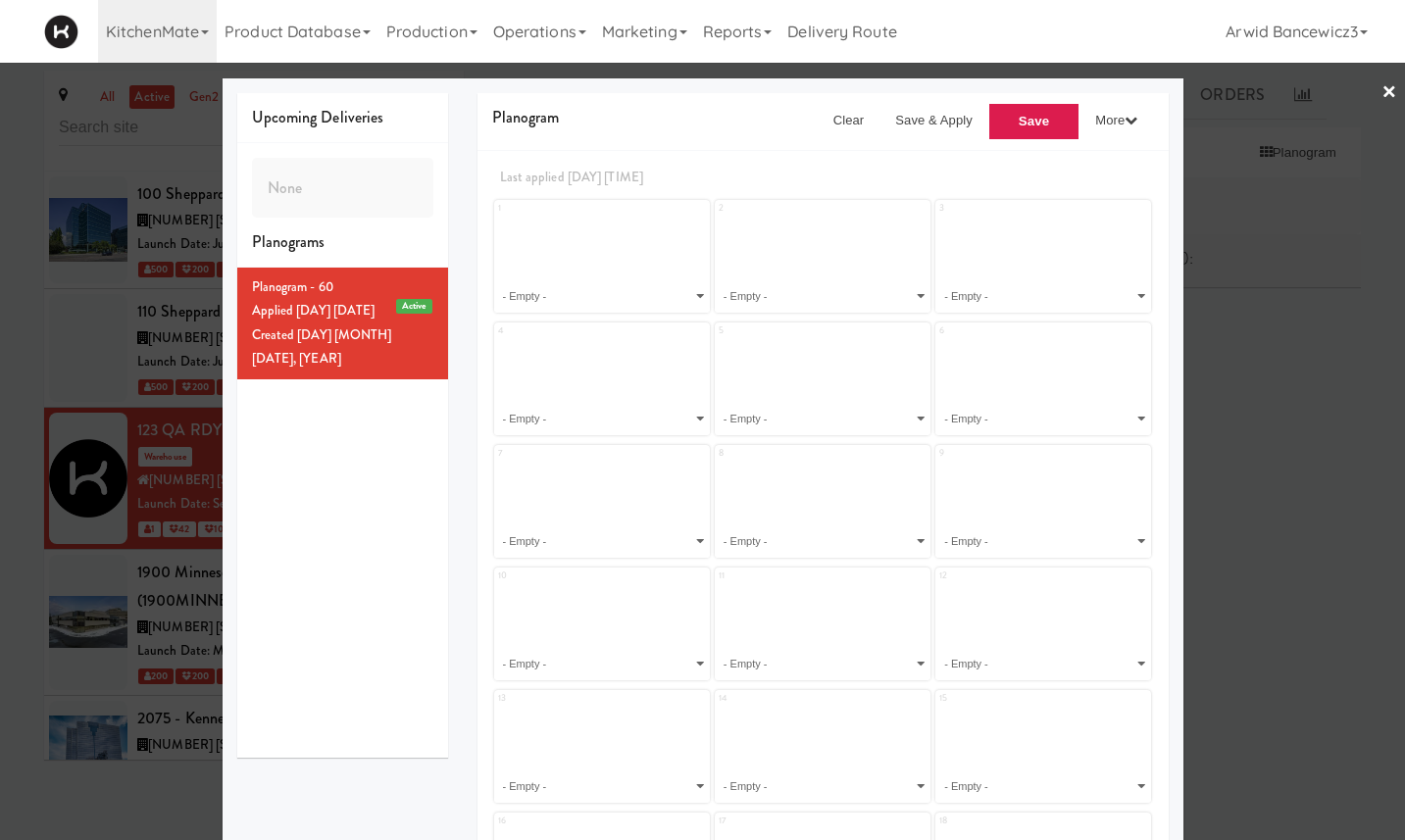 click at bounding box center [702, 420] 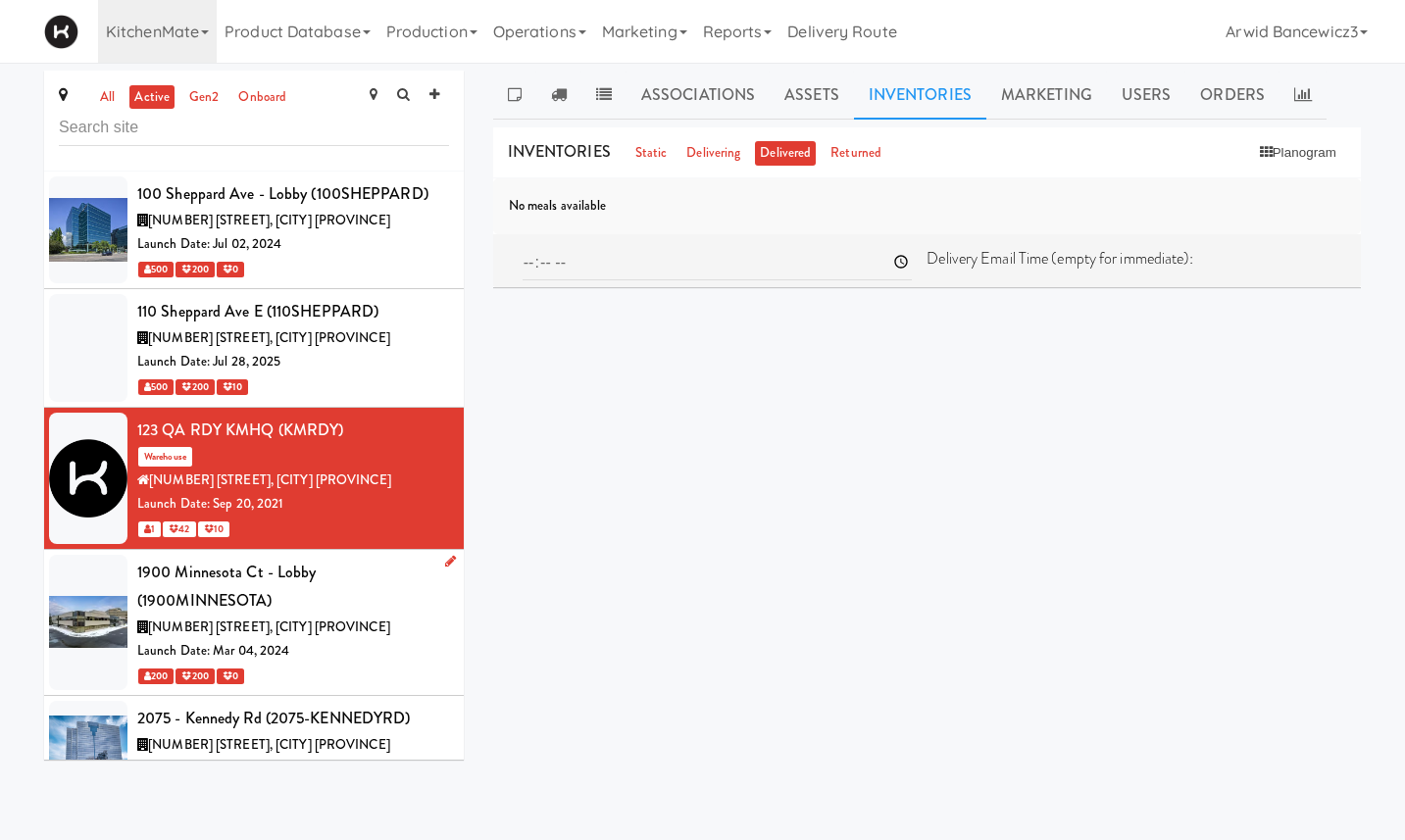 click on "1900 Minnesota Ct - Lobby (1900MINNESOTA)" at bounding box center [293, 586] 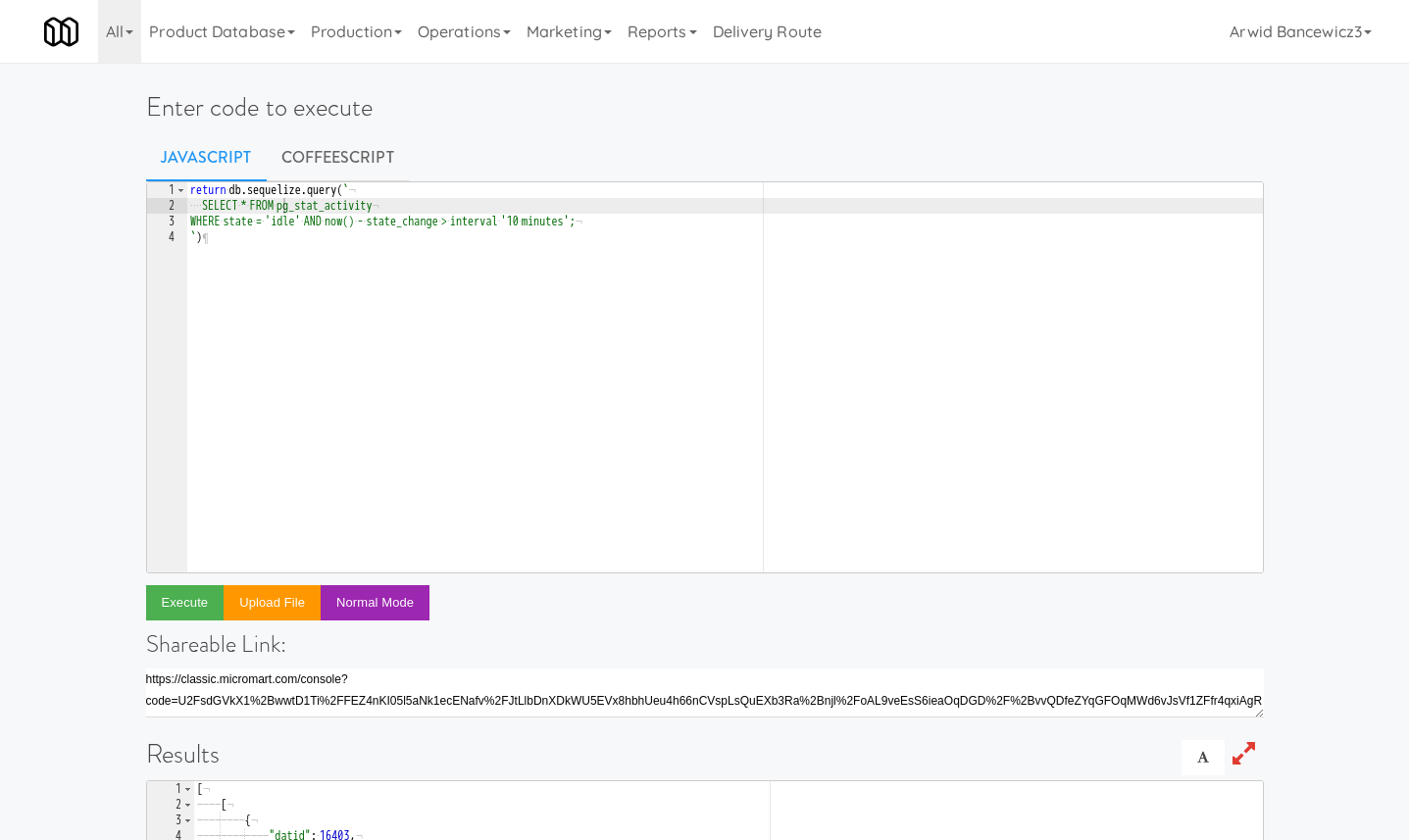 scroll, scrollTop: 0, scrollLeft: 0, axis: both 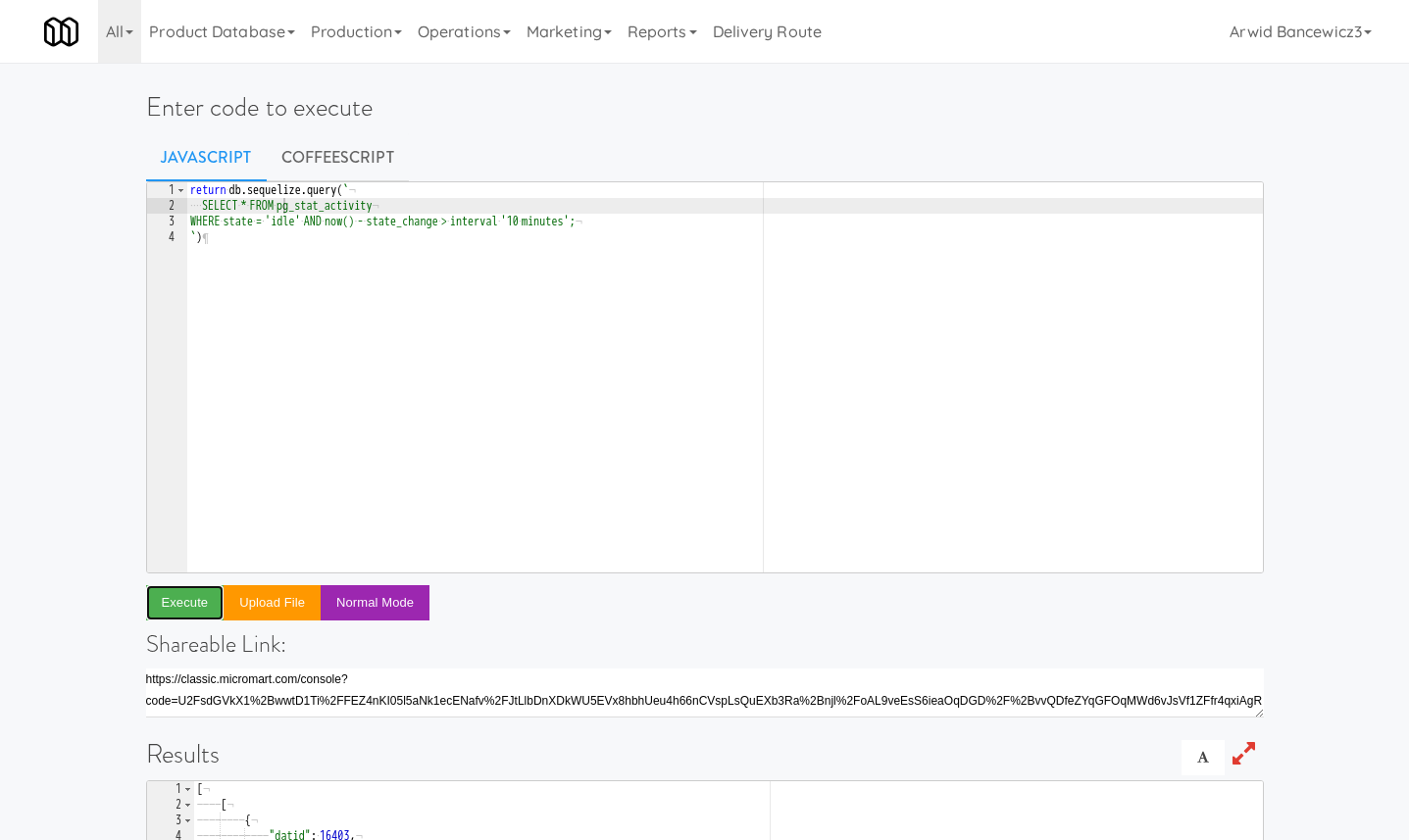type 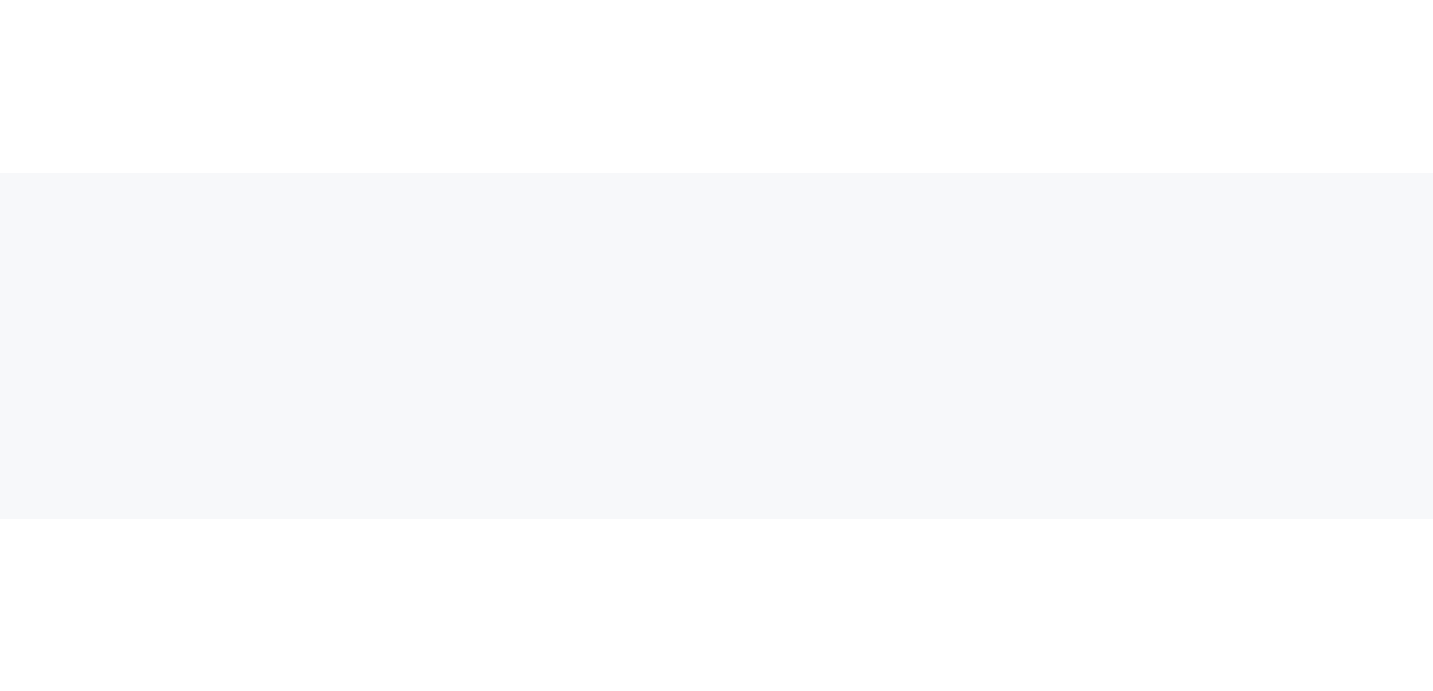 scroll, scrollTop: 0, scrollLeft: 0, axis: both 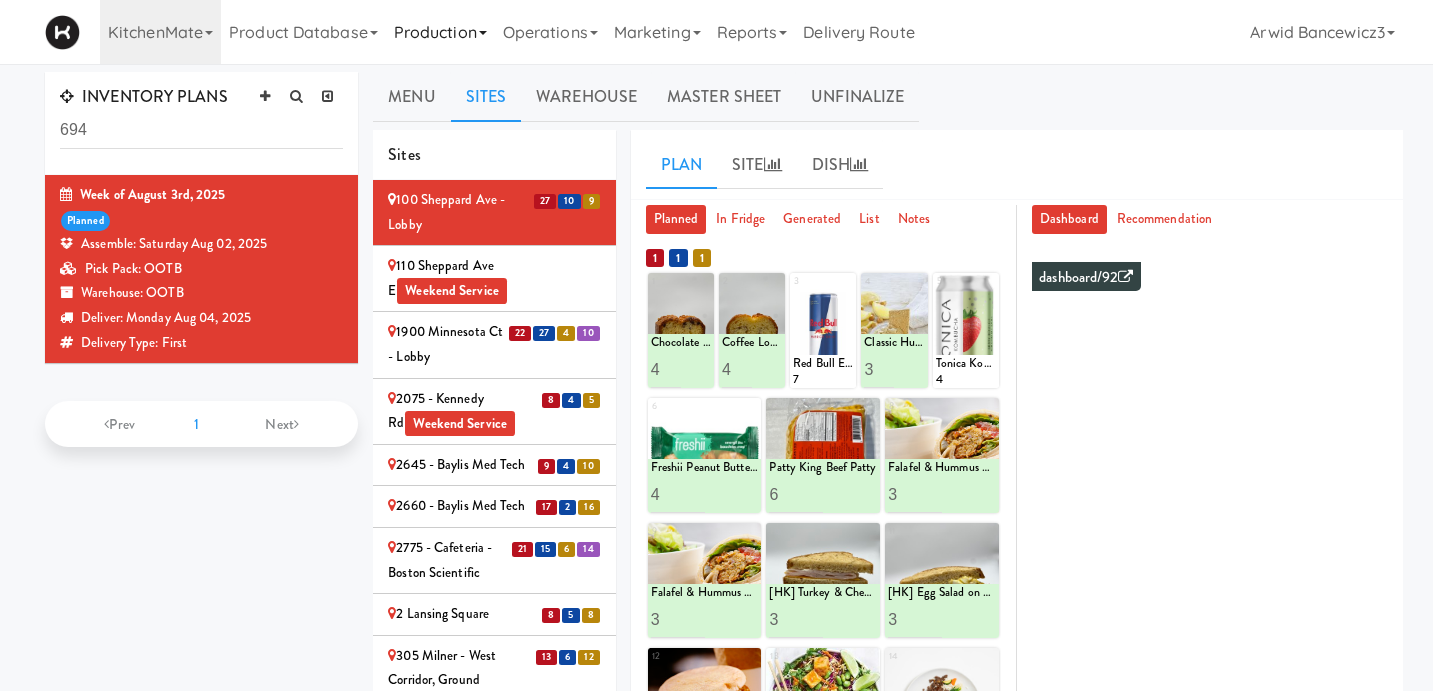 click on "110 Sheppard Ave E  Weekend Service" at bounding box center (494, 278) 